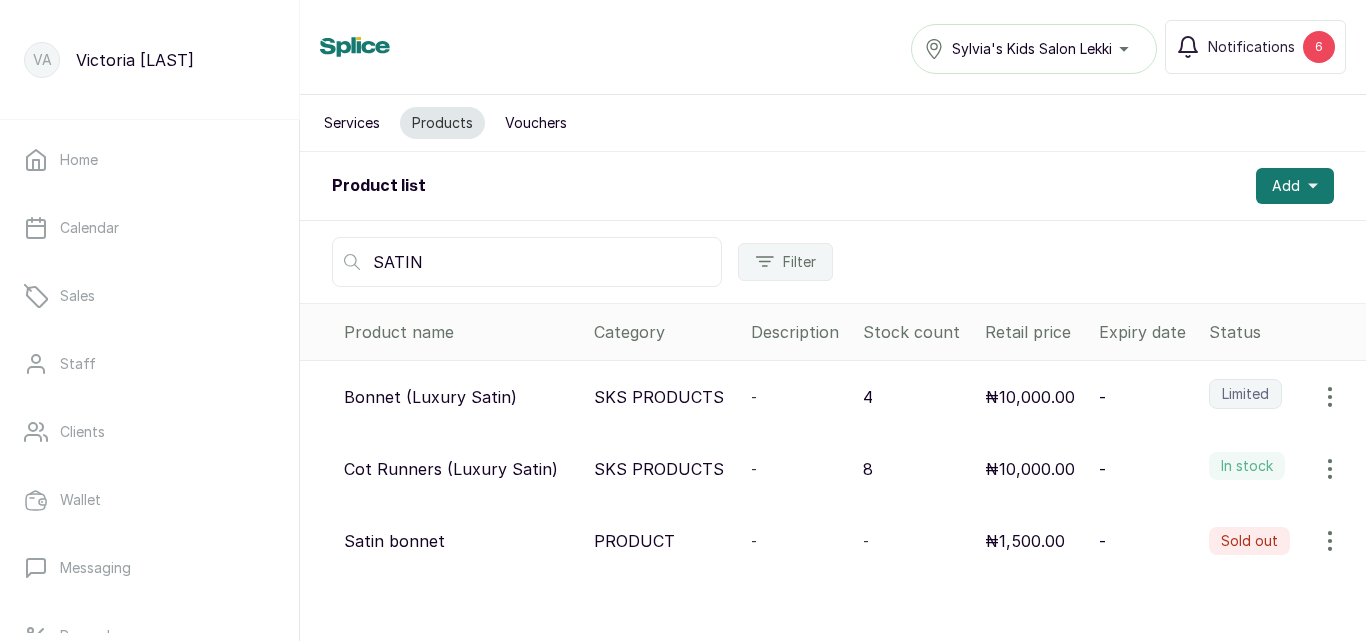 scroll, scrollTop: 0, scrollLeft: 0, axis: both 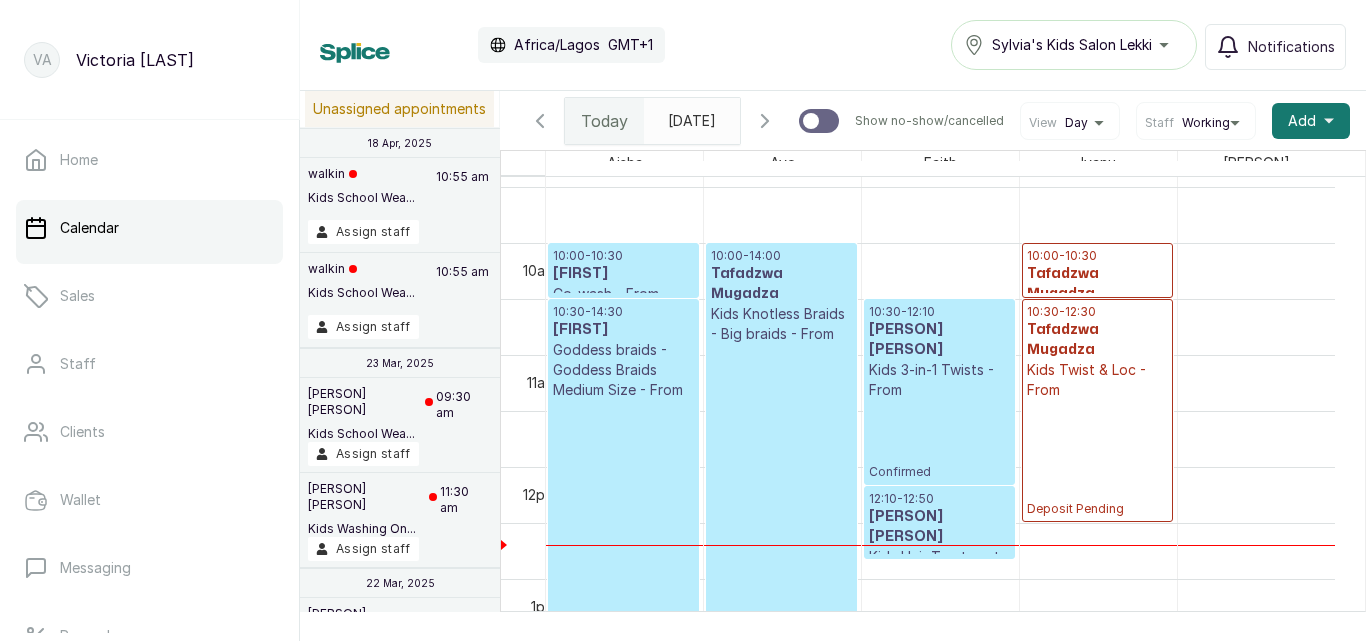 click on "[TIME] - [TIME] [PERSON] Kids 3-in-1 Twists - From Confirmed" at bounding box center [939, 392] 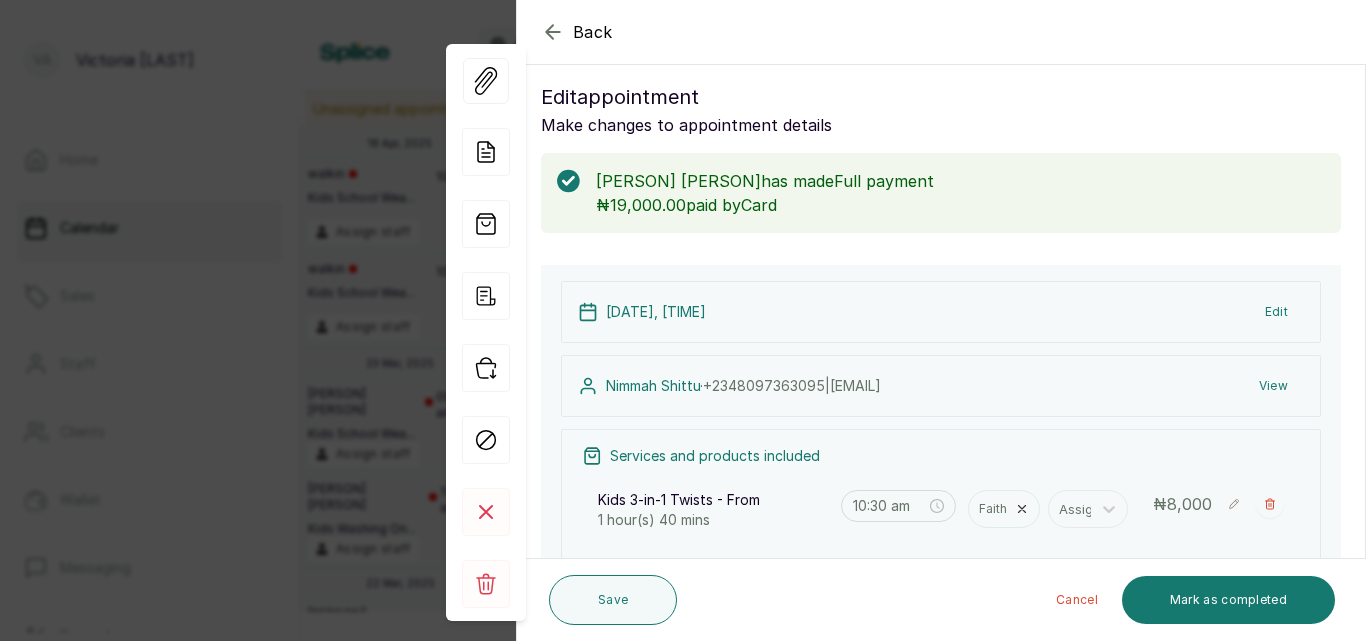 scroll, scrollTop: 23, scrollLeft: 0, axis: vertical 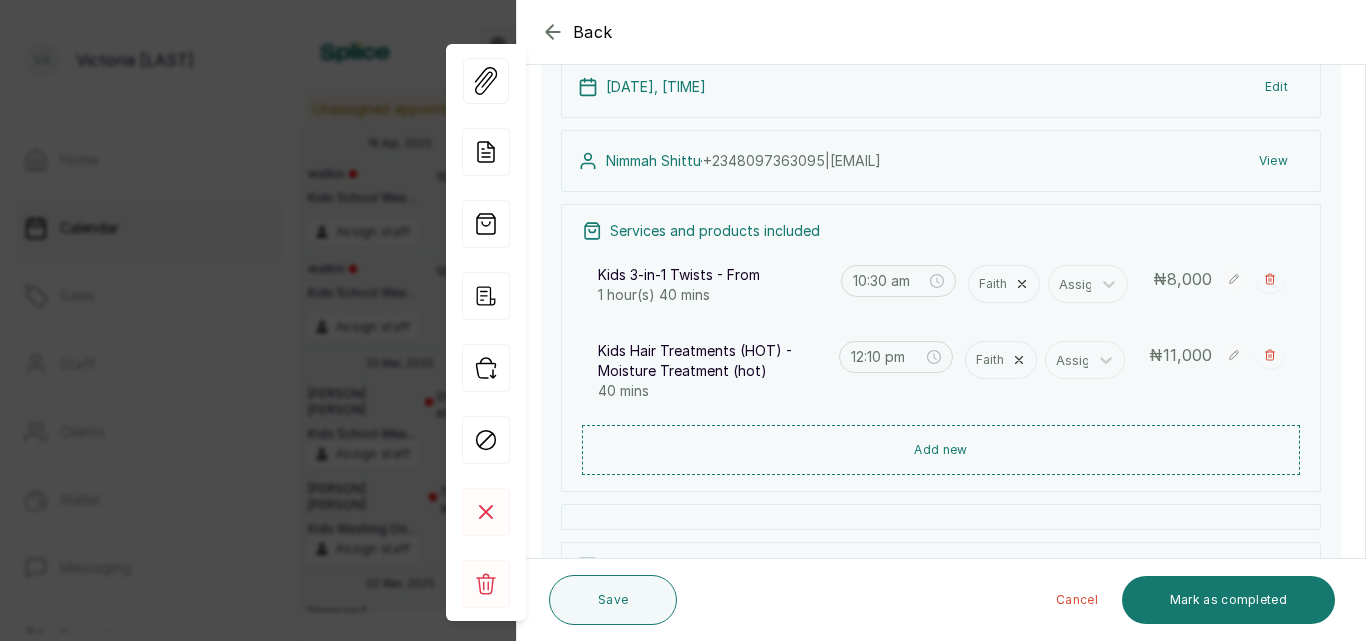 click on "Back Appointment Details Edit  appointment   Make changes to appointment details [FIRST] [LAST]  has made  Full payment ₦19,000.00  paid by  Card Appointment type Online Walk-in Phone Appointment Date [DATE] Appointment Time 10:30 am  Add services  Add service   Kids 3-in-1 Twists - From   1 hour(s) 40 mins Faith Assign 10:30 am ₦ 8,000   Kids Hair Treatments (HOT) - Moisture Treatment (hot)   40 mins Faith Assign 12:10 pm ₦ 11,000  Add products   No Products added Add product Subtotal ₦19,000.00 Total ₦ 19,000 Amount paid ₦19,000.00 Add Extra Charge Add promo code Add discount Note 1000 of 1000 characters left 14 Jul 2025, 10:30 AM Edit [FIRST]   [LAST]  ·  [PHONE]  |  [USERNAME]@[DOMAIN] View Services and products included Kids 3-in-1 Twists - From 1 hour(s) 40 mins 10:30 am Faith Assign ₦ 8,000 Kids Hair Treatments (HOT) - Moisture Treatment (hot) 40 mins 12:10 pm Faith Assign ₦ 11,000 Add new Subtotal ₦ 19,000 Total ₦ 19,000 View Add Extra Charge Add promo code Add discount" at bounding box center (683, 320) 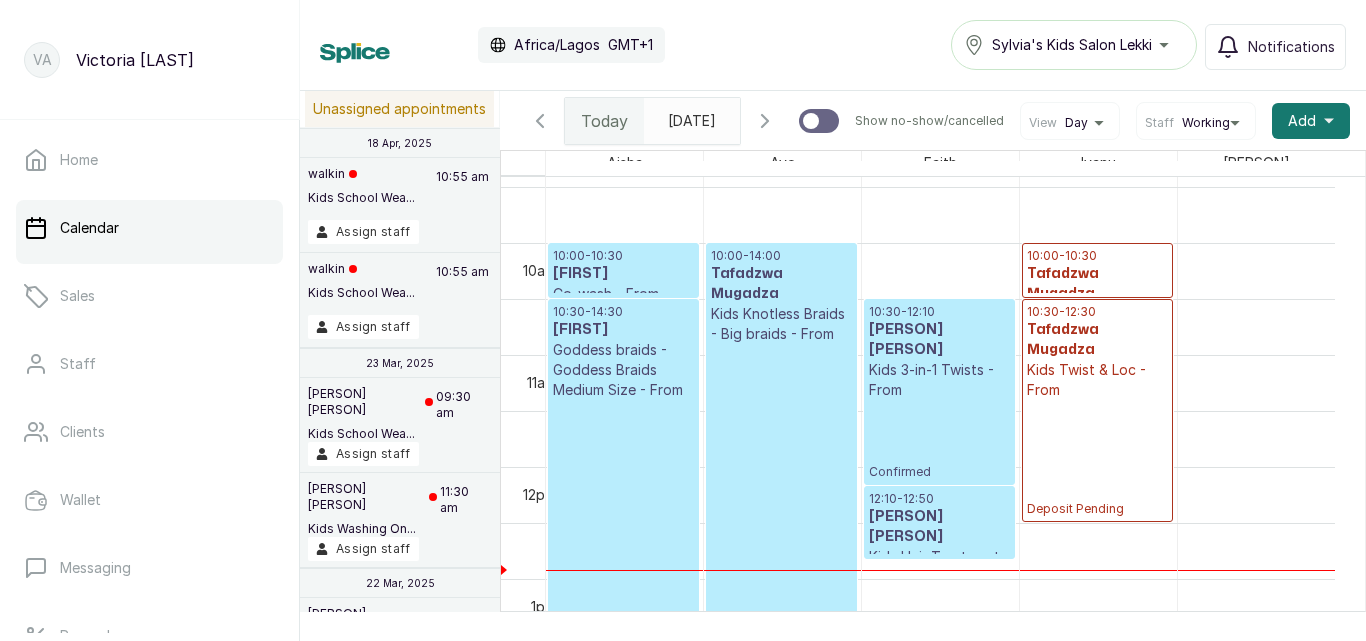 click on "[TIME] [FIRST] [LAST] Kids Twist & Loc - From Deposit Pending" at bounding box center (1097, 410) 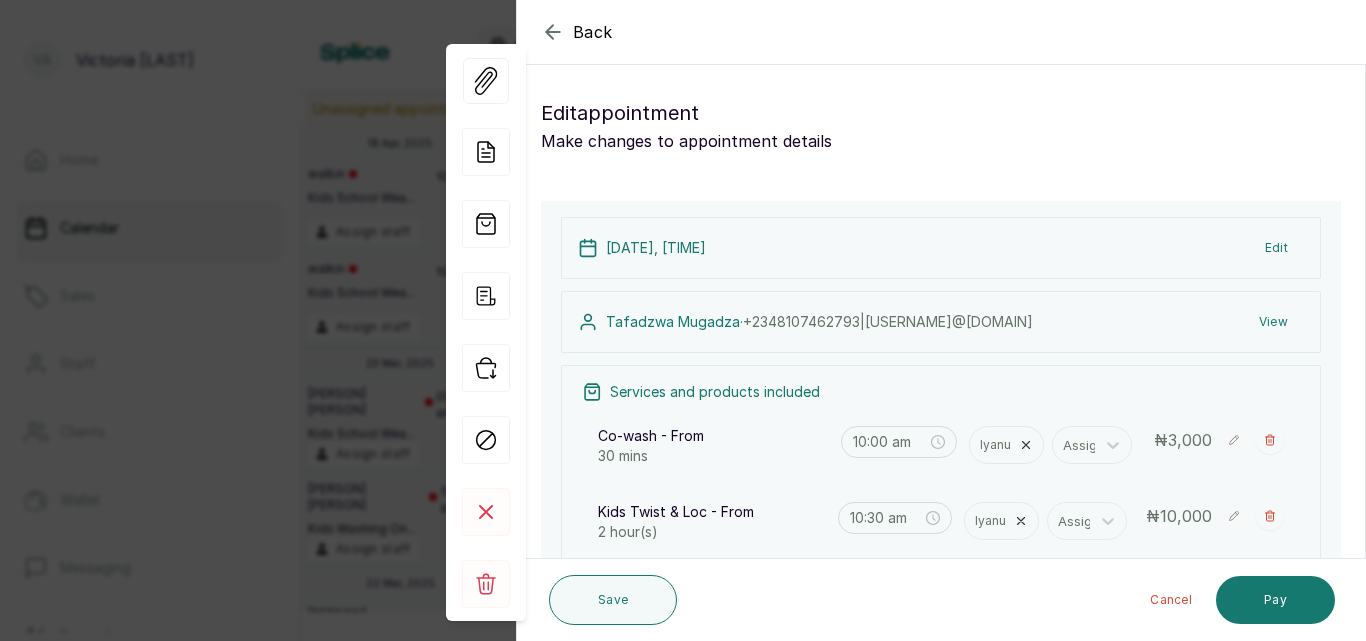 click 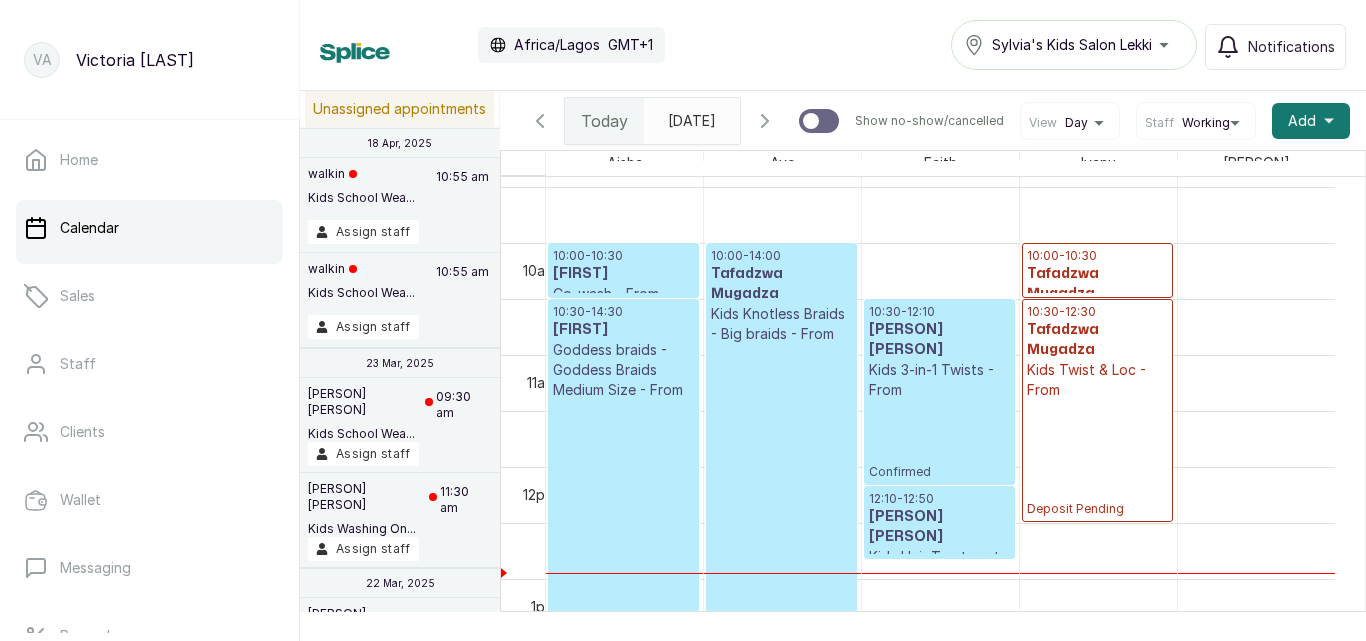click on "[TIME] - [TIME] [PERSON] Kids Knotless Braids - Big braids - From Confirmed" at bounding box center [781, 466] 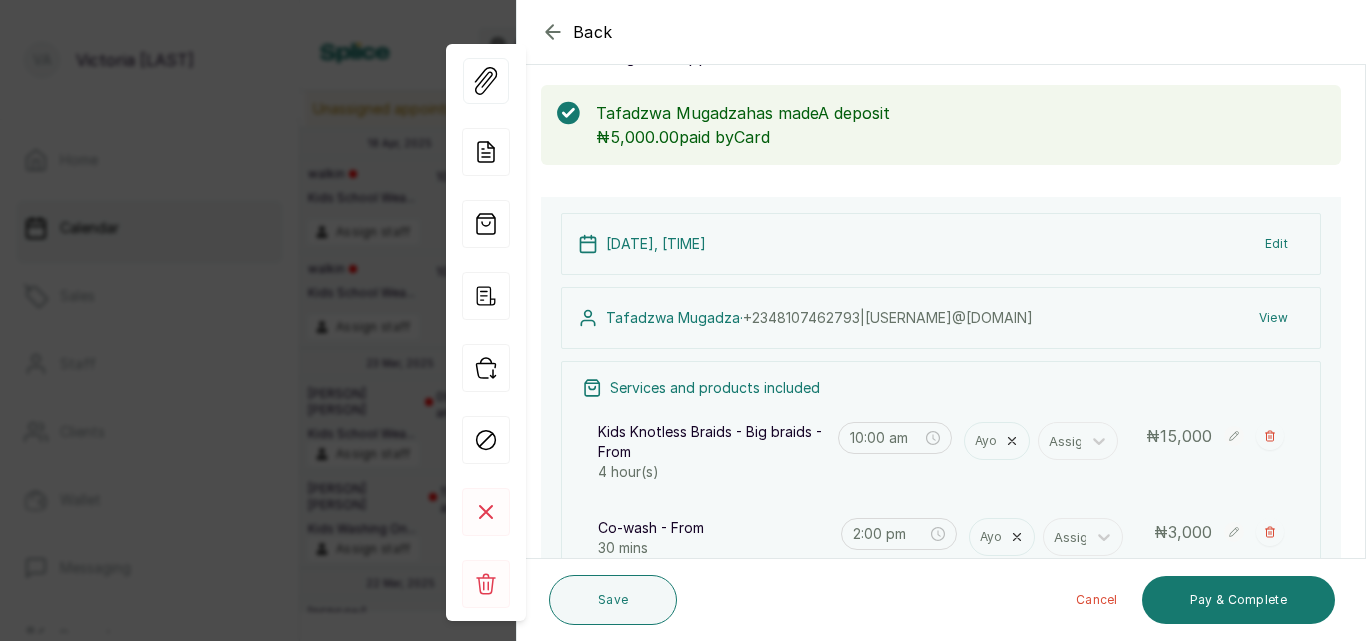 scroll, scrollTop: 70, scrollLeft: 0, axis: vertical 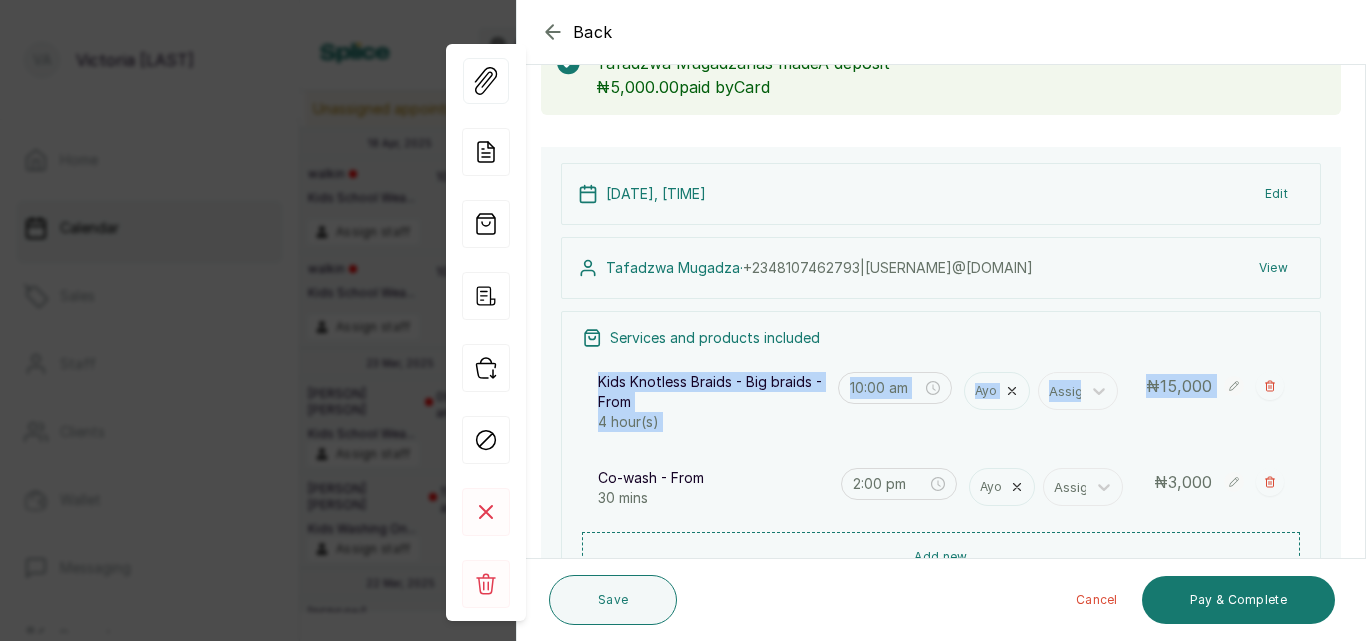 drag, startPoint x: 1349, startPoint y: 385, endPoint x: 1352, endPoint y: 348, distance: 37.12142 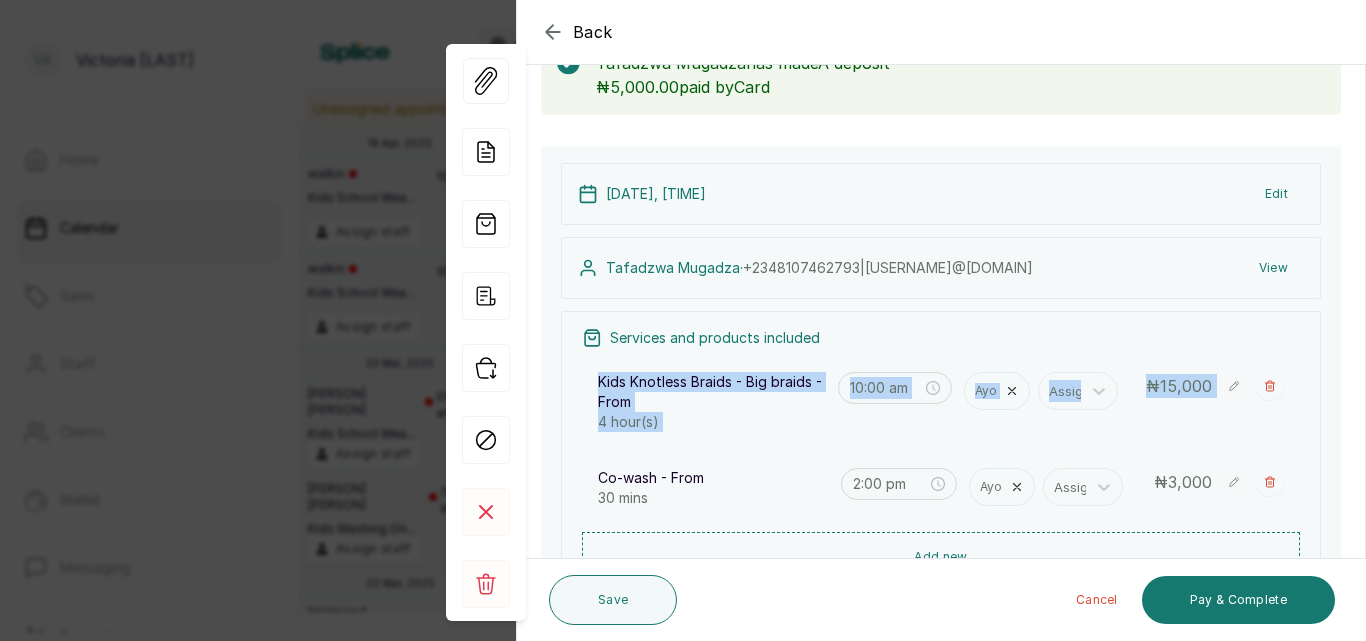 click on "Back Appointment Details Edit appointment Make changes to appointment details [FIRST] [LAST] has made A deposit ₦5,000.00 paid by Card Appointment type Online Walk-in Phone Appointment Date [DATE] Appointment Time [TIME] Add services Add service Kids Knotless Braids - Big braids - From 4 hour(s) Ayo Assign [TIME] ₦ 15,000 Co-wash - From 30 mins Ayo Assign [TIME] ₦ 3,000 Add products No Products added Add product Subtotal ₦18,000.00 Total ₦ 18,000 Amount paid ₦5,000.00 Add Extra Charge Add promo code Add discount Save Cancel Pay & Complete" at bounding box center [941, 320] 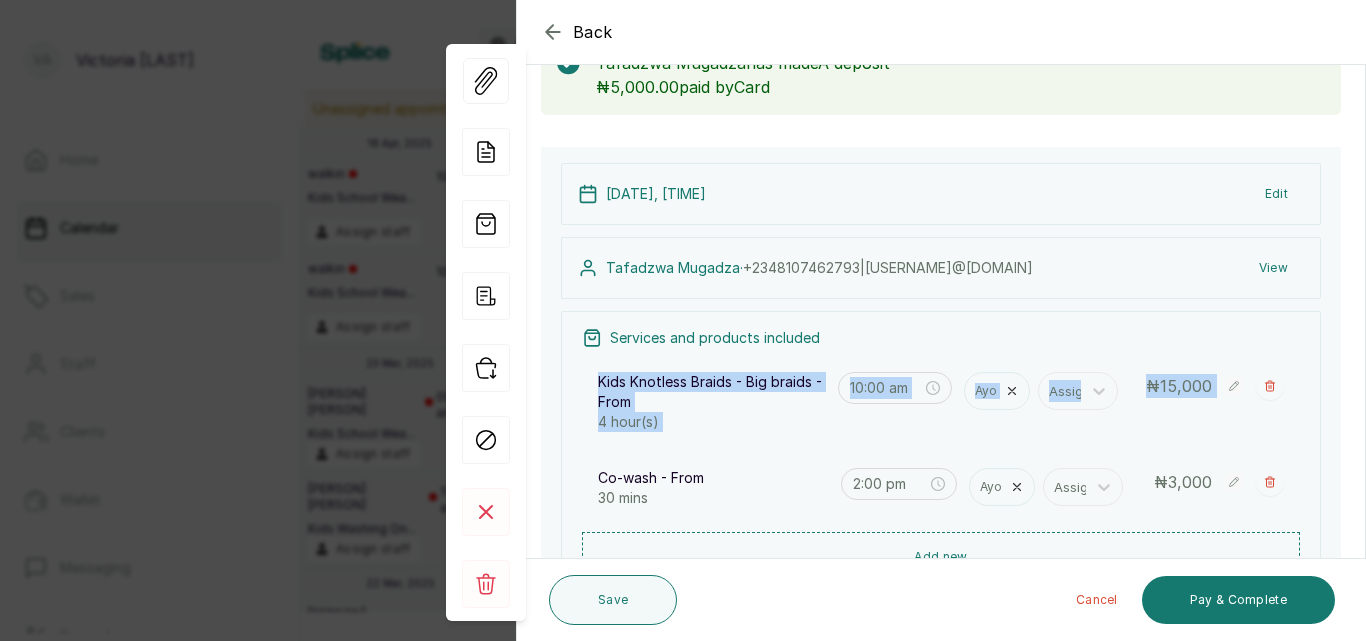 click 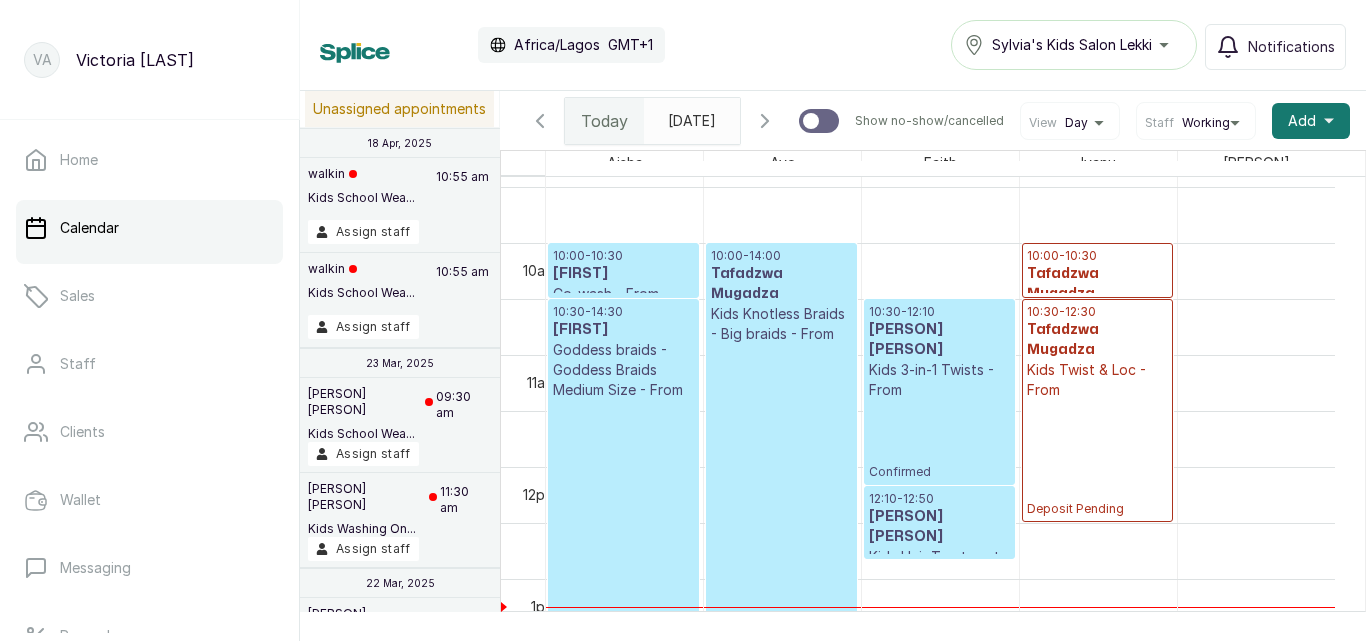 click on "[TIME] - [TIME] [PERSON] Kids Knotless Braids - Big braids - From Confirmed" at bounding box center [781, 466] 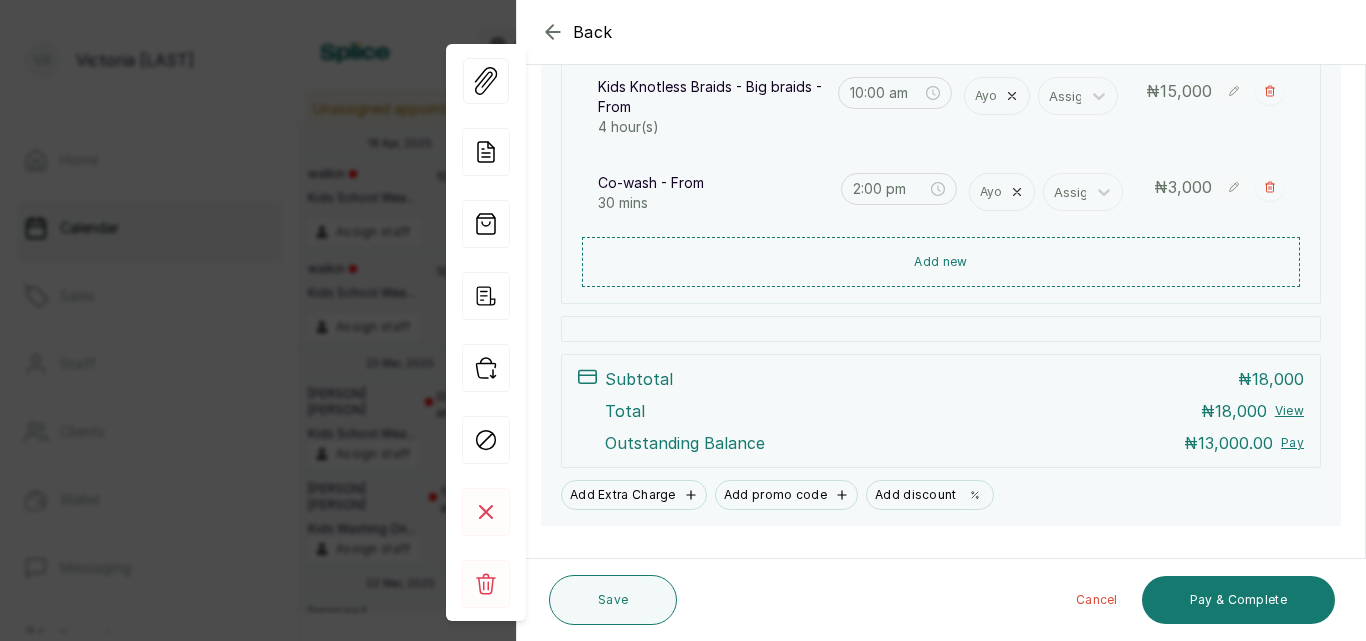 scroll, scrollTop: 467, scrollLeft: 0, axis: vertical 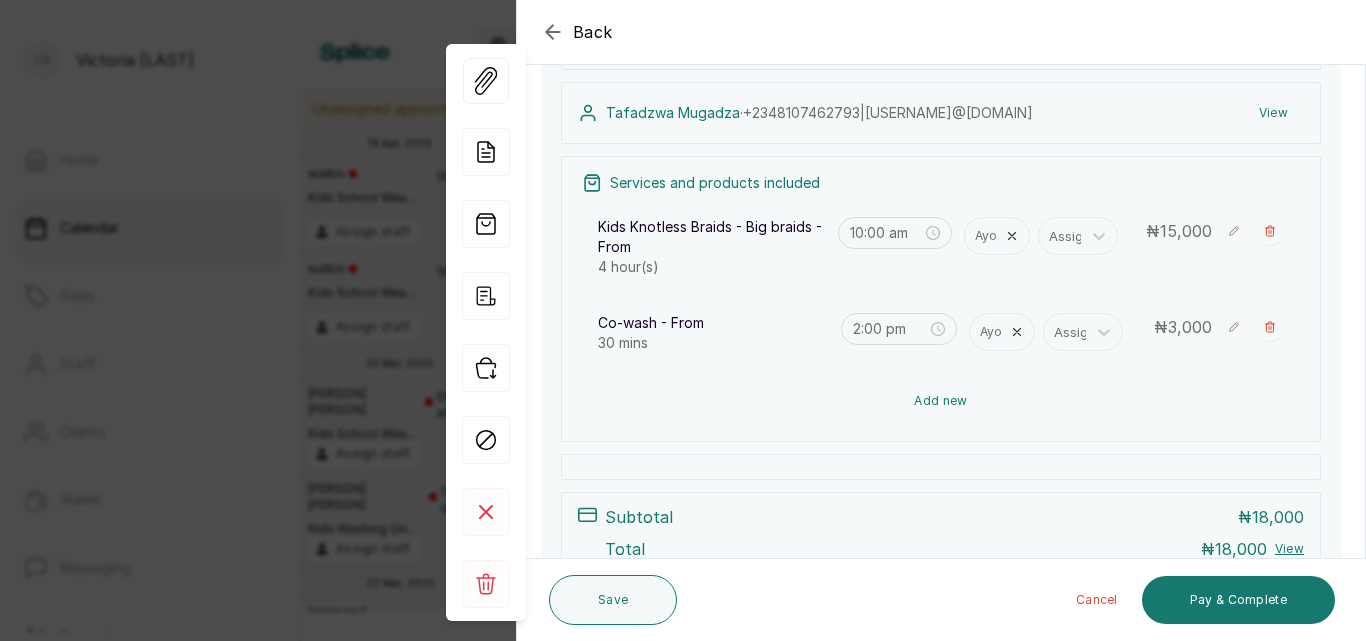 click on "Add new" at bounding box center [941, 401] 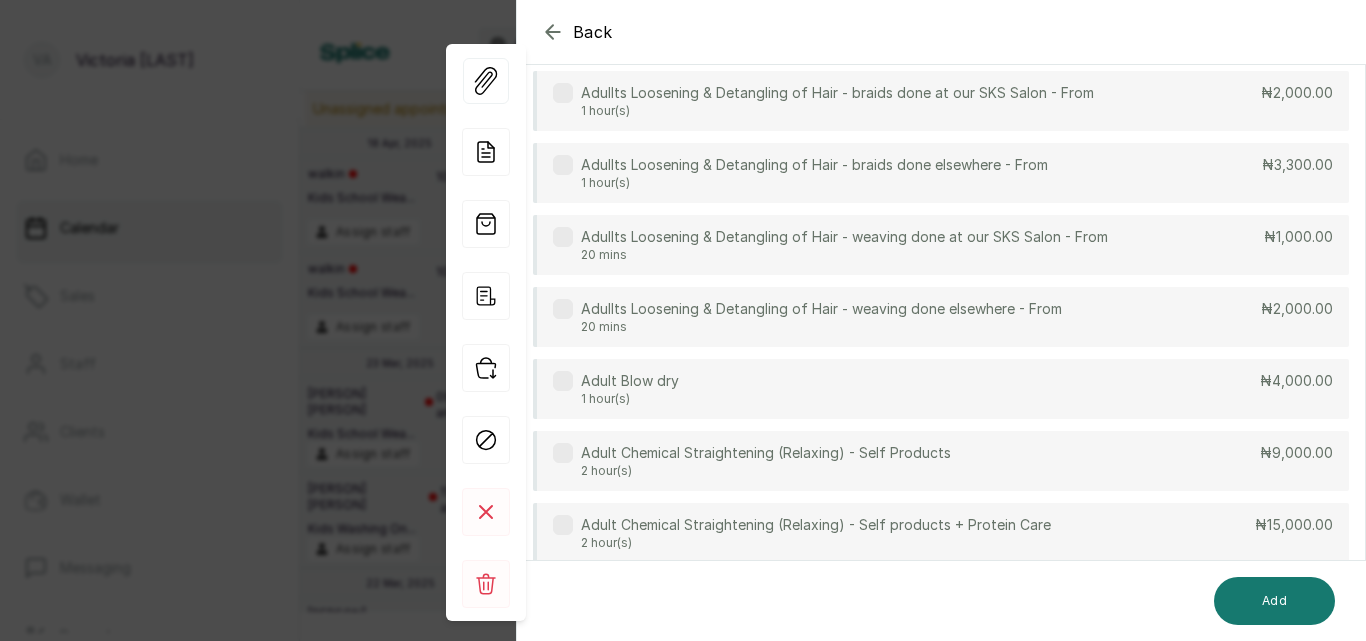 scroll, scrollTop: 149, scrollLeft: 0, axis: vertical 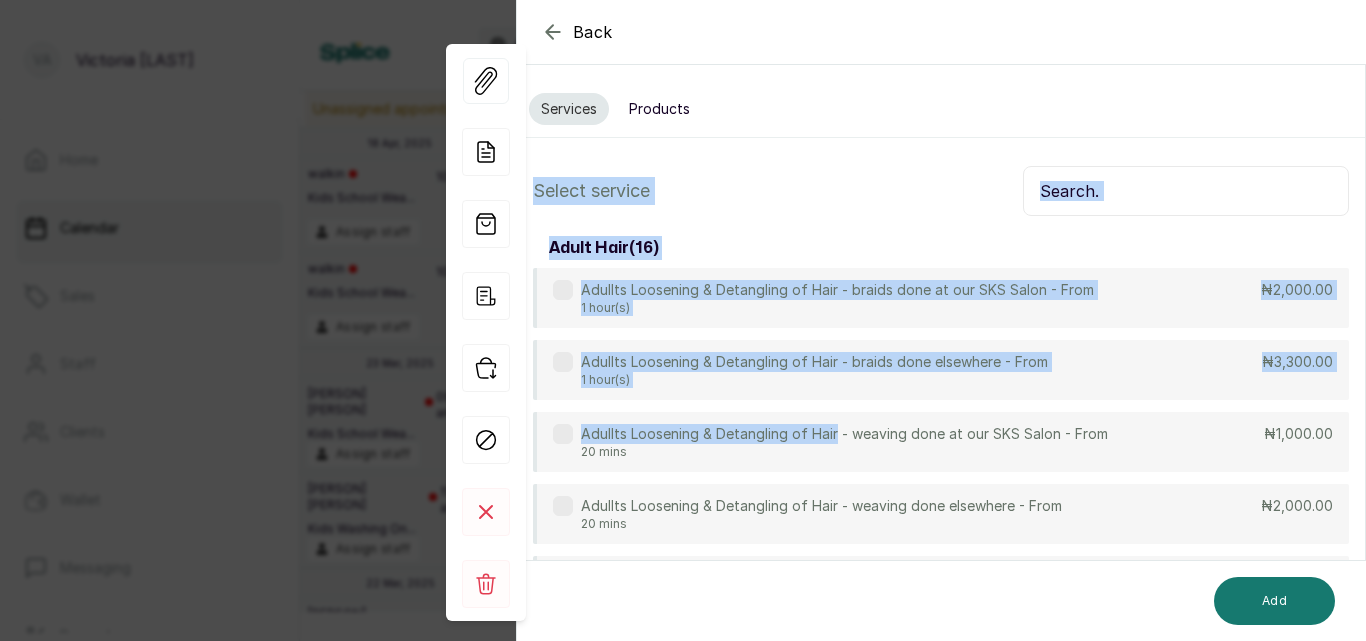 drag, startPoint x: 835, startPoint y: 416, endPoint x: 865, endPoint y: 68, distance: 349.2907 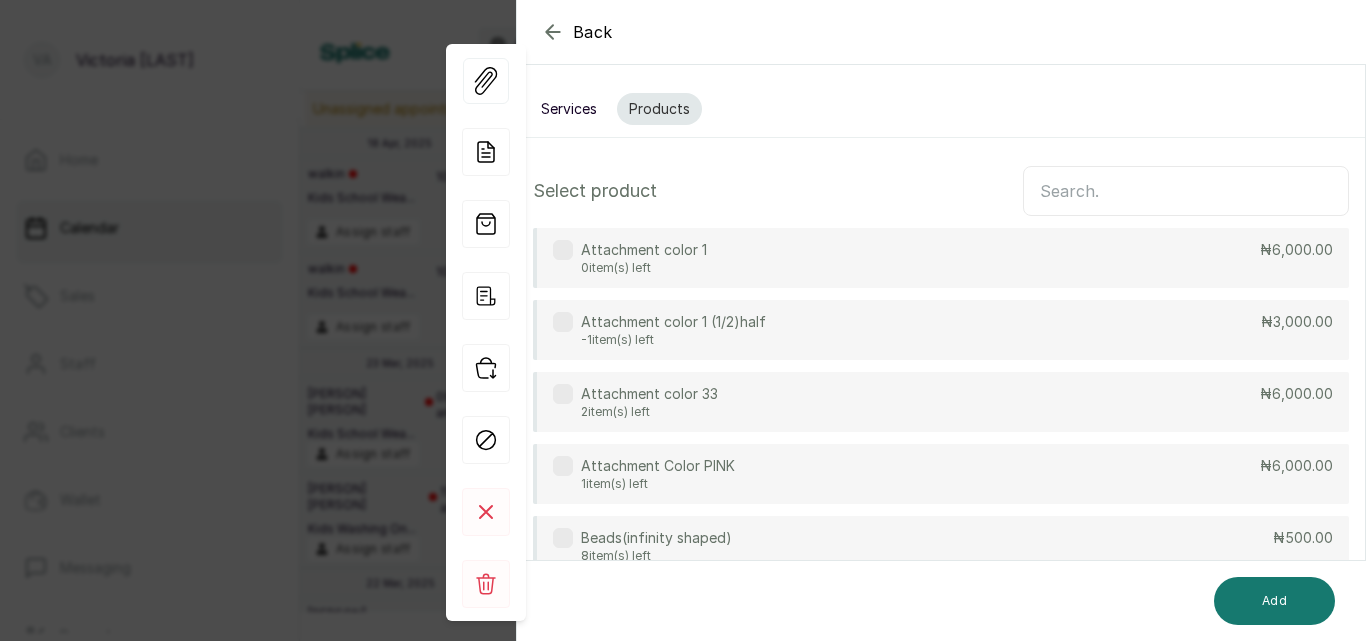 click at bounding box center (1186, 191) 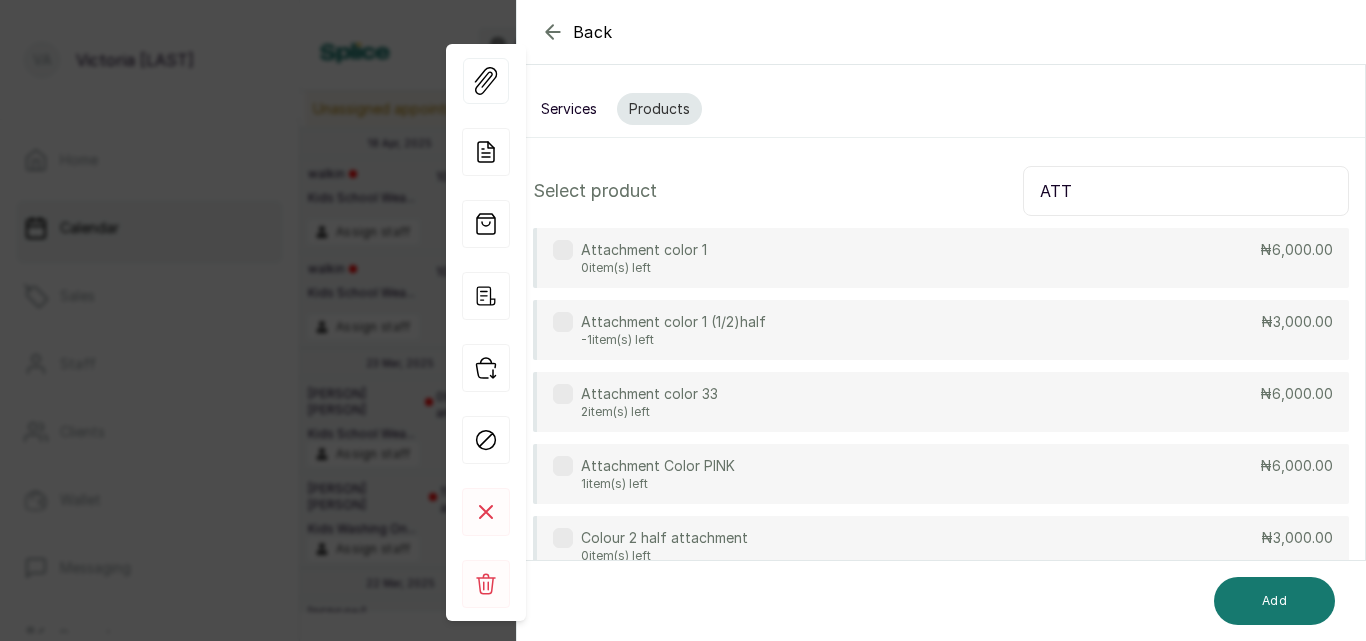 click at bounding box center (563, 250) 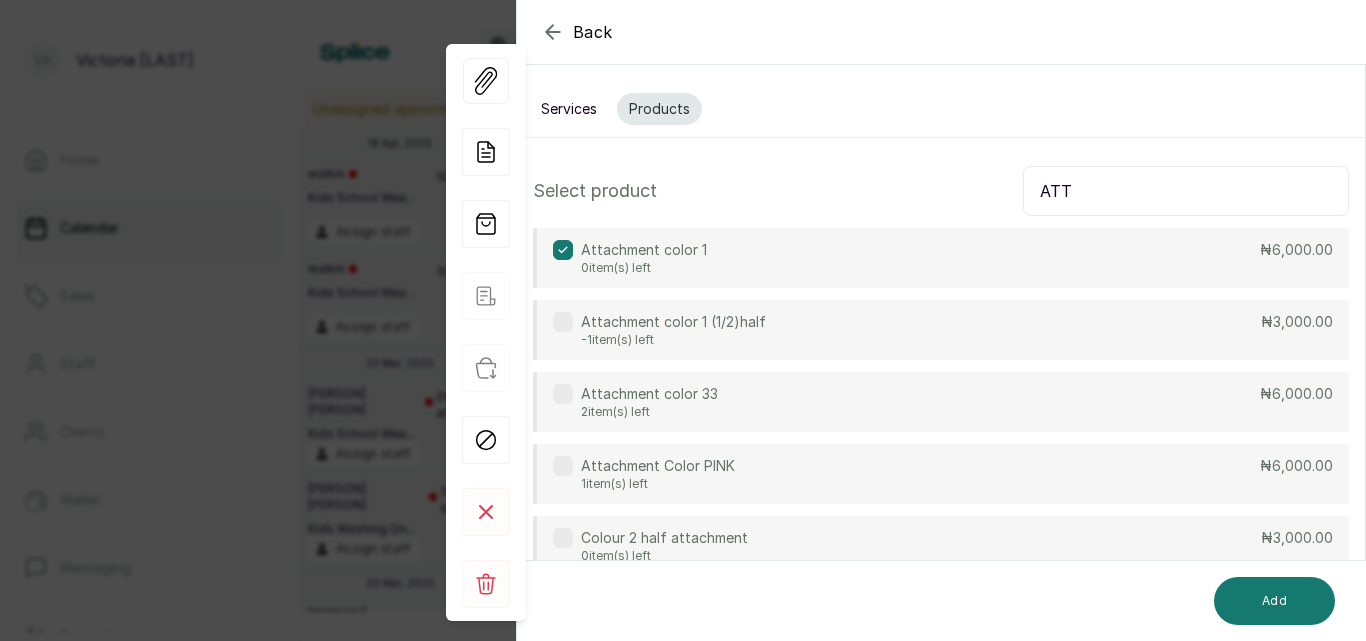 click on "Attachment color 1 (1/2)half -1  item(s) left" at bounding box center [659, 330] 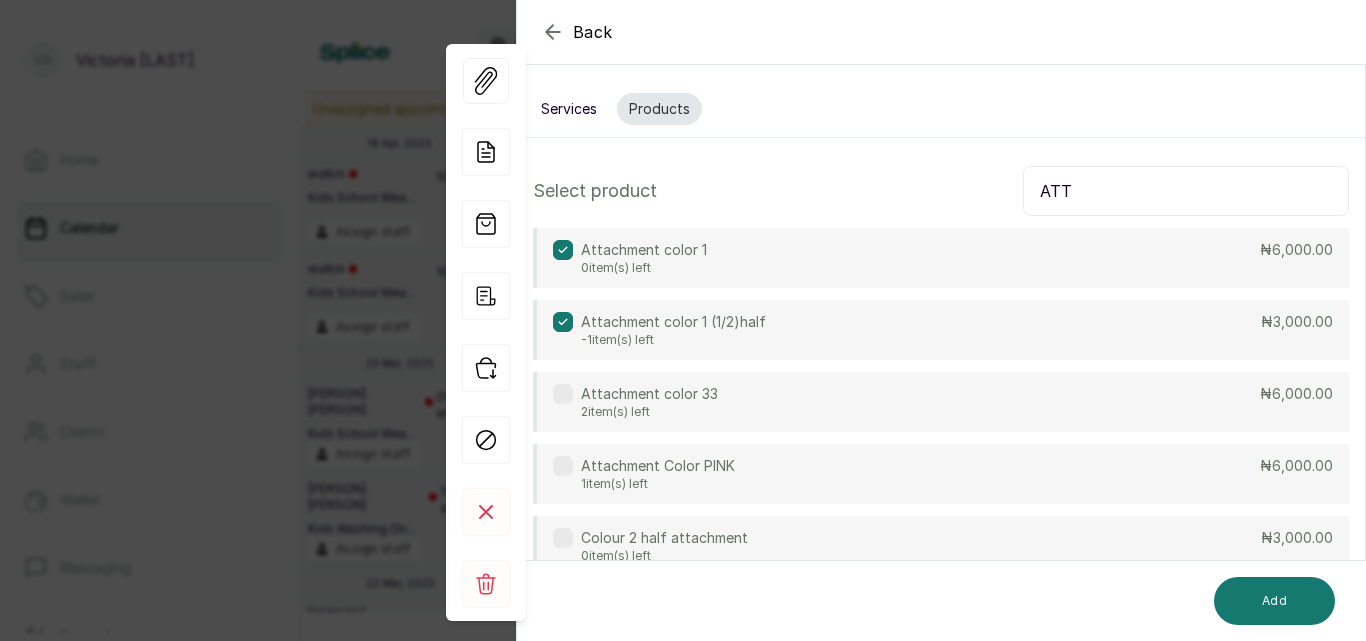 click on "ATT" at bounding box center [1186, 191] 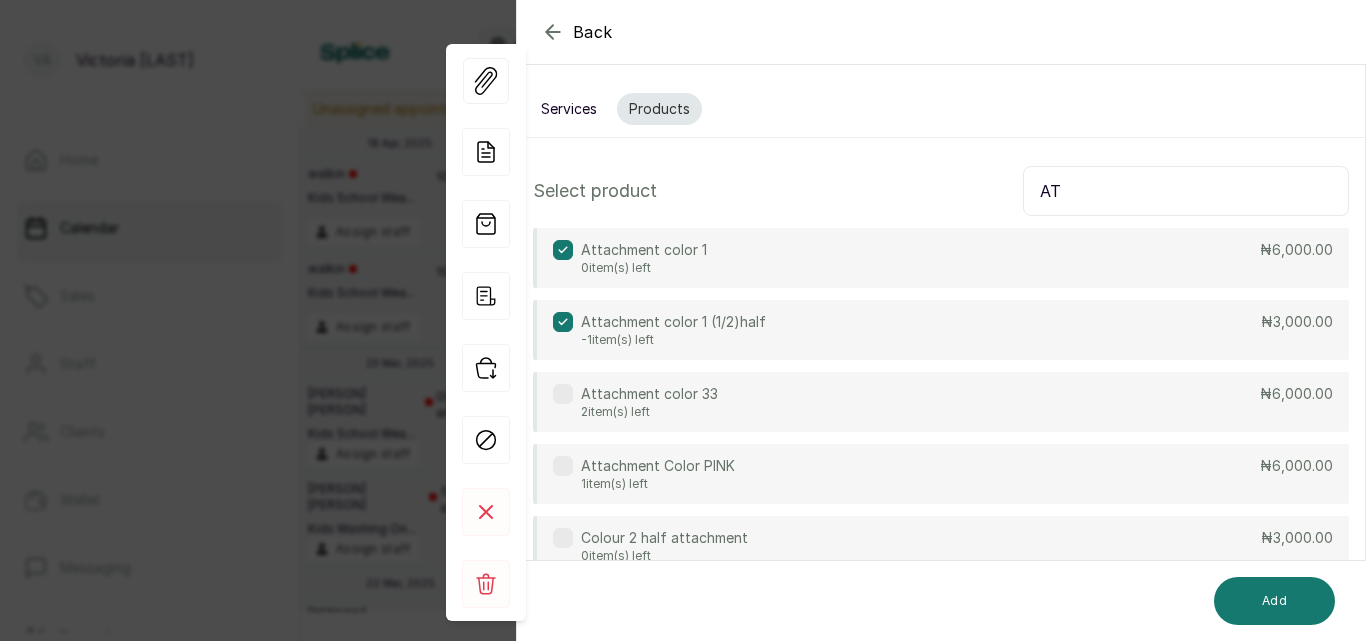type on "A" 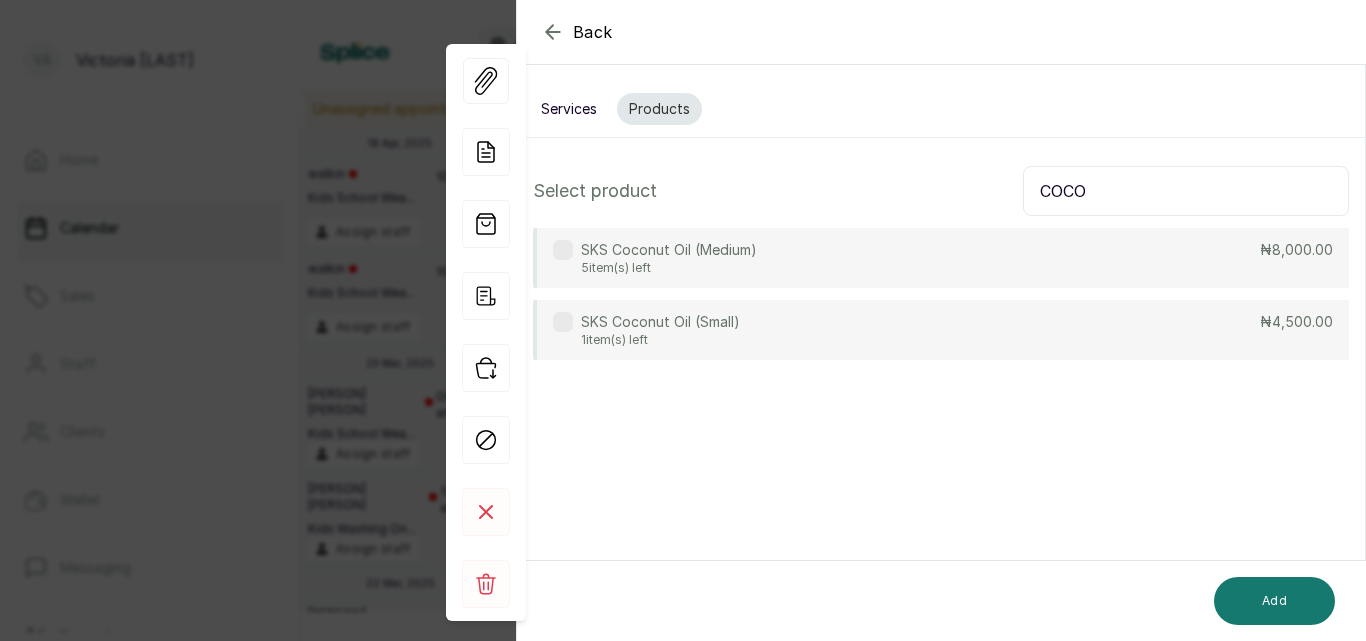 type on "COCO" 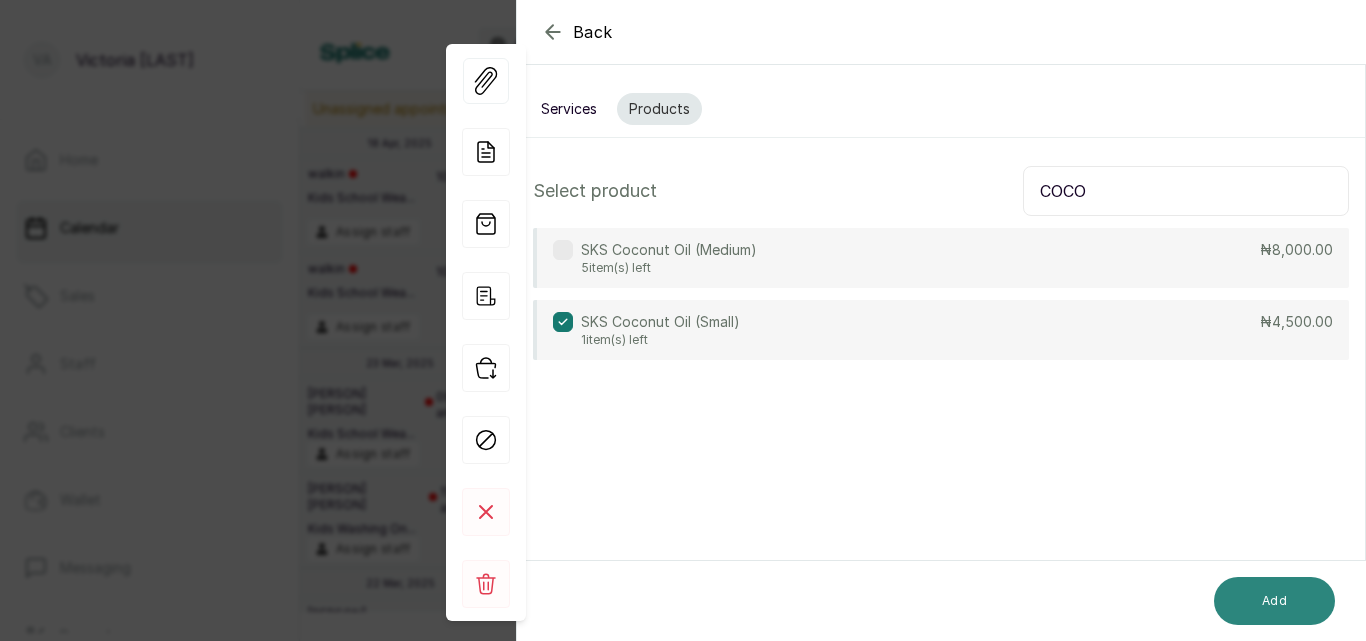 click on "Add" at bounding box center [1274, 601] 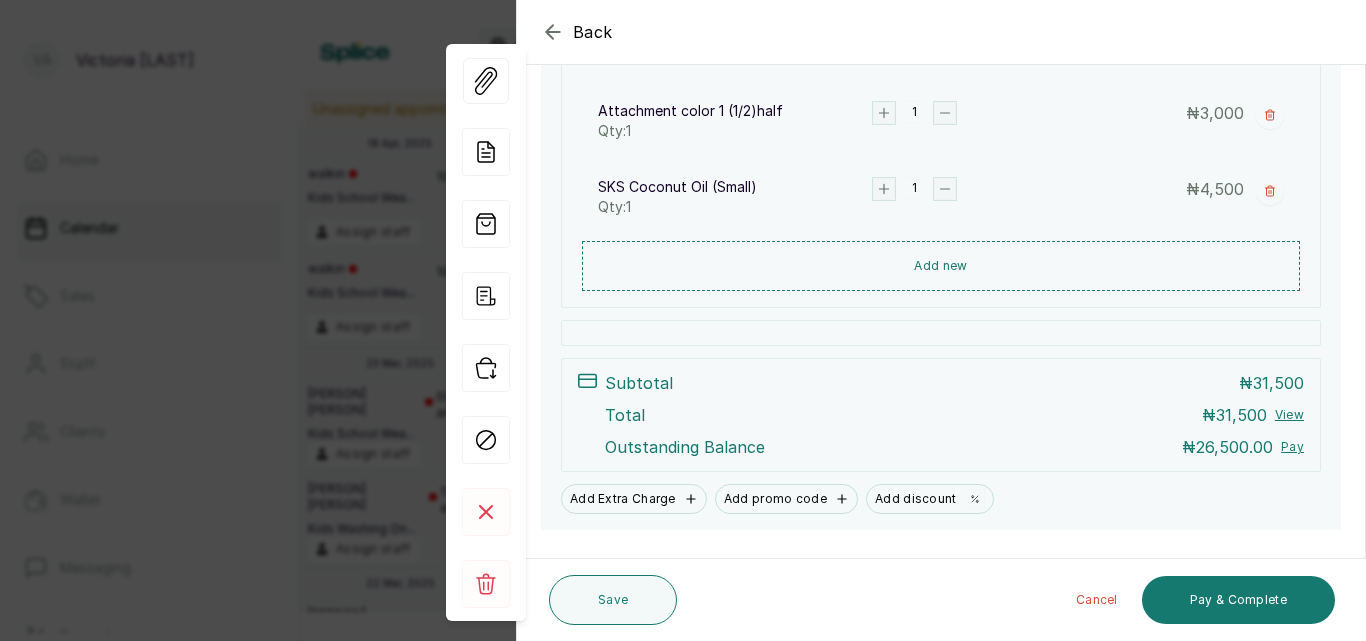 scroll, scrollTop: 682, scrollLeft: 0, axis: vertical 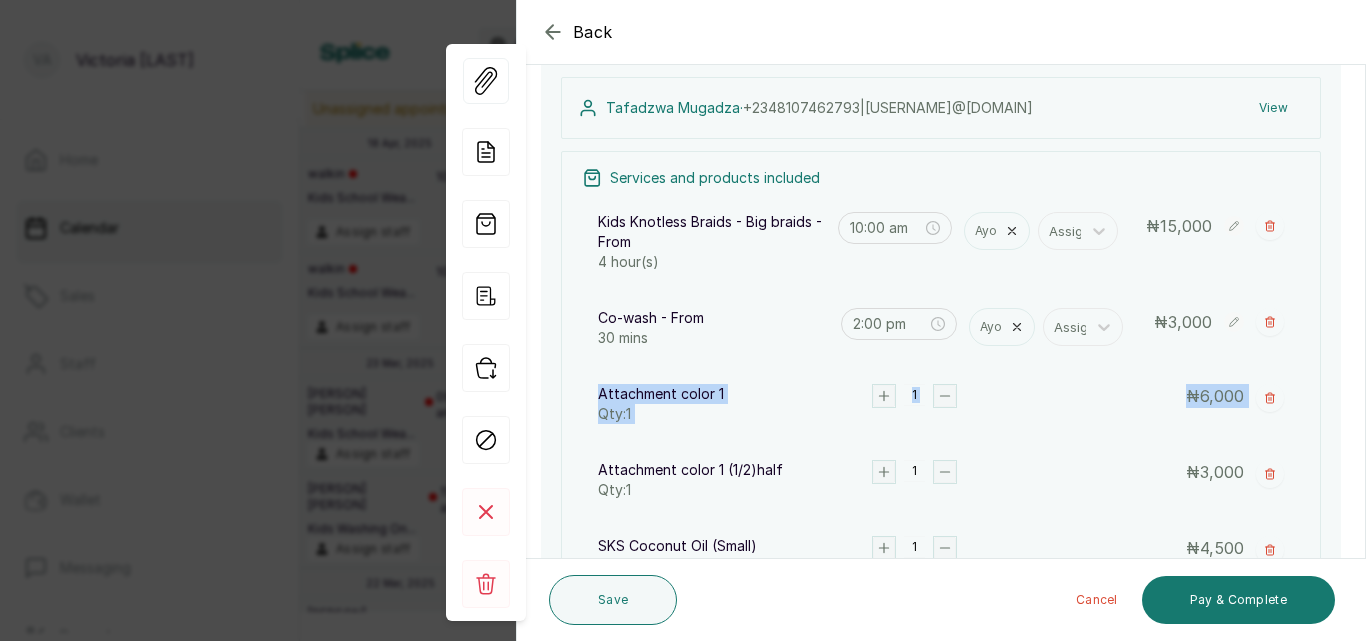 drag, startPoint x: 1365, startPoint y: 342, endPoint x: 1365, endPoint y: 411, distance: 69 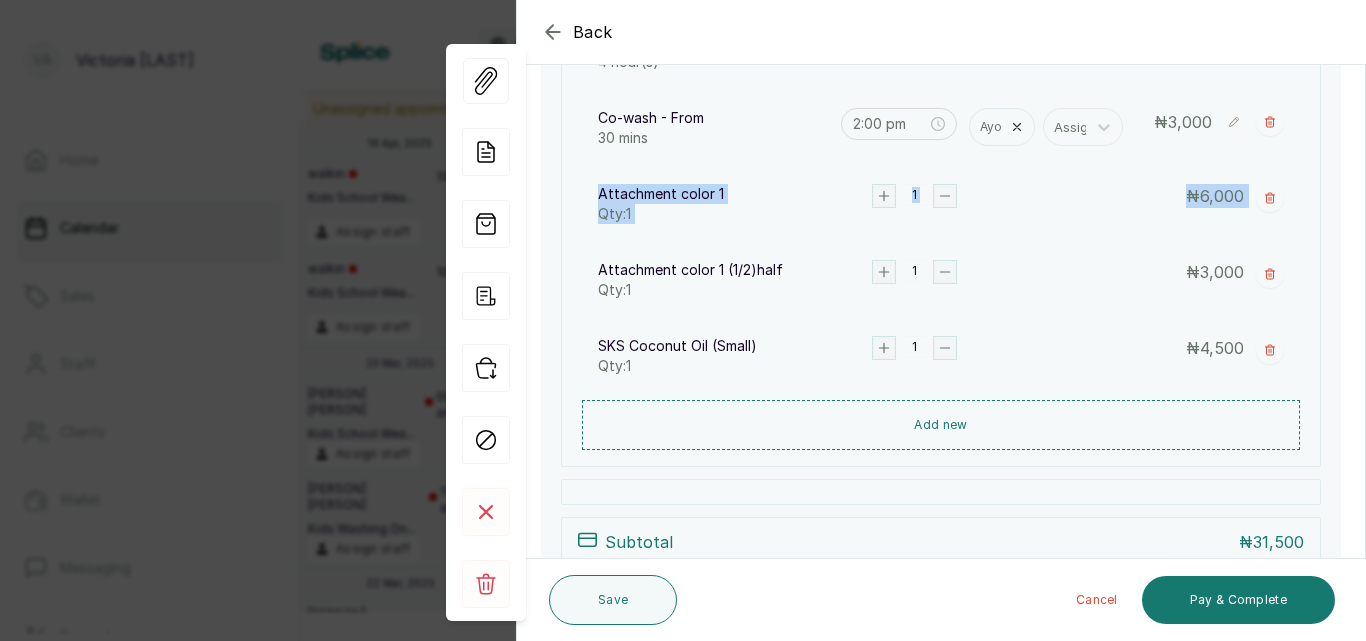 scroll, scrollTop: 695, scrollLeft: 0, axis: vertical 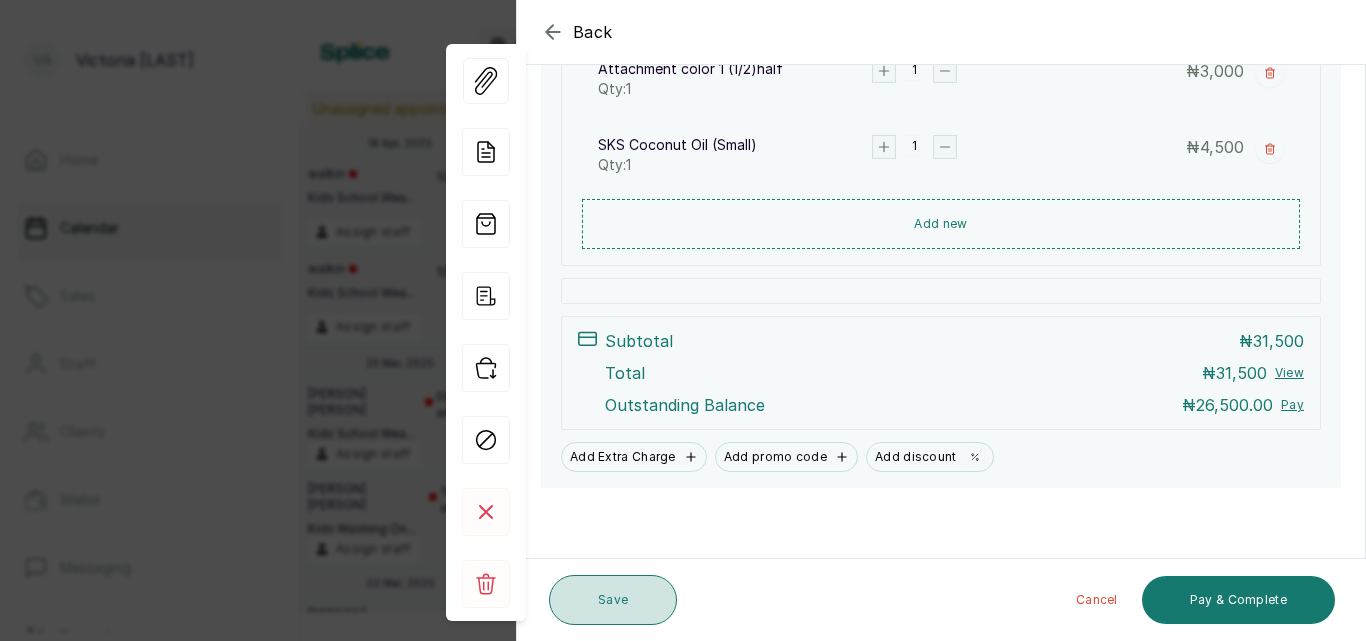 click on "Save" at bounding box center (613, 600) 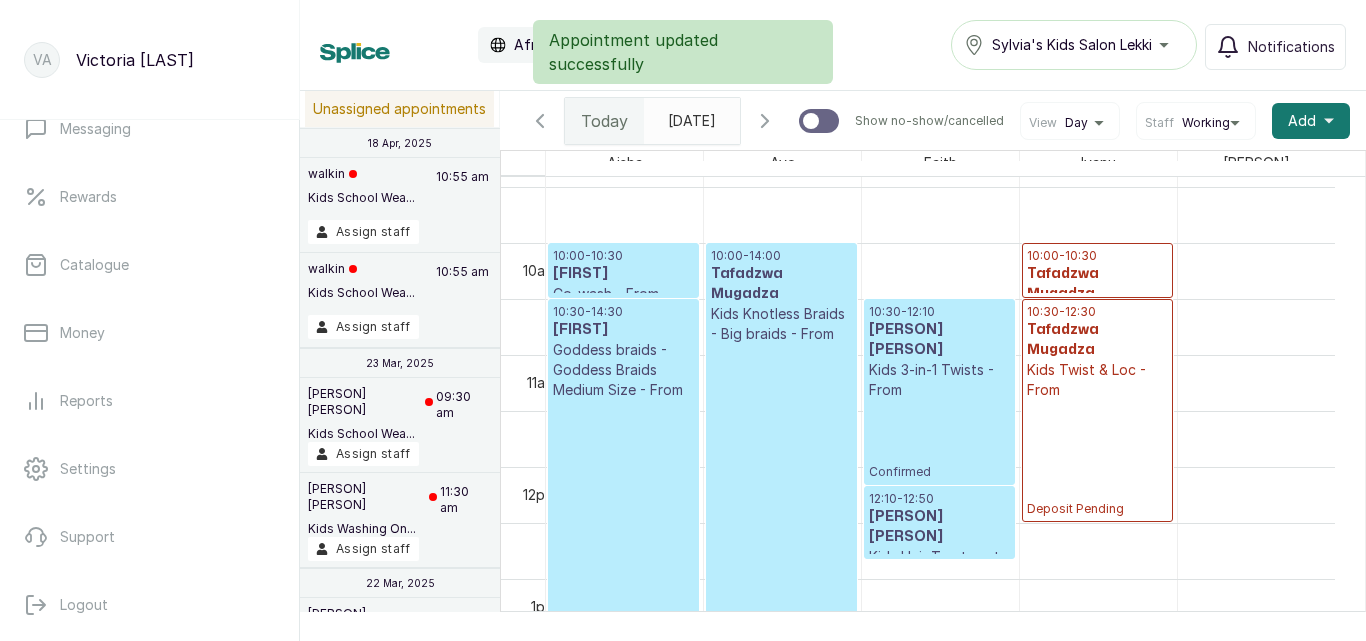 scroll, scrollTop: 455, scrollLeft: 0, axis: vertical 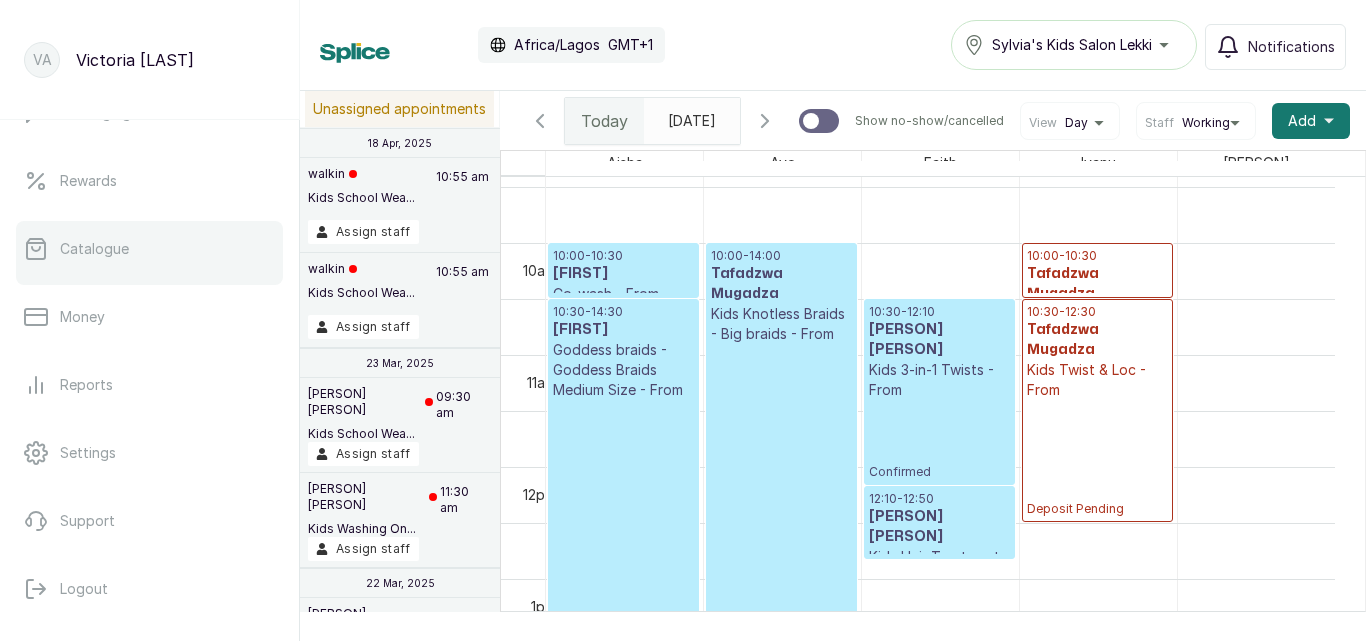 click on "Catalogue" at bounding box center (149, 249) 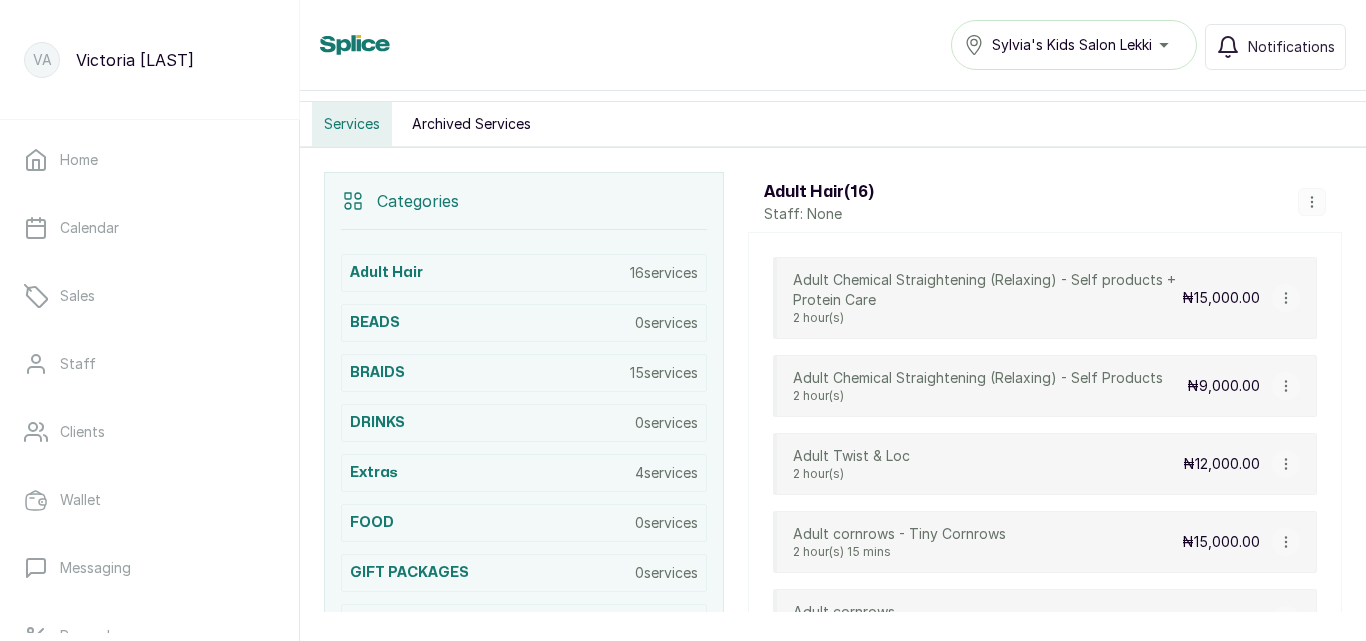 scroll, scrollTop: 367, scrollLeft: 0, axis: vertical 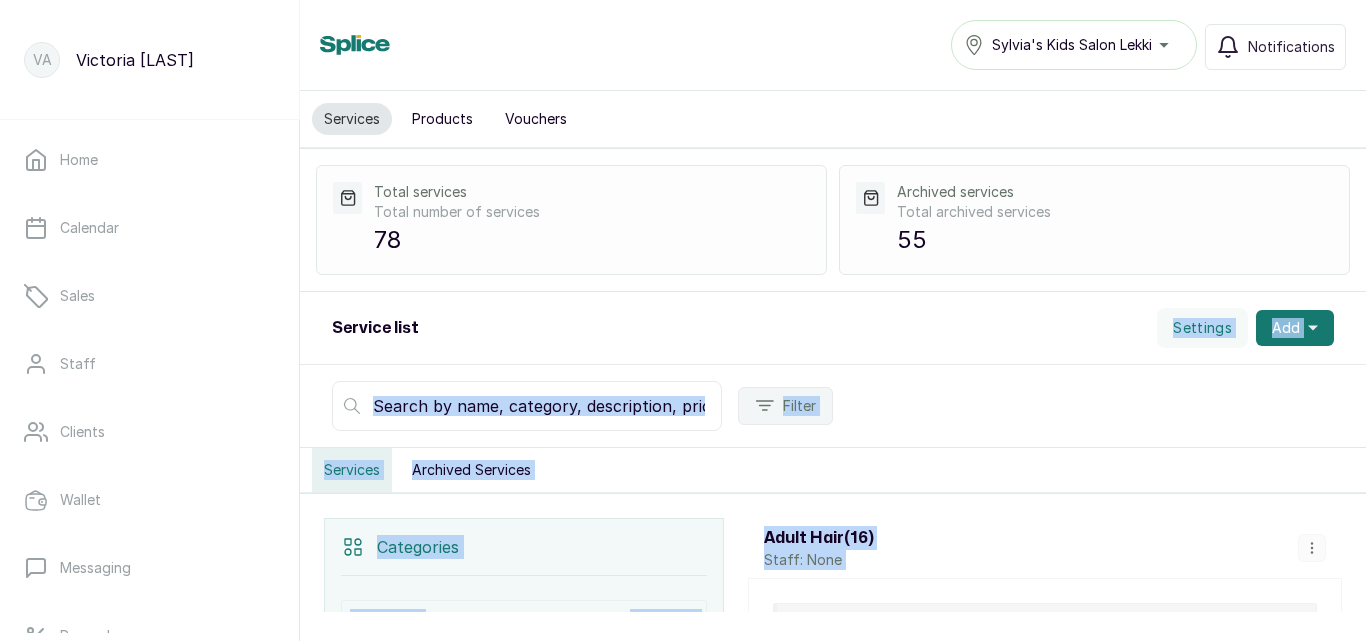 drag, startPoint x: 905, startPoint y: 365, endPoint x: 1029, endPoint y: 402, distance: 129.40247 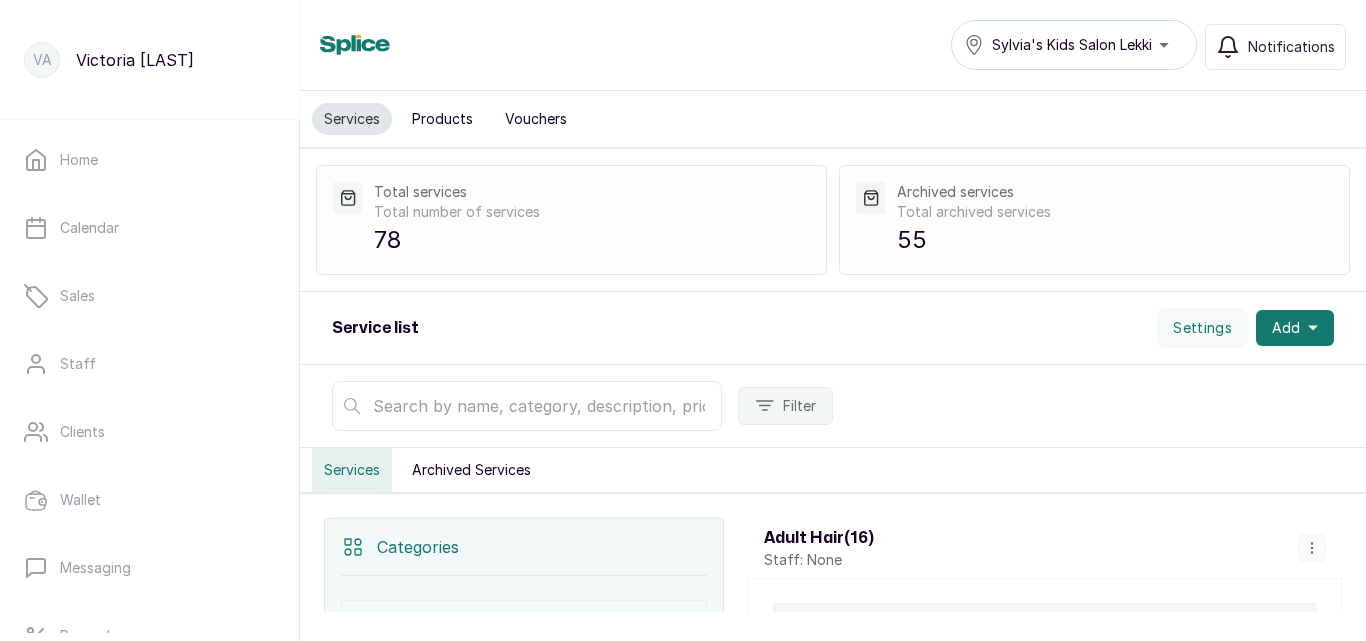 click at bounding box center [527, 406] 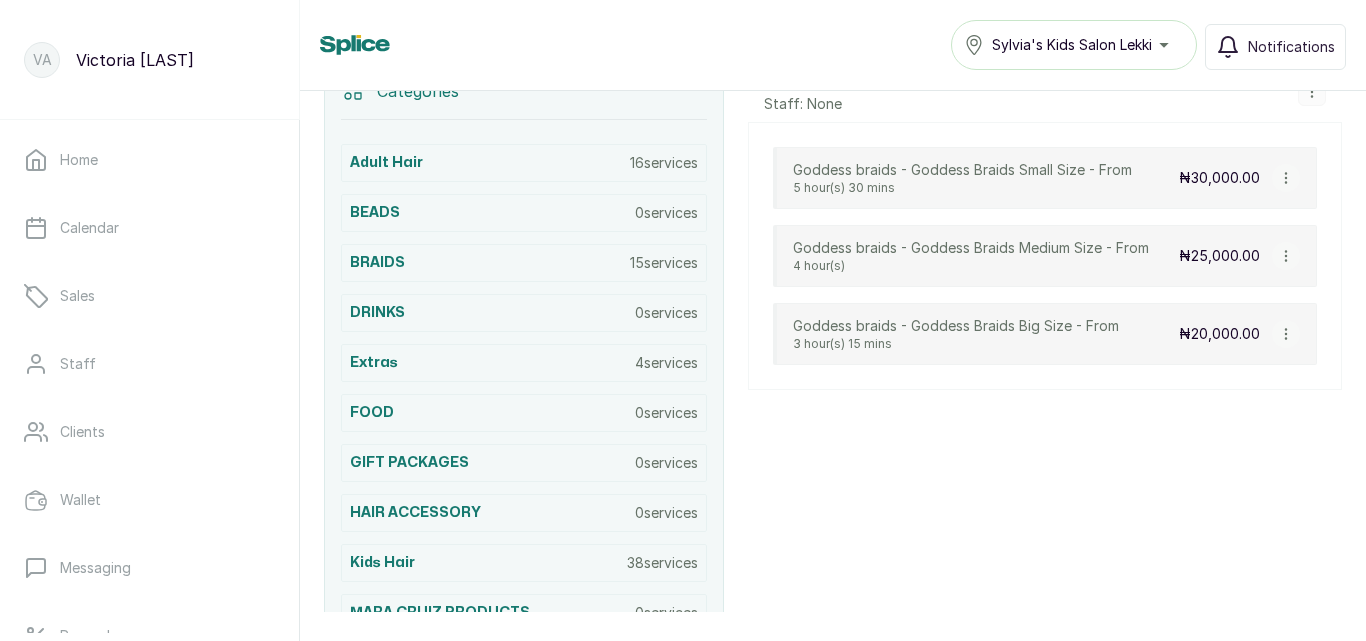 scroll, scrollTop: 465, scrollLeft: 0, axis: vertical 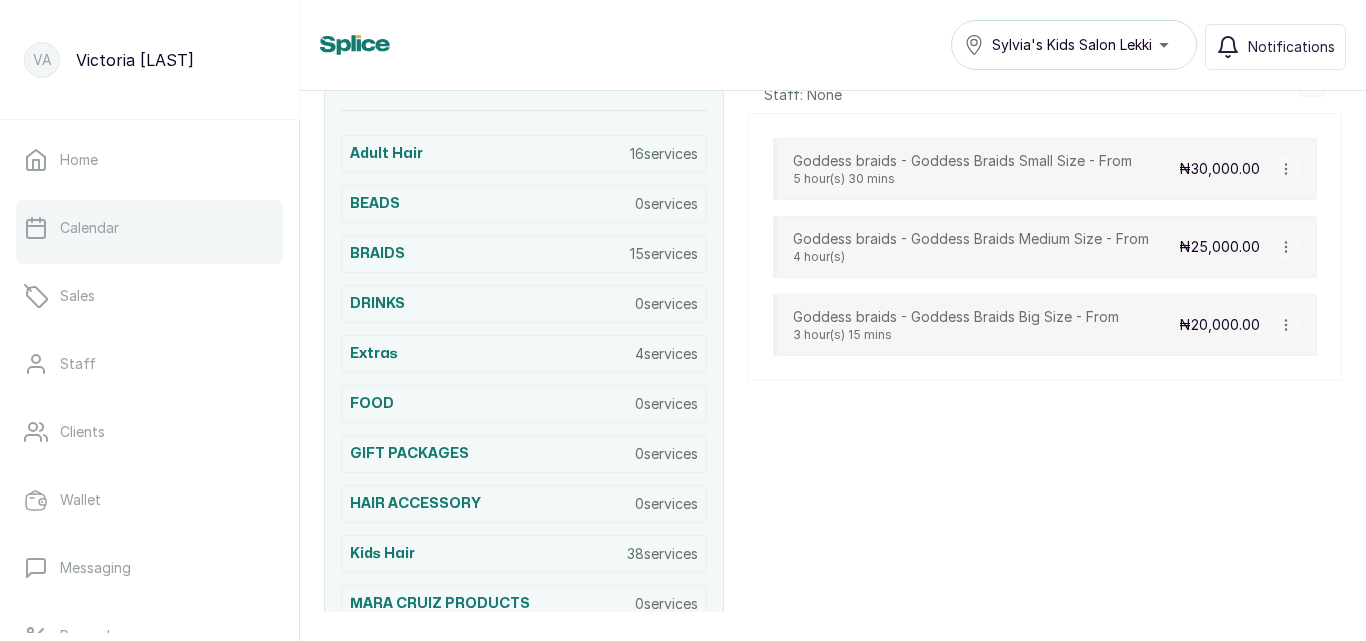 type on "GODDESS" 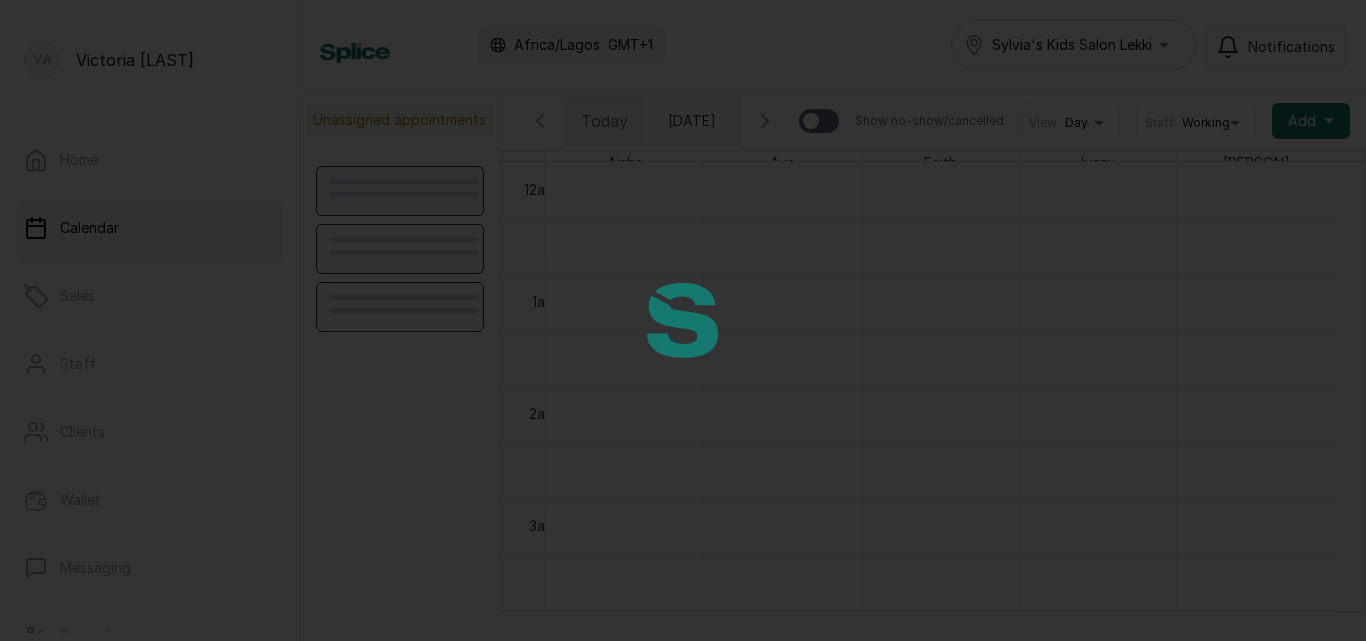 scroll, scrollTop: 673, scrollLeft: 0, axis: vertical 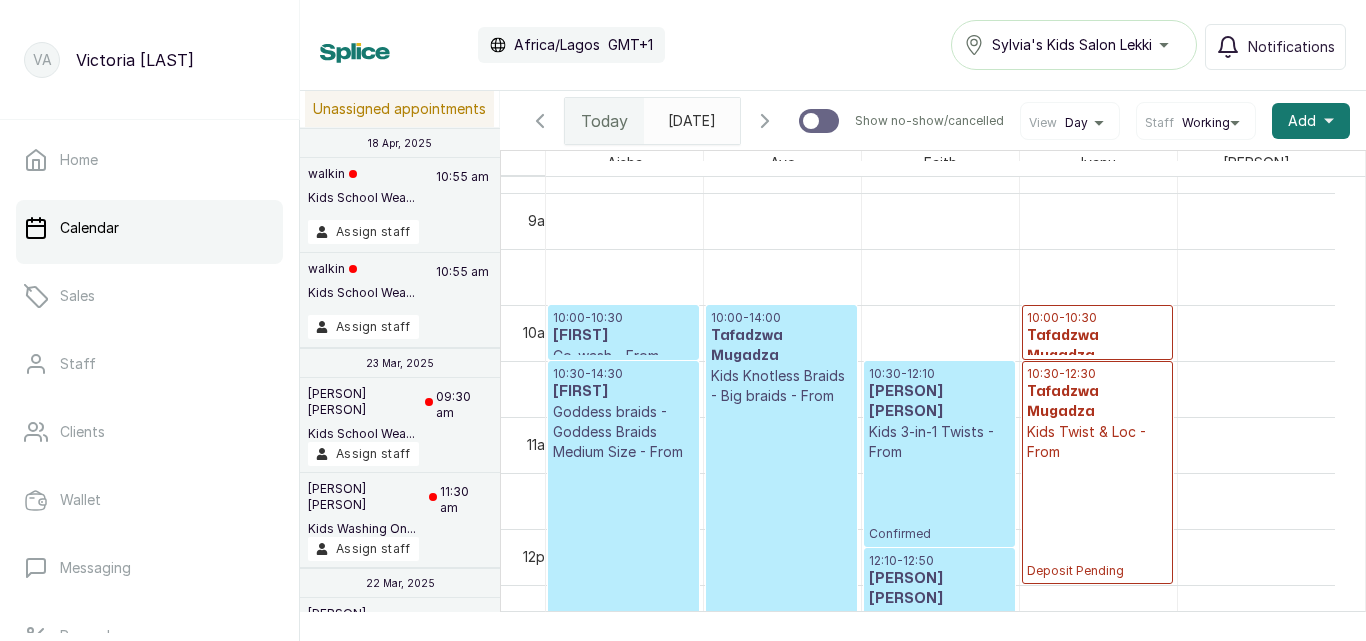 click on "[TIME] [FIRST] [LAST] Kids Twist & Loc - From Deposit Pending" at bounding box center (1097, 472) 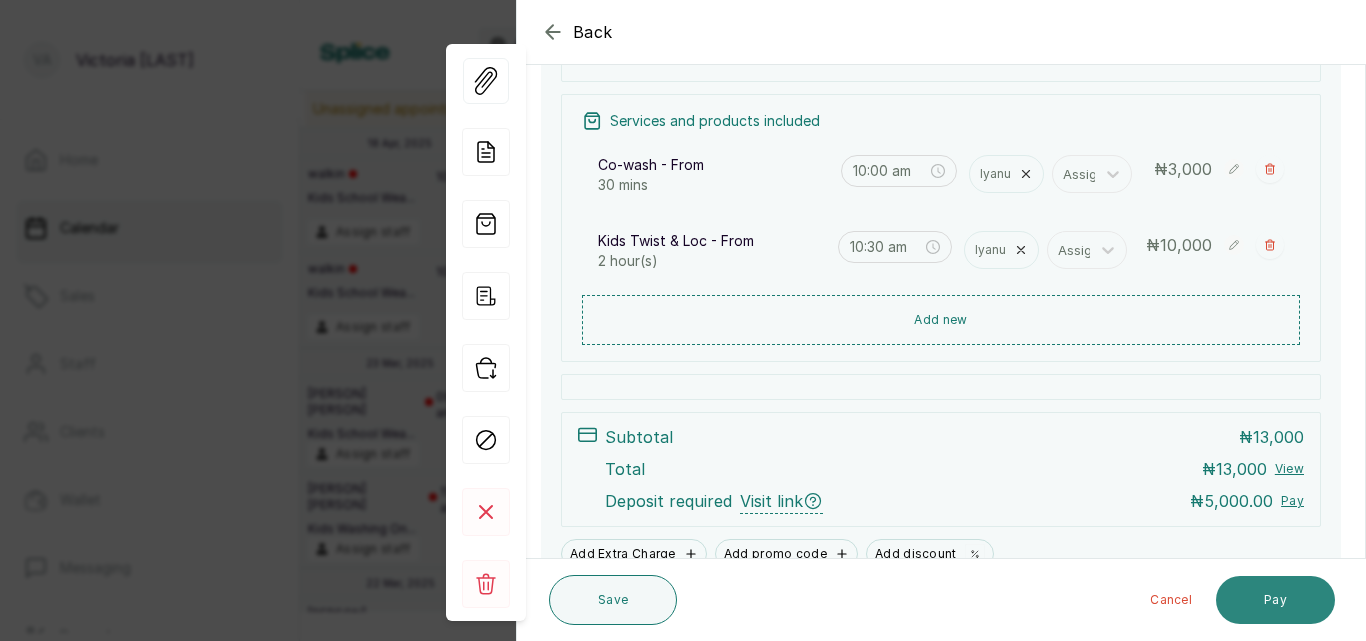 click on "Pay" at bounding box center [1275, 600] 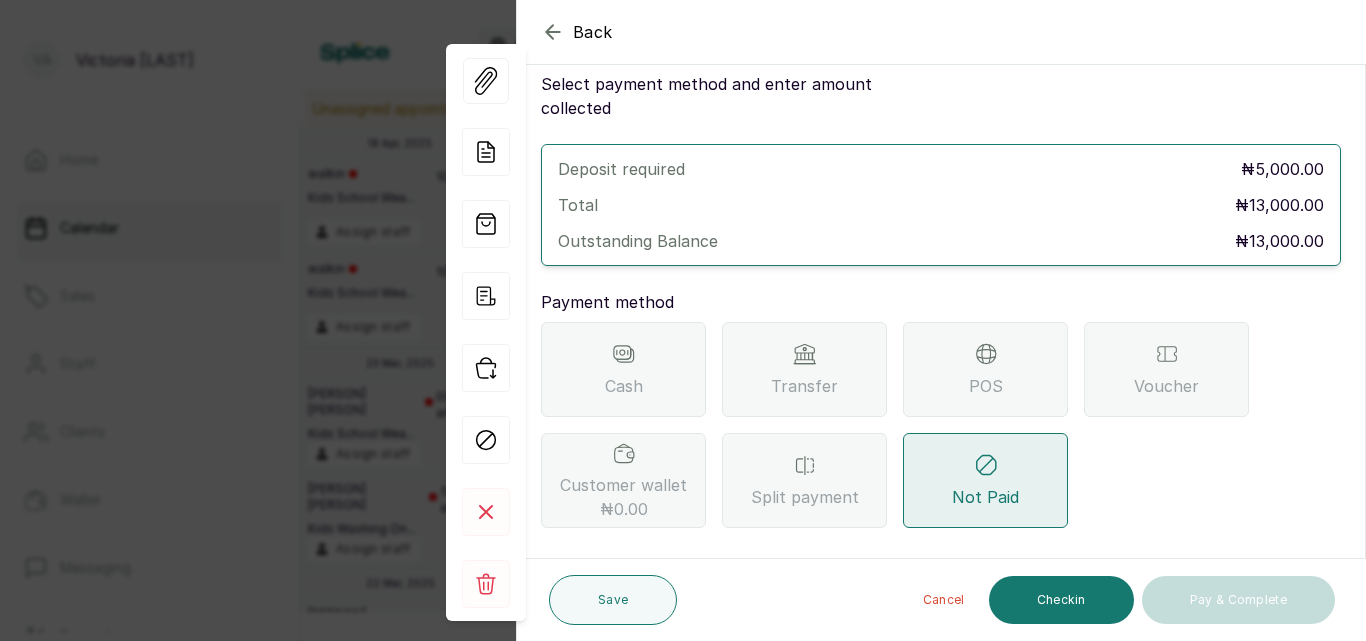 click on "Transfer" at bounding box center (804, 369) 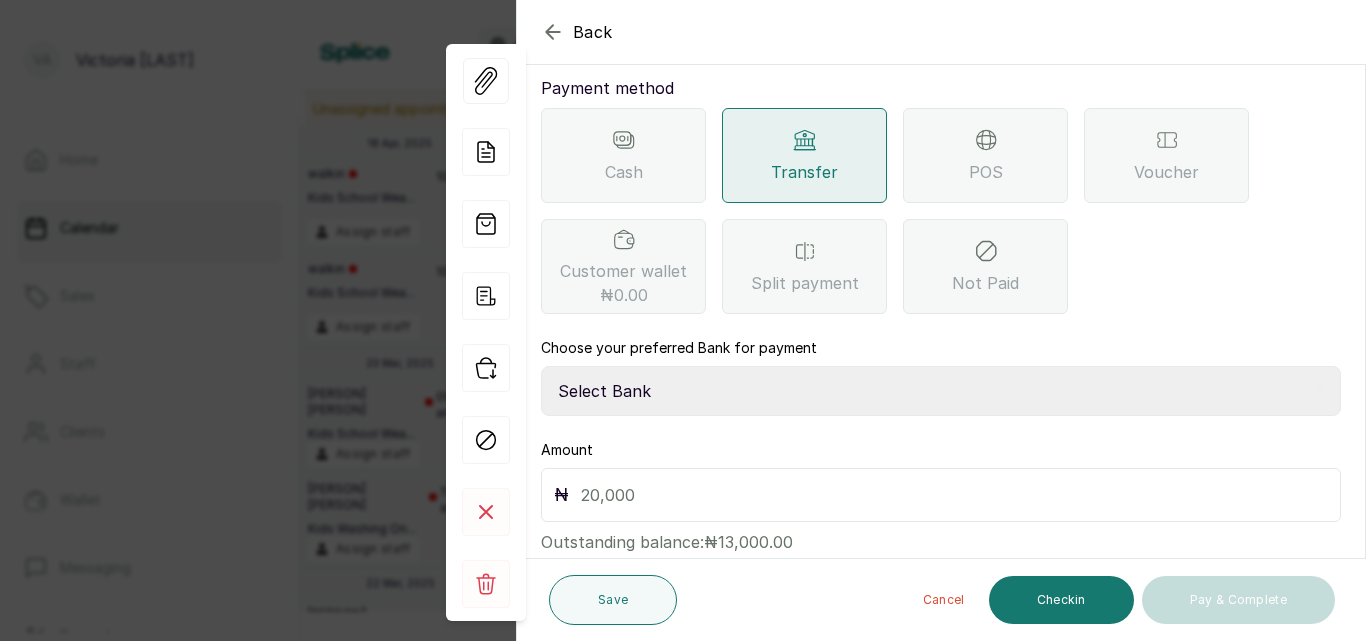 click on "Choose your preferred Bank for payment Select Bank CANARY YELLOW Moniepoint MFB CANARY YELLOW Sparkle Microfinance Bank" at bounding box center (941, 377) 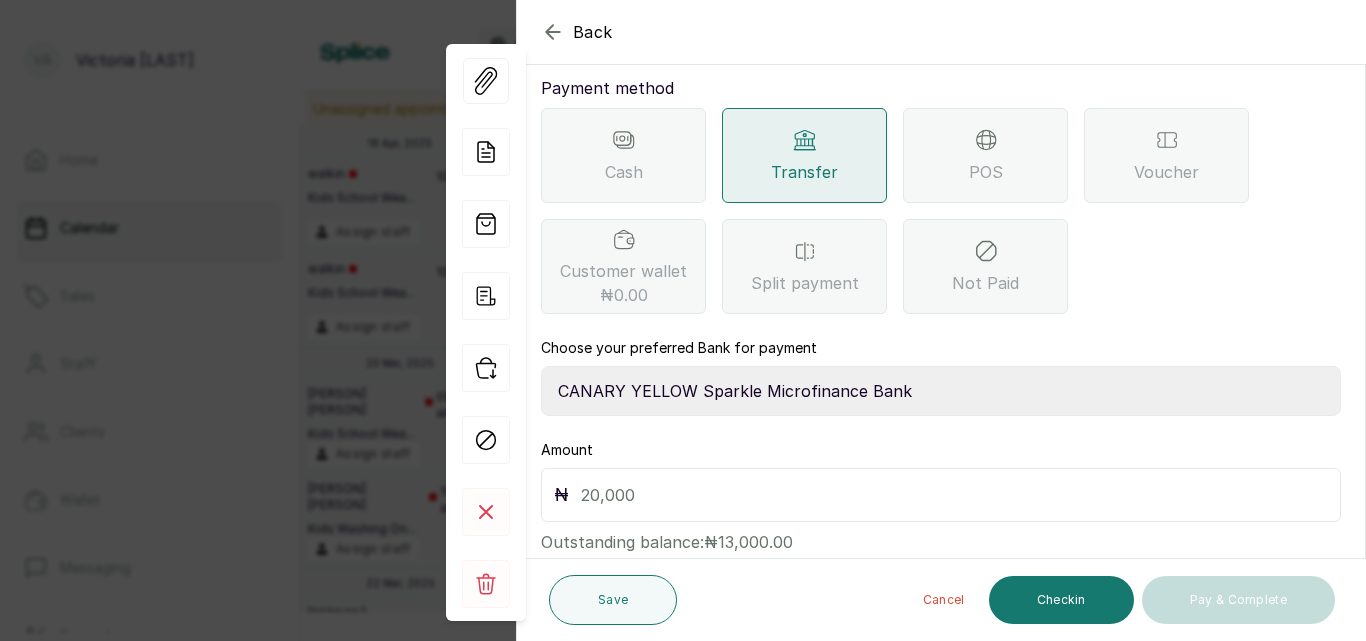 click on "Select Bank CANARY YELLOW Moniepoint MFB CANARY YELLOW Sparkle Microfinance Bank" at bounding box center [941, 391] 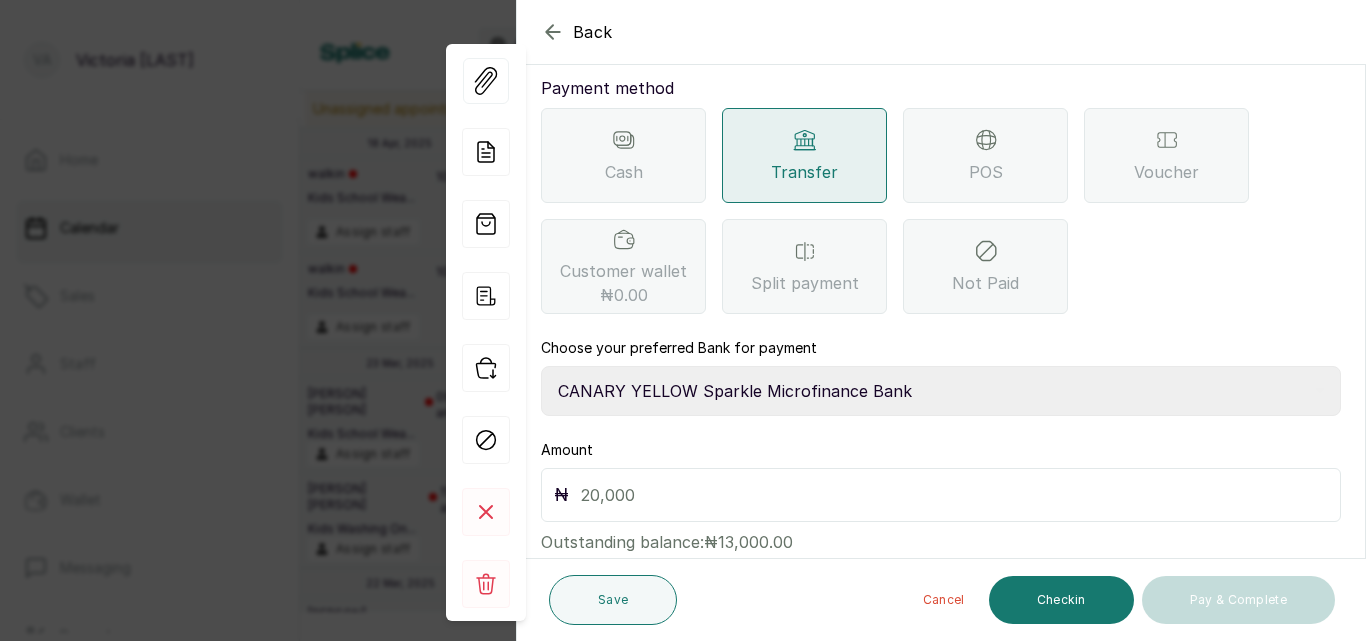 click at bounding box center [954, 495] 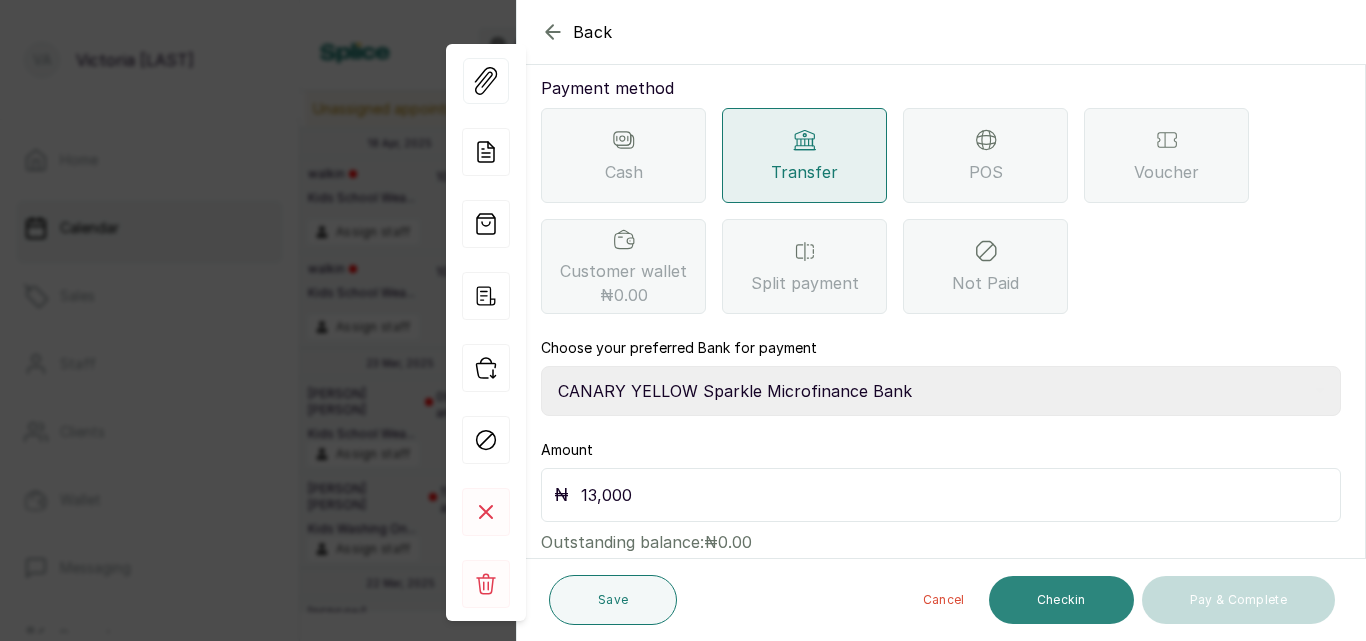 type on "13,000" 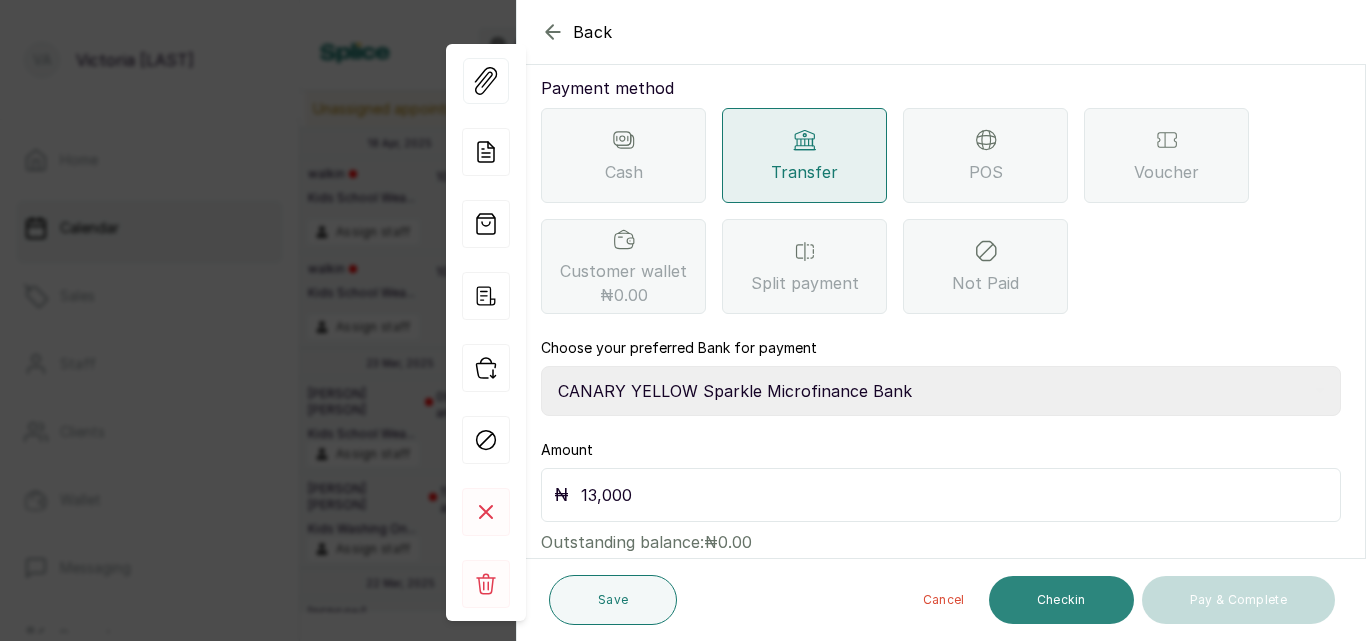 click on "Checkin" at bounding box center (1061, 600) 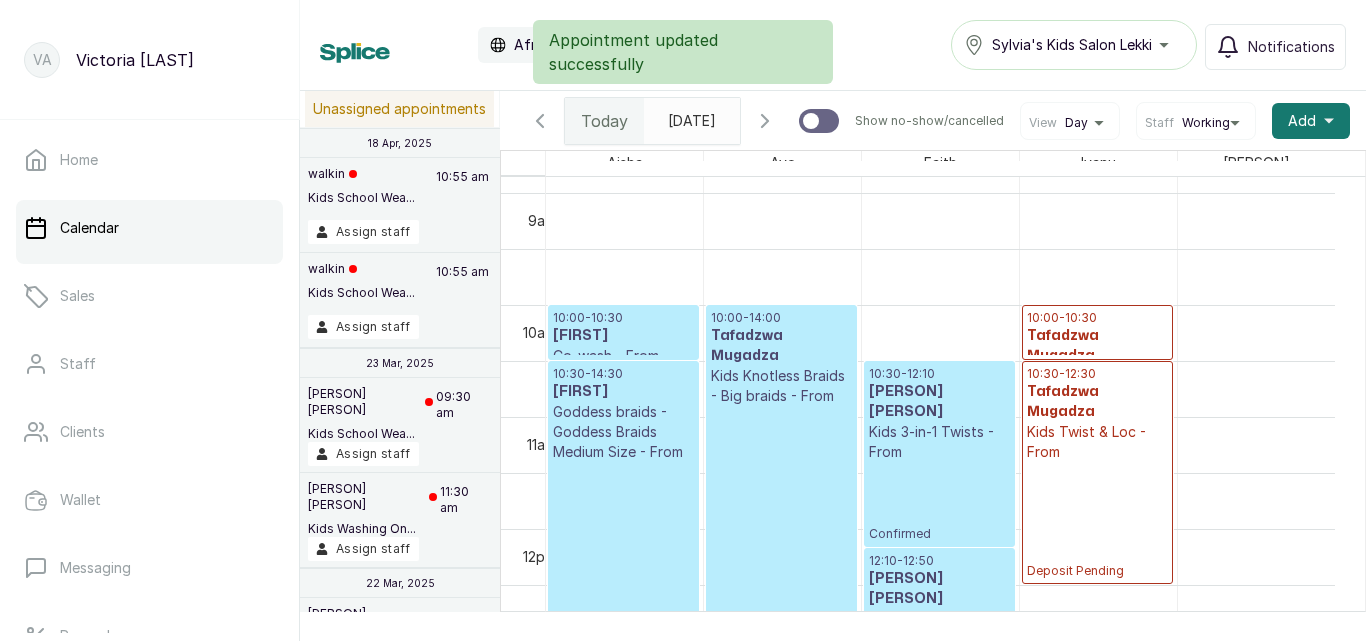 click on "[TIME]  -  [TIME] [FIRST] [LAST] Kids Hair Treatments (HOT) - Moisture Treatment (hot) Confirmed" at bounding box center (939, 584) 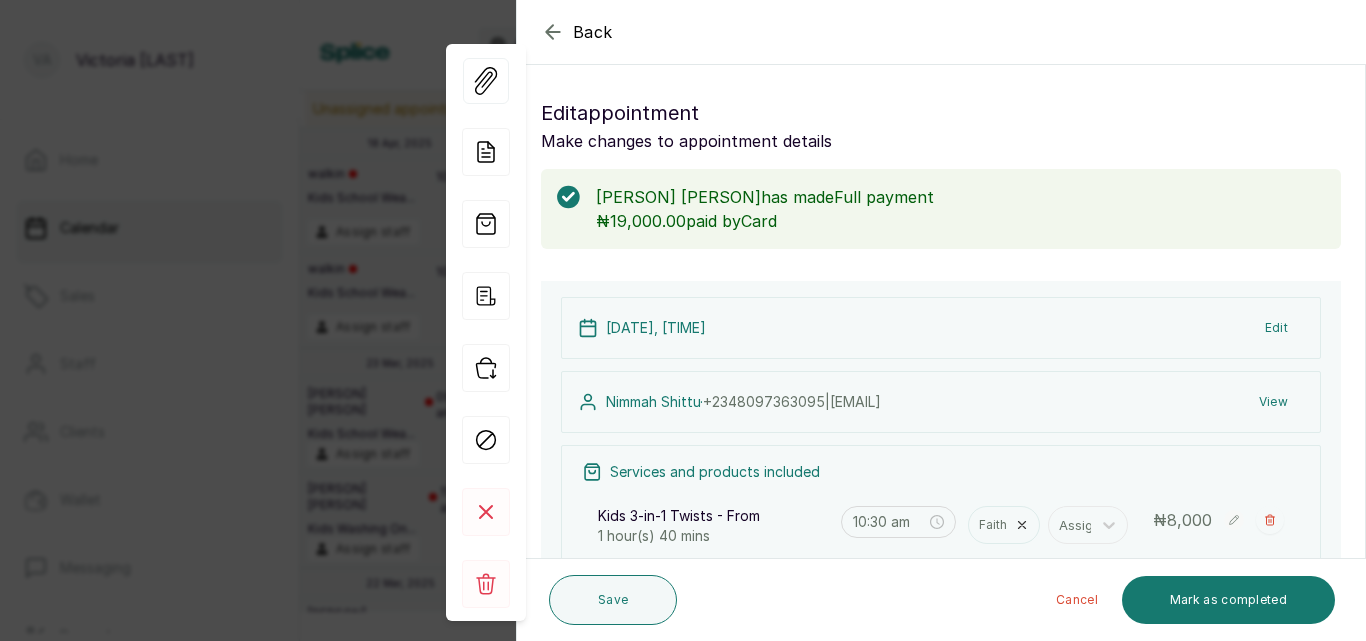 click 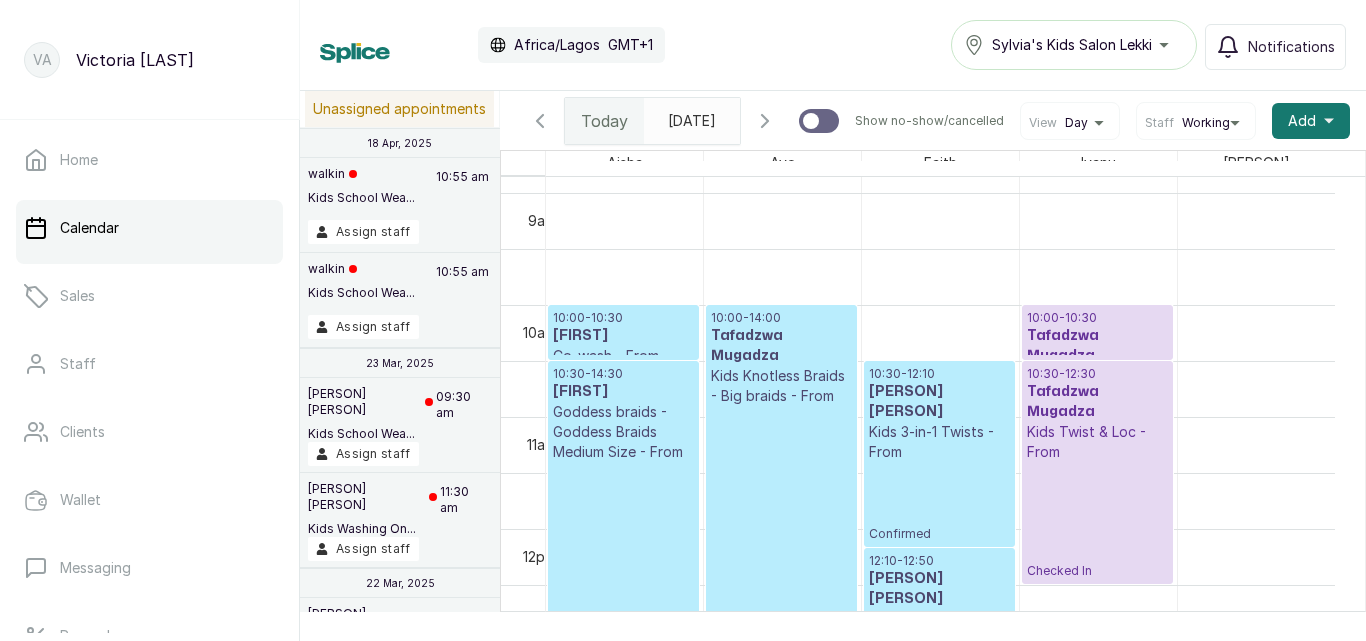 click on "Kids 3-in-1 Twists - From" at bounding box center (939, 442) 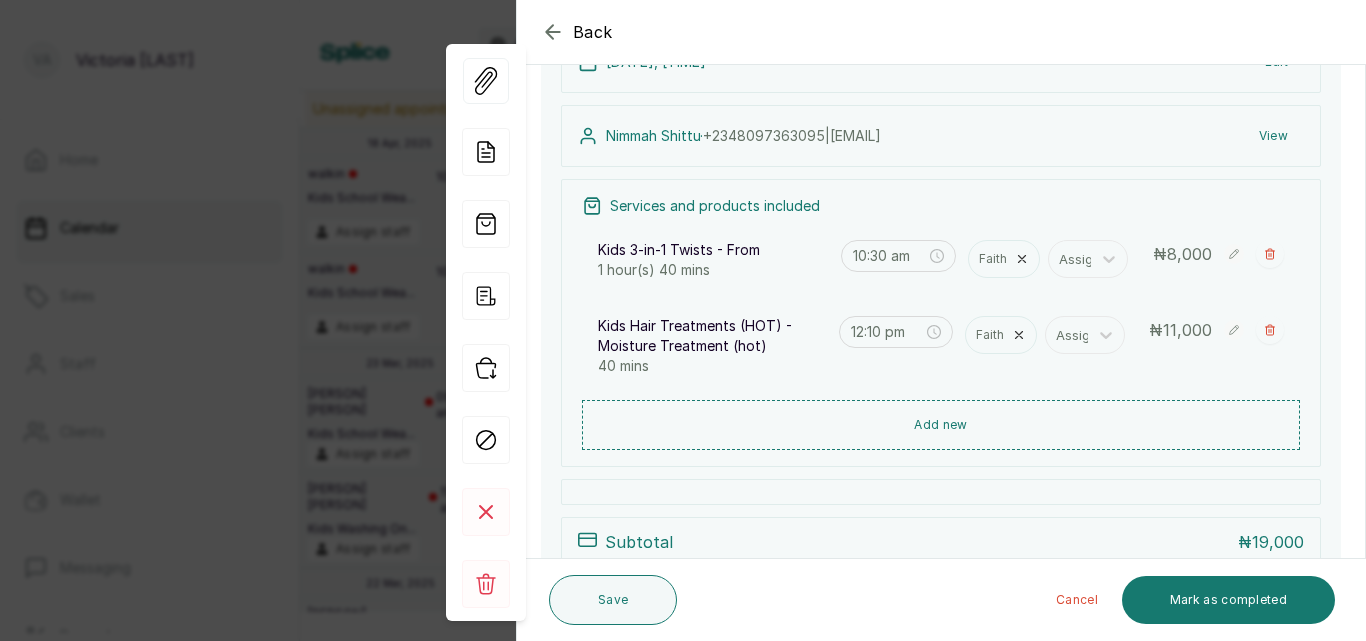 scroll, scrollTop: 273, scrollLeft: 0, axis: vertical 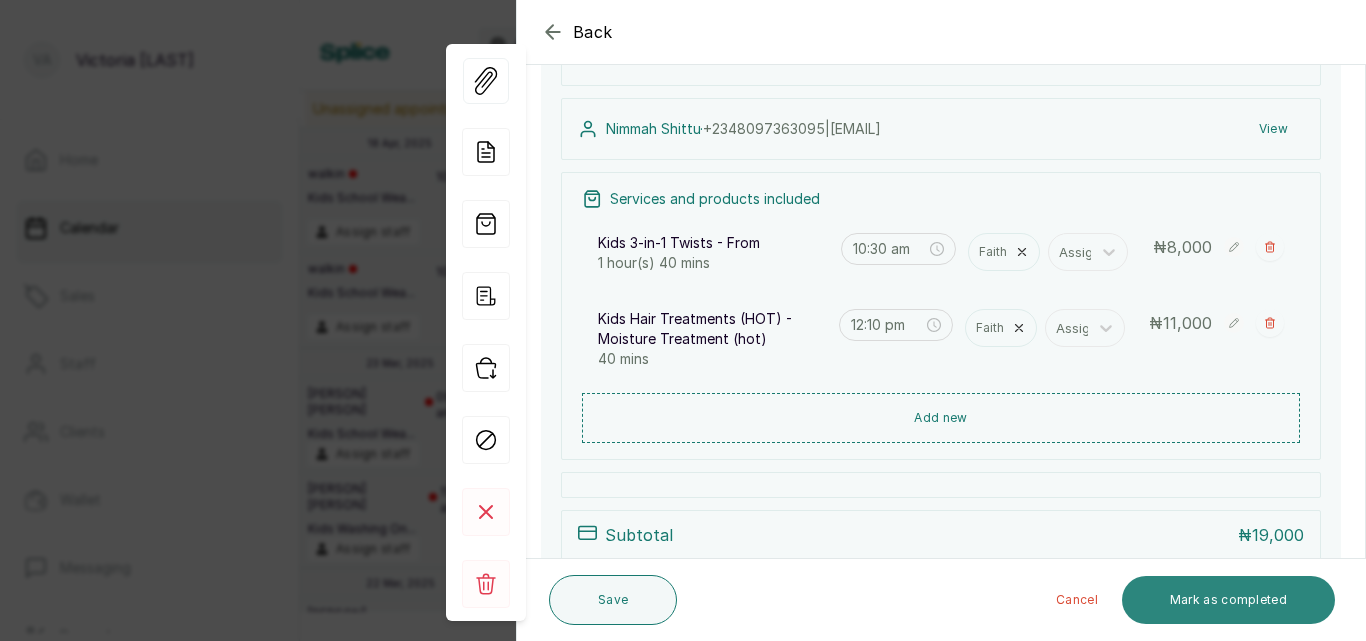 click on "Mark as completed" at bounding box center (1228, 600) 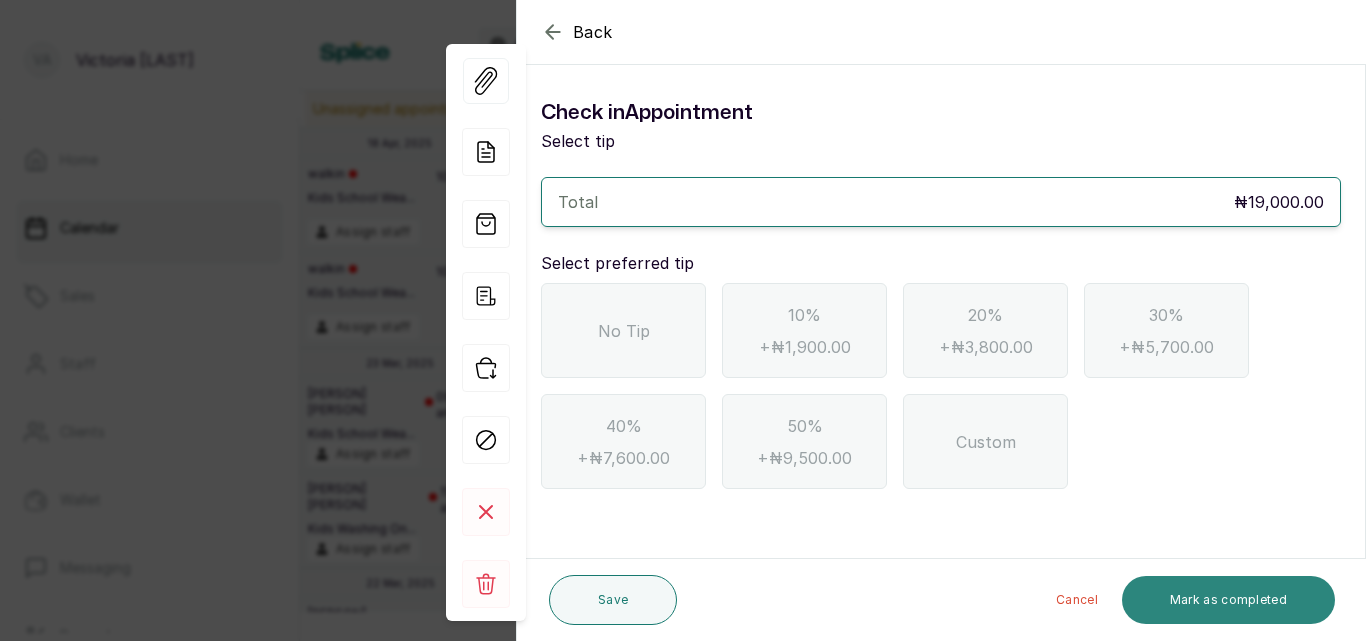 scroll, scrollTop: 0, scrollLeft: 0, axis: both 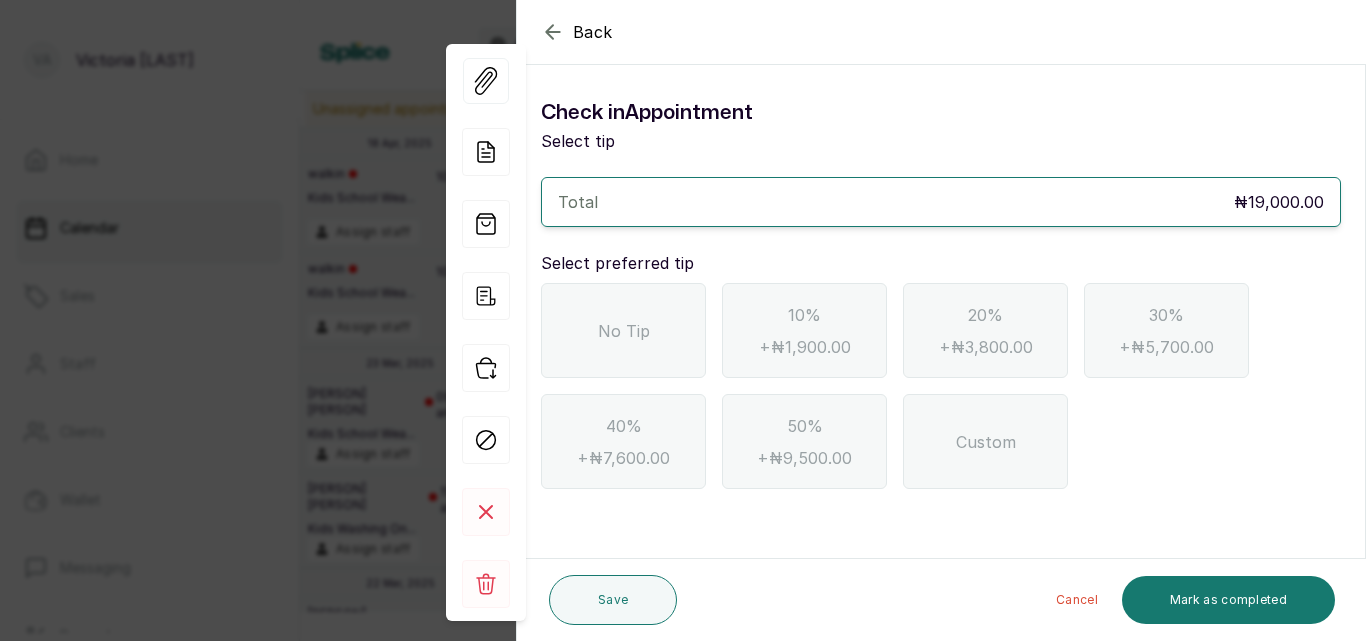 click on "No Tip" at bounding box center [623, 330] 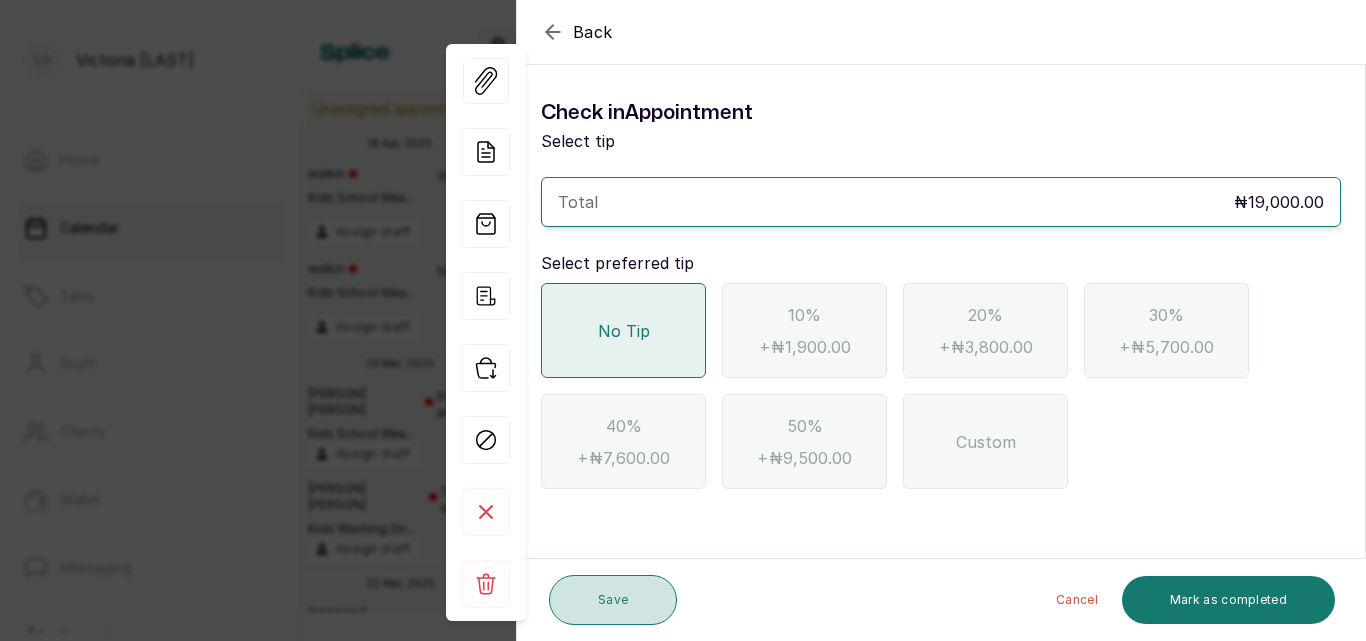 click on "Save" at bounding box center (613, 600) 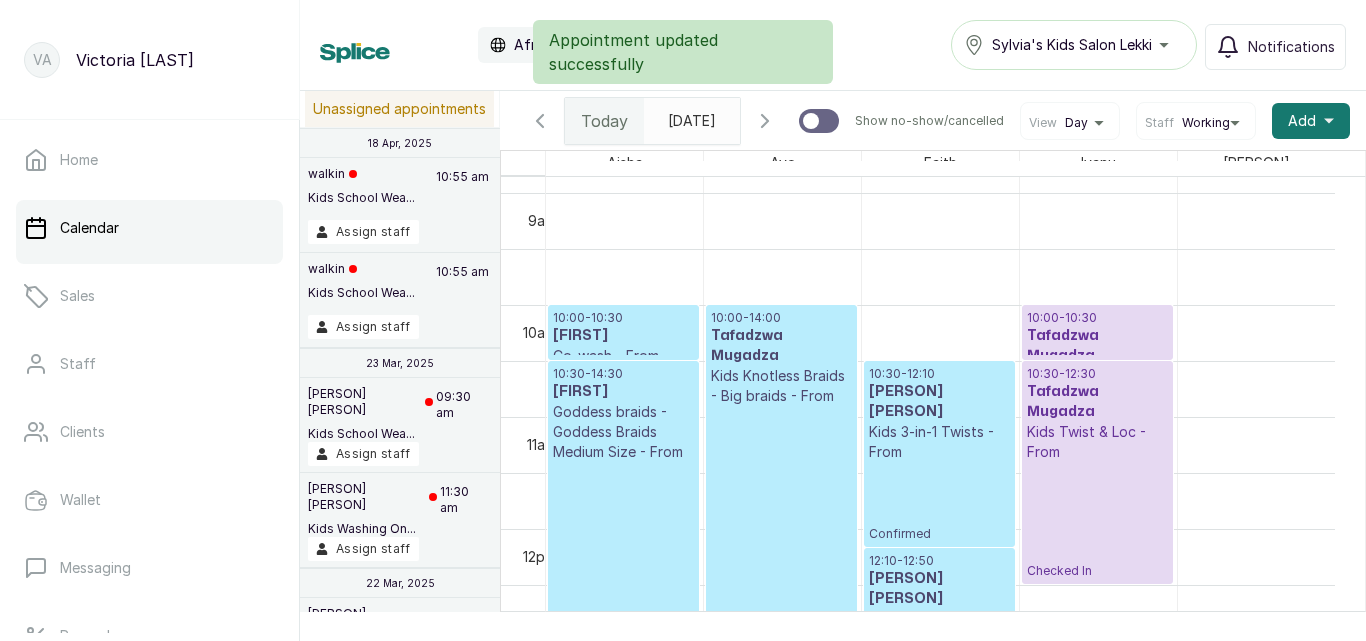 click on "[TIME] - [TIME] [PERSON] Kids 3-in-1 Twists - From Confirmed" at bounding box center (939, 454) 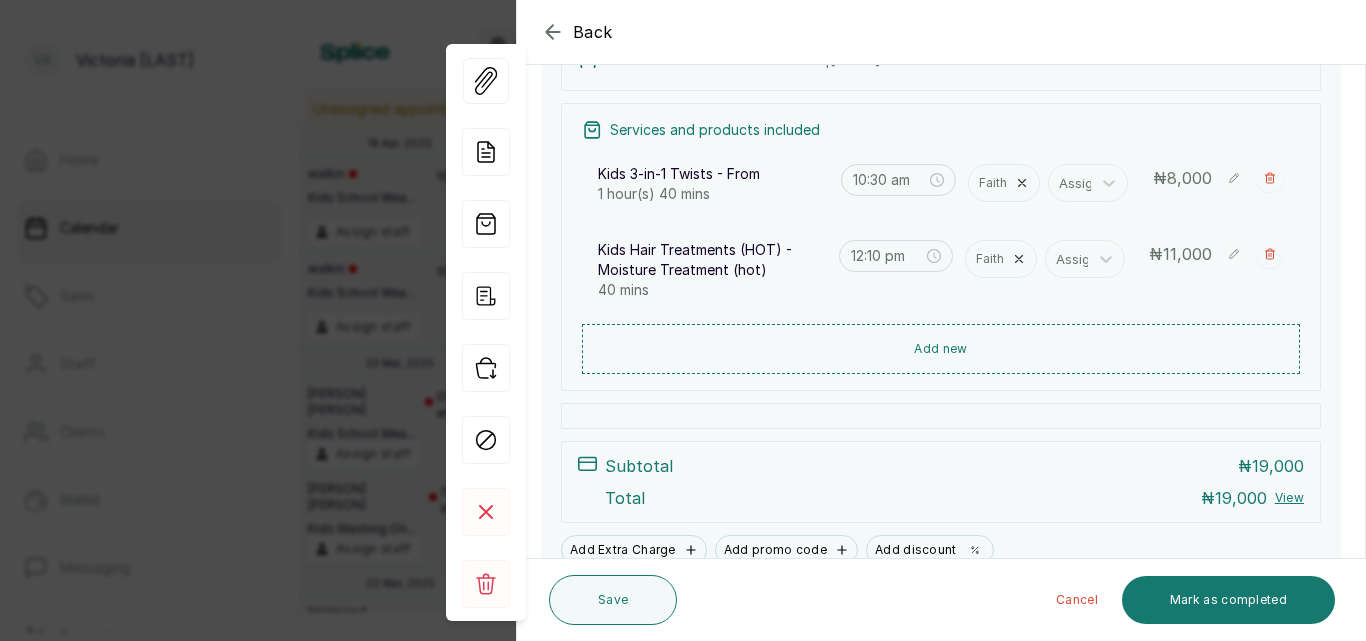 scroll, scrollTop: 435, scrollLeft: 0, axis: vertical 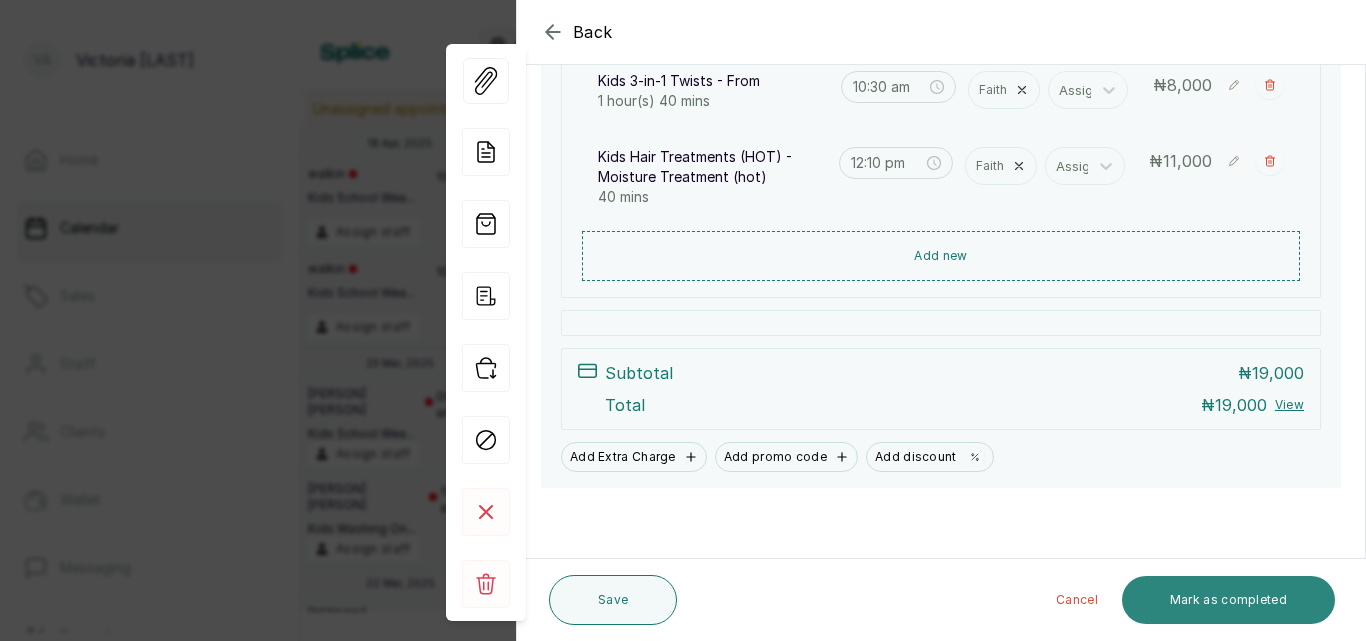 click on "Mark as completed" at bounding box center (1228, 600) 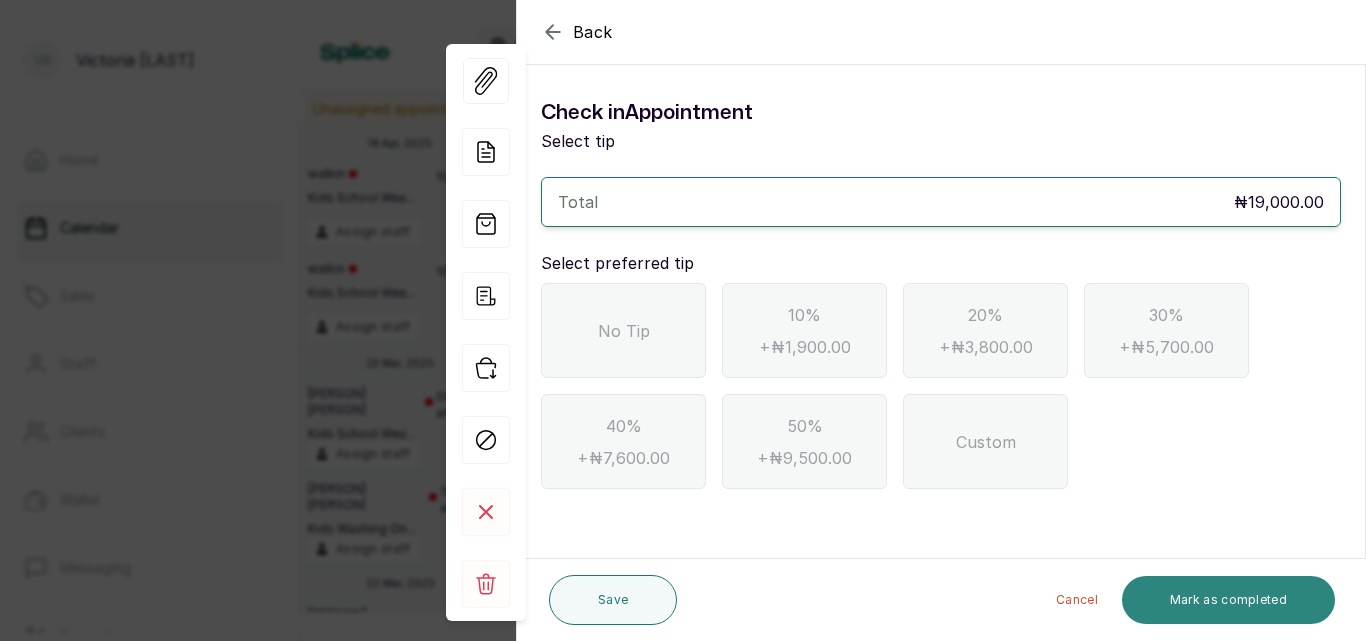 scroll, scrollTop: 0, scrollLeft: 0, axis: both 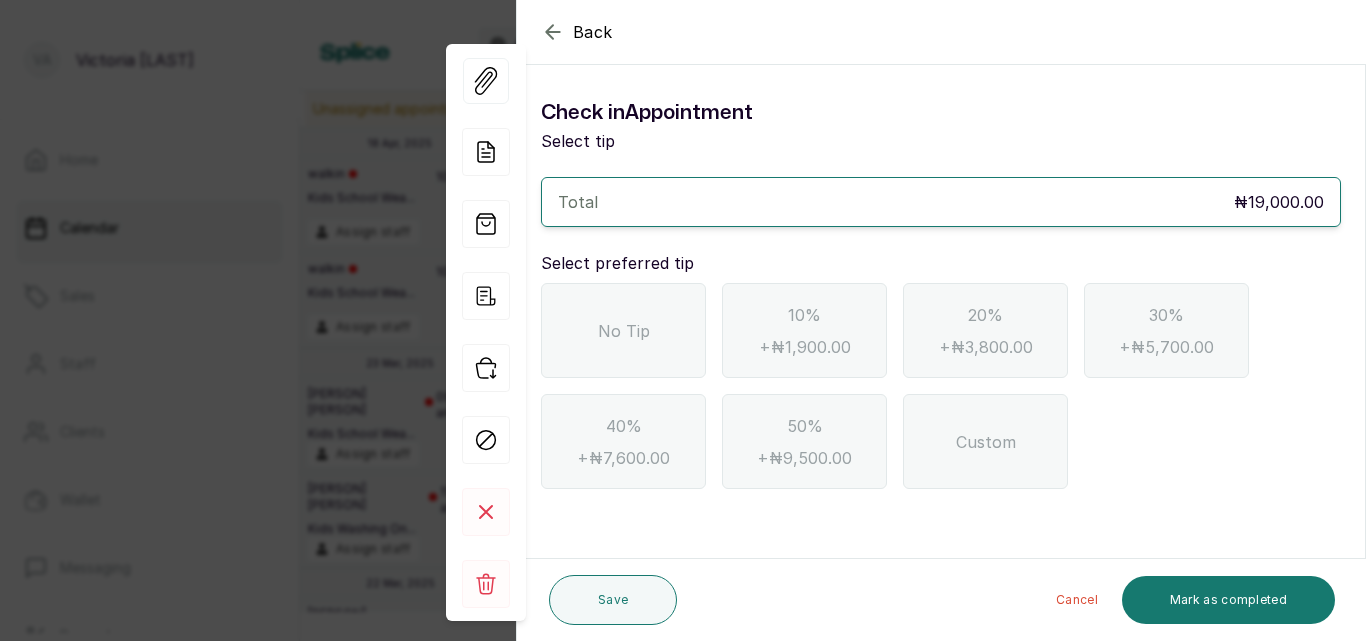 click on "No Tip" at bounding box center (623, 330) 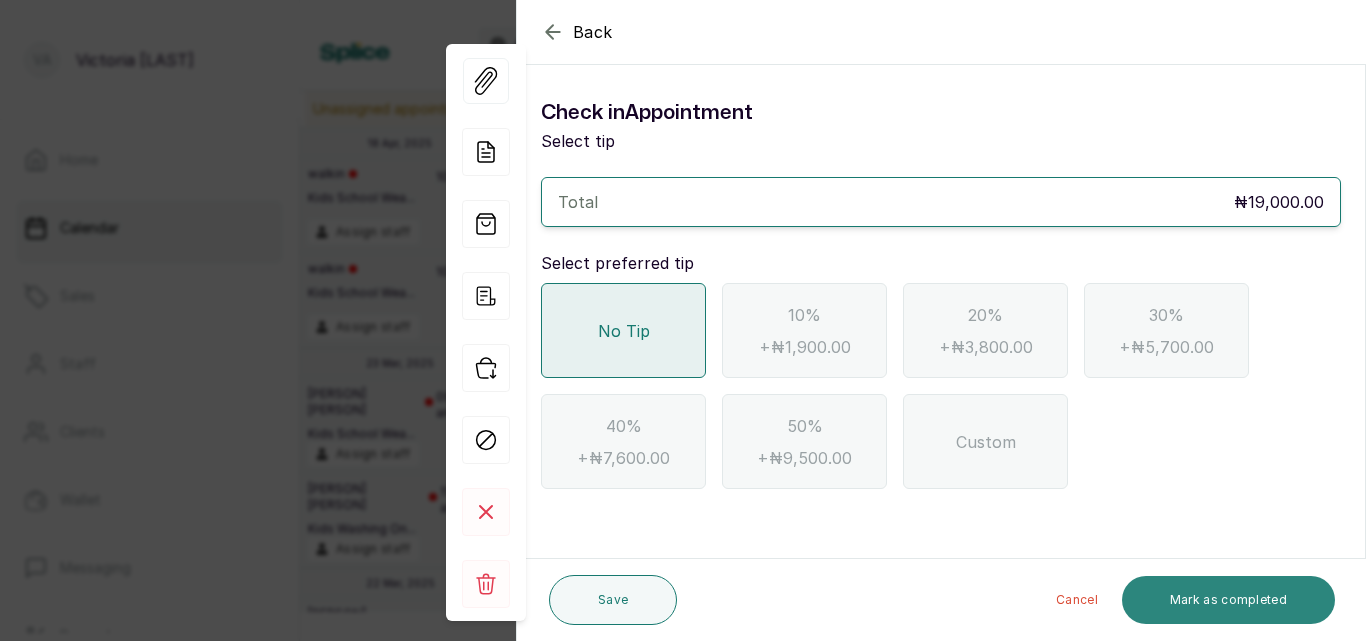 click on "Mark as completed" at bounding box center (1228, 600) 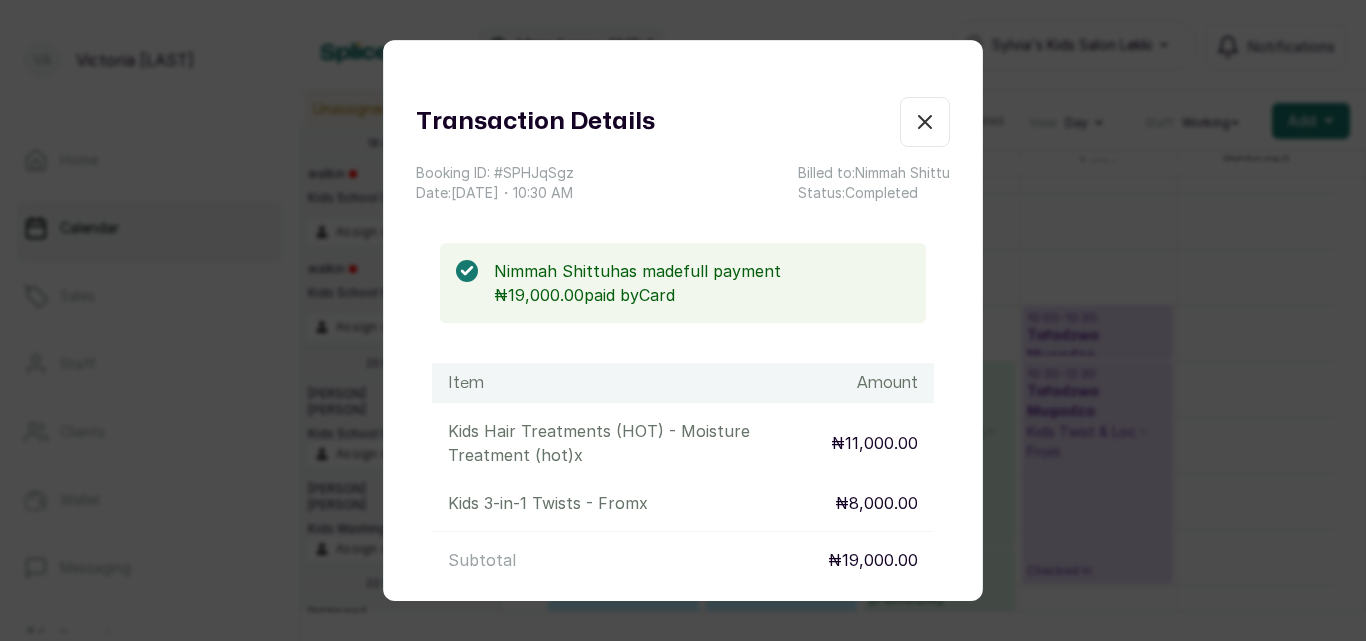 click 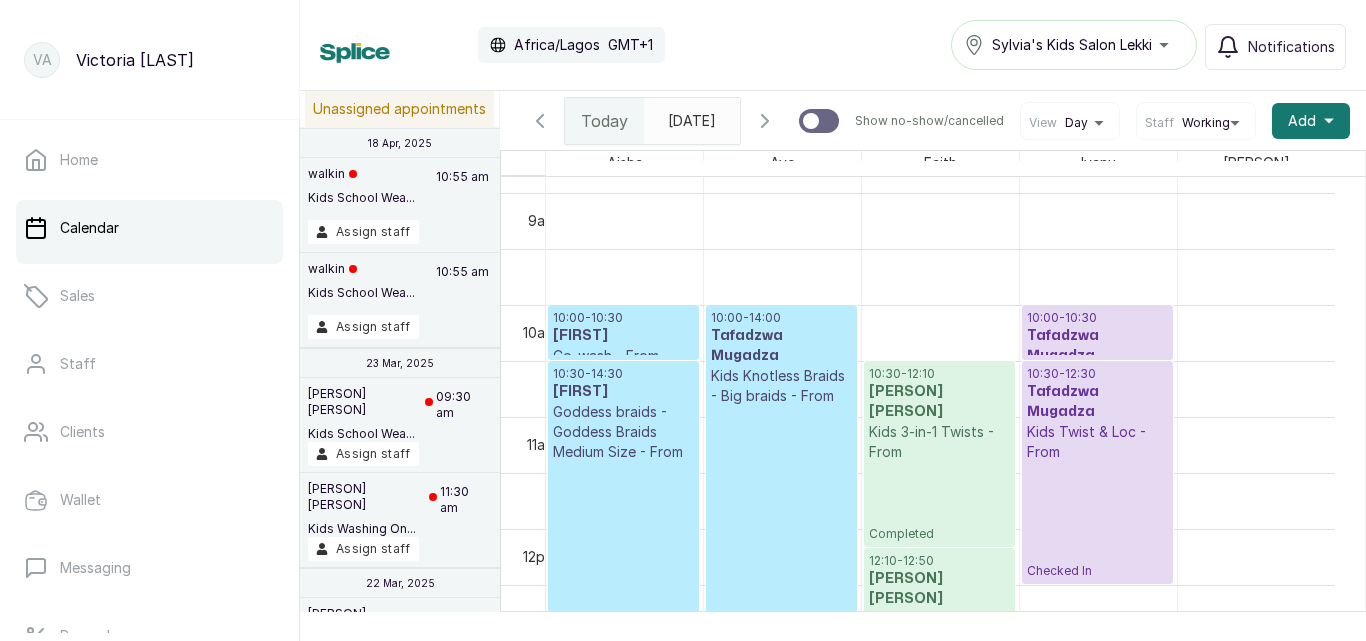 scroll, scrollTop: 1227, scrollLeft: 0, axis: vertical 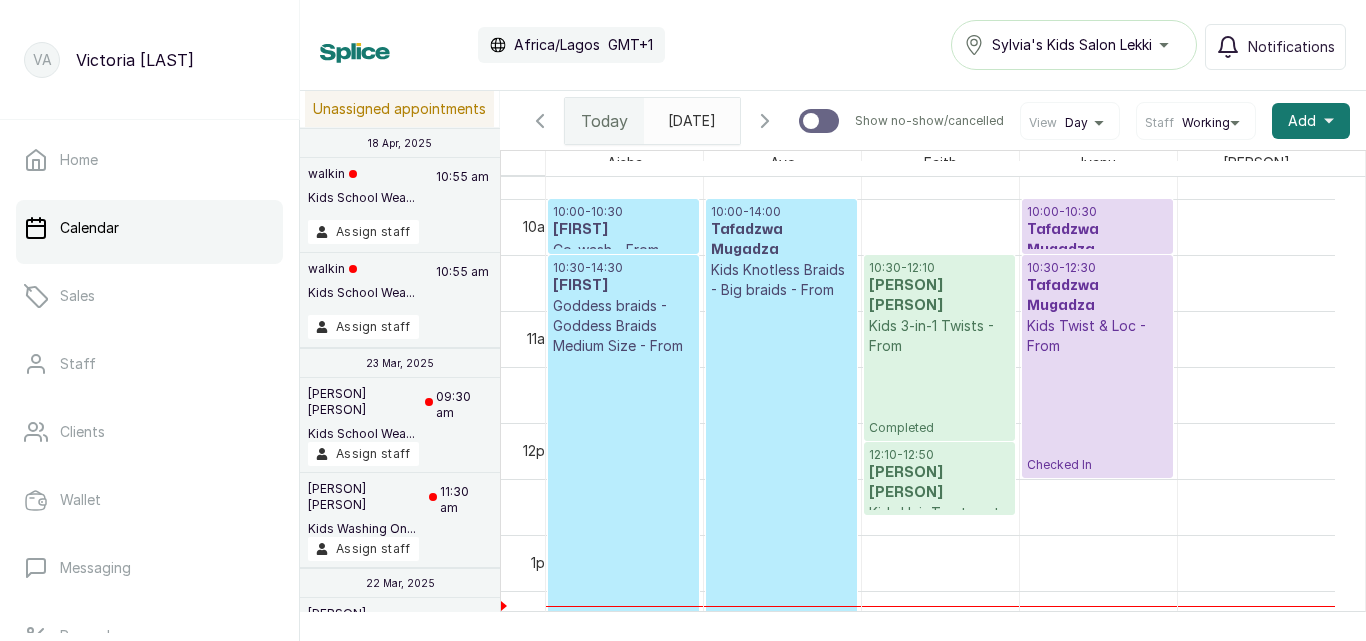 click on "[TIME] - [TIME] [PERSON] Kids Knotless Braids - Big braids - From Confirmed" at bounding box center [781, 422] 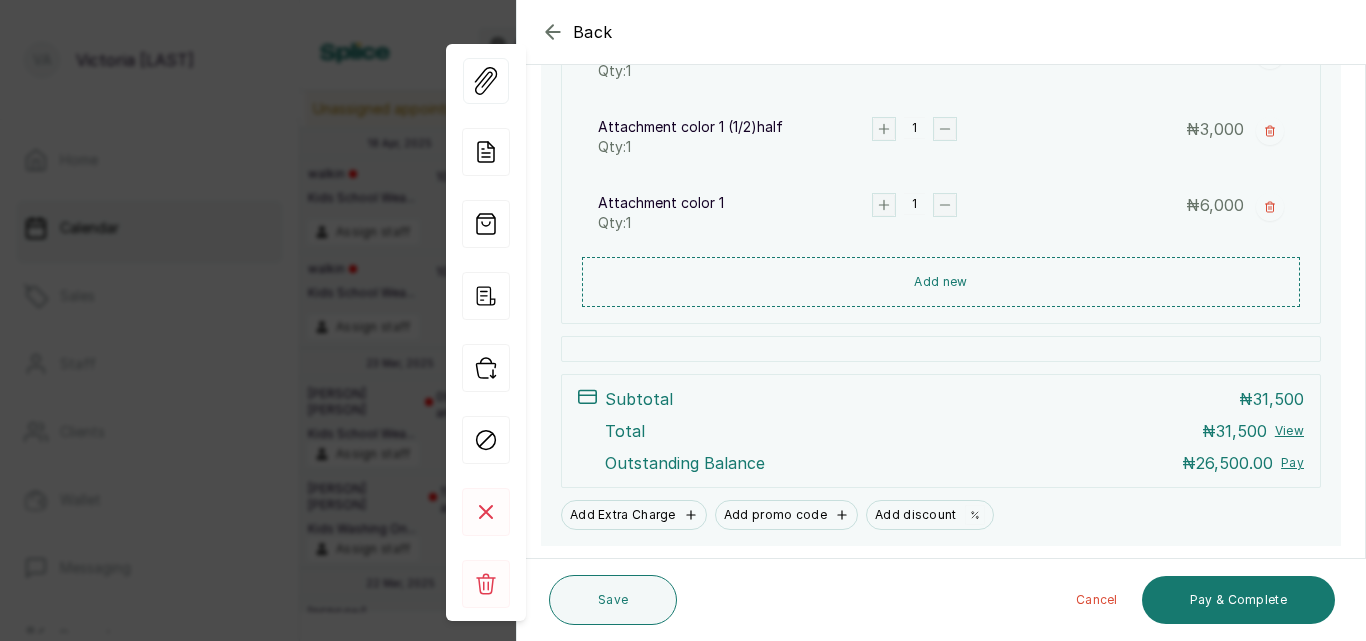 scroll, scrollTop: 657, scrollLeft: 0, axis: vertical 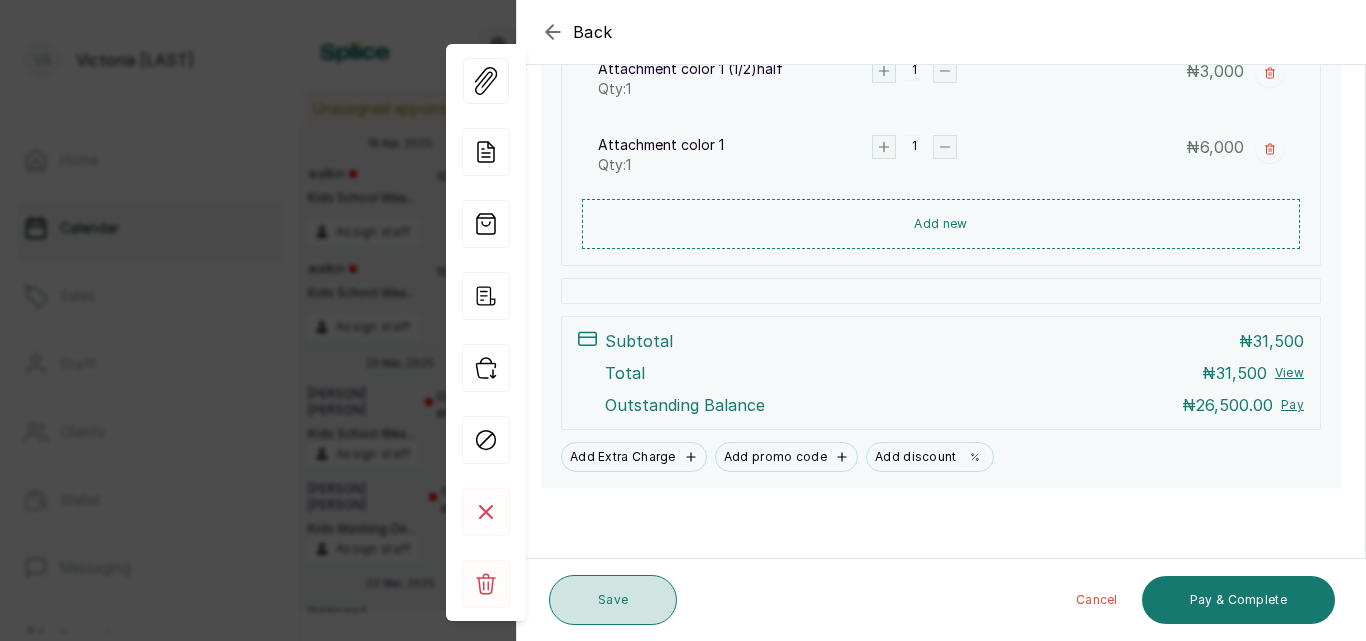 click on "Save" at bounding box center [613, 600] 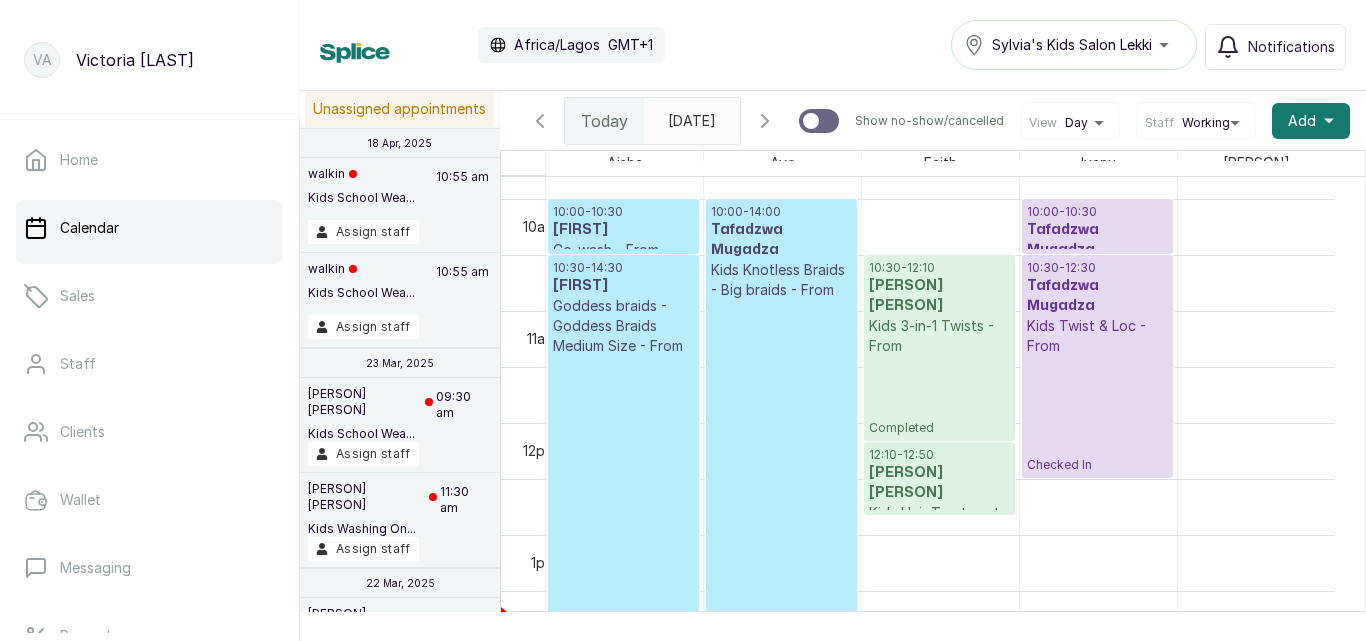 click on "[TIME]  -  [TIME] [FIRST] [LAST] Kids Twist & Loc - From Checked In" at bounding box center (1097, 366) 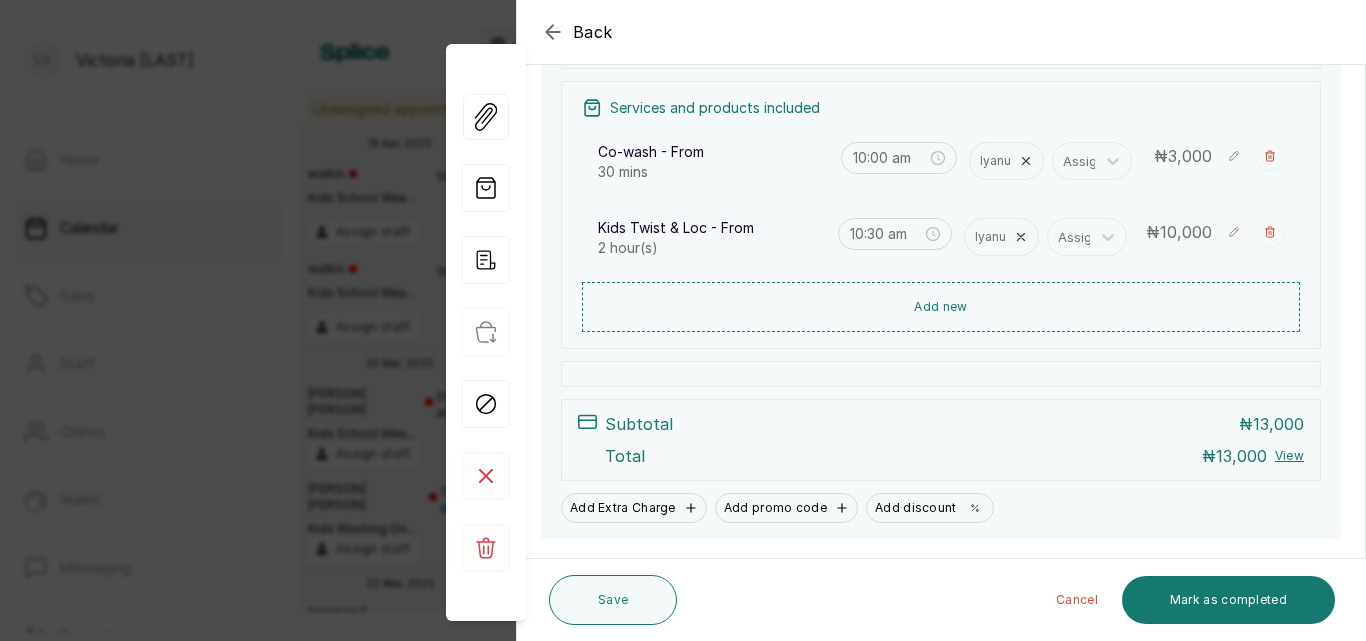 scroll, scrollTop: 415, scrollLeft: 0, axis: vertical 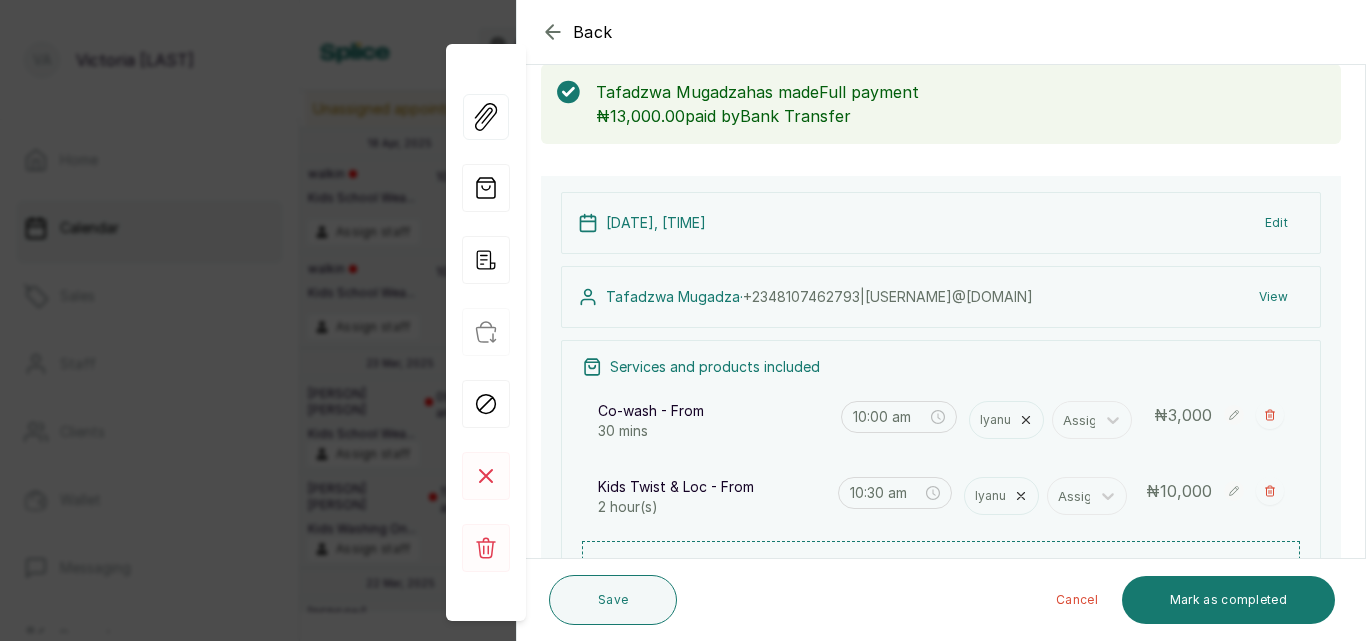 click 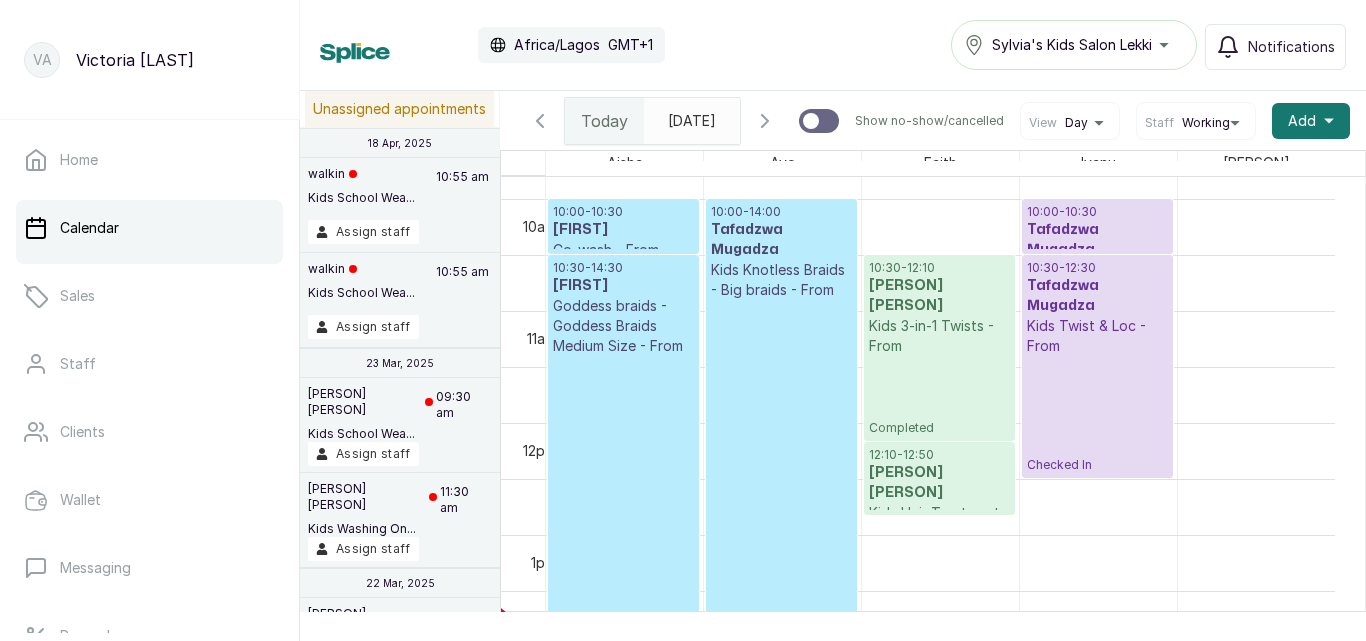 click on "[TIME] - [TIME] [PERSON] Kids Knotless Braids - Big braids - From Confirmed" at bounding box center [781, 422] 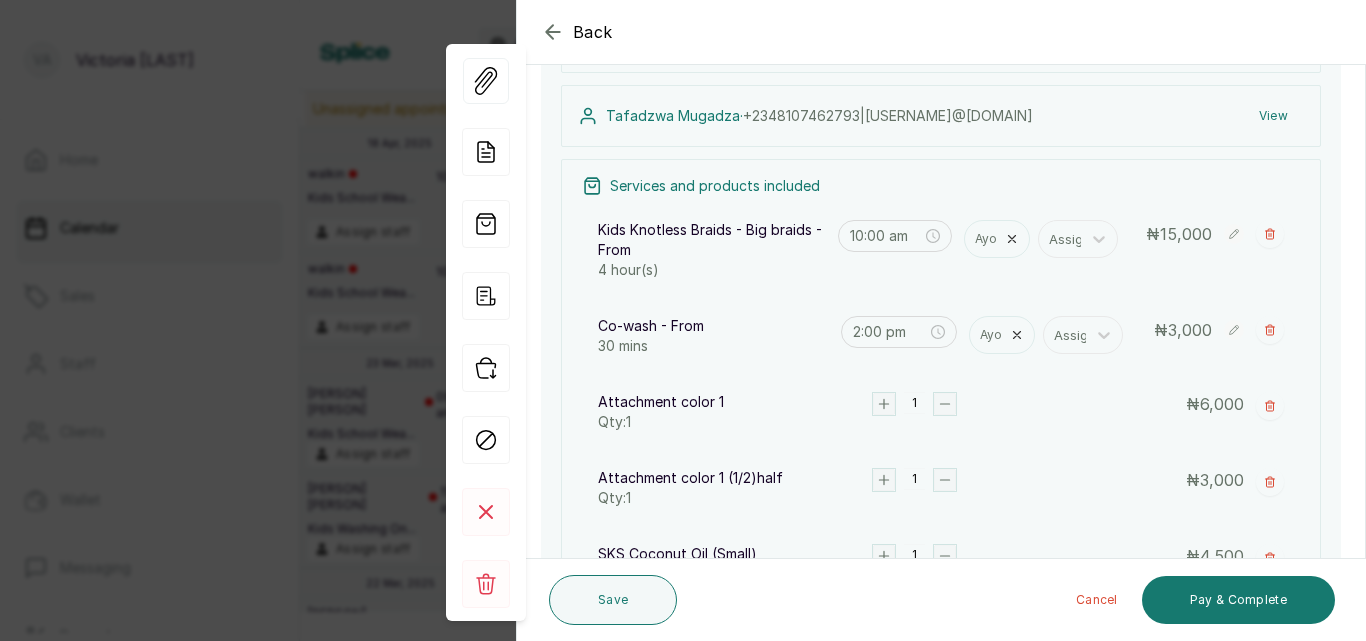 scroll, scrollTop: 695, scrollLeft: 0, axis: vertical 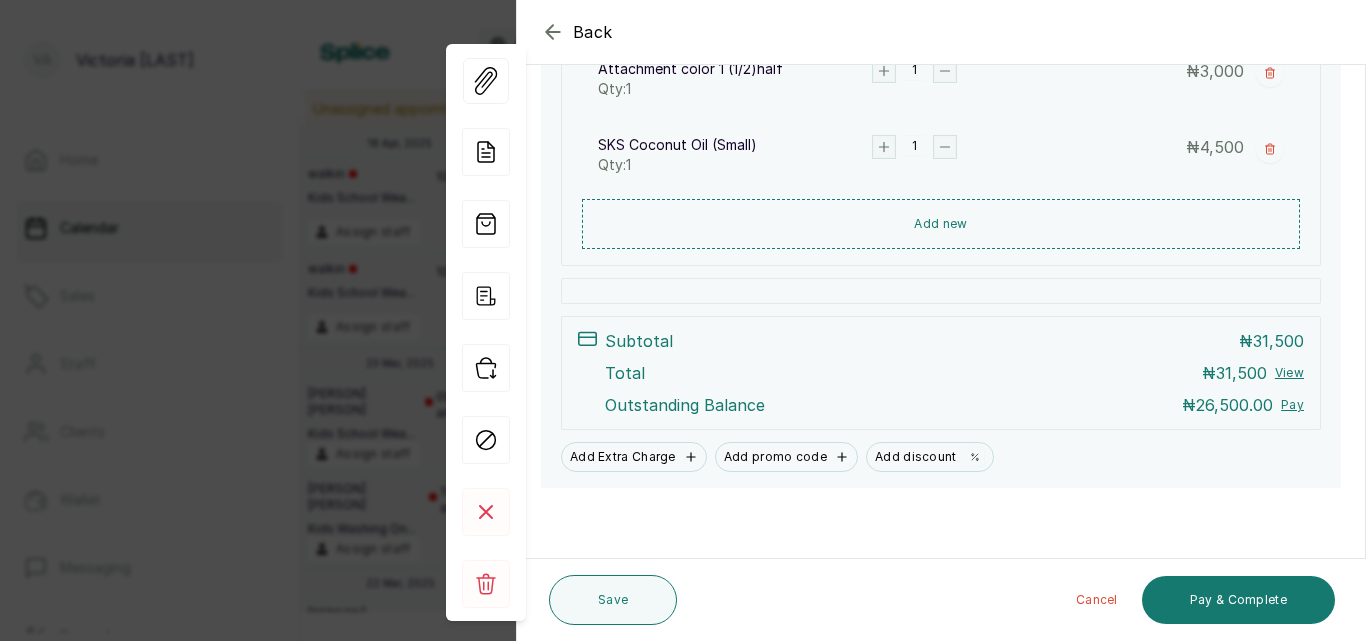 click 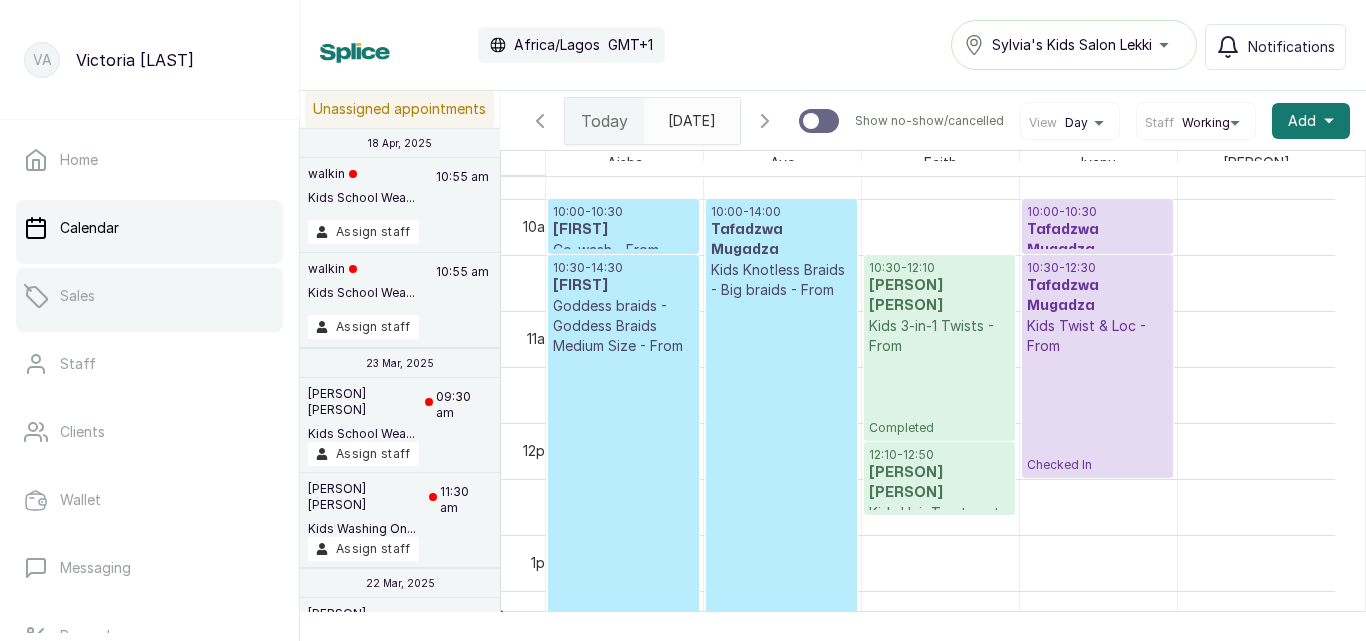 click on "Sales" at bounding box center (77, 296) 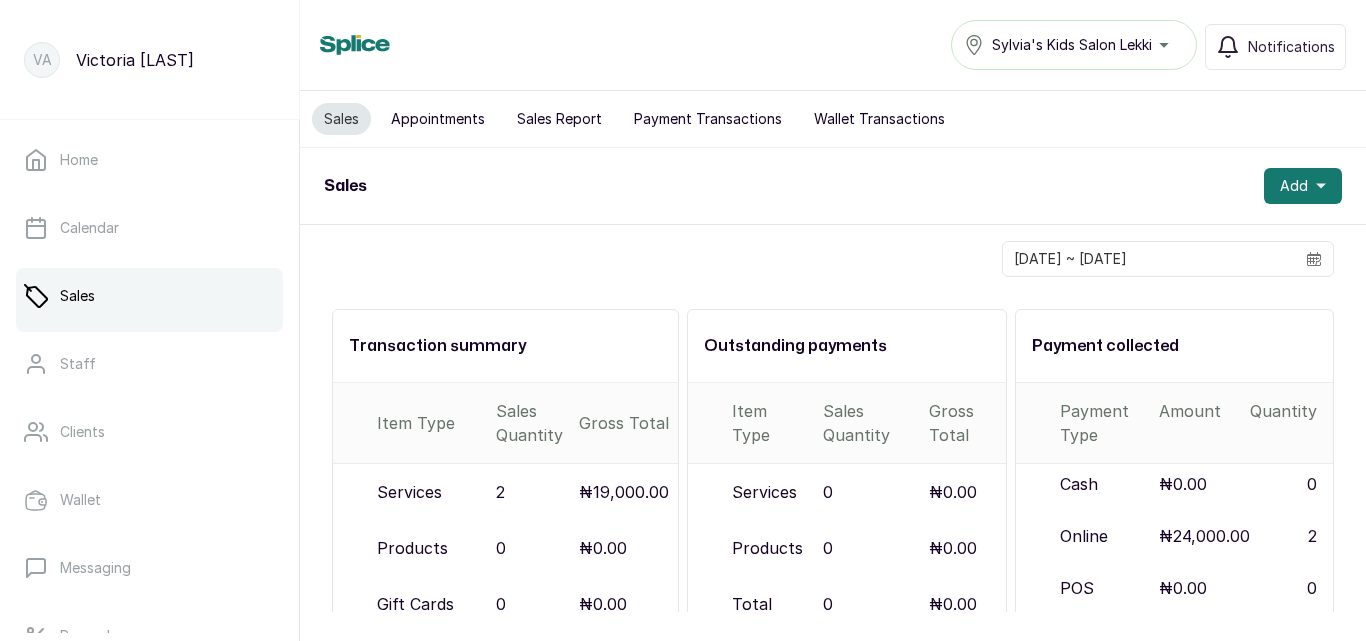 click on "Sales Report" at bounding box center (559, 119) 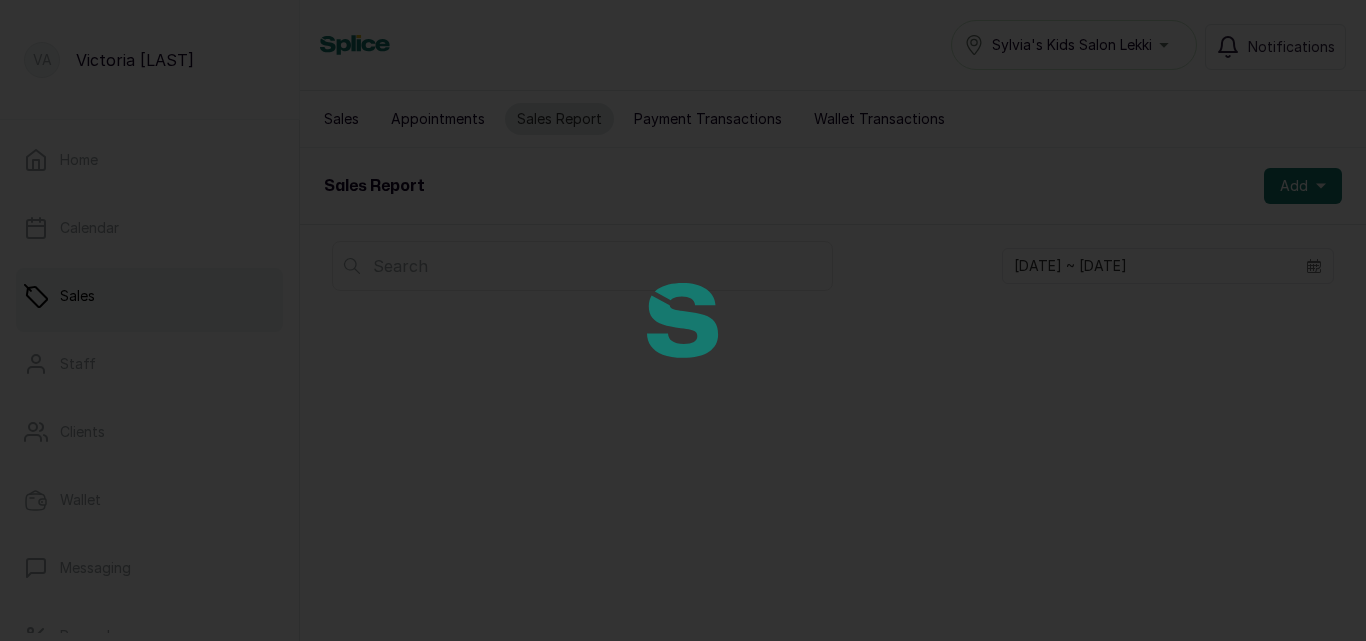 click at bounding box center (683, 320) 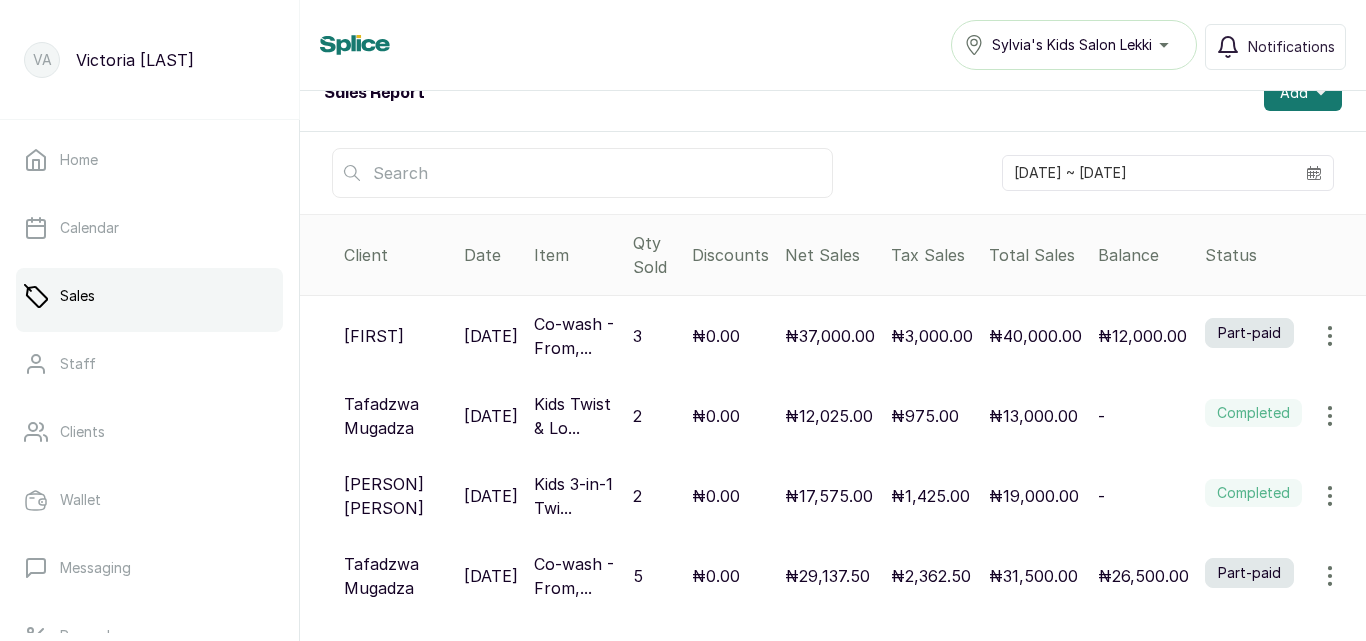 scroll, scrollTop: 97, scrollLeft: 0, axis: vertical 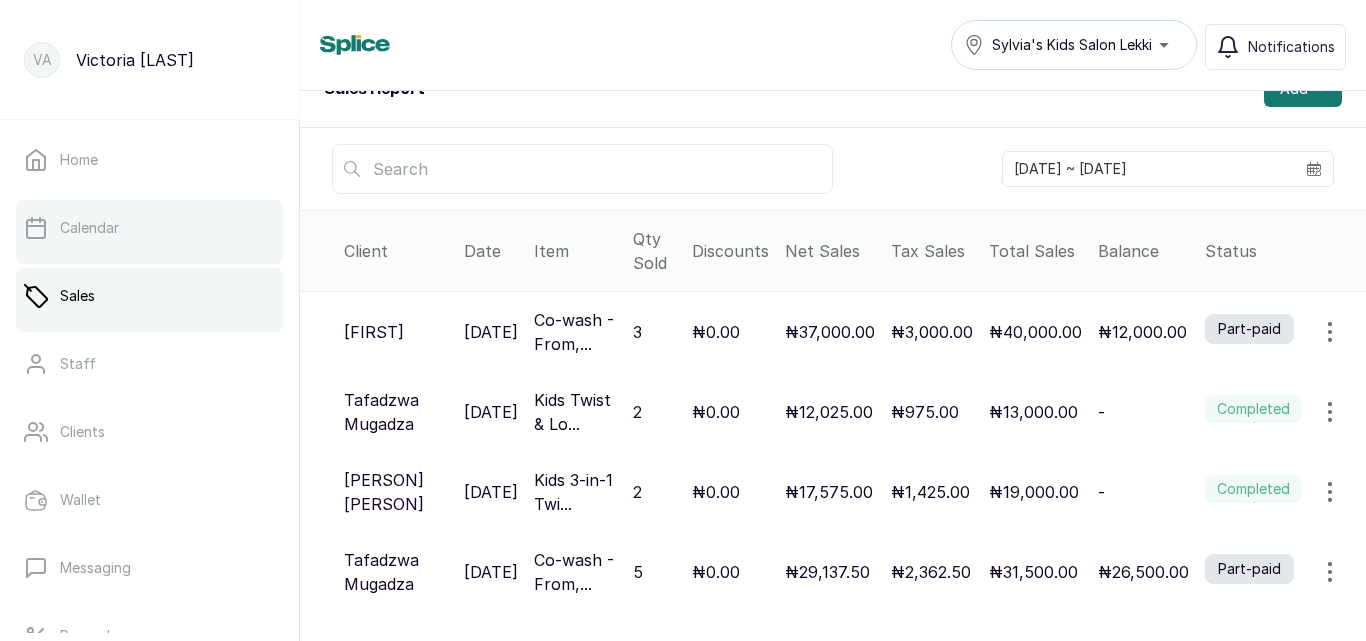 click on "Calendar" at bounding box center (89, 228) 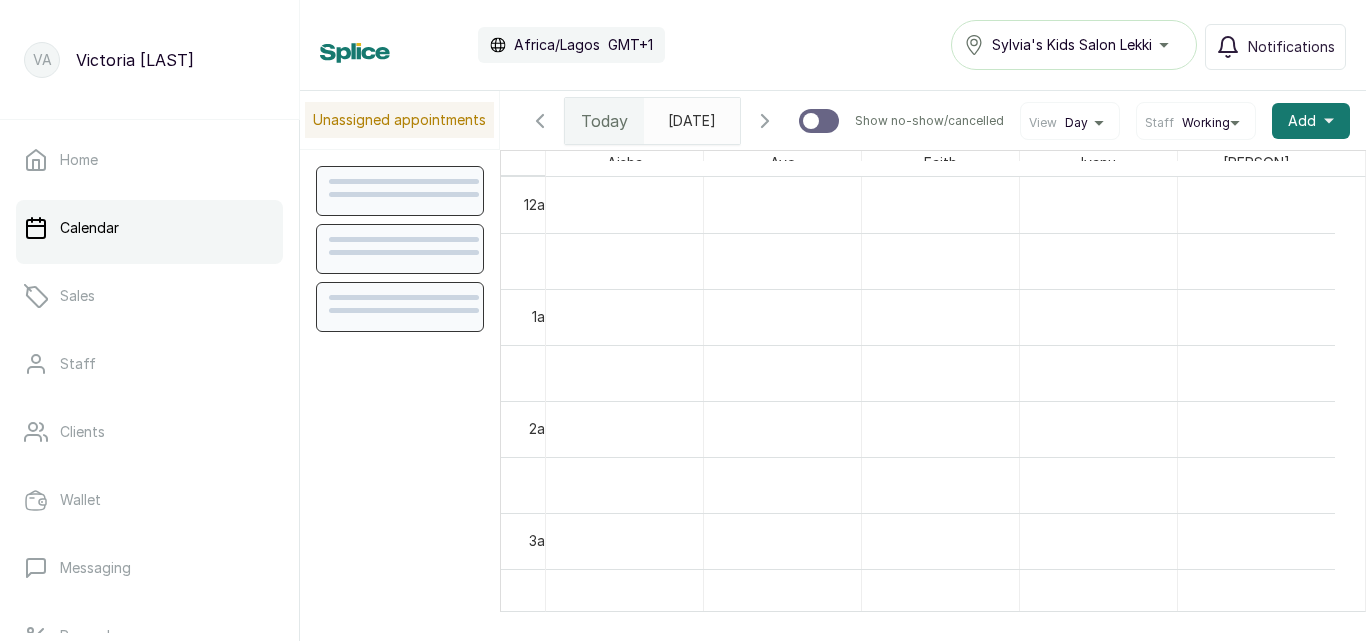 scroll, scrollTop: 673, scrollLeft: 0, axis: vertical 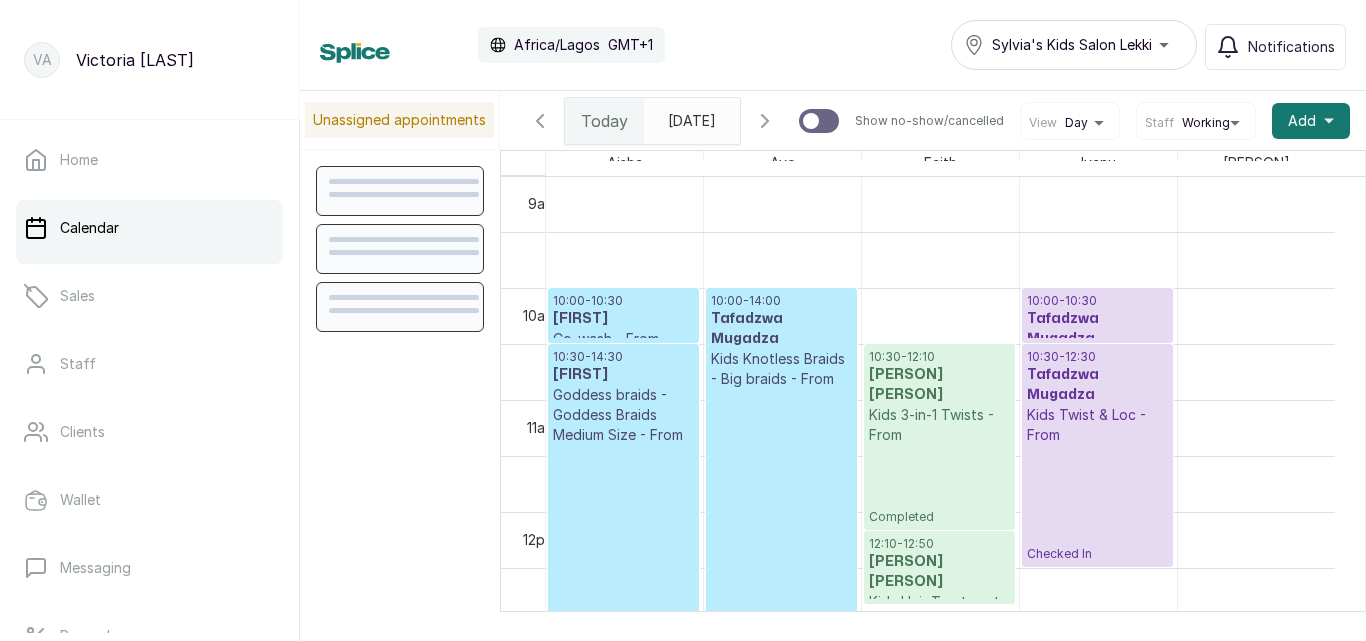 click on "[TIME] - [TIME] [PERSON] Kids Knotless Braids - Big braids - From Confirmed" at bounding box center (781, 511) 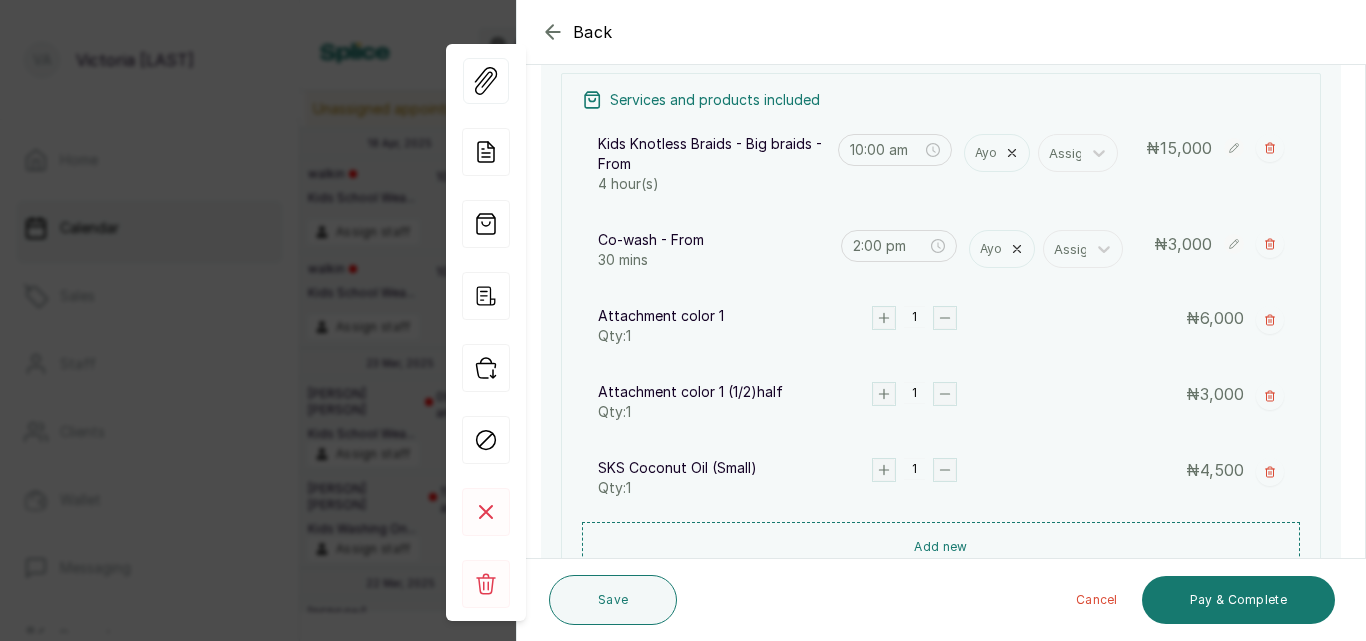 scroll, scrollTop: 390, scrollLeft: 0, axis: vertical 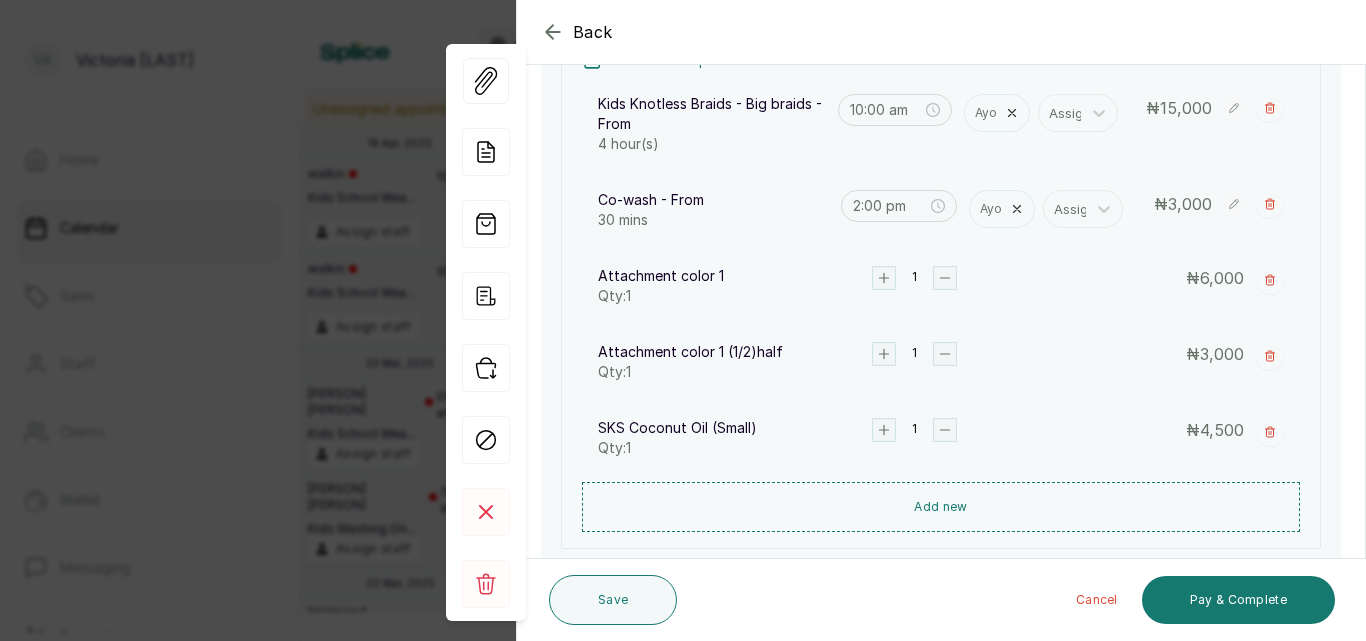click 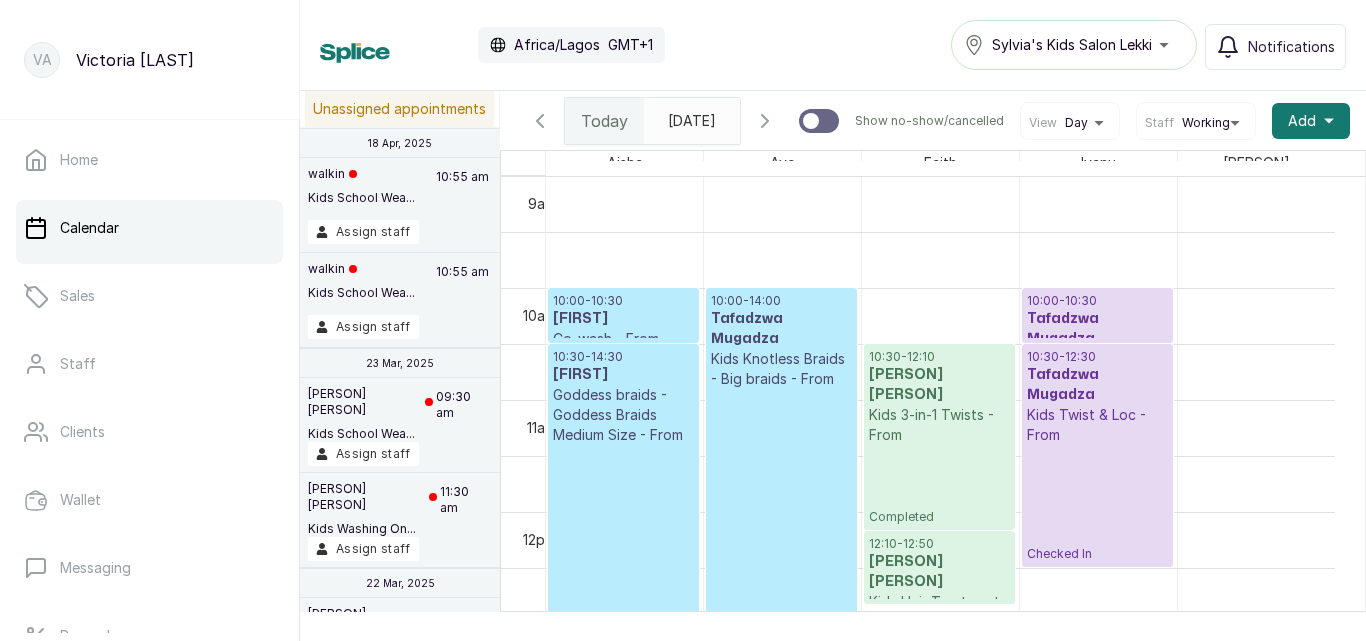 click on "Tafadzwa Mugadza" at bounding box center (1097, 385) 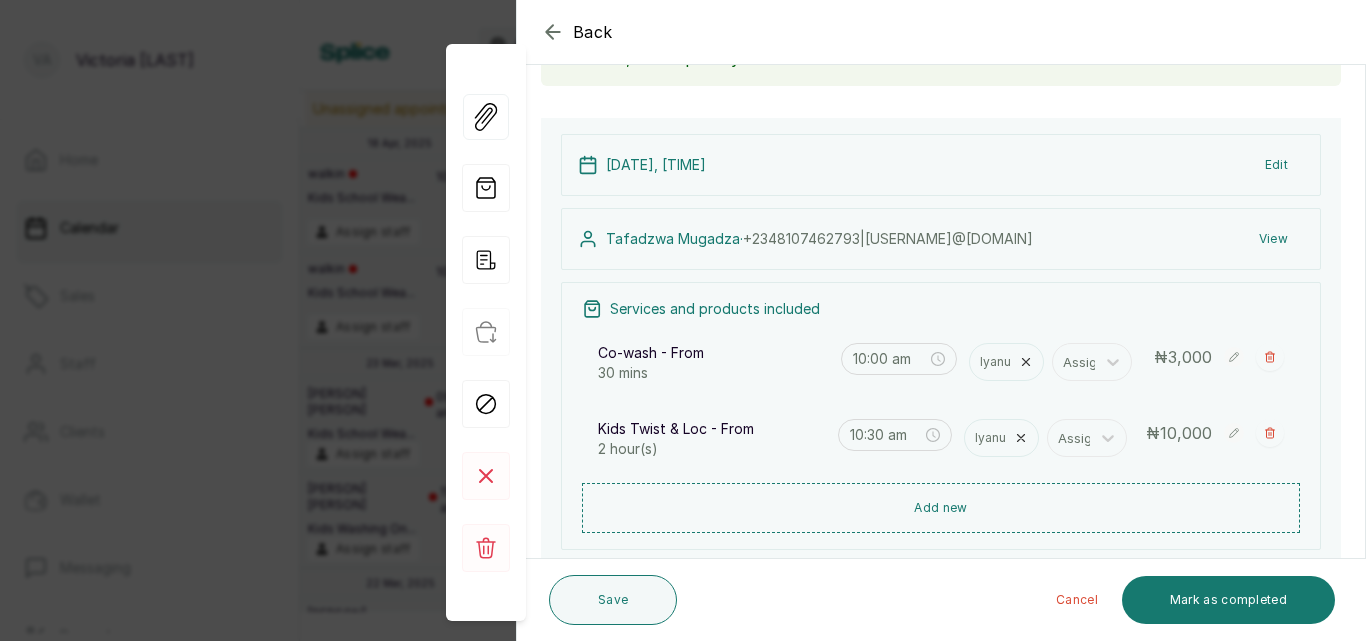 scroll, scrollTop: 207, scrollLeft: 0, axis: vertical 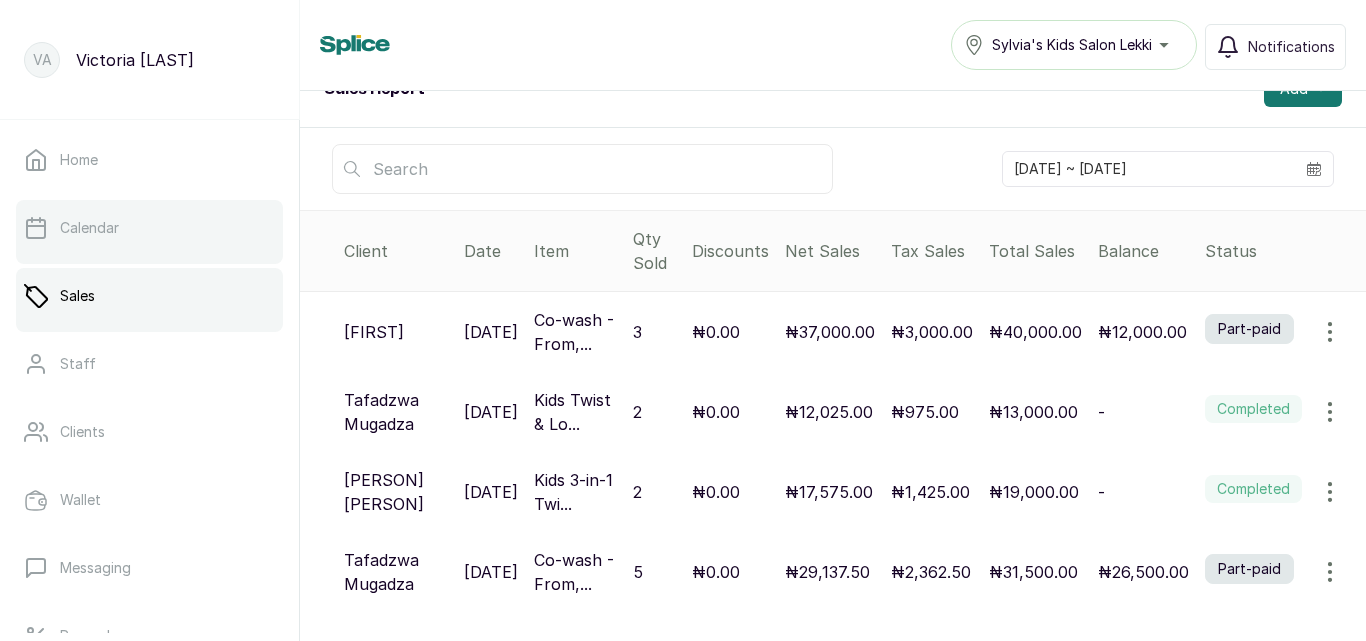 click on "Calendar" at bounding box center [149, 228] 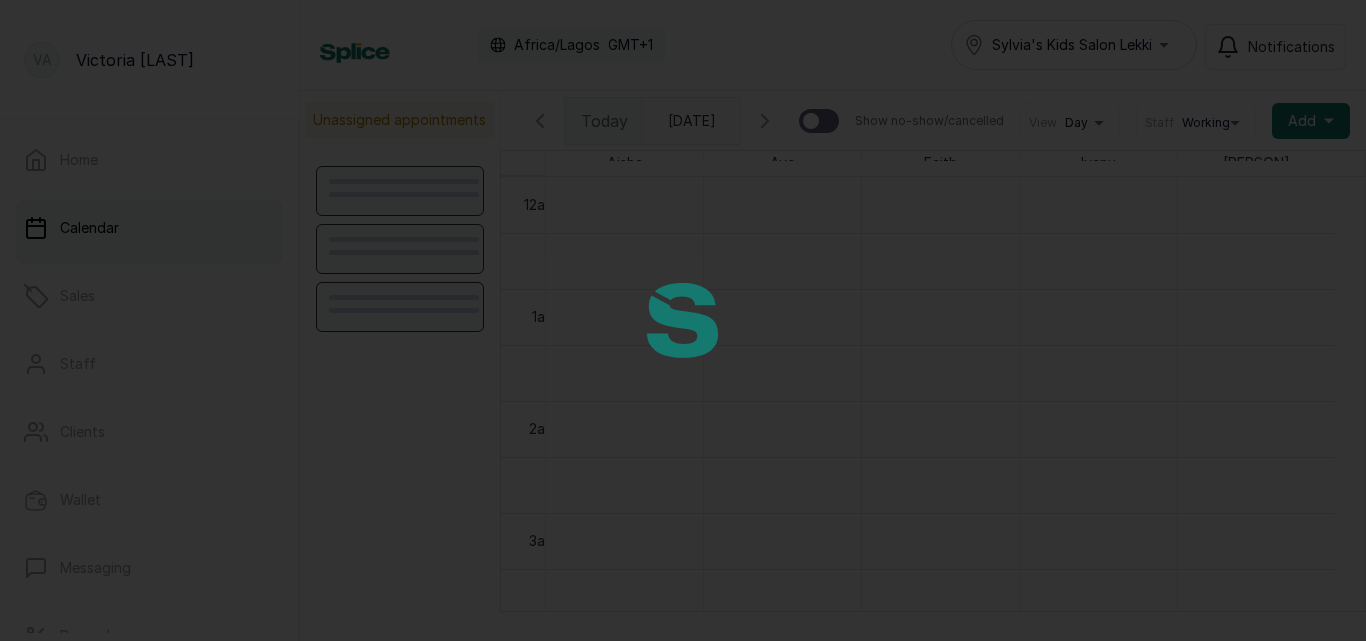 scroll, scrollTop: 673, scrollLeft: 0, axis: vertical 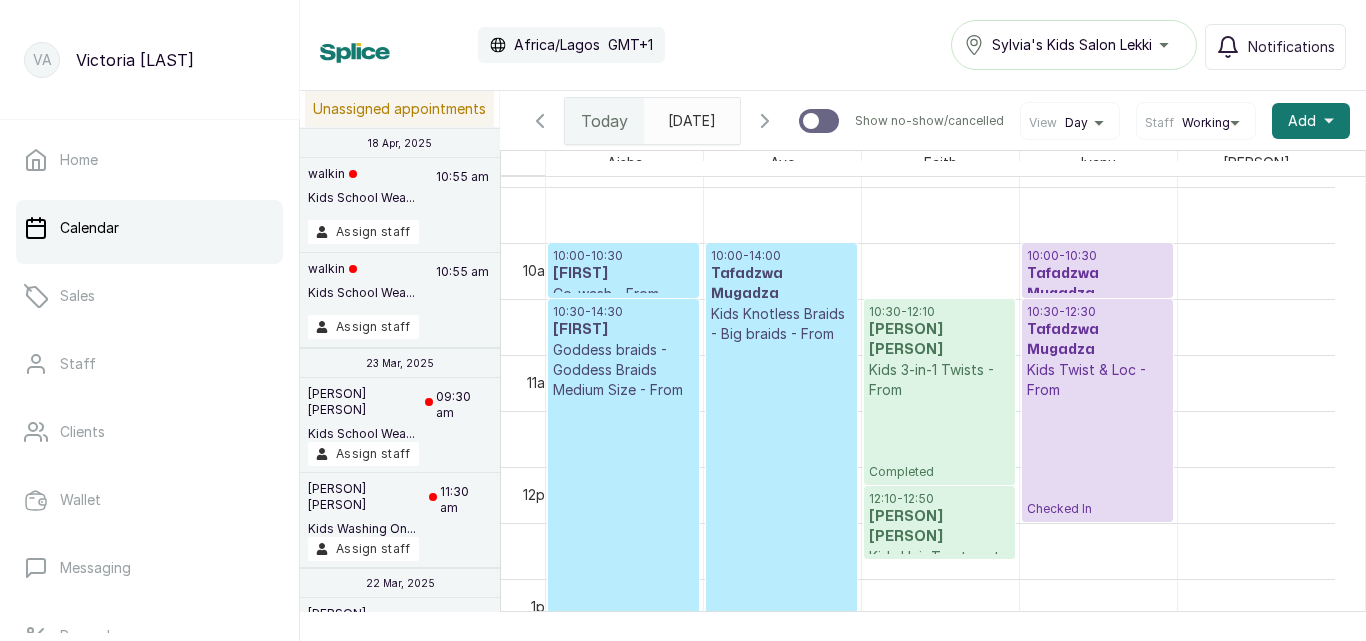 click on "12:10 - 12:50" at bounding box center [939, 499] 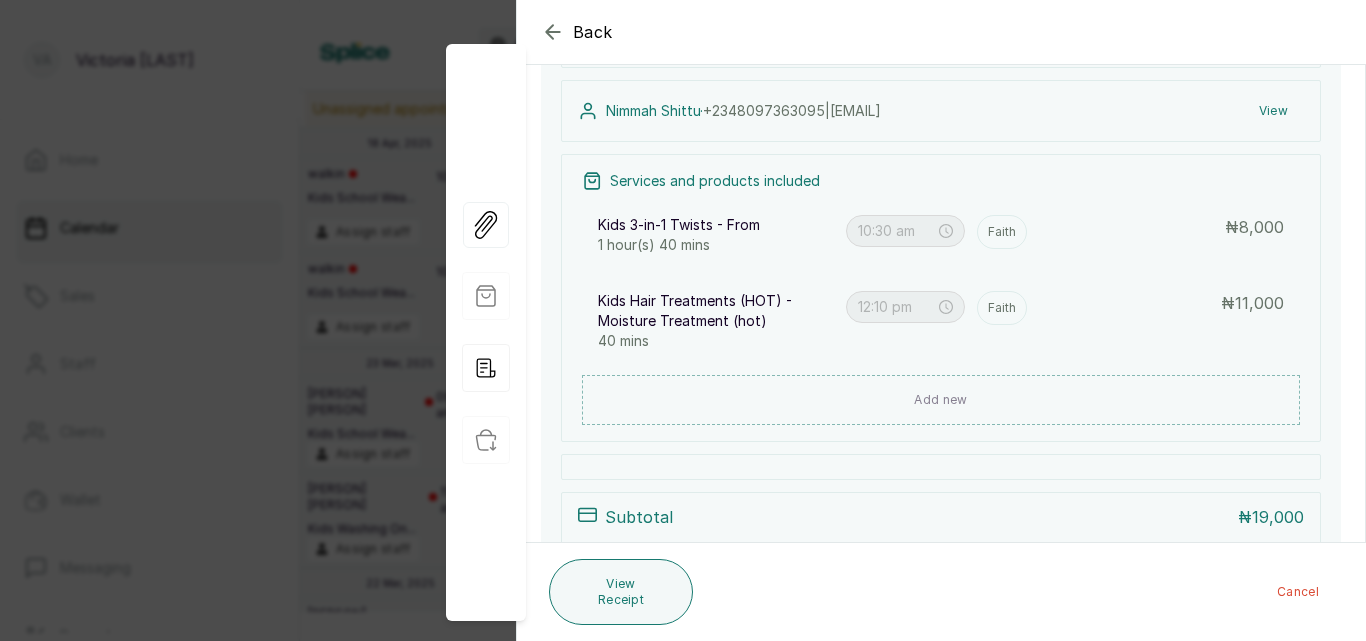 scroll, scrollTop: 193, scrollLeft: 0, axis: vertical 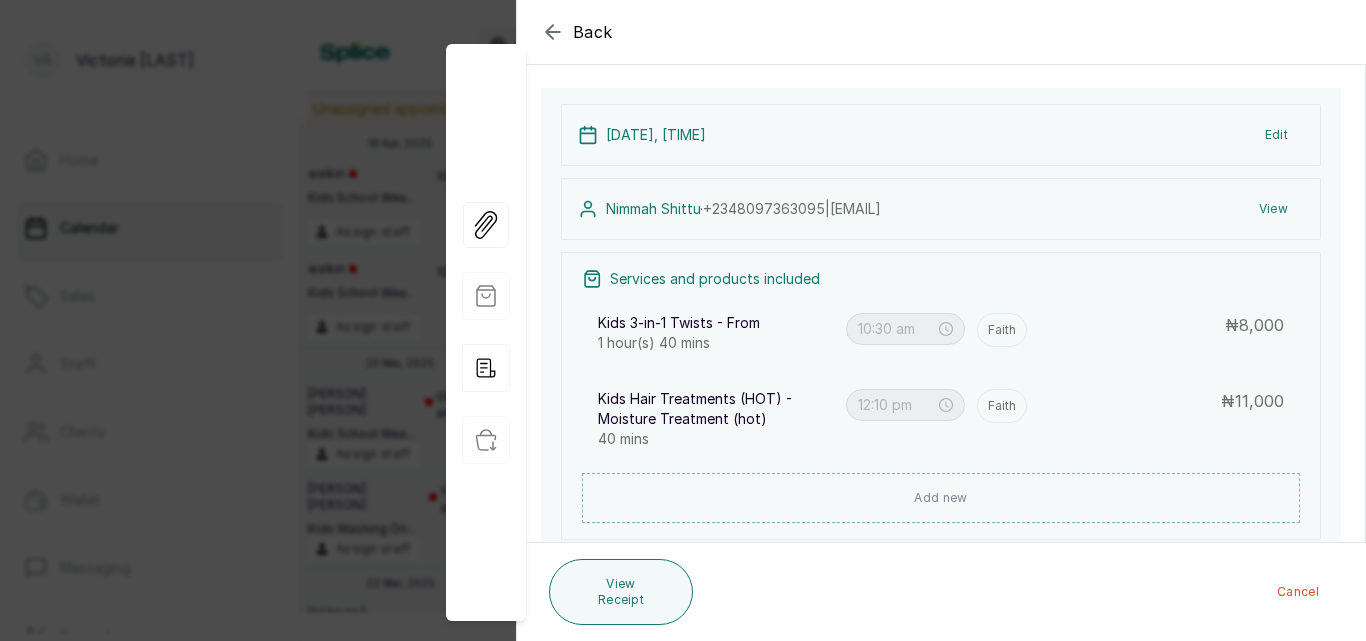click 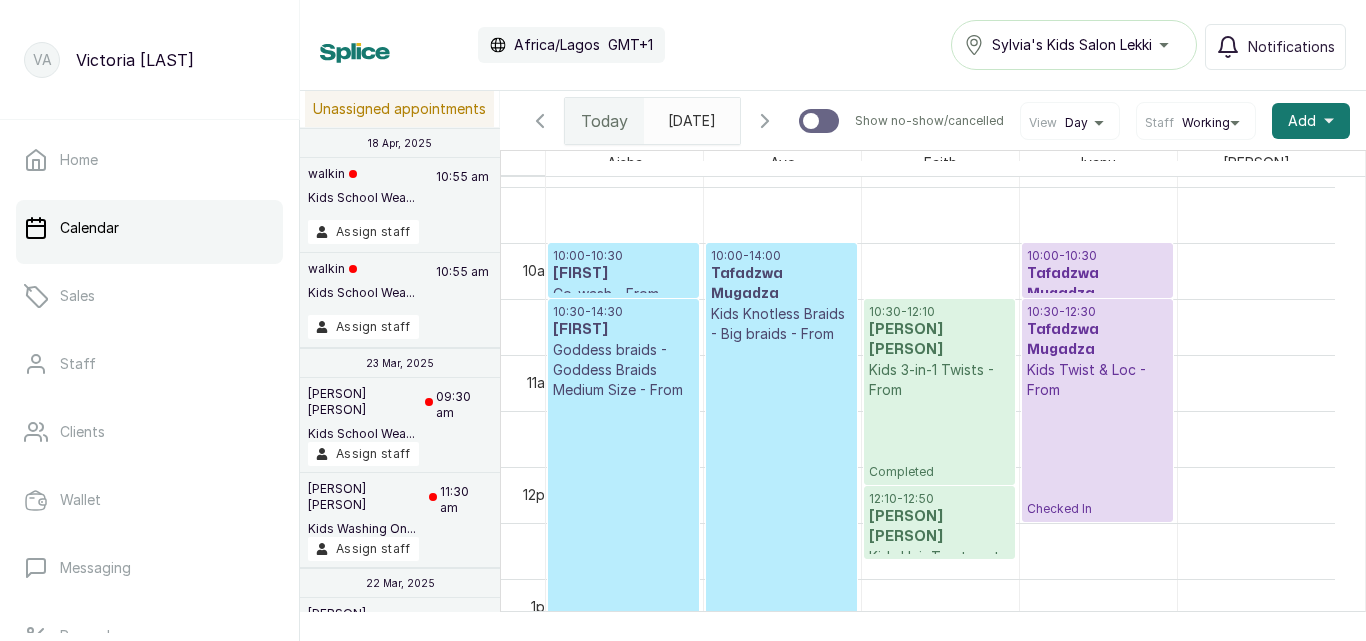 click on "[TIME] - [TIME] [PERSON] Kids Knotless Braids - Big braids - From Confirmed" at bounding box center [781, 466] 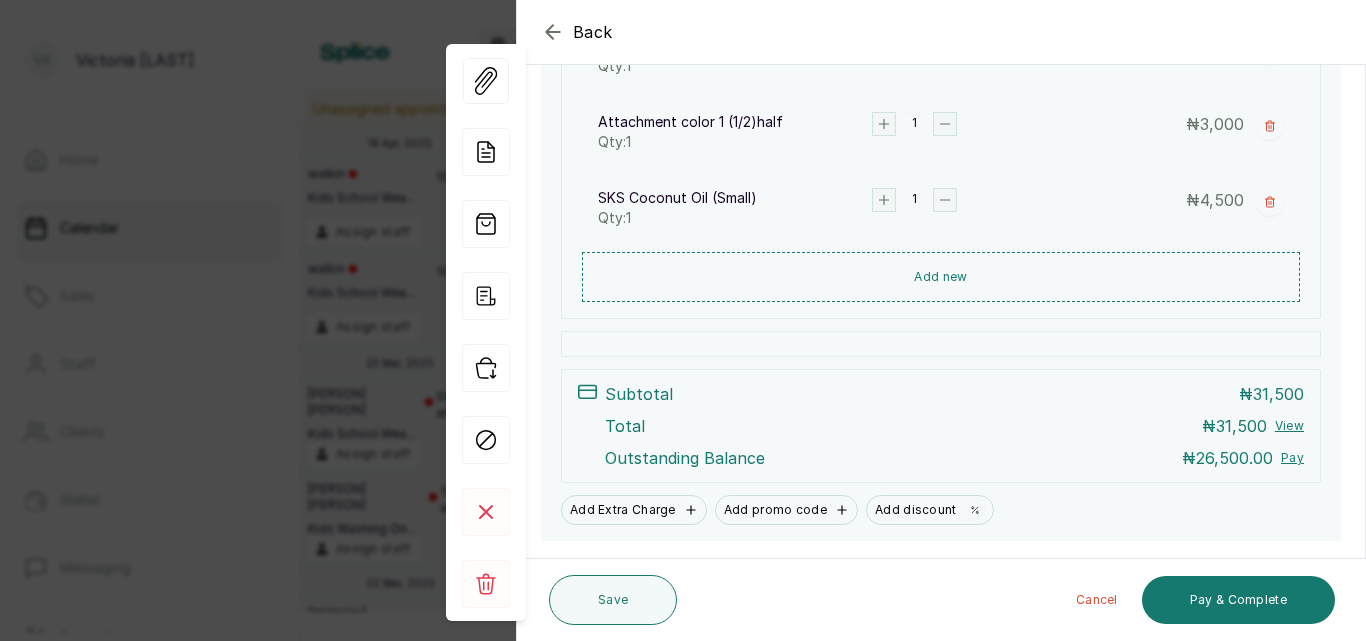 scroll, scrollTop: 695, scrollLeft: 0, axis: vertical 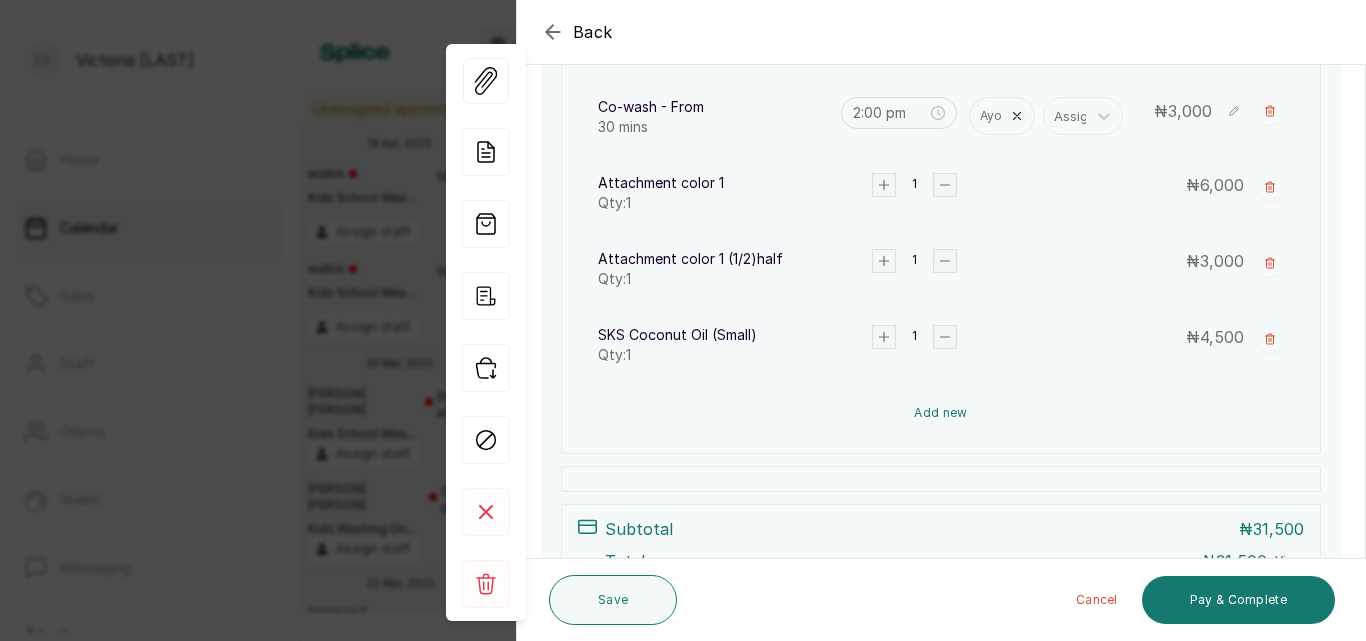 click on "Add new" at bounding box center [941, 413] 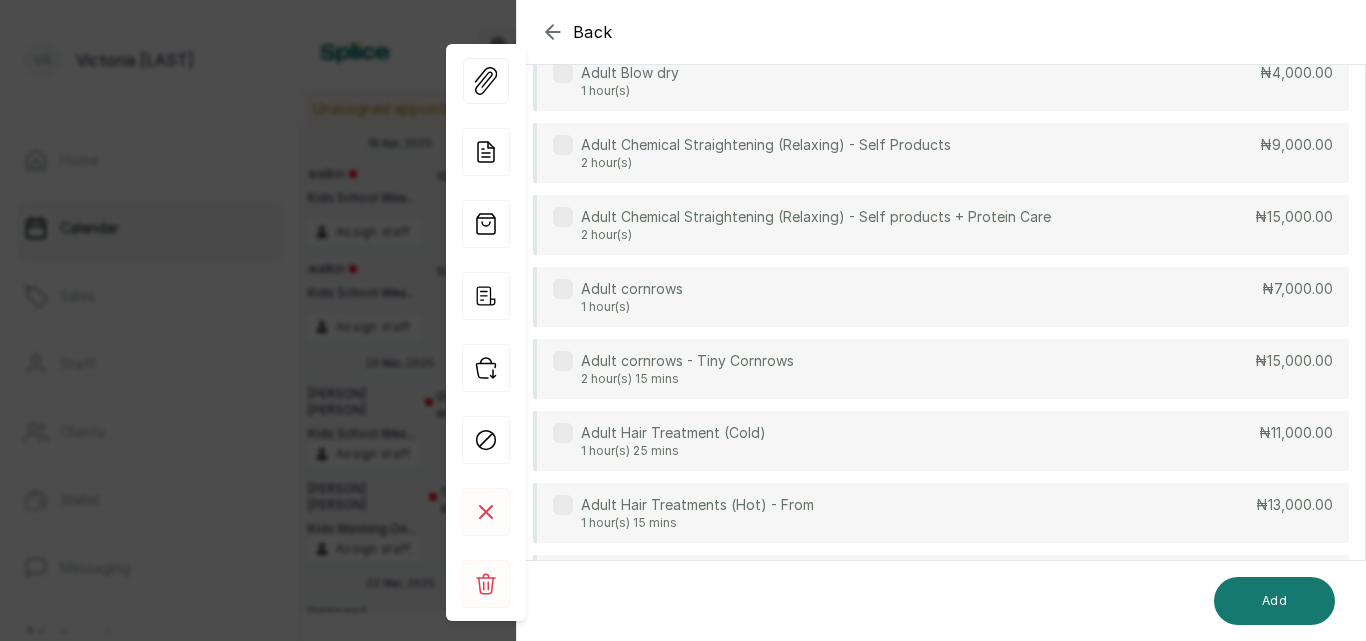 scroll, scrollTop: 149, scrollLeft: 0, axis: vertical 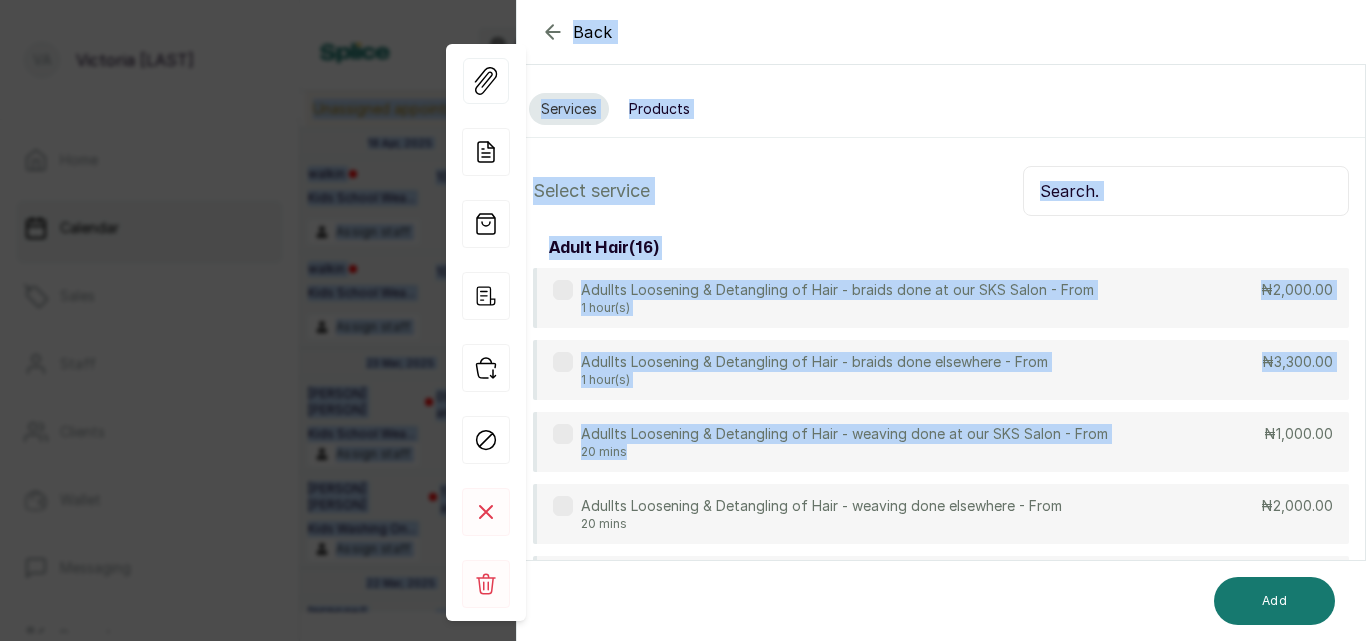 drag, startPoint x: 985, startPoint y: 301, endPoint x: 1038, endPoint y: 124, distance: 184.76471 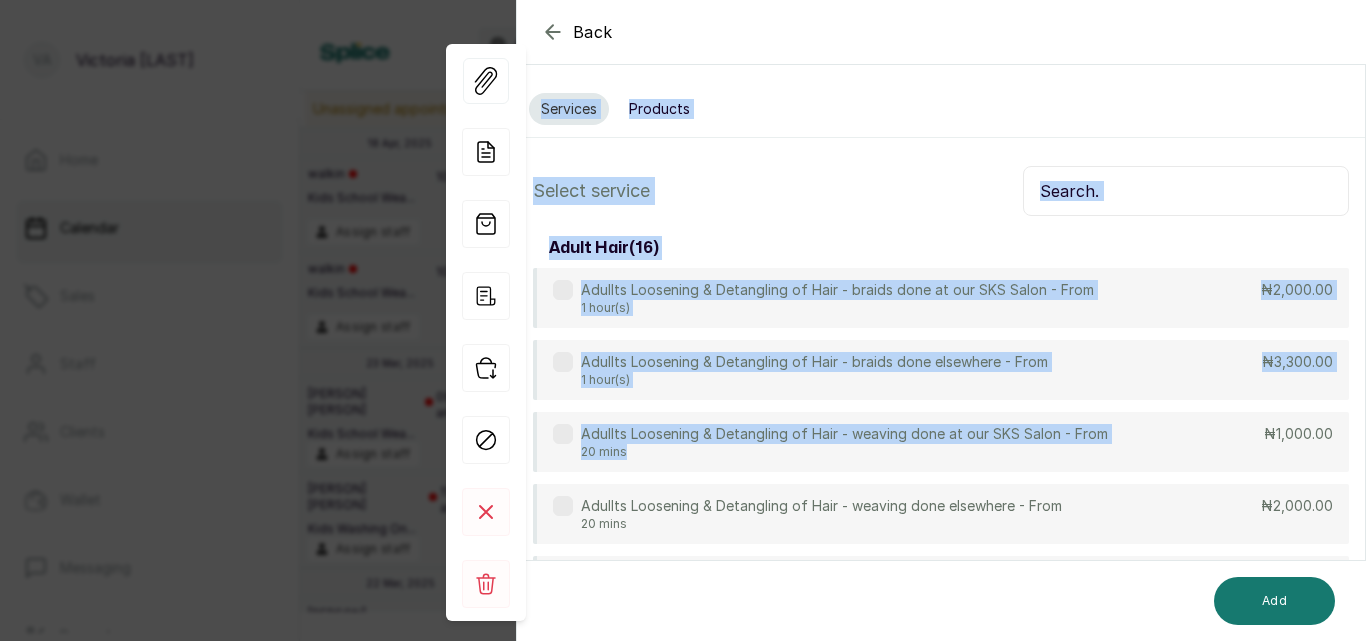 click at bounding box center (1186, 191) 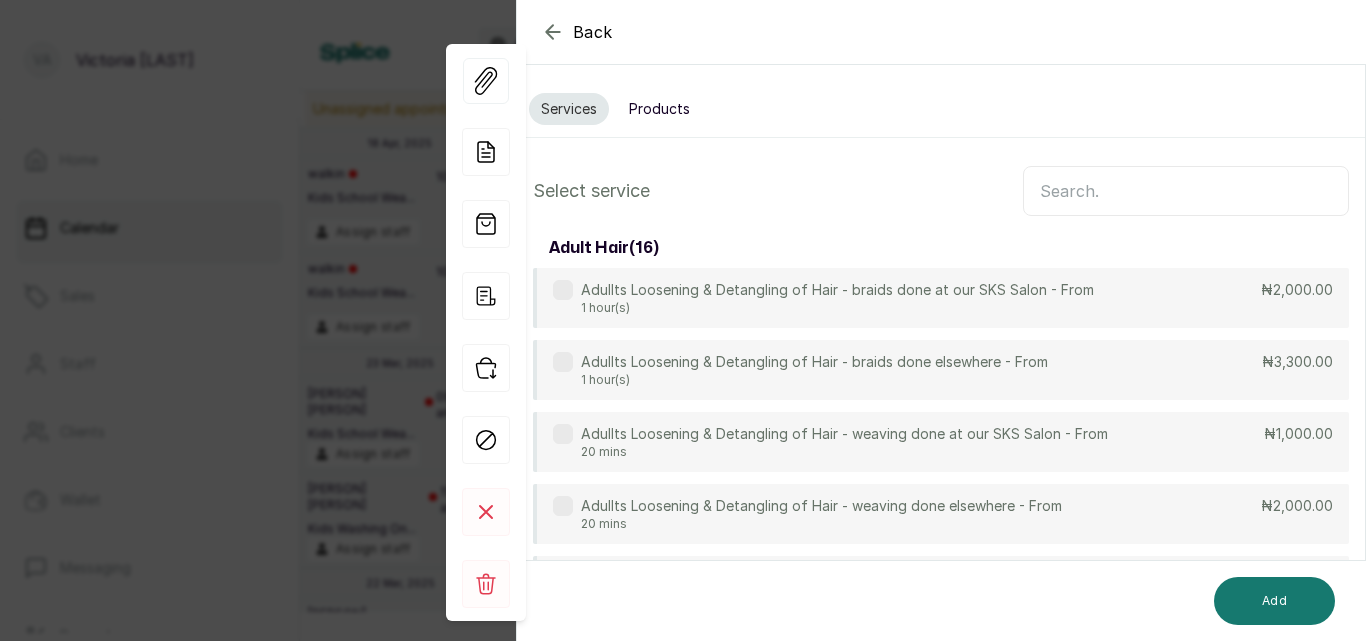 click on "Products" at bounding box center (659, 109) 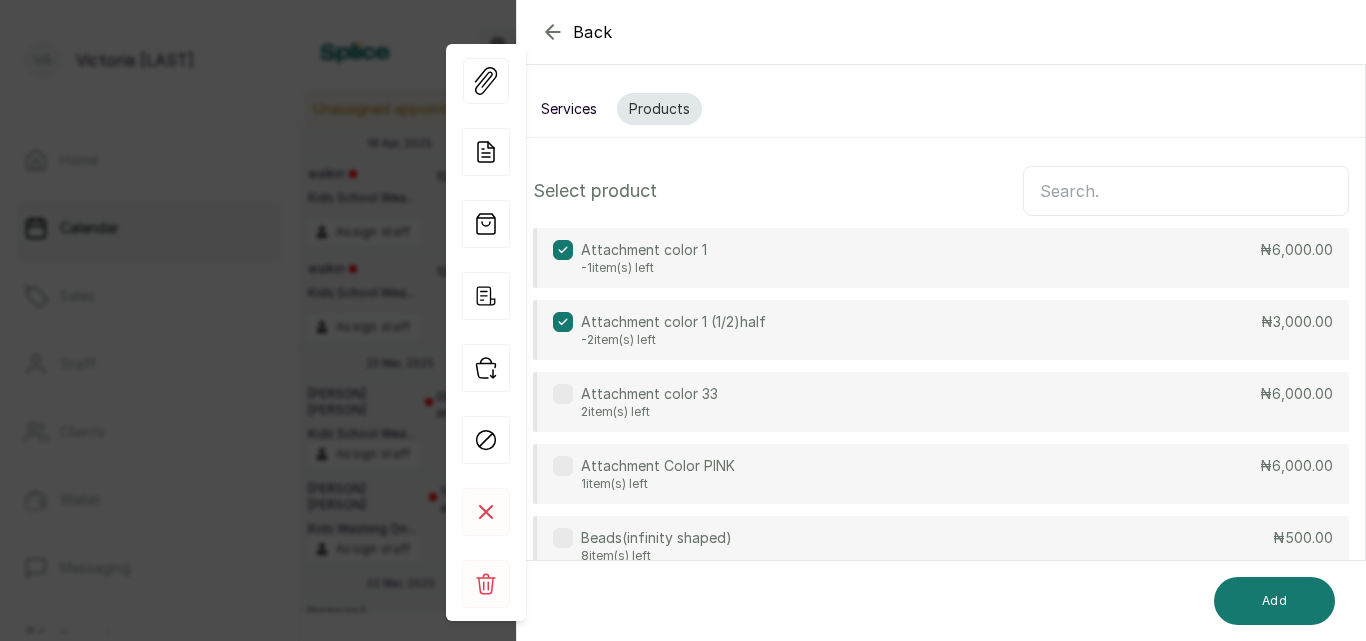 click at bounding box center [1186, 191] 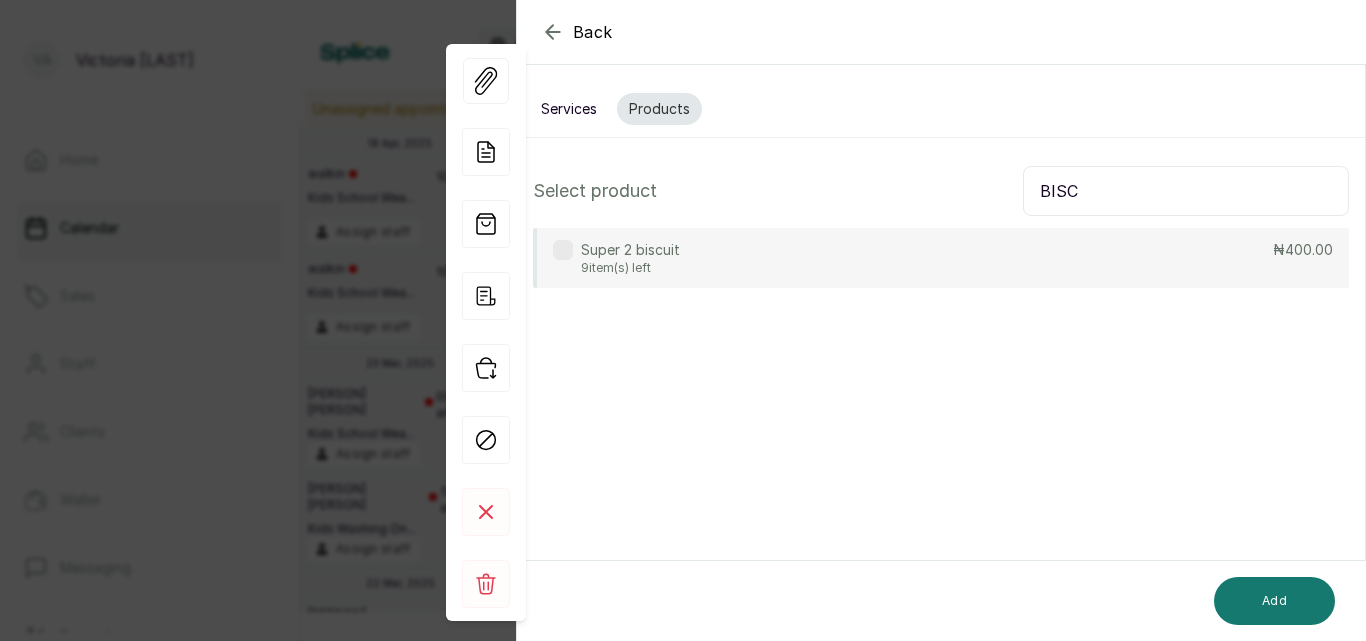 click at bounding box center (563, 250) 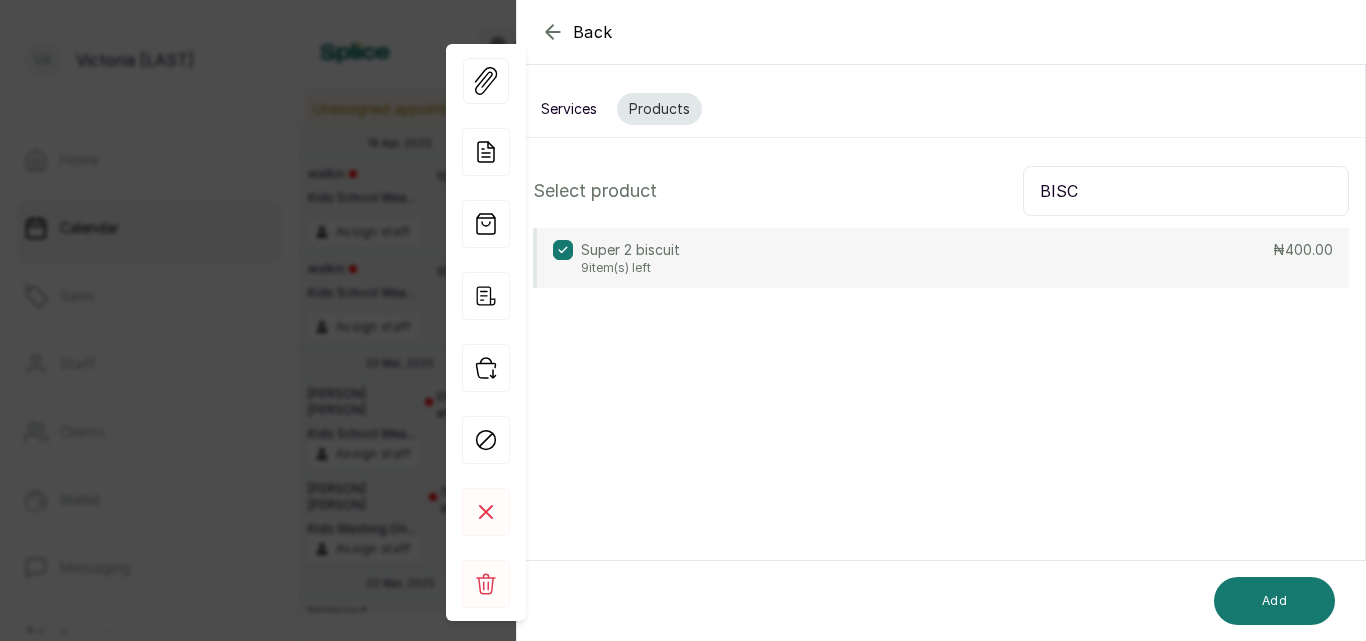 click on "BISC" at bounding box center (1186, 191) 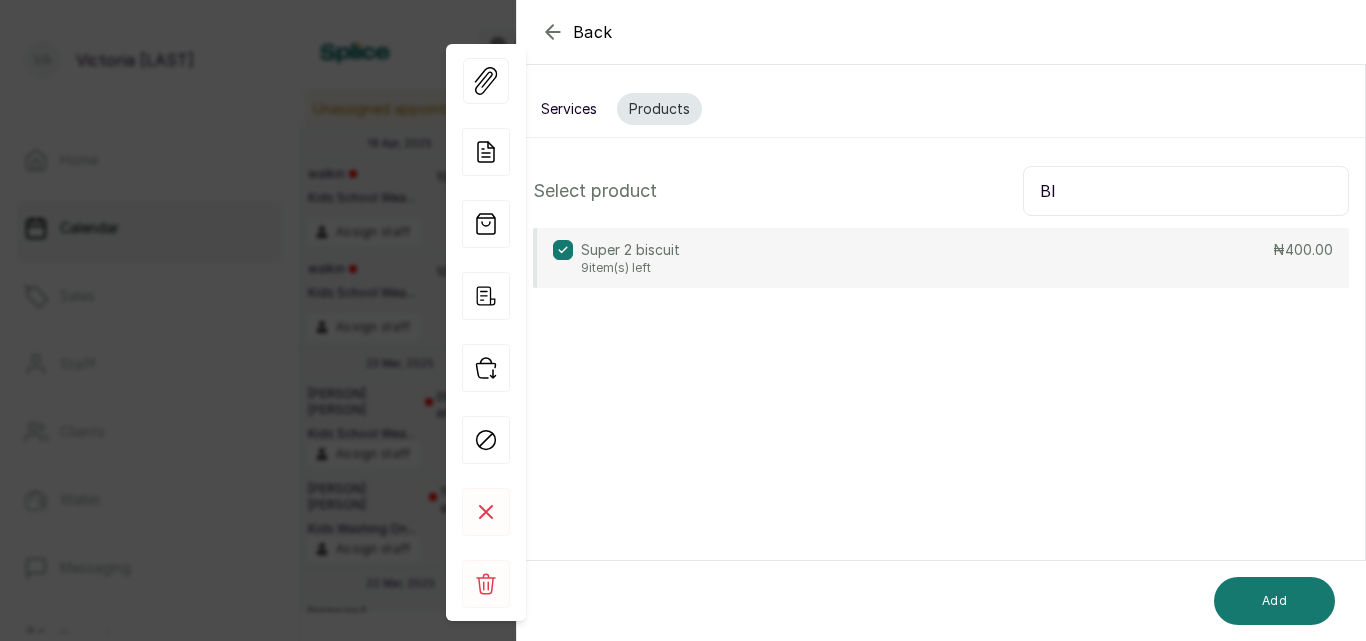 type on "B" 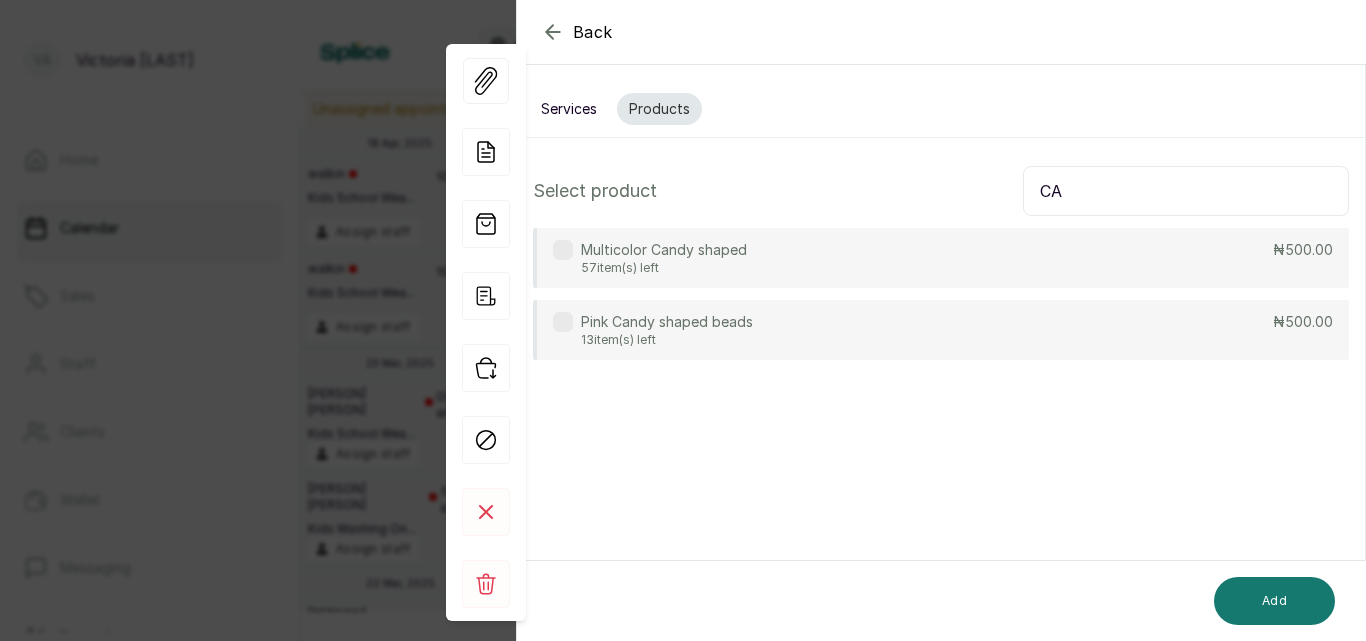type on "CA" 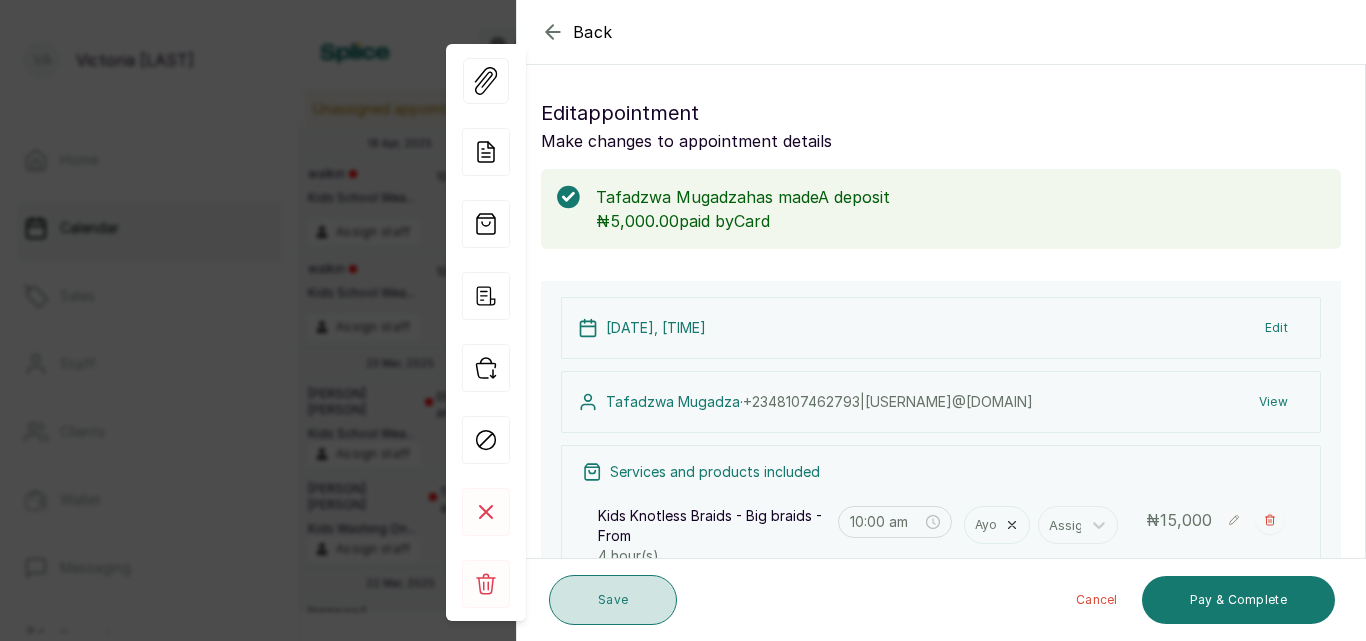 click on "Save" at bounding box center [613, 600] 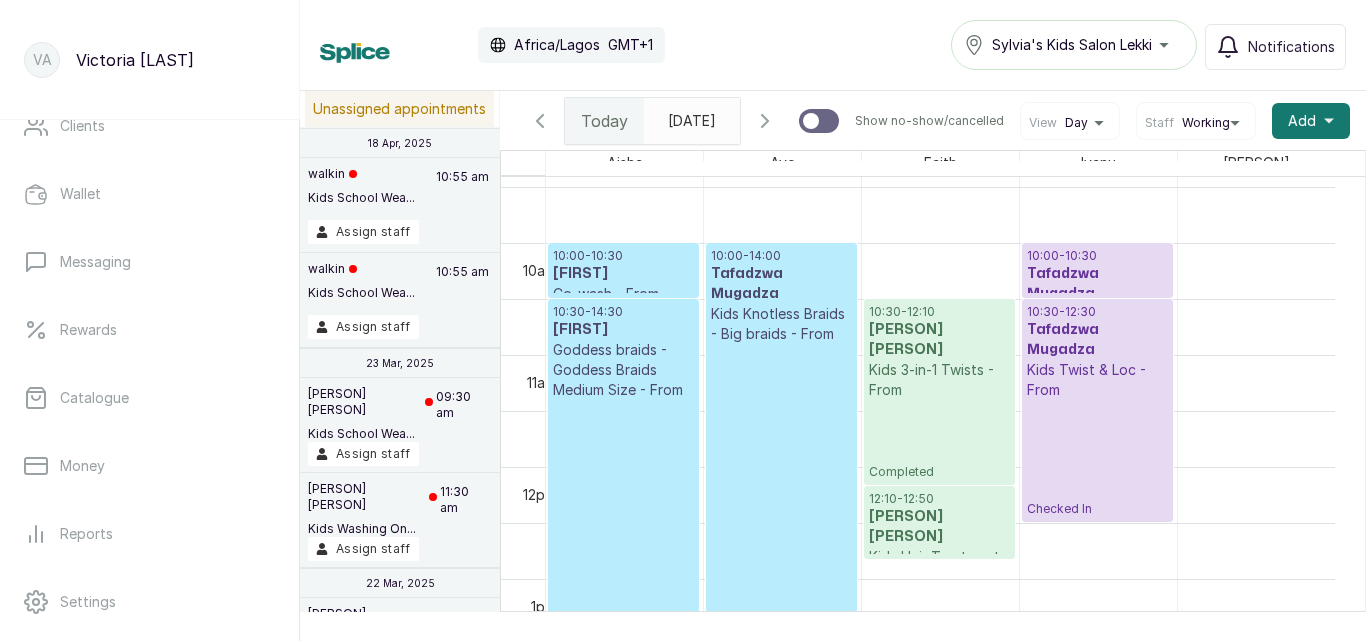 scroll, scrollTop: 308, scrollLeft: 0, axis: vertical 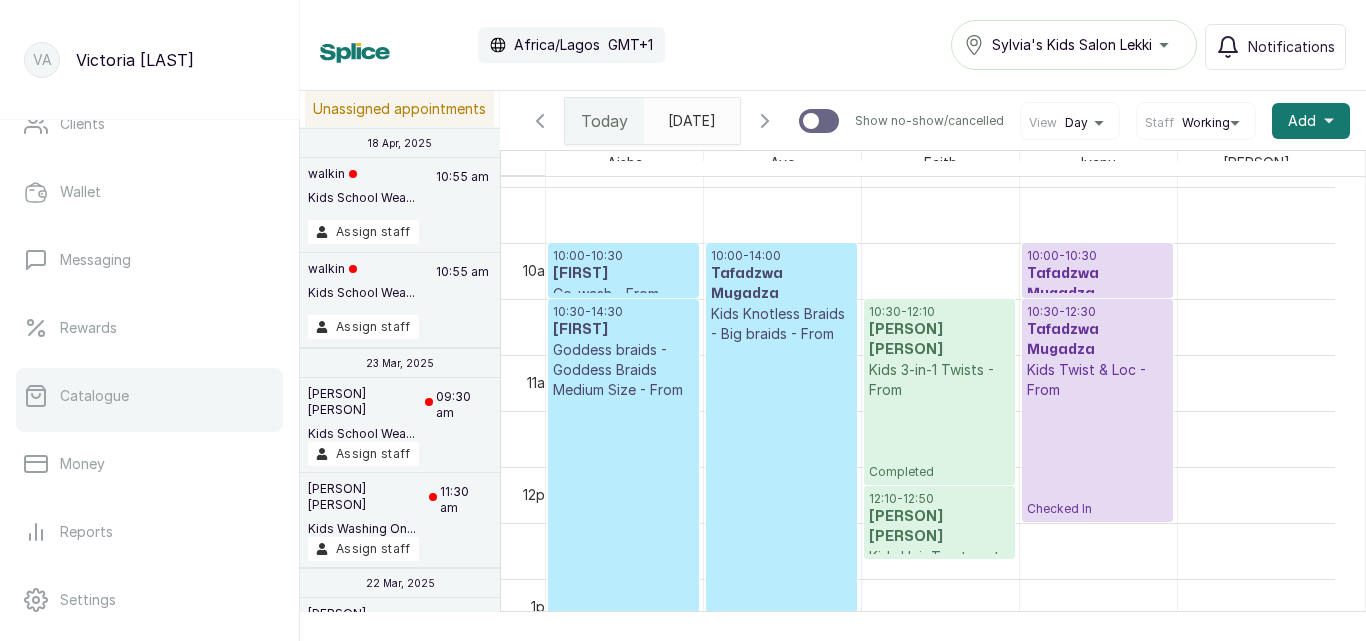 click on "Catalogue" at bounding box center (149, 396) 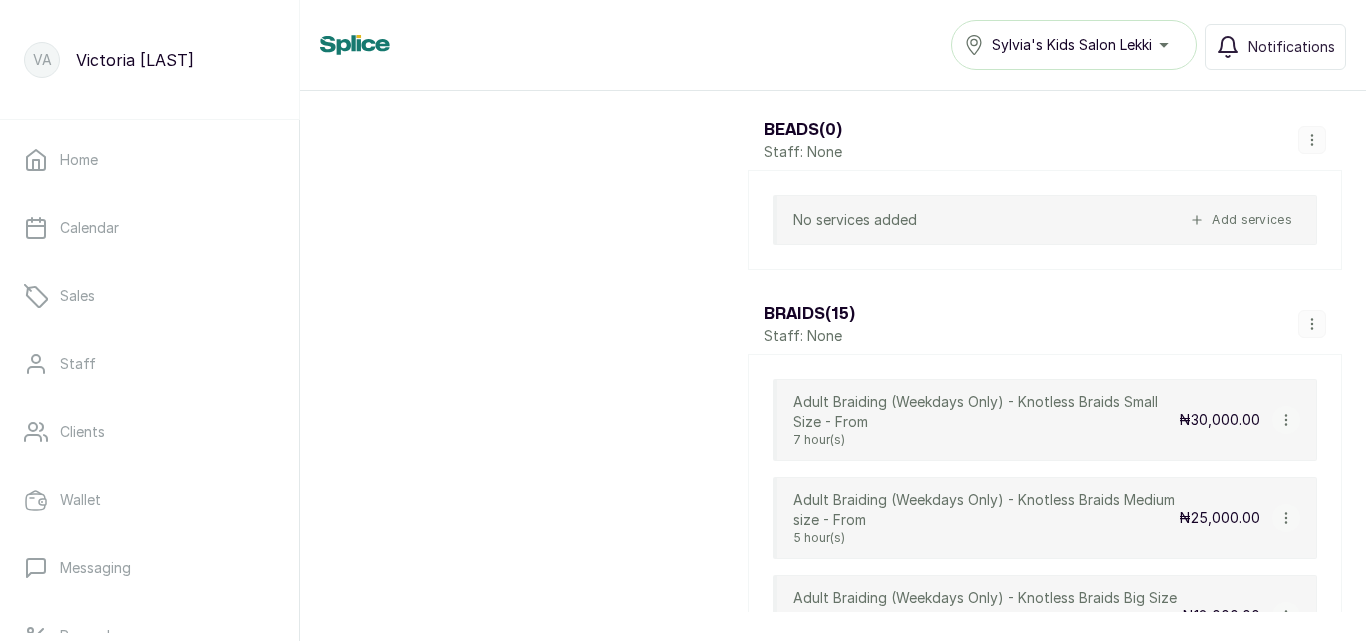 scroll, scrollTop: 1894, scrollLeft: 0, axis: vertical 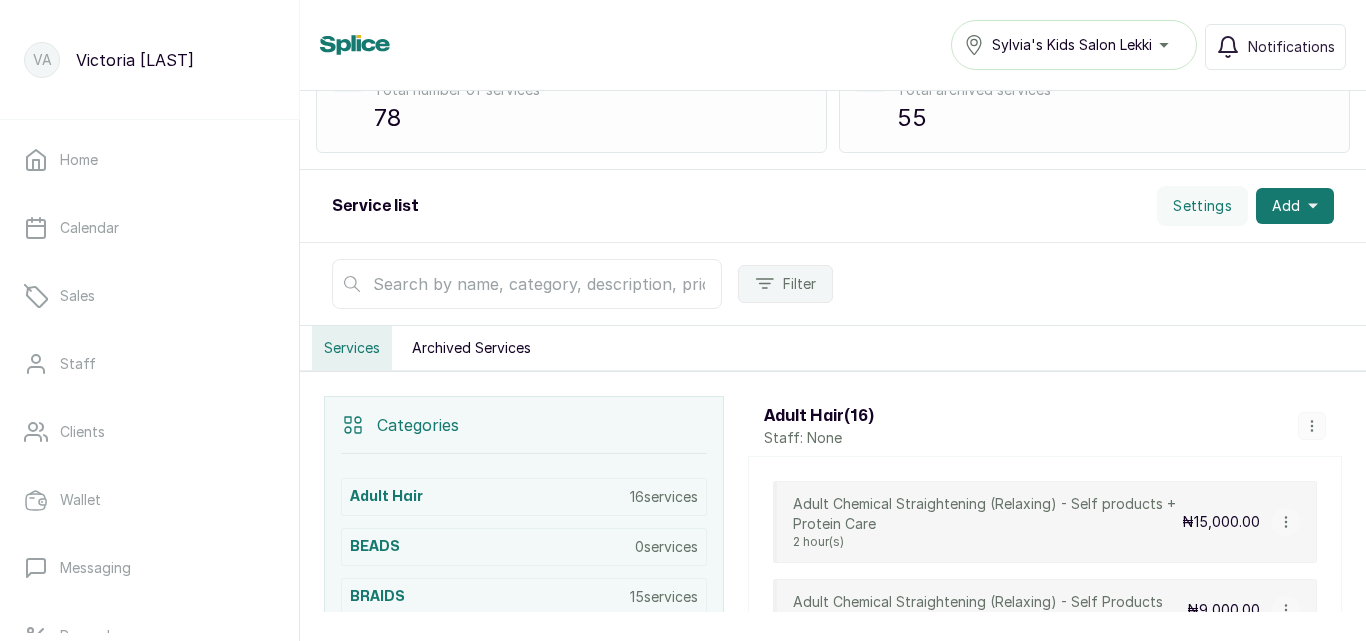 click at bounding box center (527, 284) 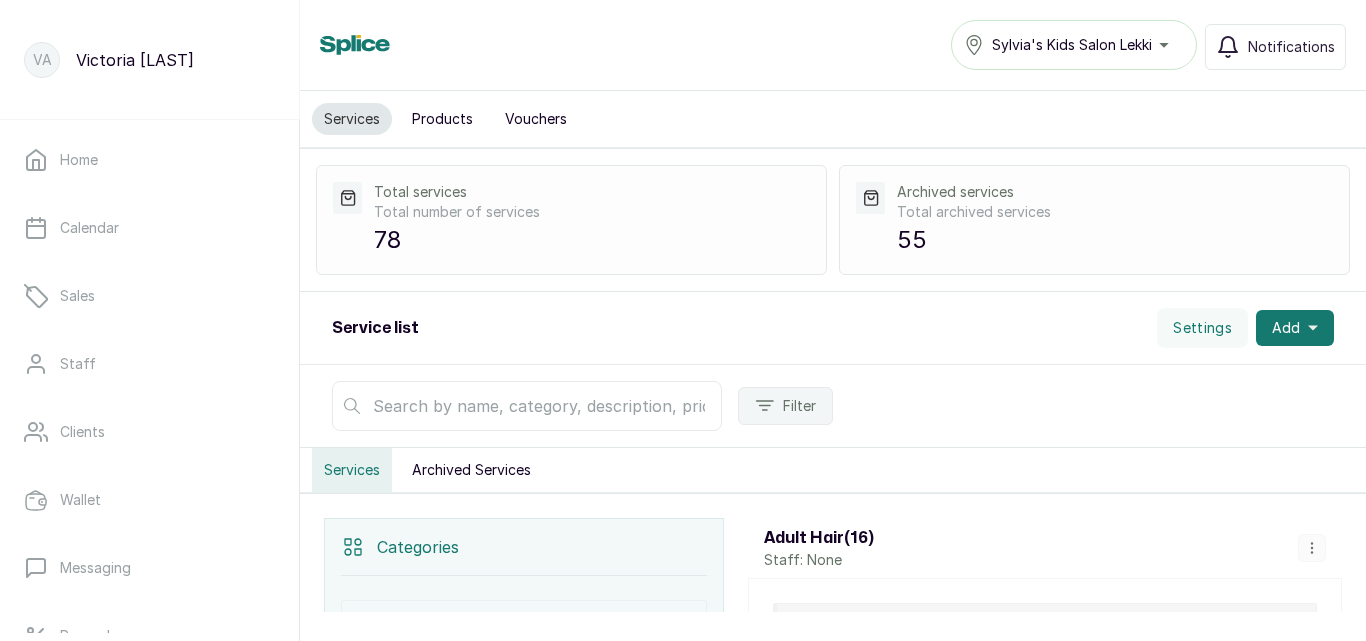 click on "Products" at bounding box center [442, 119] 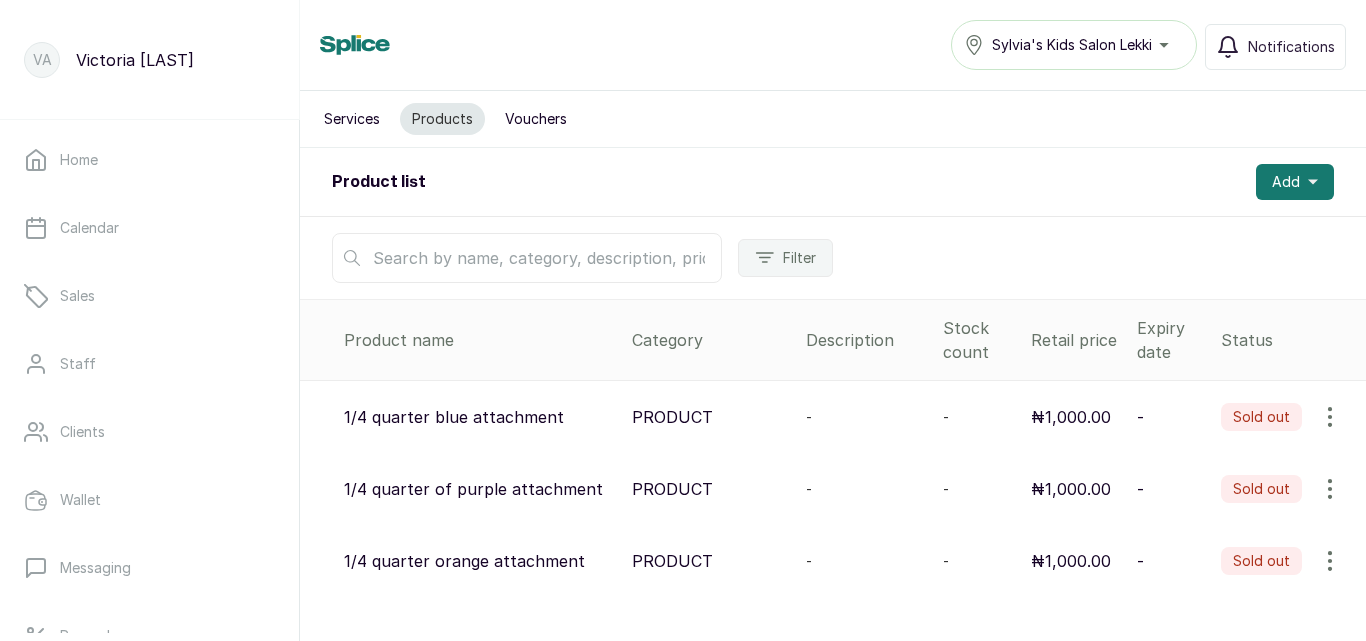 click at bounding box center [527, 258] 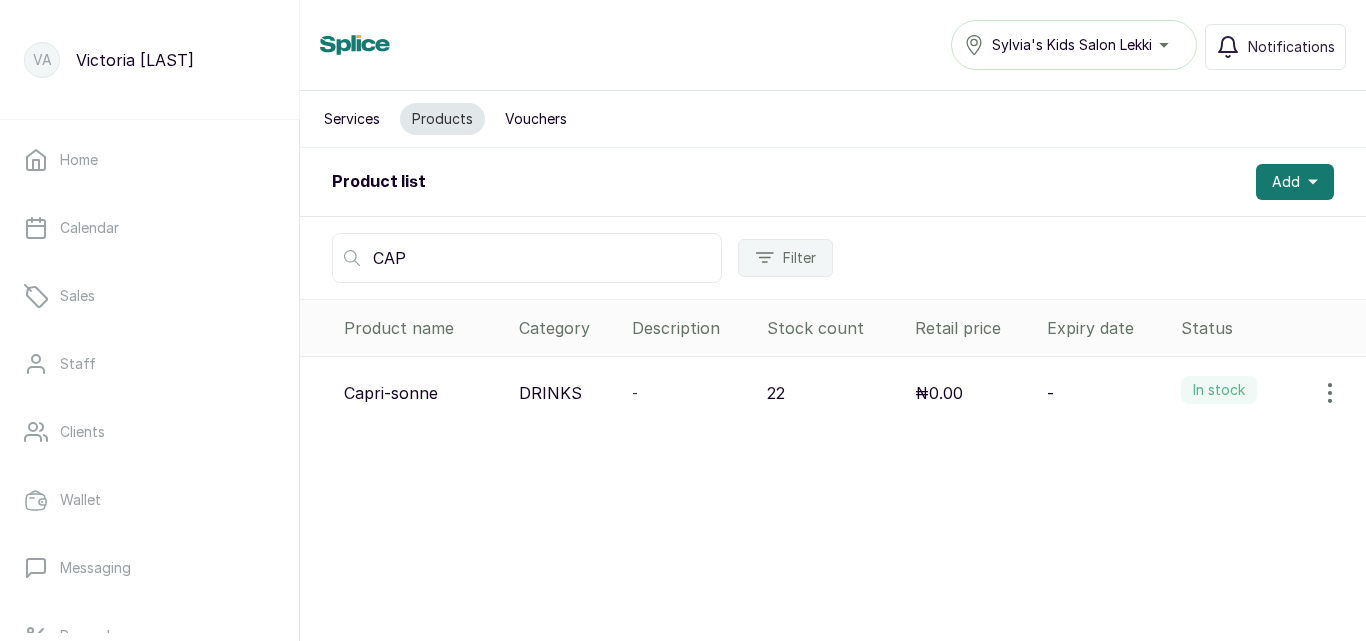 type on "CAP" 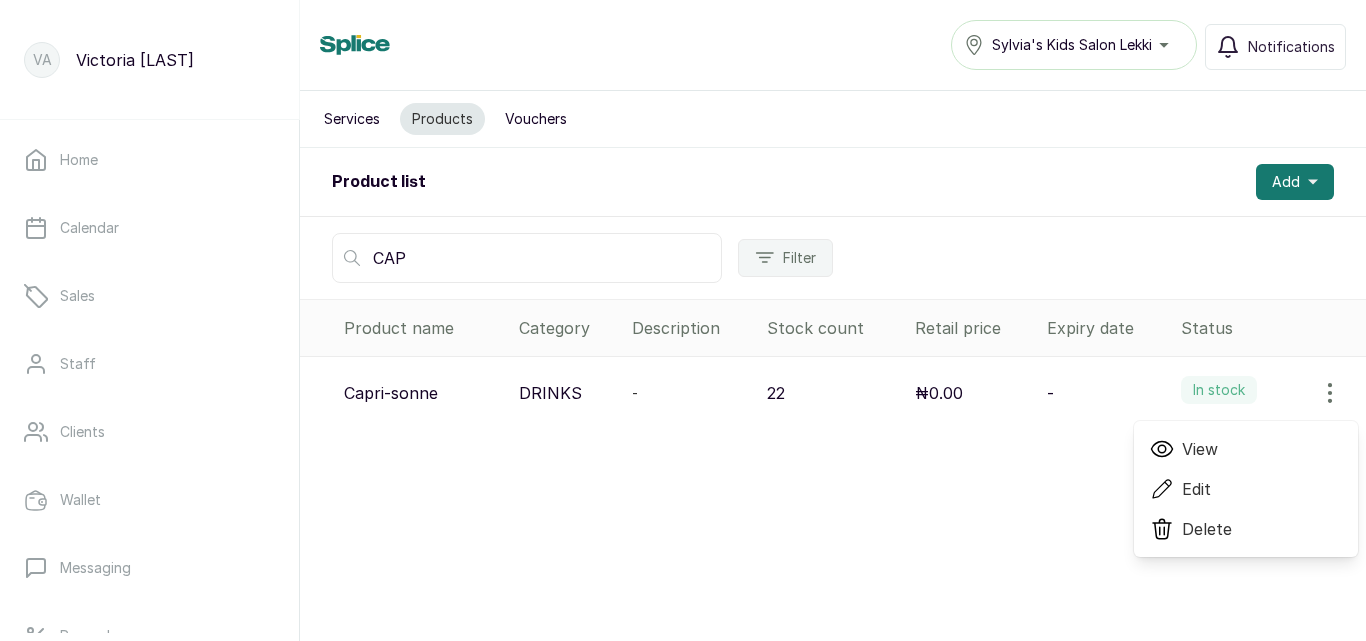 click on "Edit" at bounding box center (1246, 489) 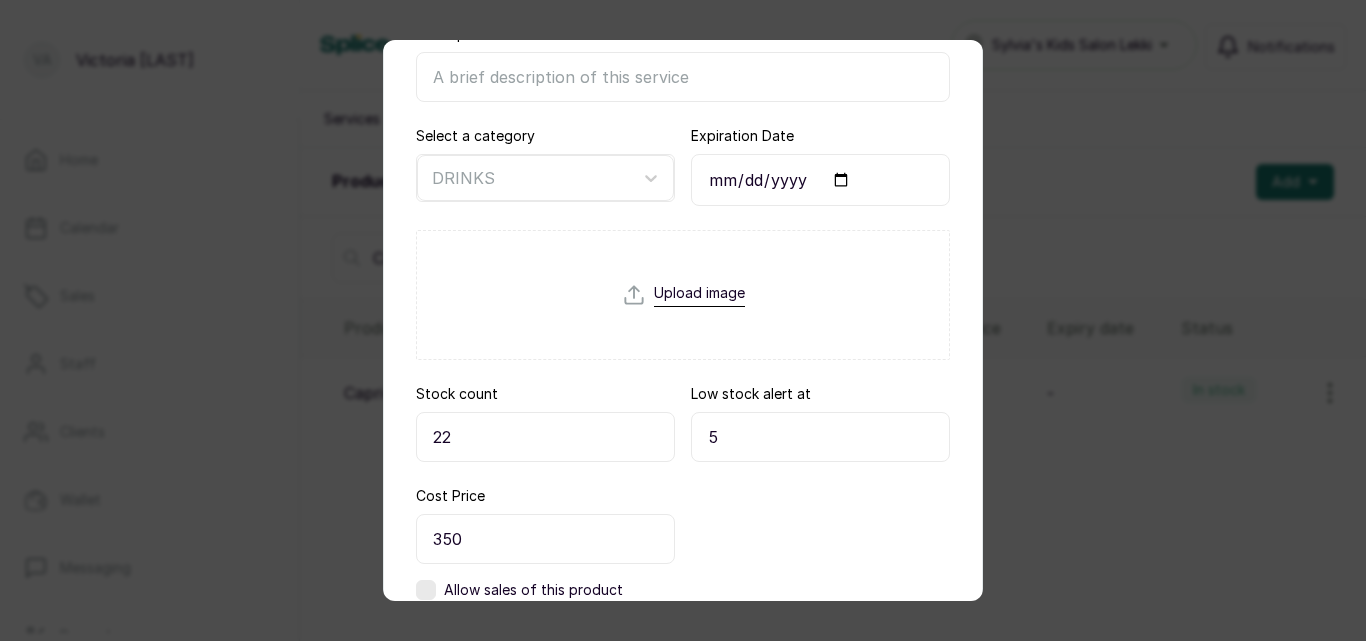 scroll, scrollTop: 387, scrollLeft: 0, axis: vertical 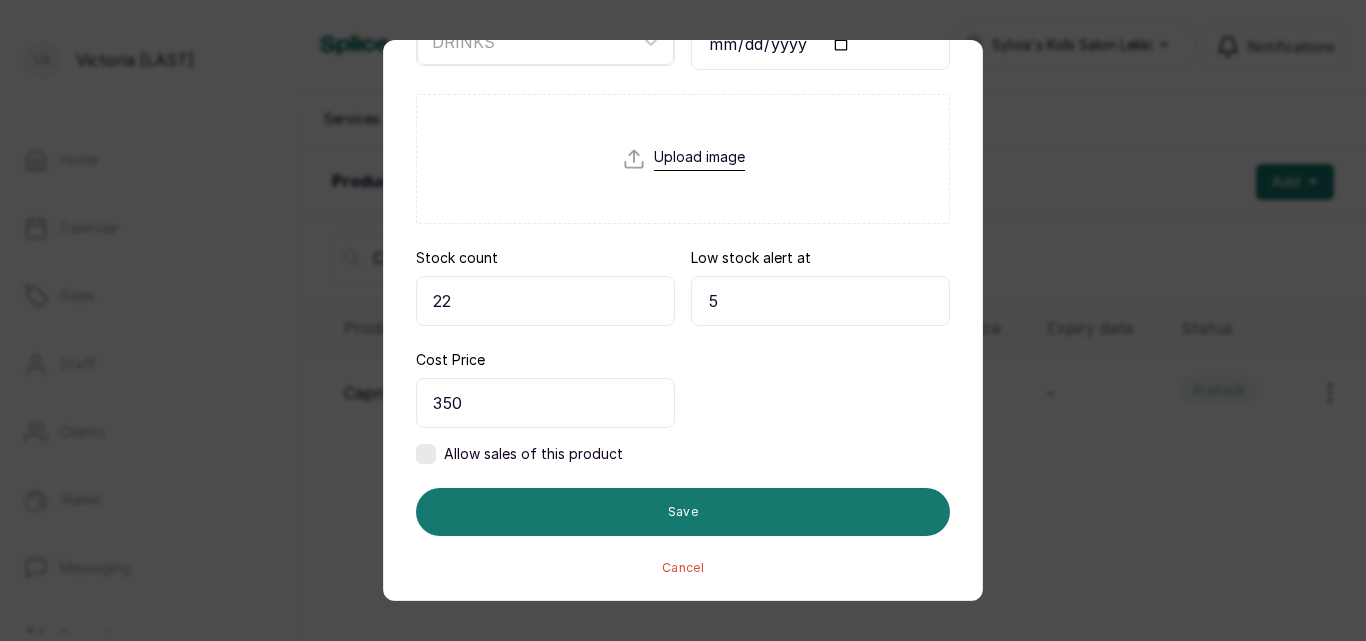 click at bounding box center [426, 454] 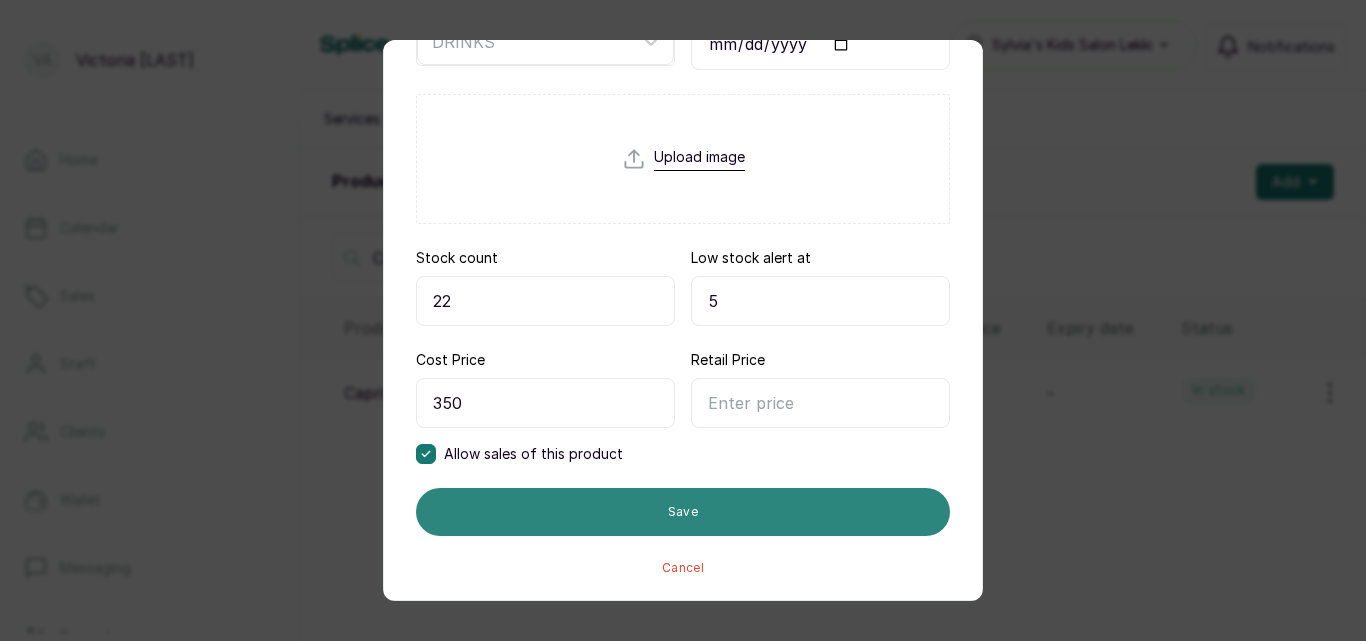 click on "Save" at bounding box center (683, 512) 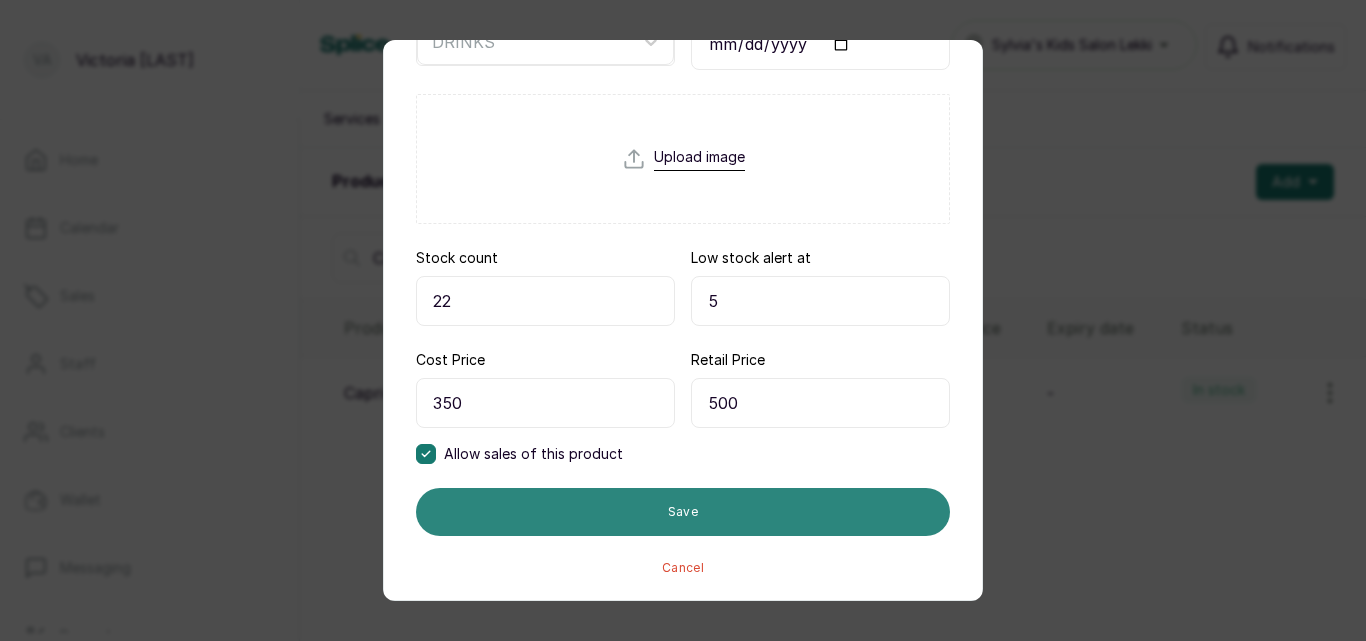 type on "500" 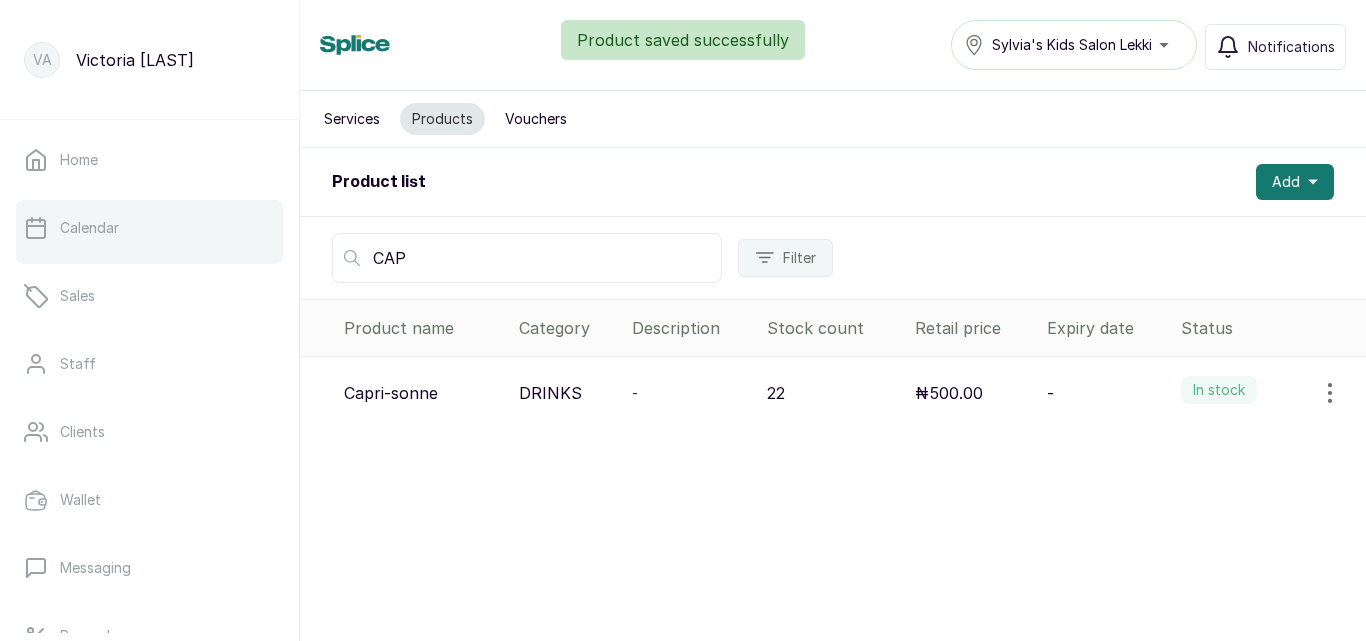 click on "Calendar" at bounding box center (89, 228) 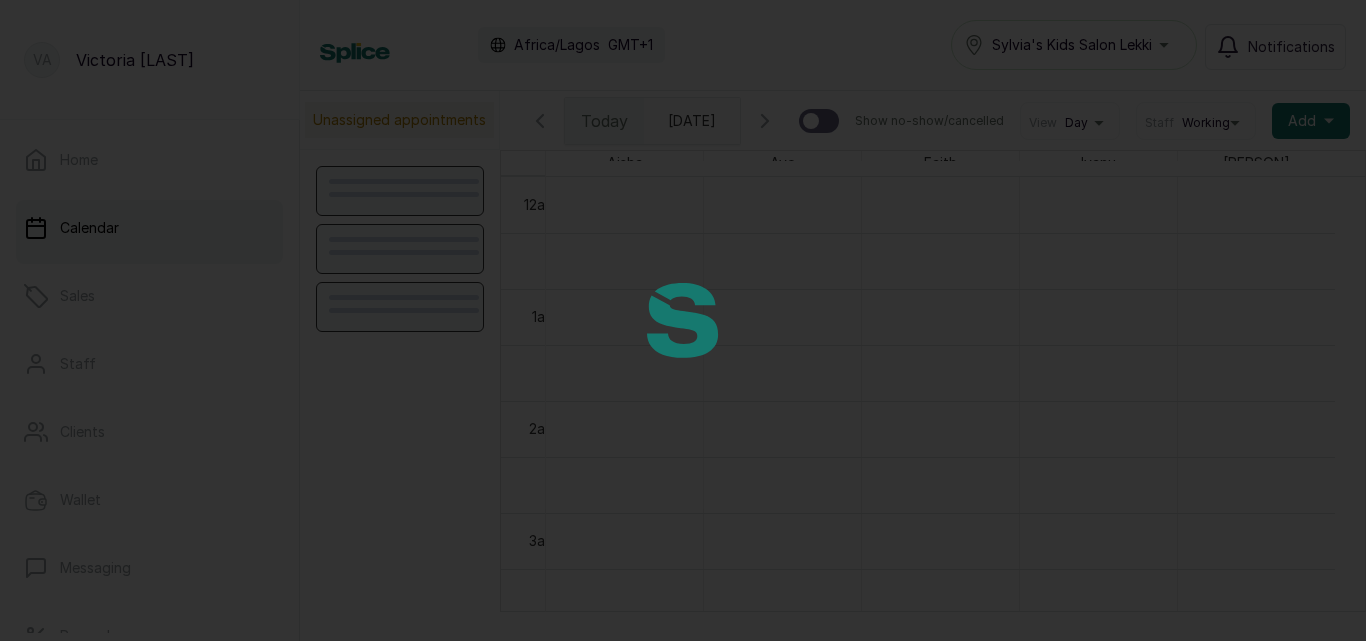 scroll, scrollTop: 673, scrollLeft: 0, axis: vertical 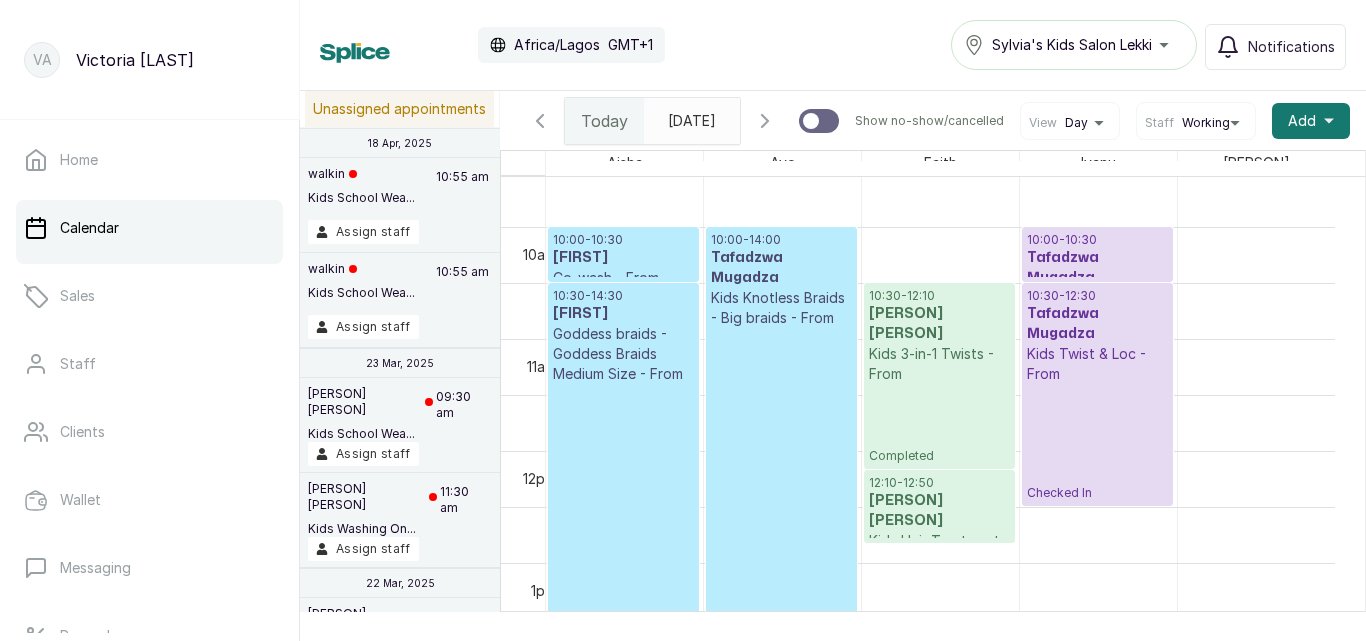 click on "[TIME] - [TIME] [PERSON] Kids Knotless Braids - Big braids - From Confirmed" at bounding box center (781, 450) 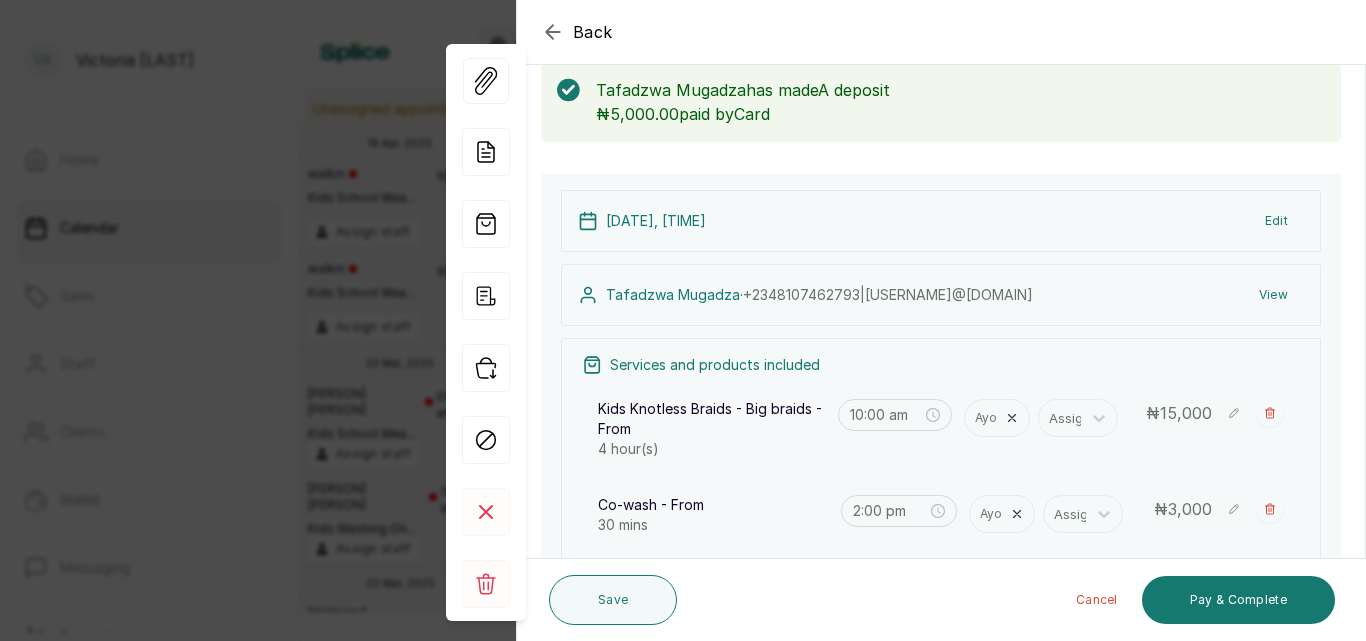 scroll, scrollTop: 110, scrollLeft: 0, axis: vertical 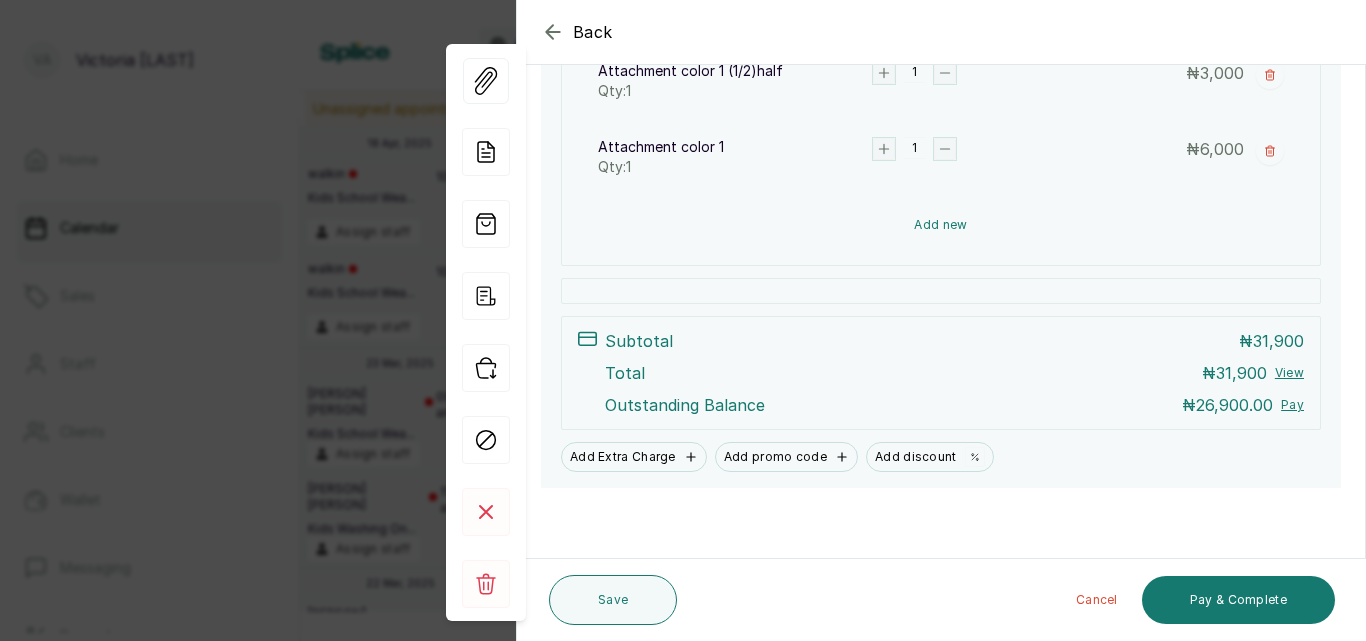 click on "Add new" at bounding box center [941, 225] 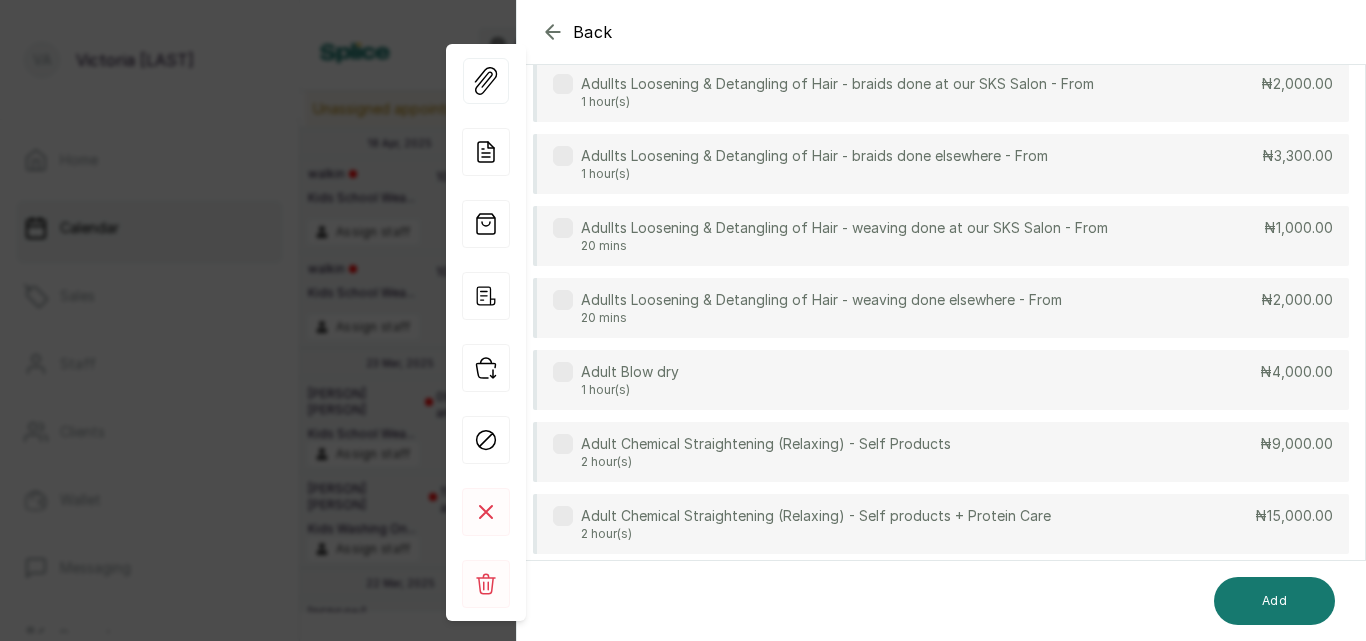 scroll, scrollTop: 149, scrollLeft: 0, axis: vertical 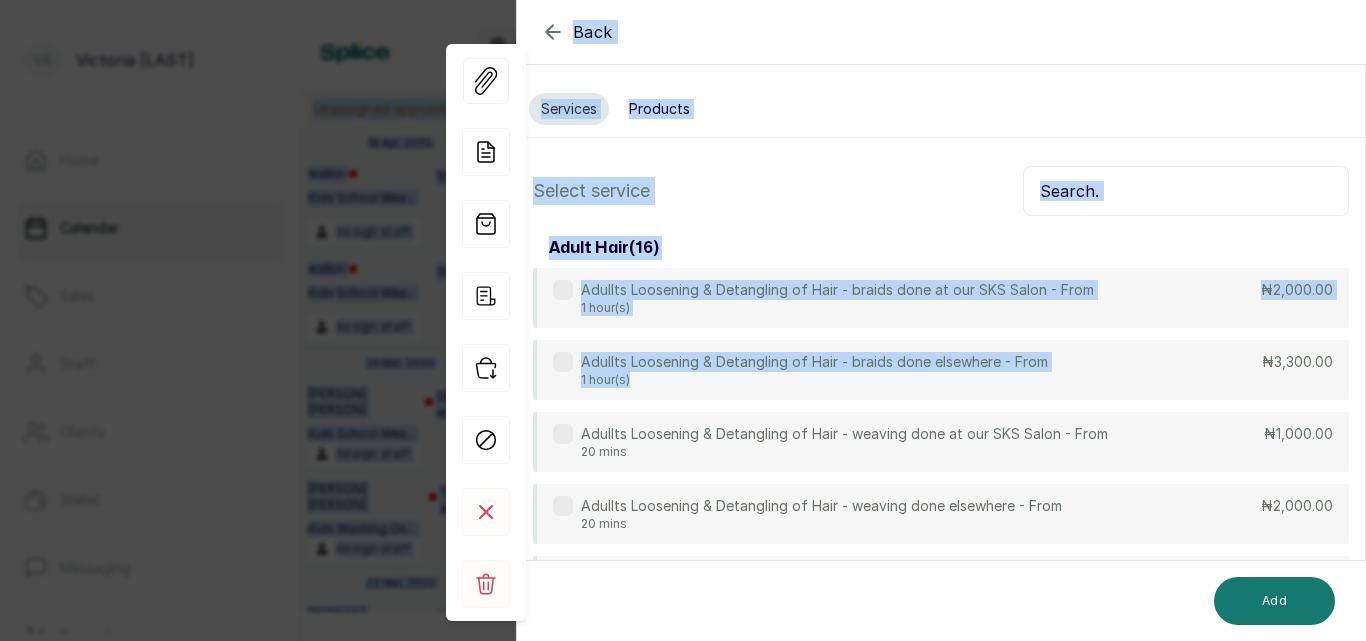 drag, startPoint x: 999, startPoint y: 229, endPoint x: 1030, endPoint y: -23, distance: 253.89958 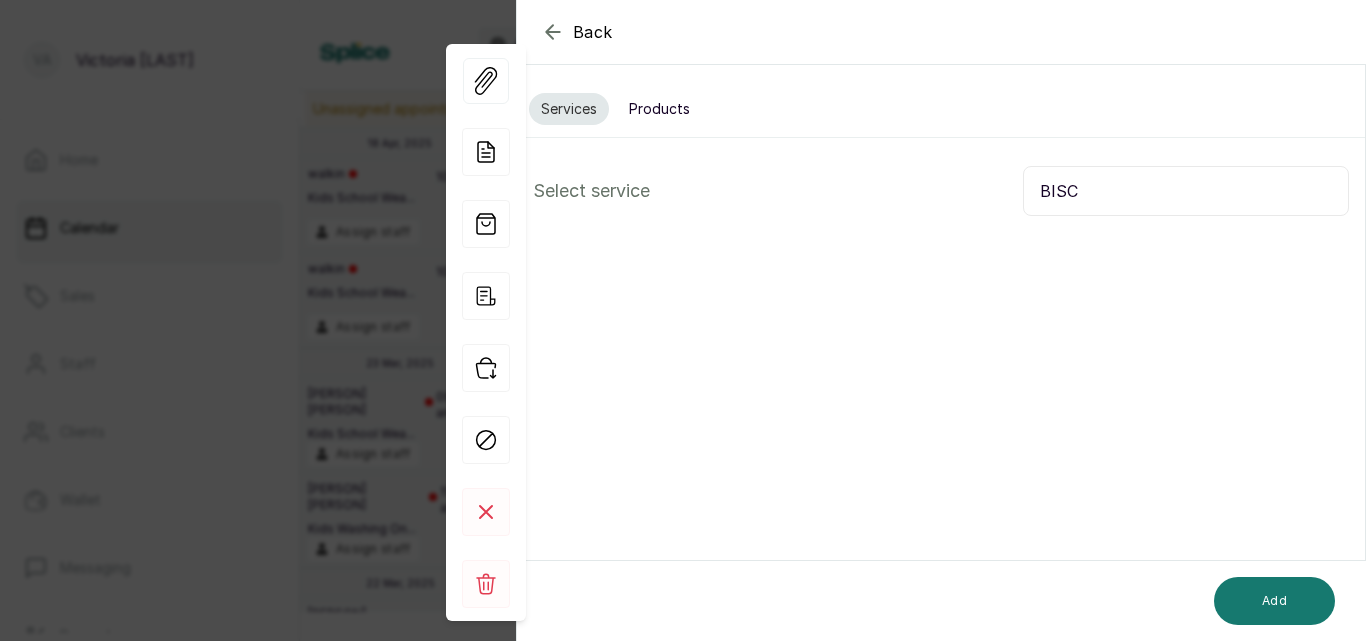 type on "BISC" 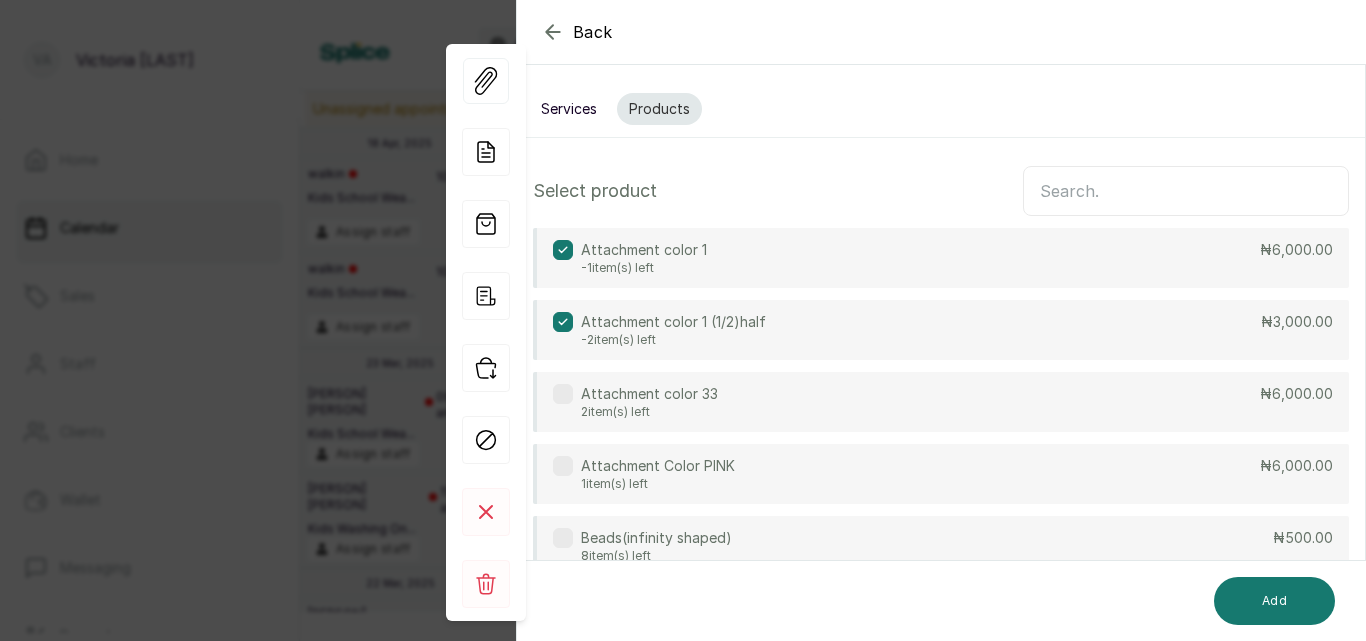 click at bounding box center (1186, 191) 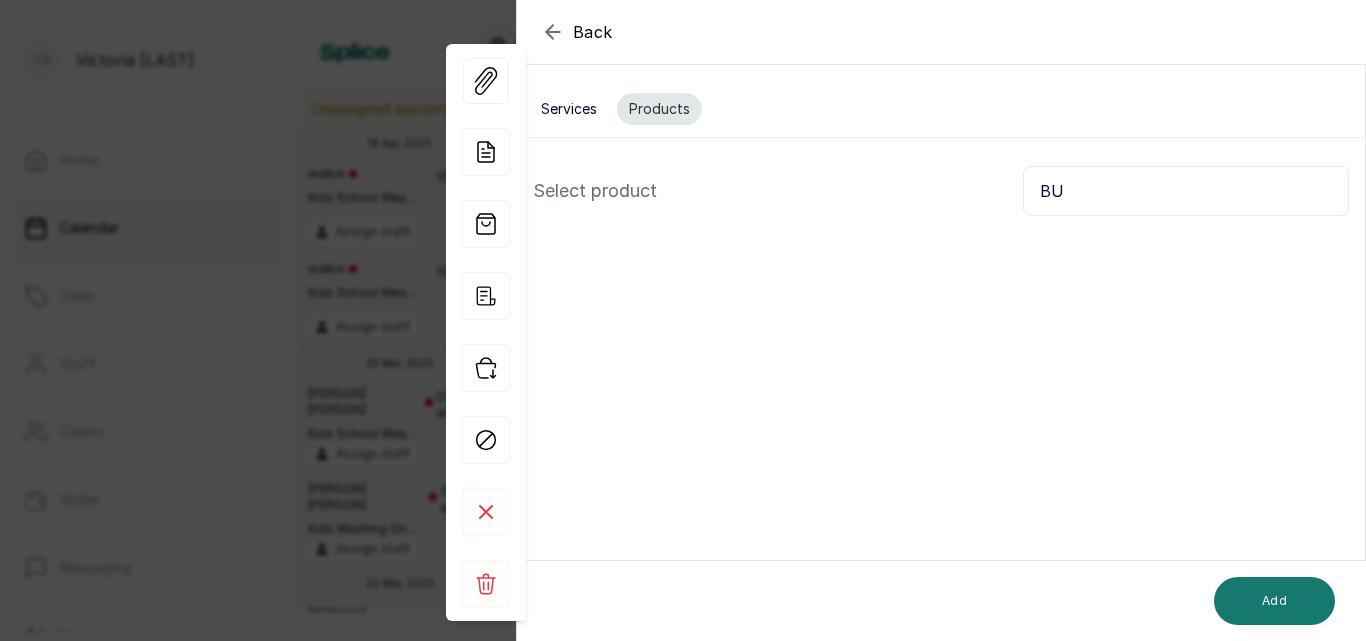 type on "B" 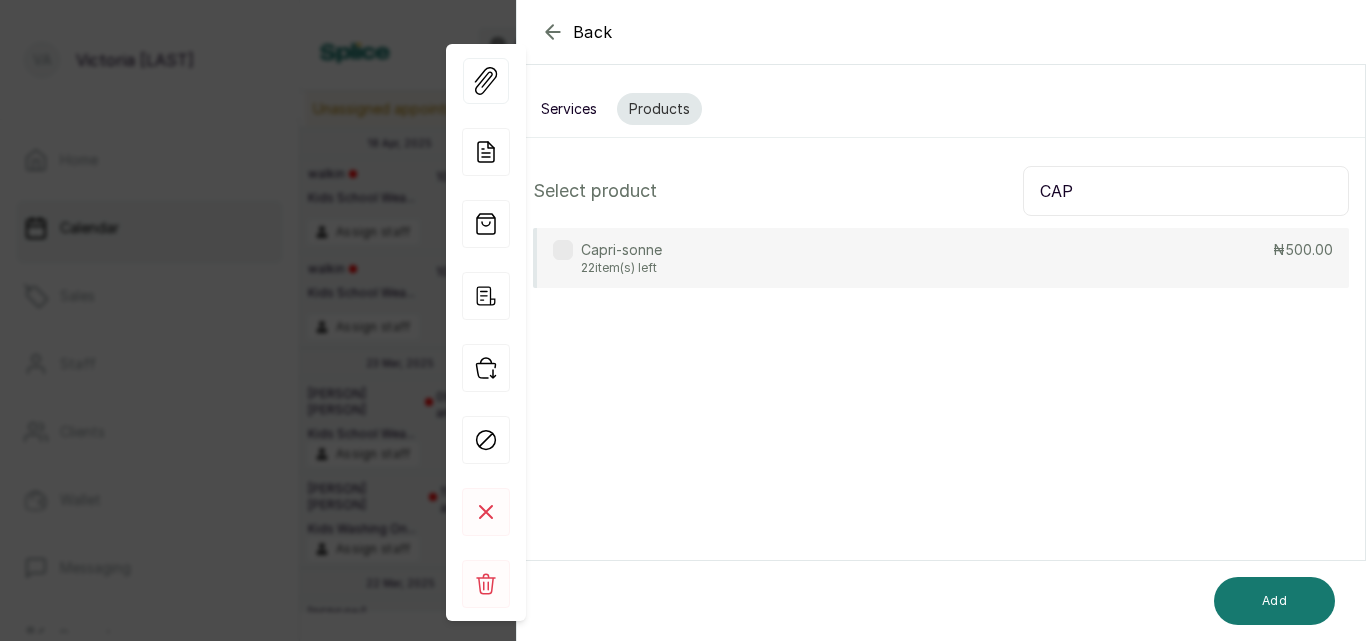 type on "CAP" 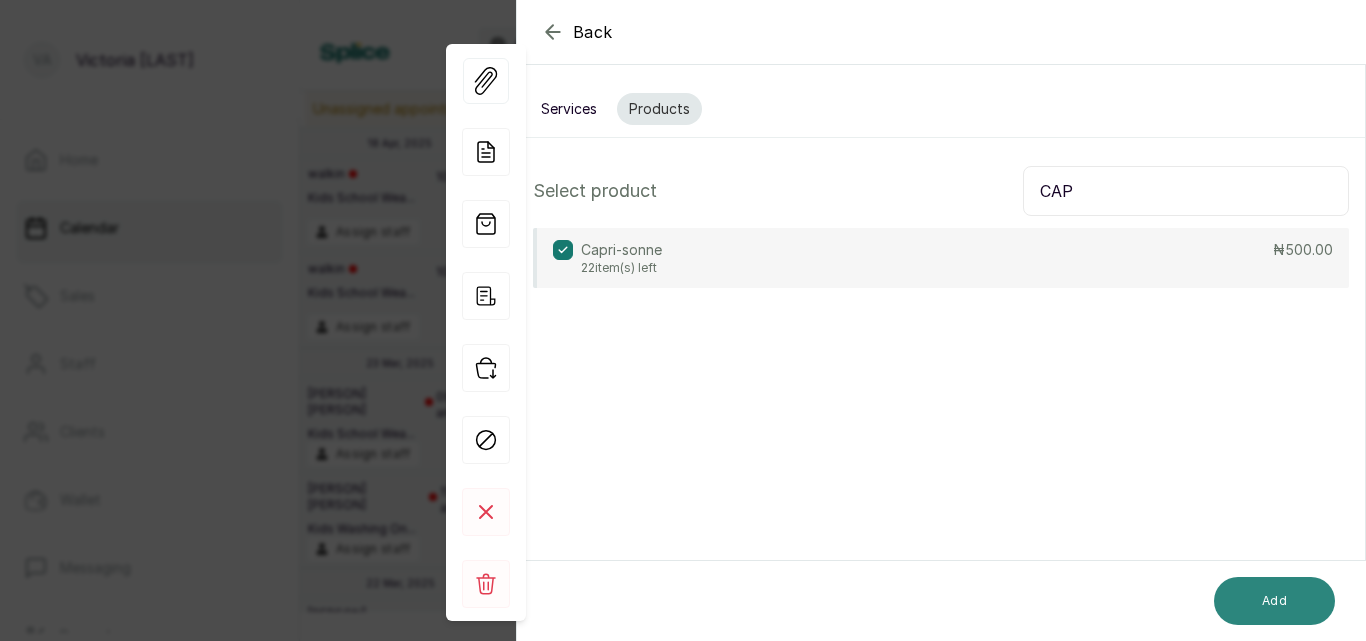 click on "Add" at bounding box center (1274, 601) 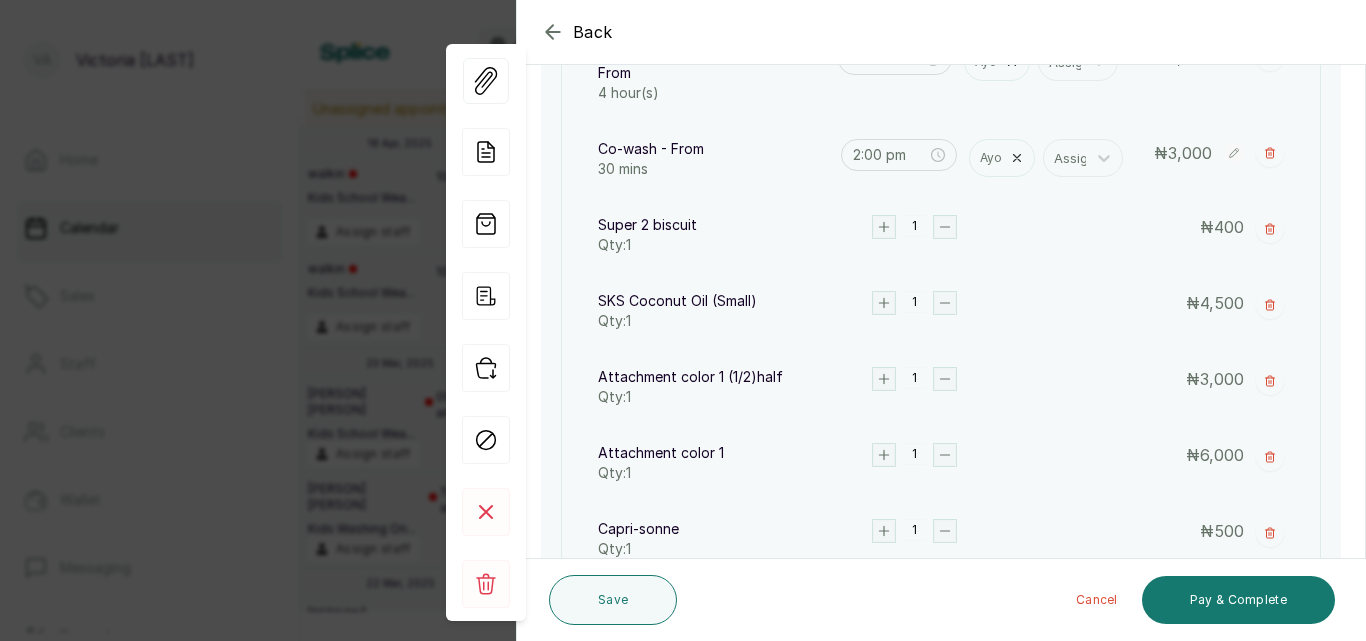 scroll, scrollTop: 458, scrollLeft: 0, axis: vertical 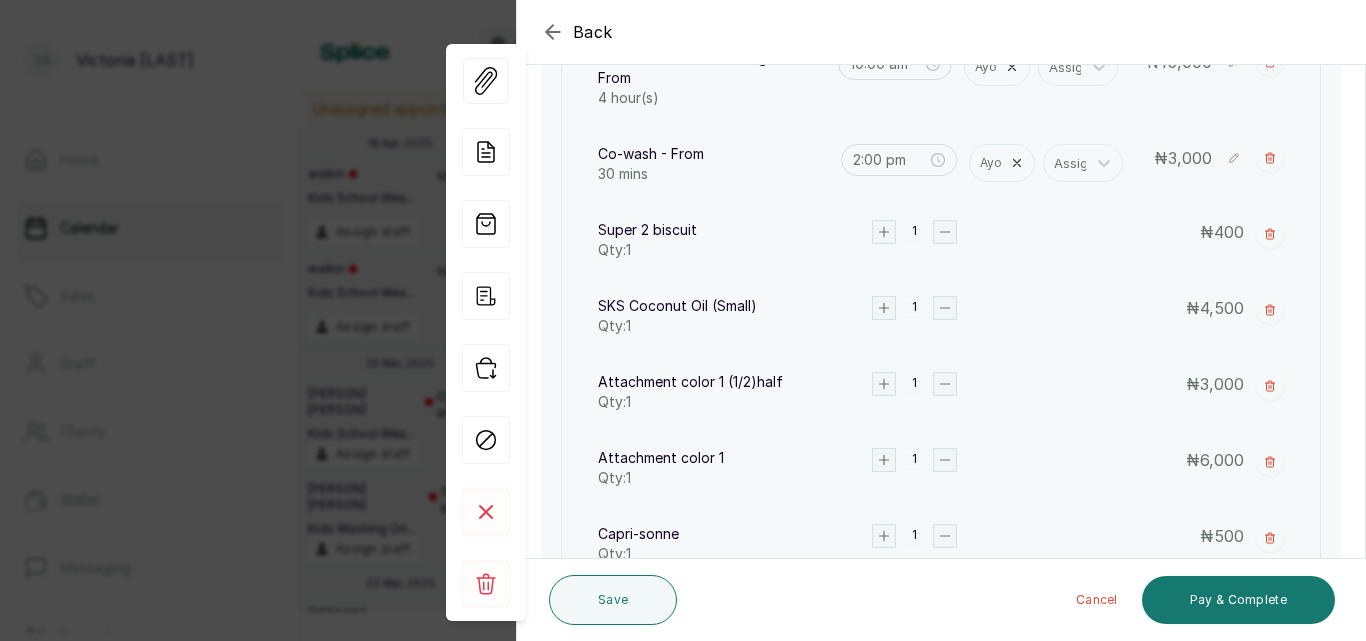 click 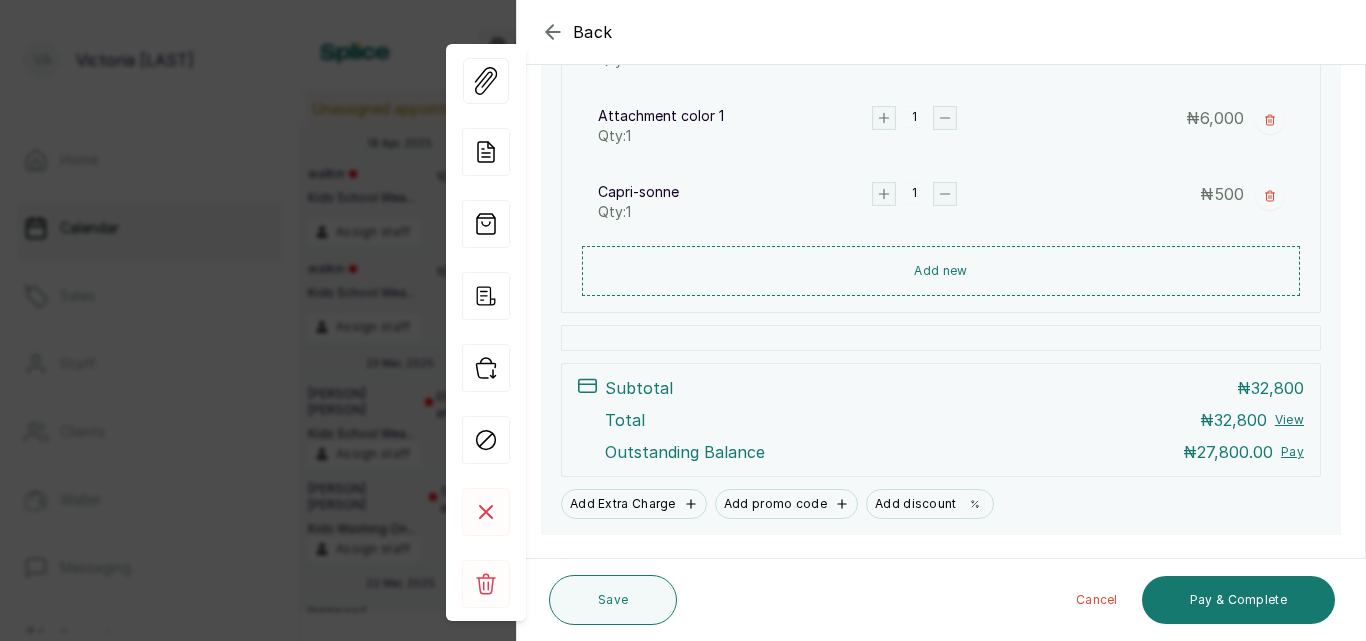 scroll, scrollTop: 790, scrollLeft: 0, axis: vertical 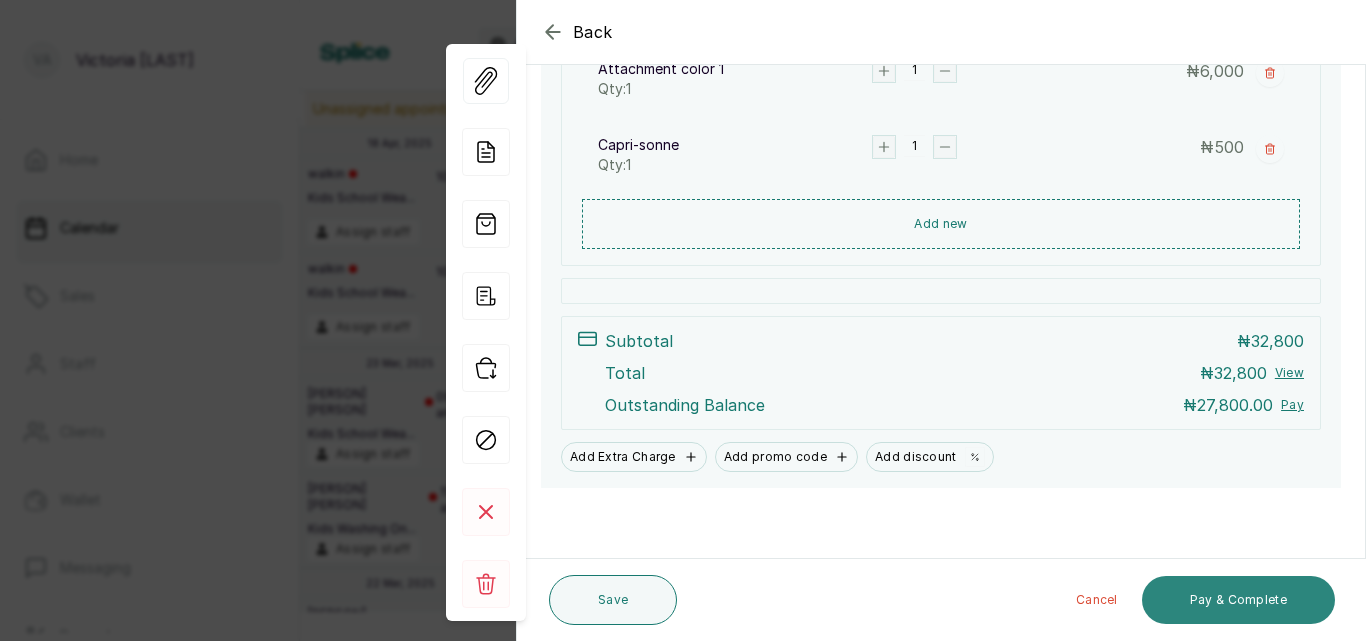 click on "Pay & Complete" at bounding box center (1238, 600) 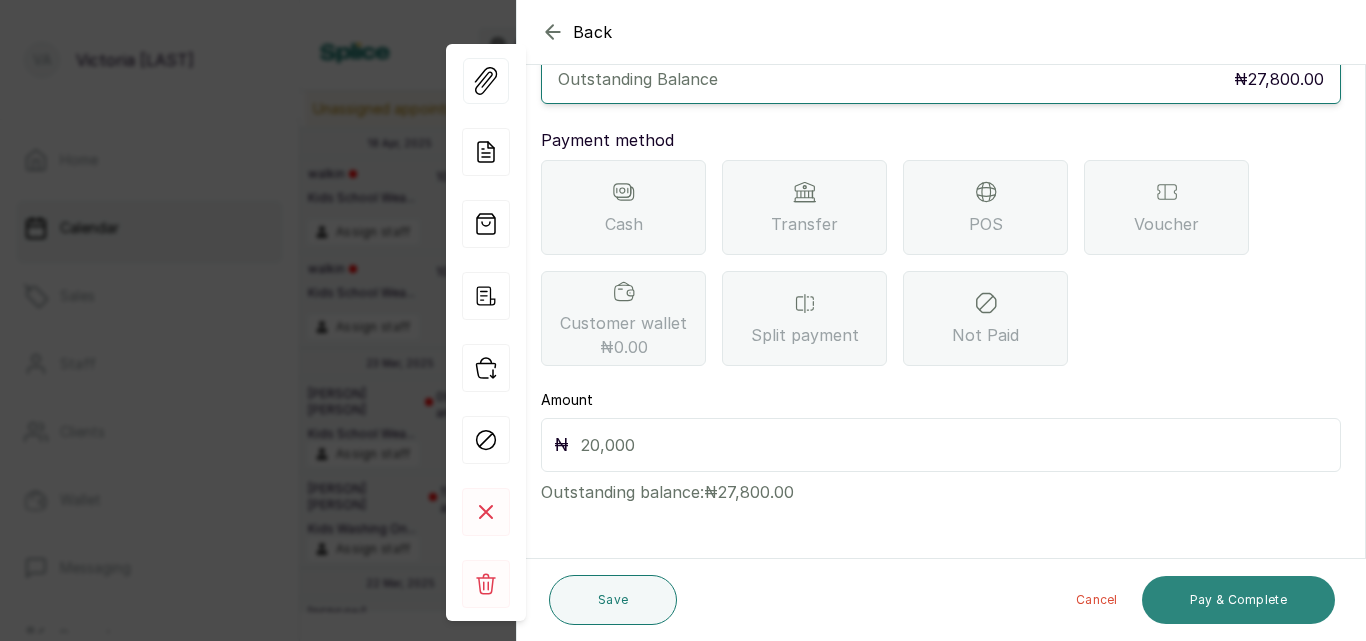 scroll, scrollTop: 159, scrollLeft: 0, axis: vertical 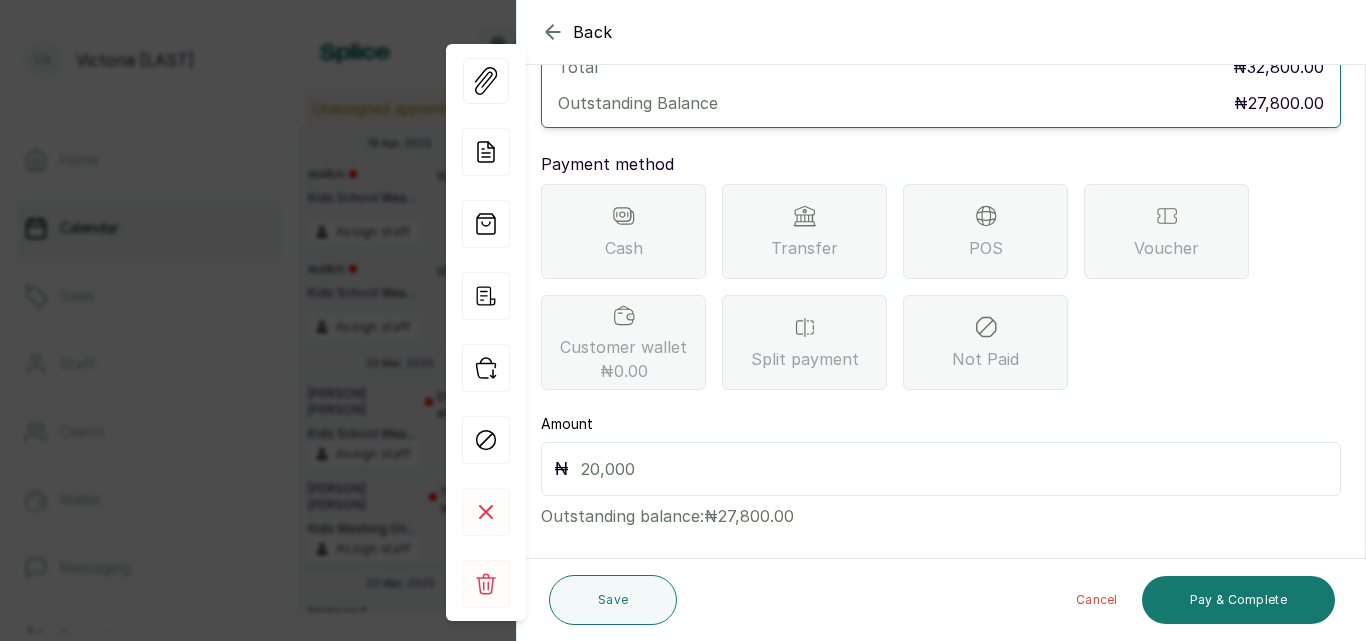 click on "Transfer" at bounding box center [804, 231] 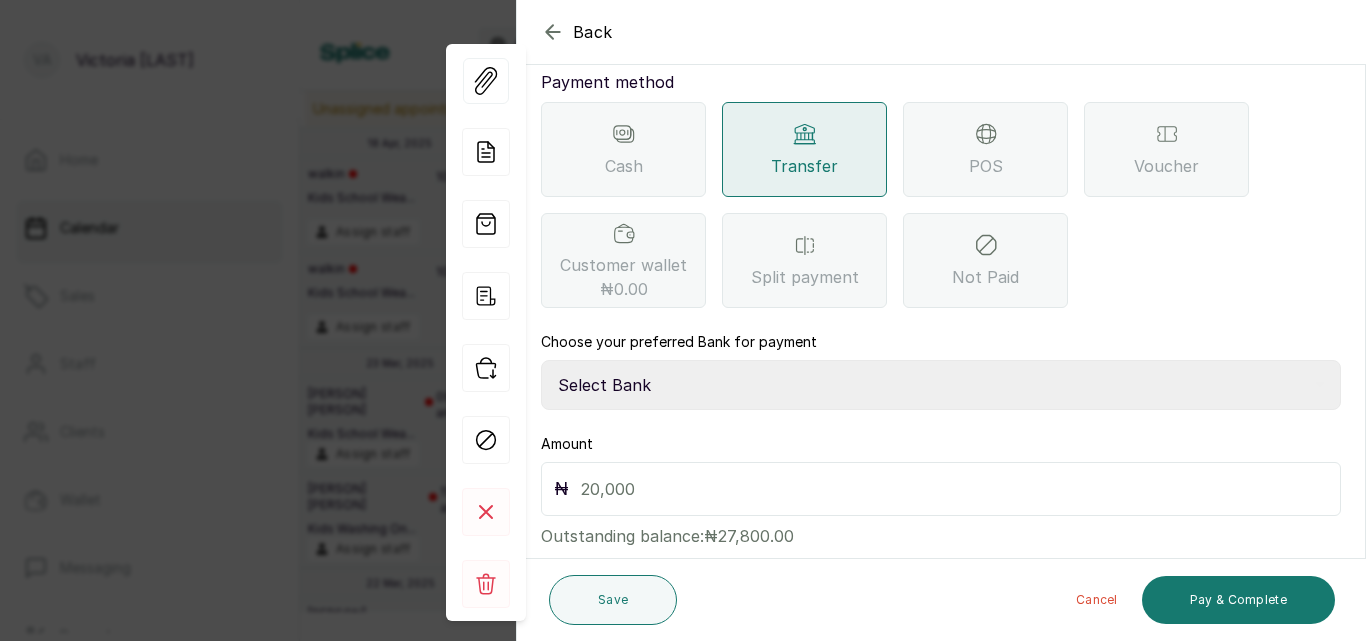 scroll, scrollTop: 261, scrollLeft: 0, axis: vertical 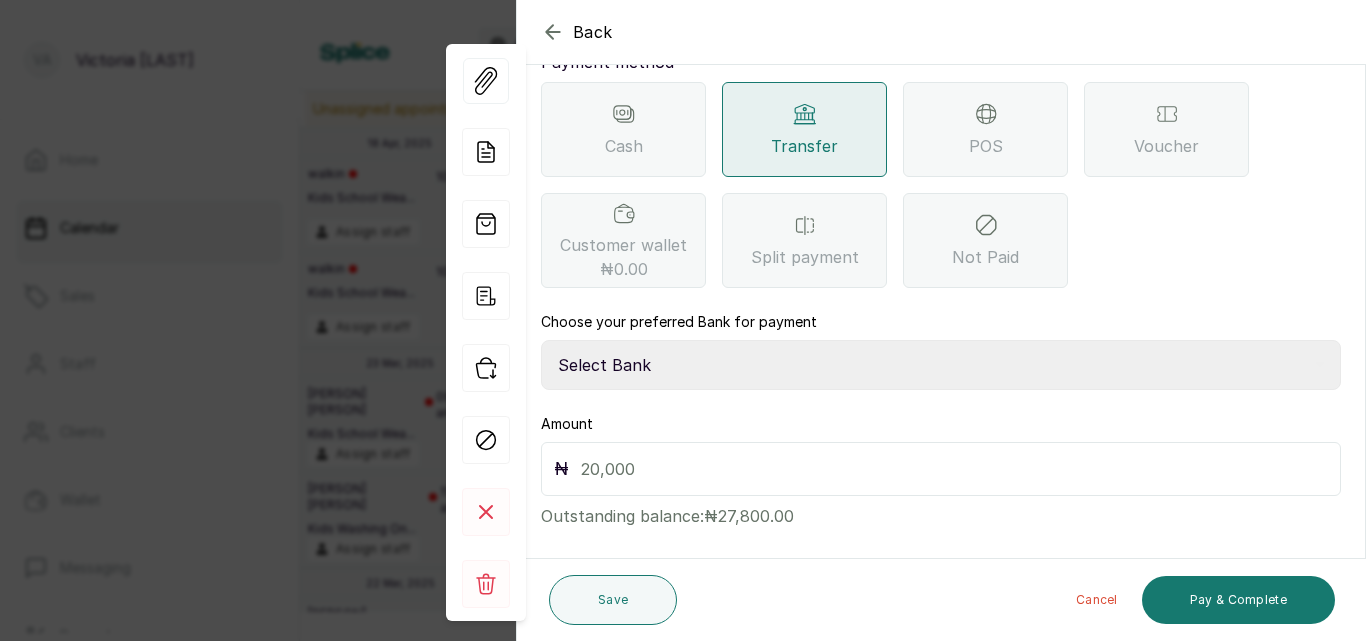 click on "Select Bank CANARY YELLOW Moniepoint MFB CANARY YELLOW Sparkle Microfinance Bank" at bounding box center (941, 365) 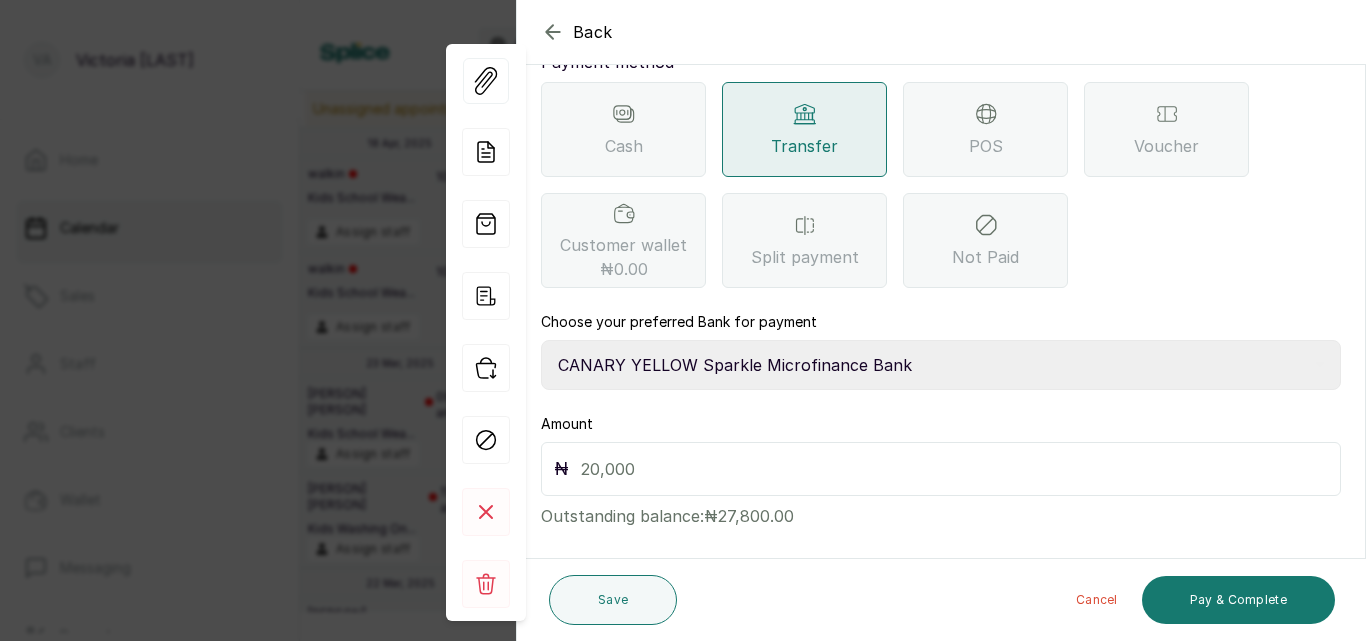 click on "Select Bank CANARY YELLOW Moniepoint MFB CANARY YELLOW Sparkle Microfinance Bank" at bounding box center (941, 365) 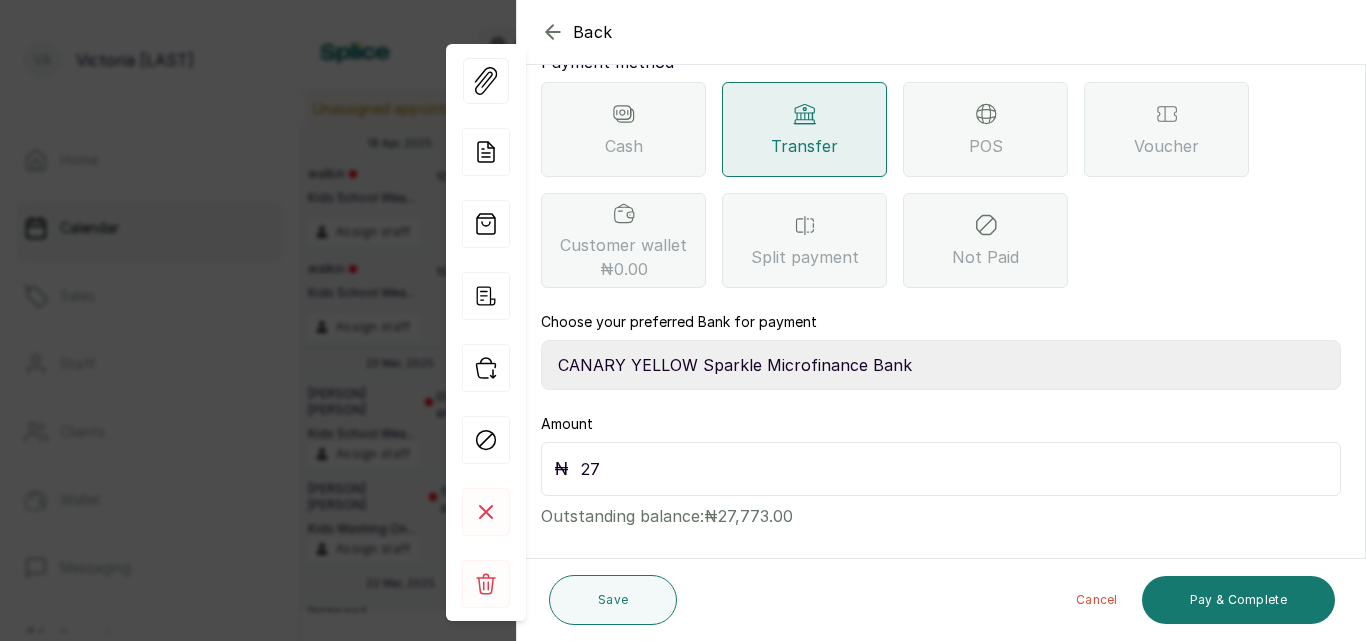 type on "2" 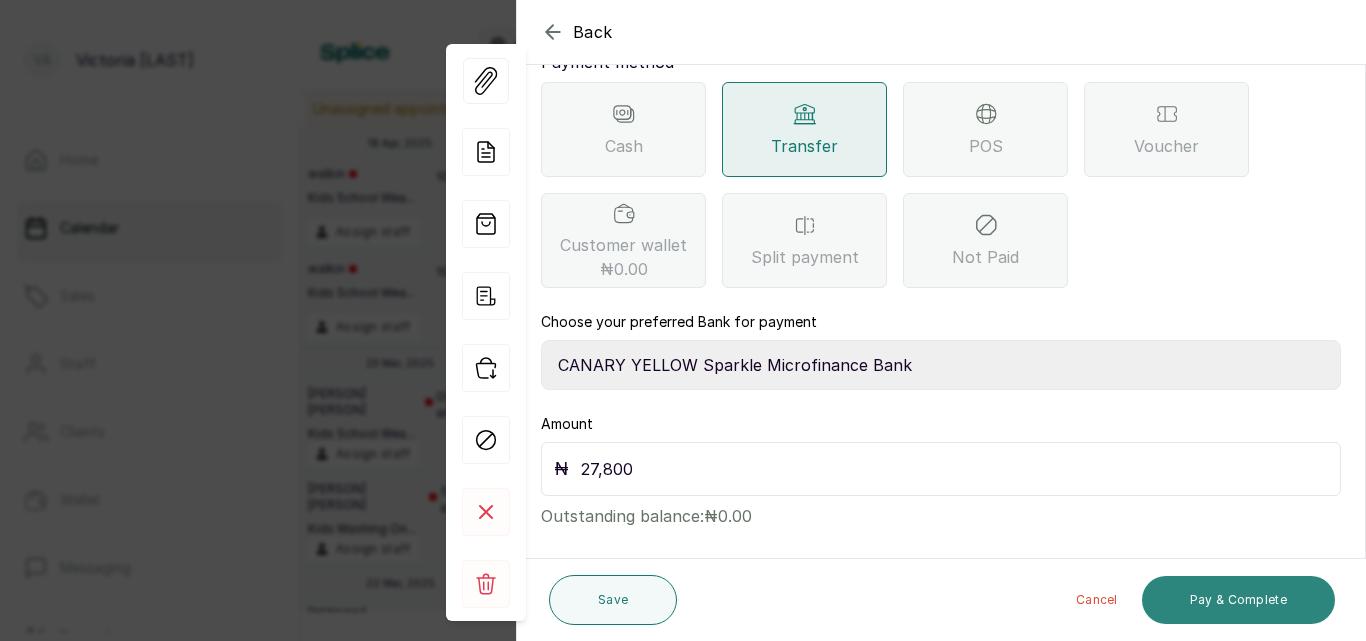 type on "27,800" 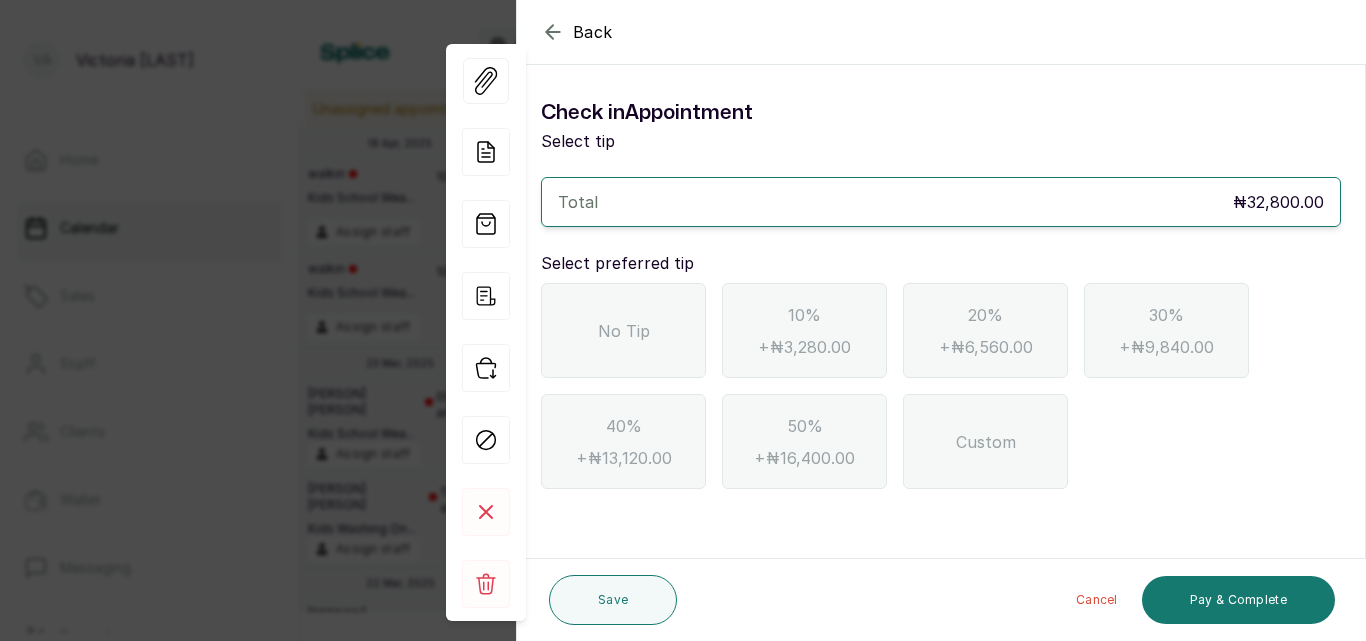 click on "Custom" at bounding box center (985, 441) 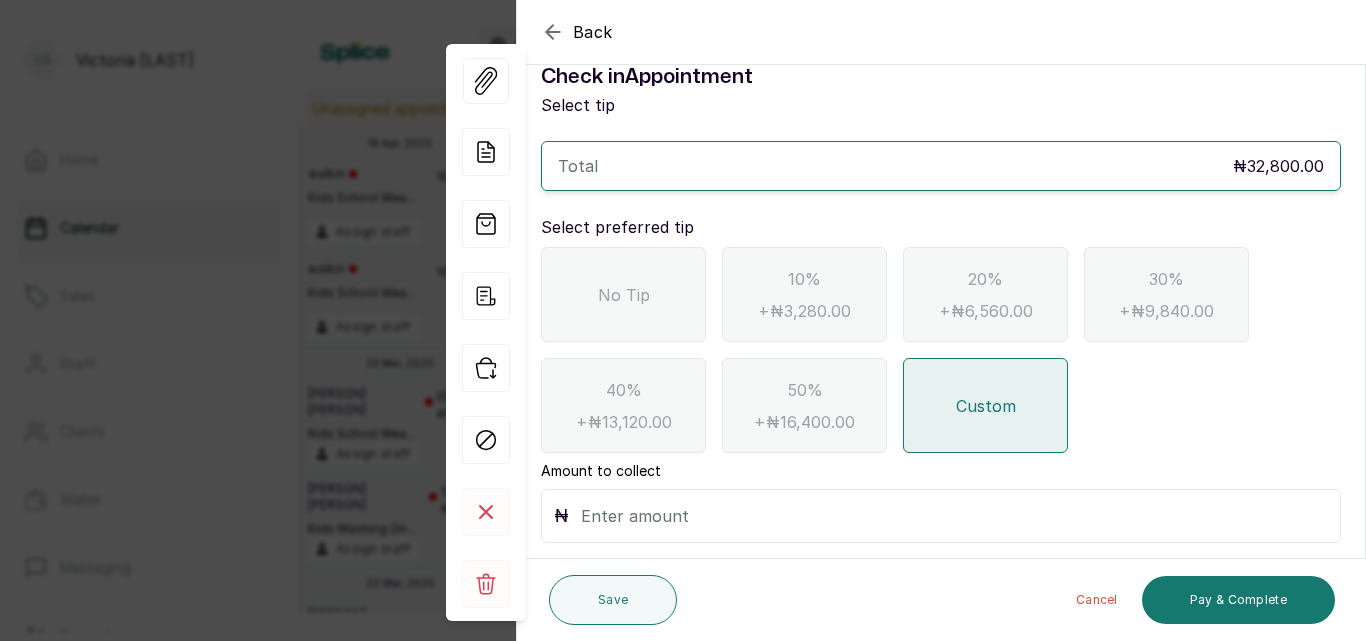 scroll, scrollTop: 75, scrollLeft: 0, axis: vertical 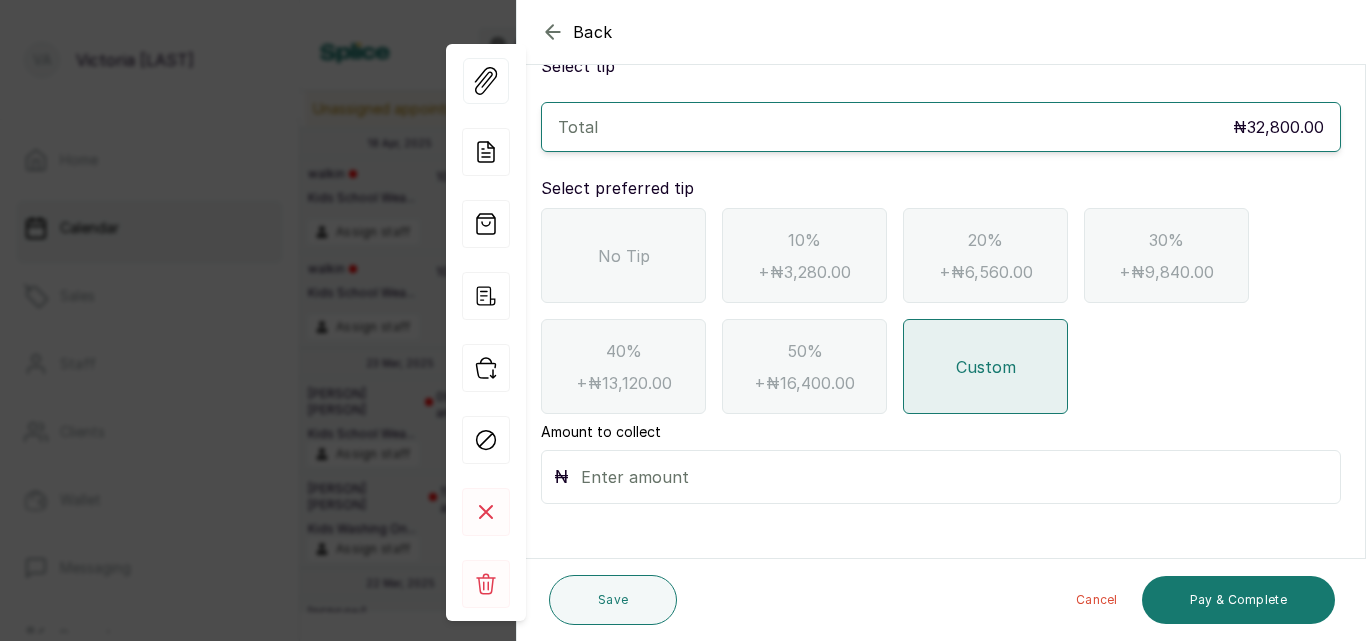click at bounding box center (954, 477) 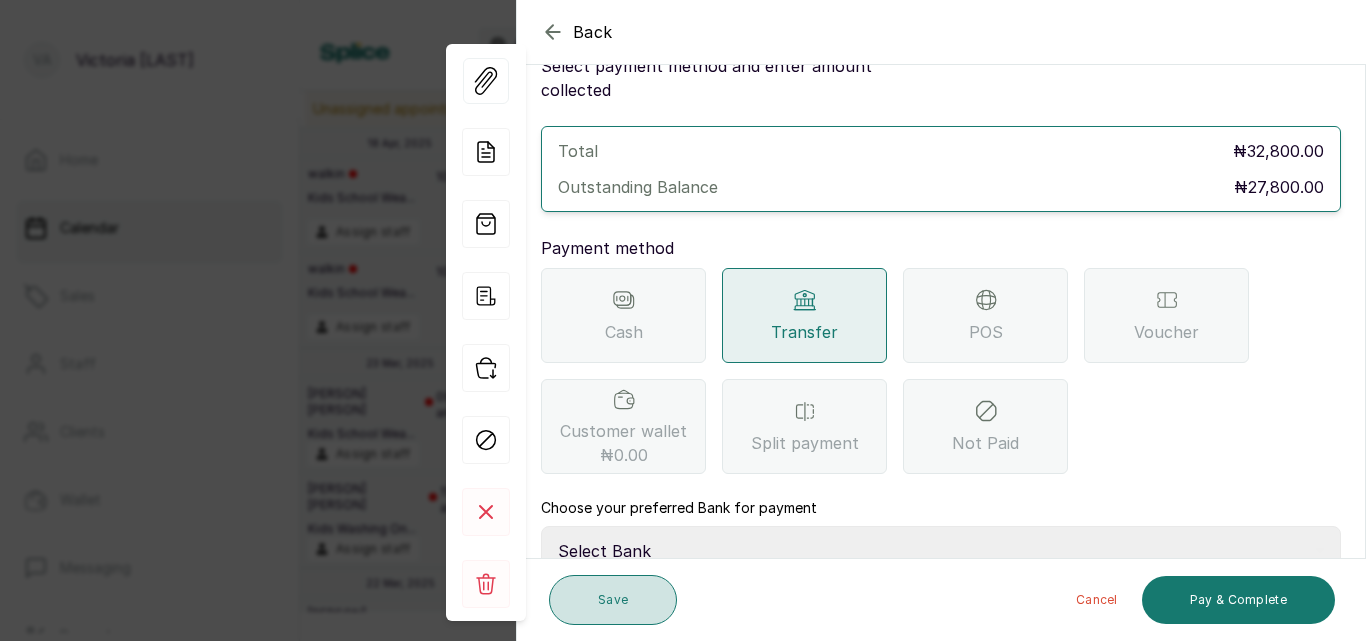 click on "Save" at bounding box center [613, 600] 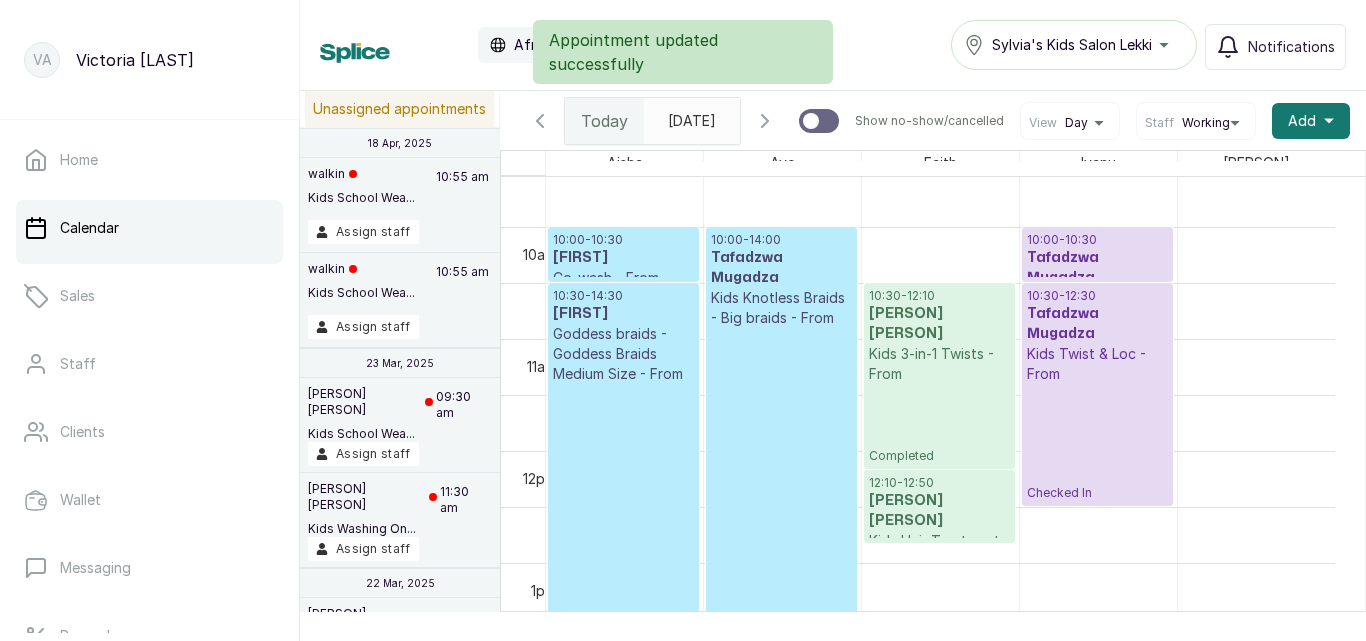 click on "Kids Twist & Loc - From" at bounding box center [1097, 364] 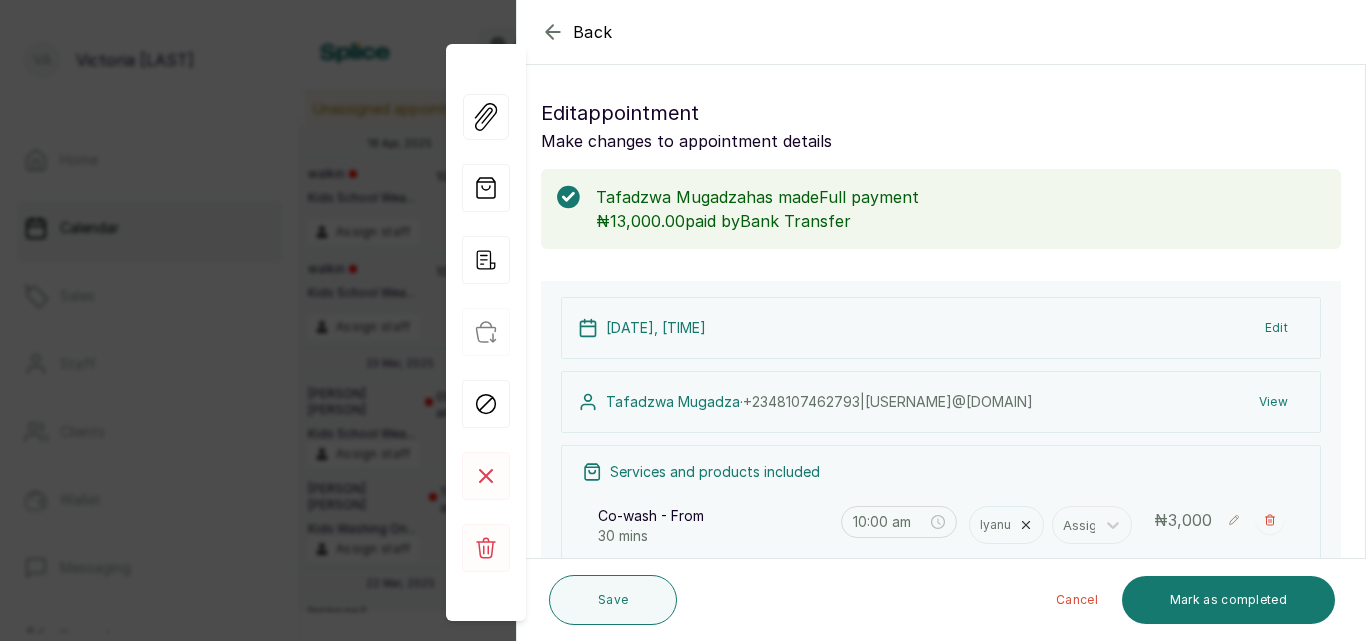 scroll, scrollTop: 264, scrollLeft: 0, axis: vertical 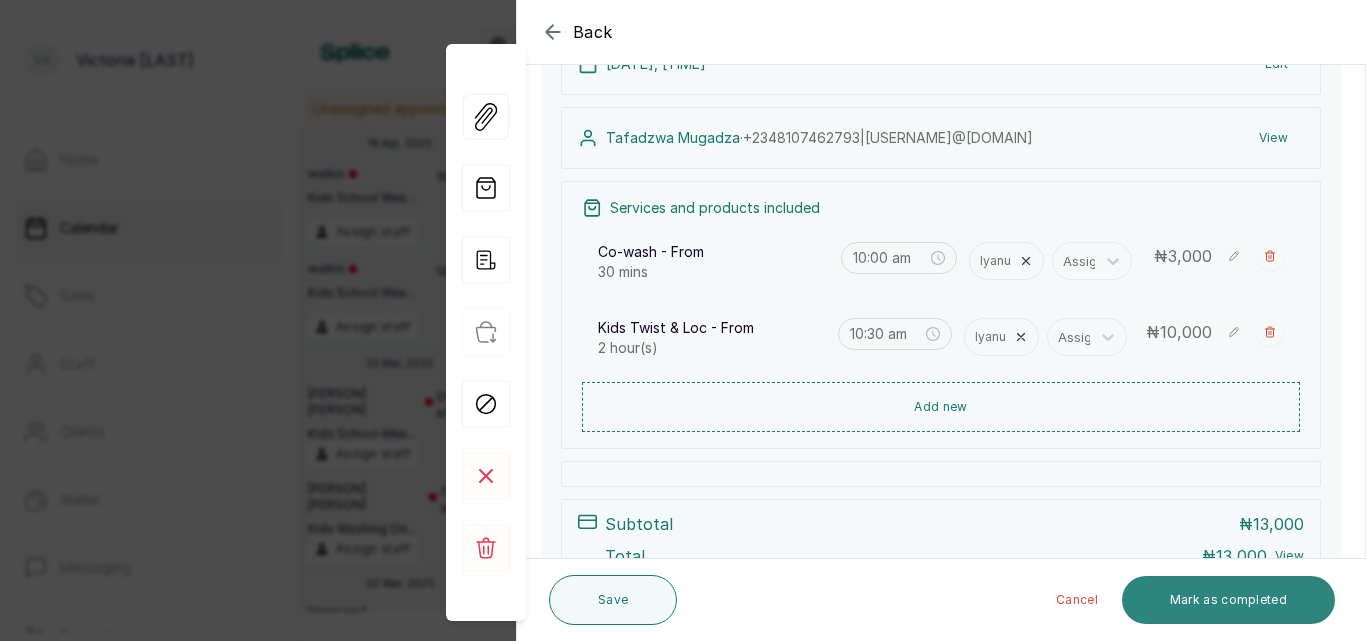 click on "Mark as completed" at bounding box center (1228, 600) 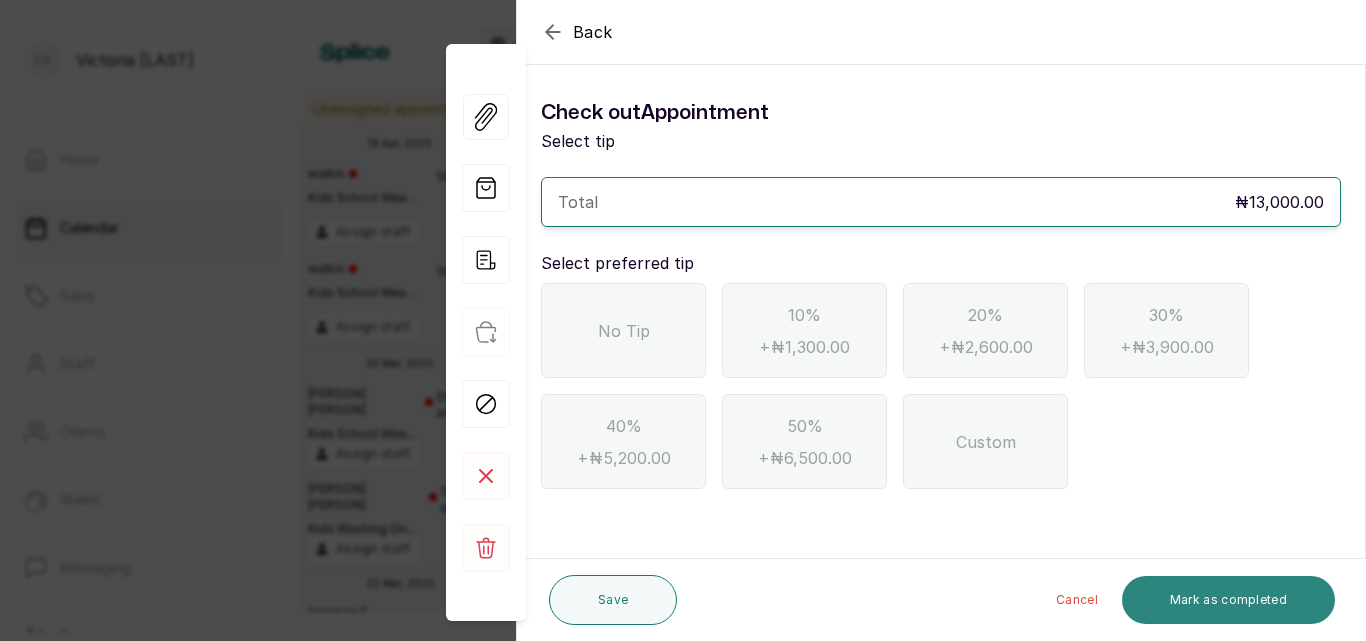 scroll, scrollTop: 0, scrollLeft: 0, axis: both 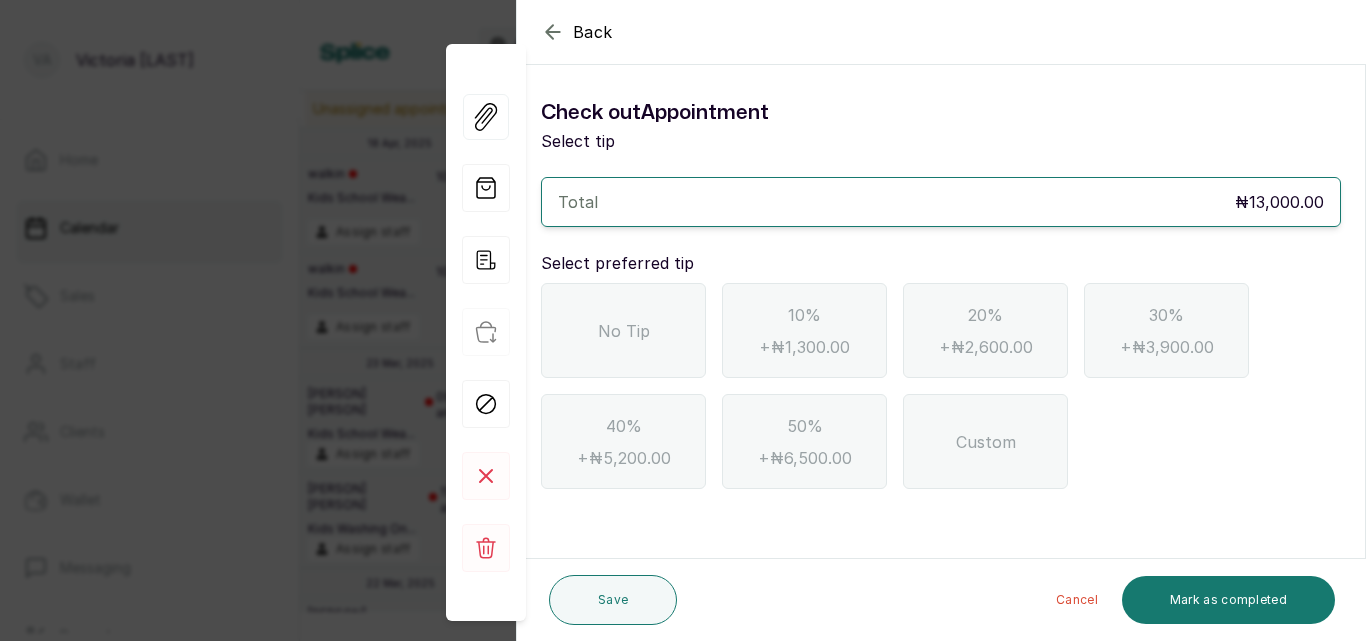 click on "Custom" at bounding box center [985, 441] 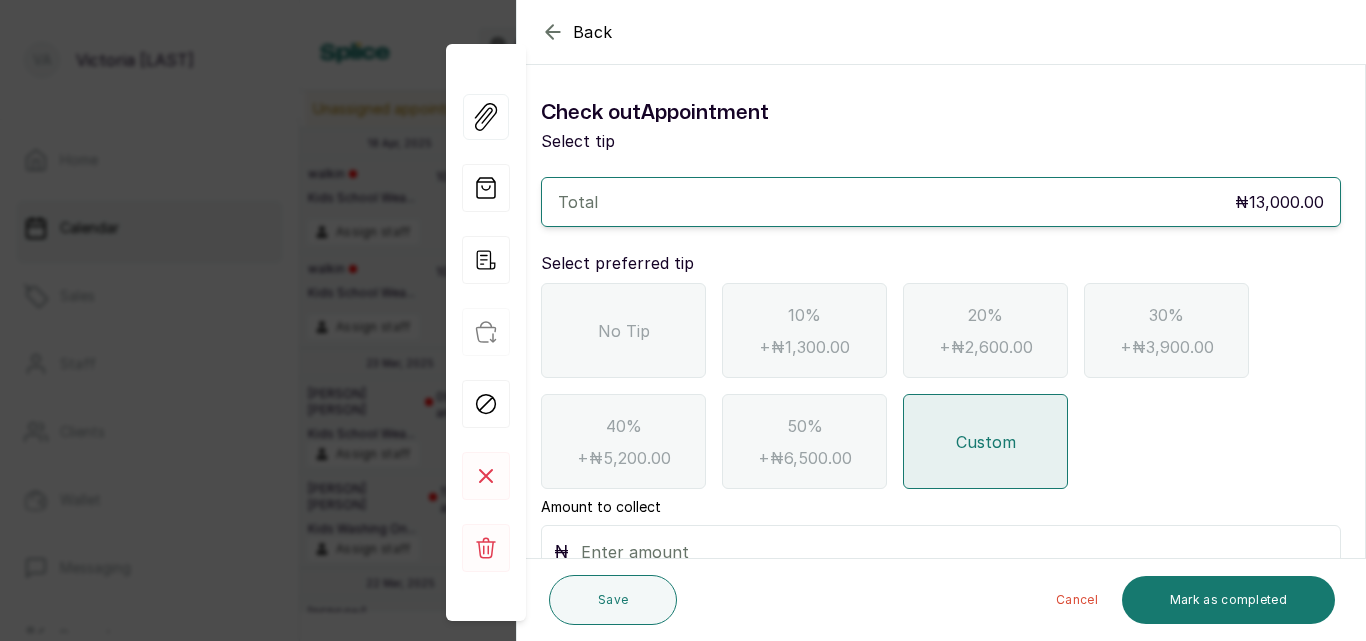 scroll, scrollTop: 75, scrollLeft: 0, axis: vertical 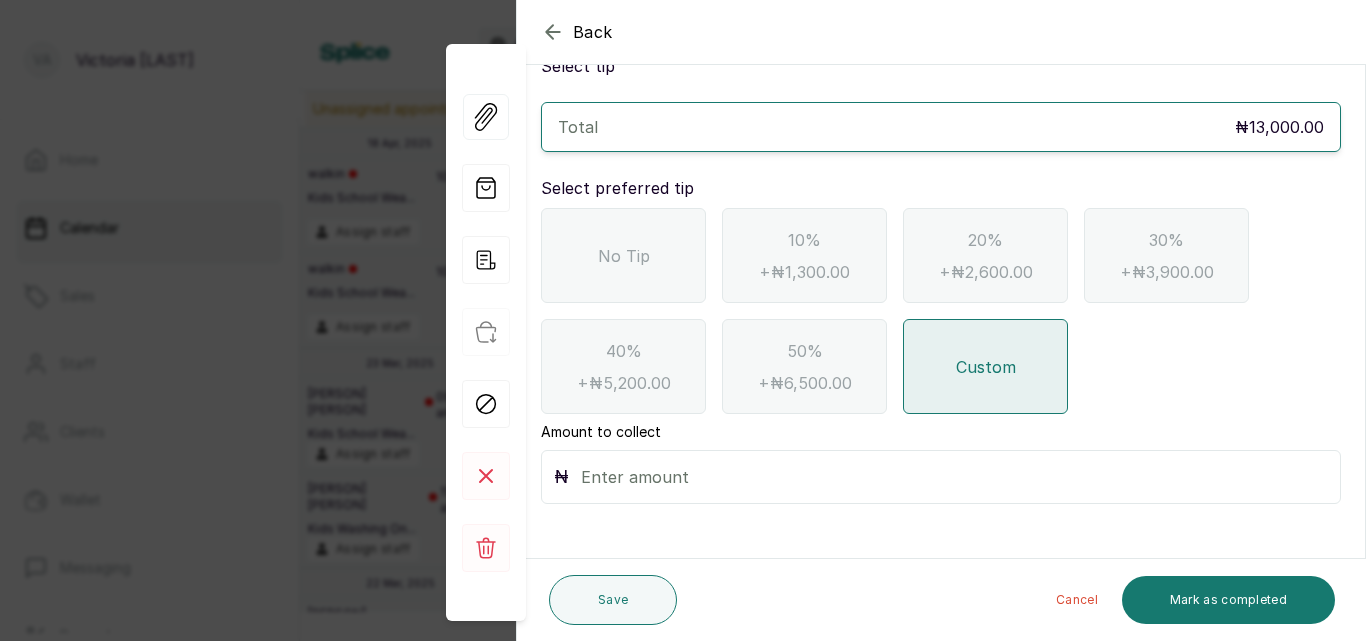 click at bounding box center [954, 477] 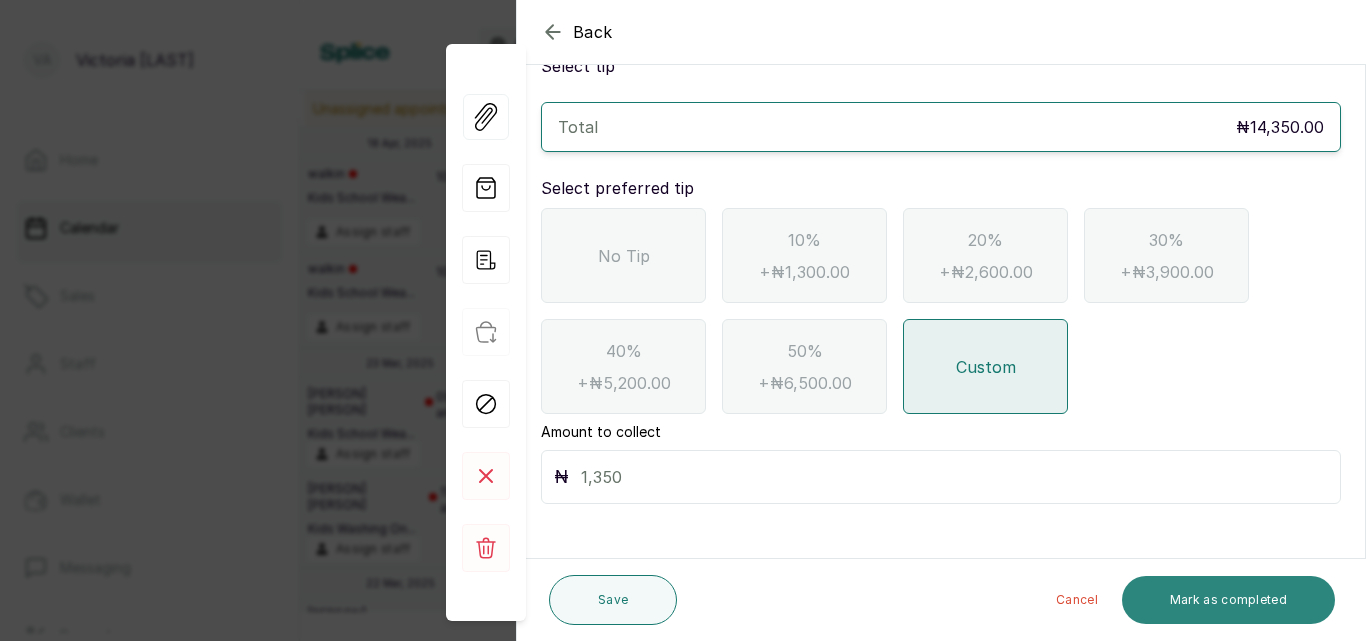 type on "1,350" 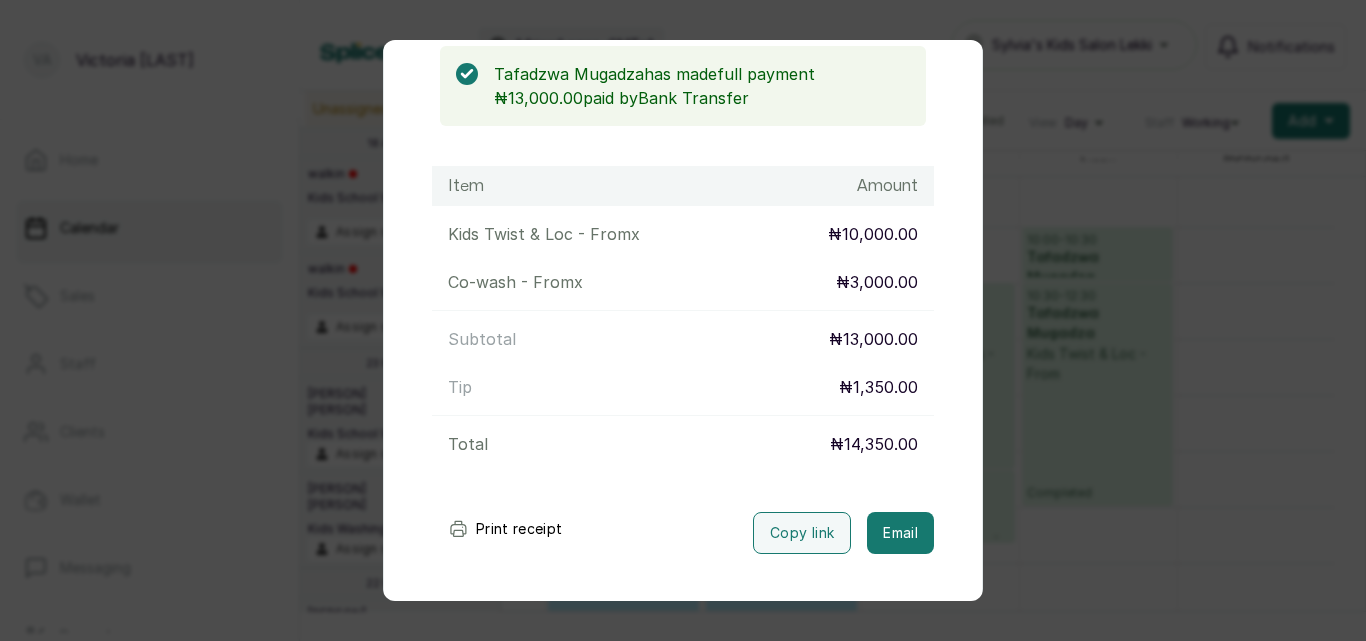 scroll, scrollTop: 273, scrollLeft: 0, axis: vertical 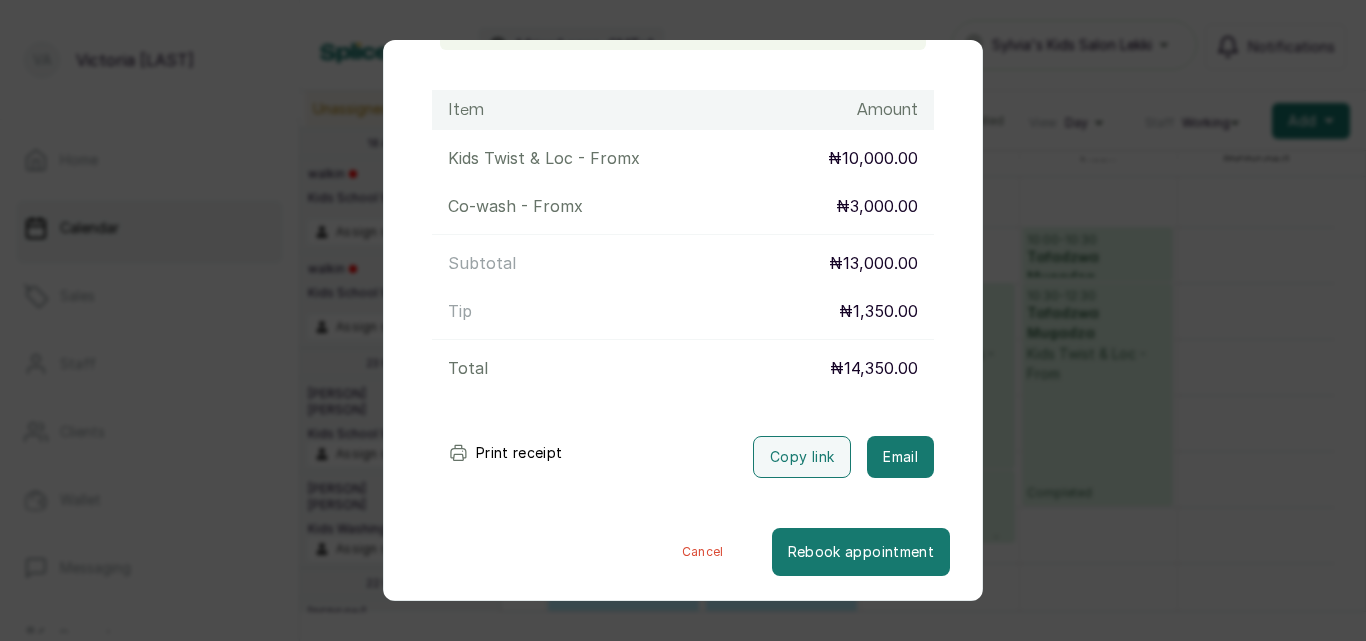 click on "Transaction Details Booking ID: # SPQCbtXf Date: [DATE] ・ [TIME] Billed to: [FIRST] [LAST] Status: Completed [FIRST] [LAST] has made full payment ₦13,000.00 paid by Bank Transfer Item Amount Kids Twist & Loc - From x ₦10,000.00 Co-wash - From x ₦3,000.00 Subtotal ₦13,000.00 Tip ₦1,350.00 Total ₦14,350.00 Print receipt Copy link Email Cancel Rebook appointment" at bounding box center (683, 320) 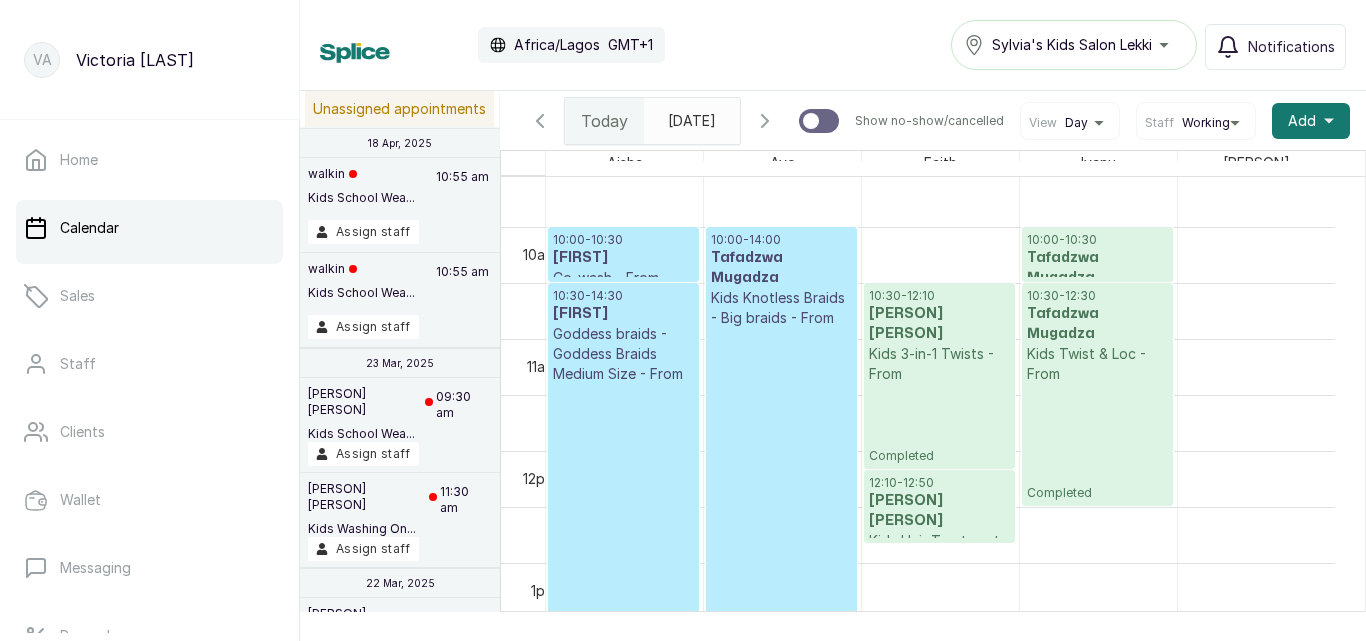click on "[TIME] - [TIME] [PERSON] Kids Knotless Braids - Big braids - From Confirmed" at bounding box center (781, 450) 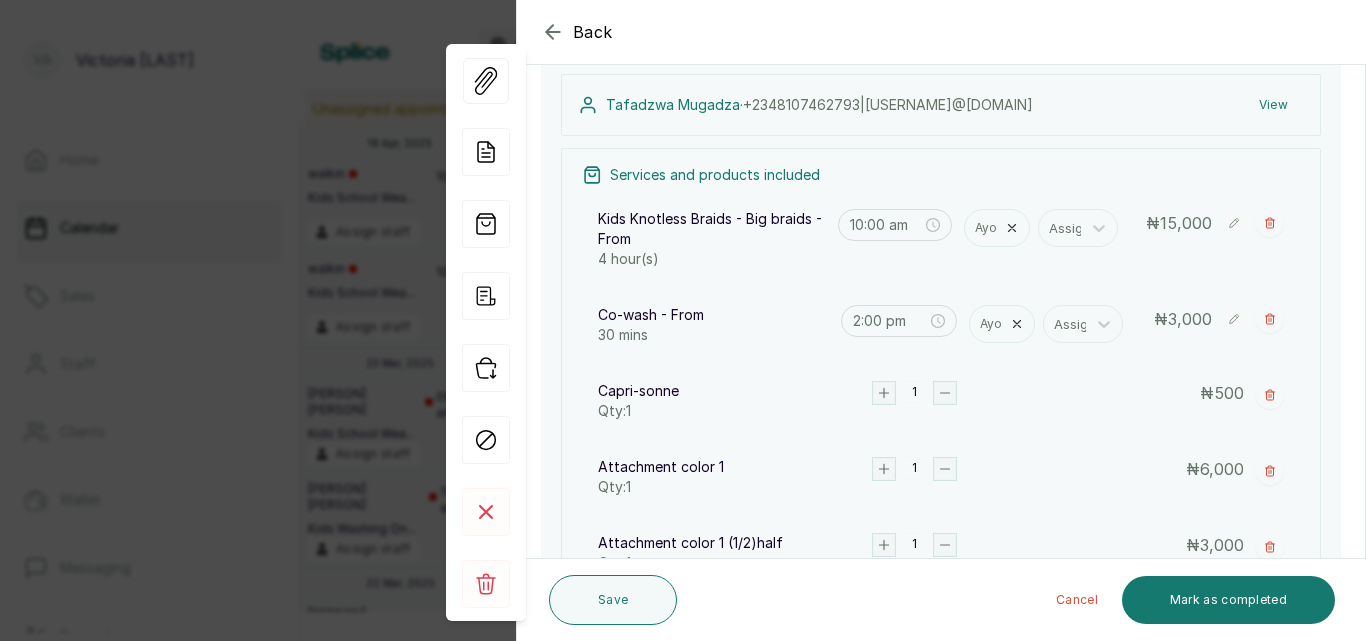 scroll, scrollTop: 348, scrollLeft: 0, axis: vertical 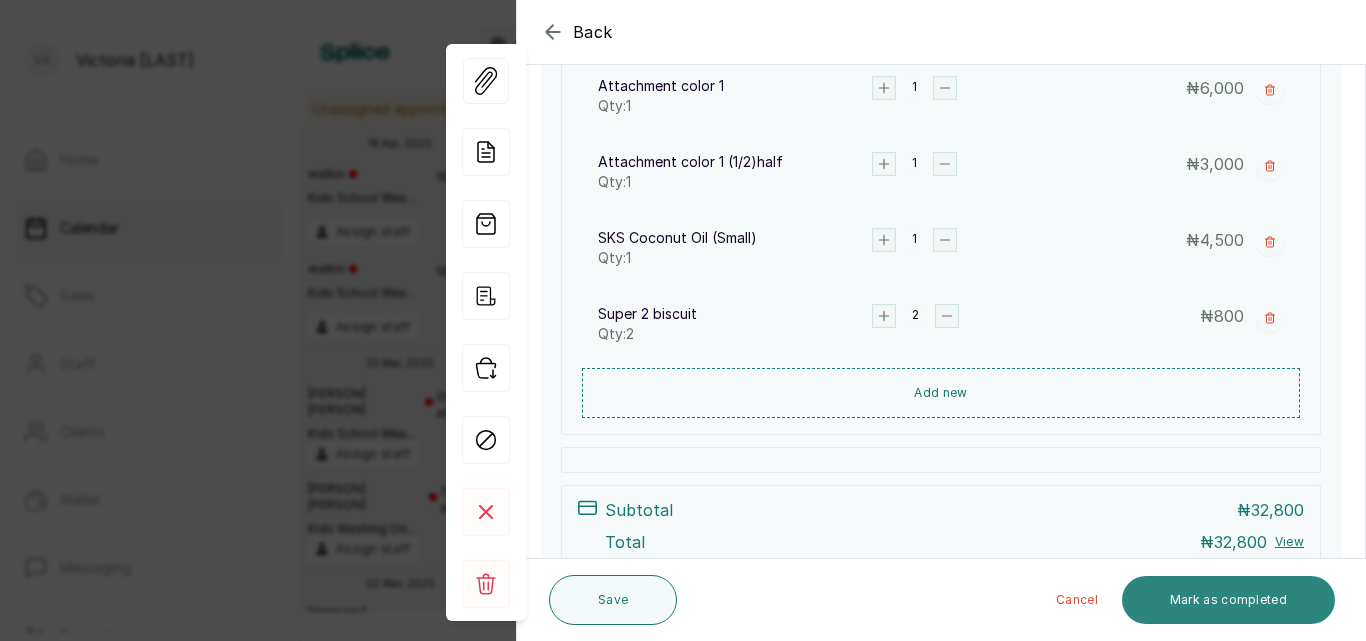click on "Mark as completed" at bounding box center [1228, 600] 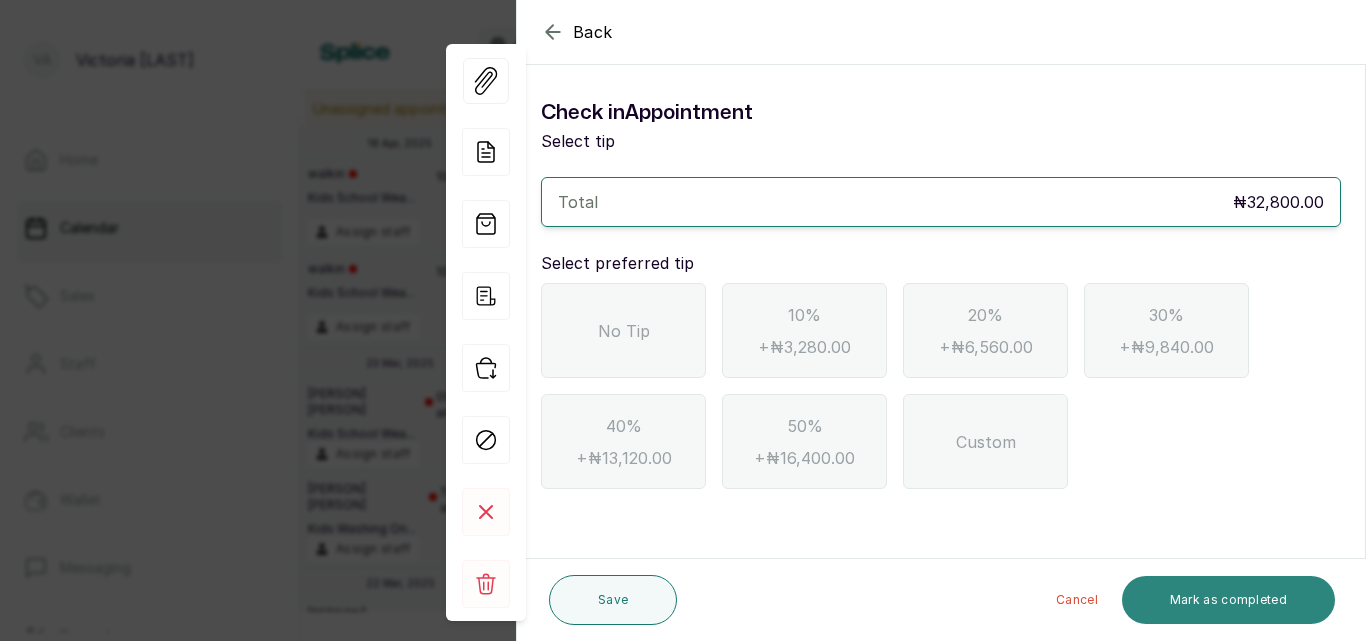 scroll, scrollTop: 0, scrollLeft: 0, axis: both 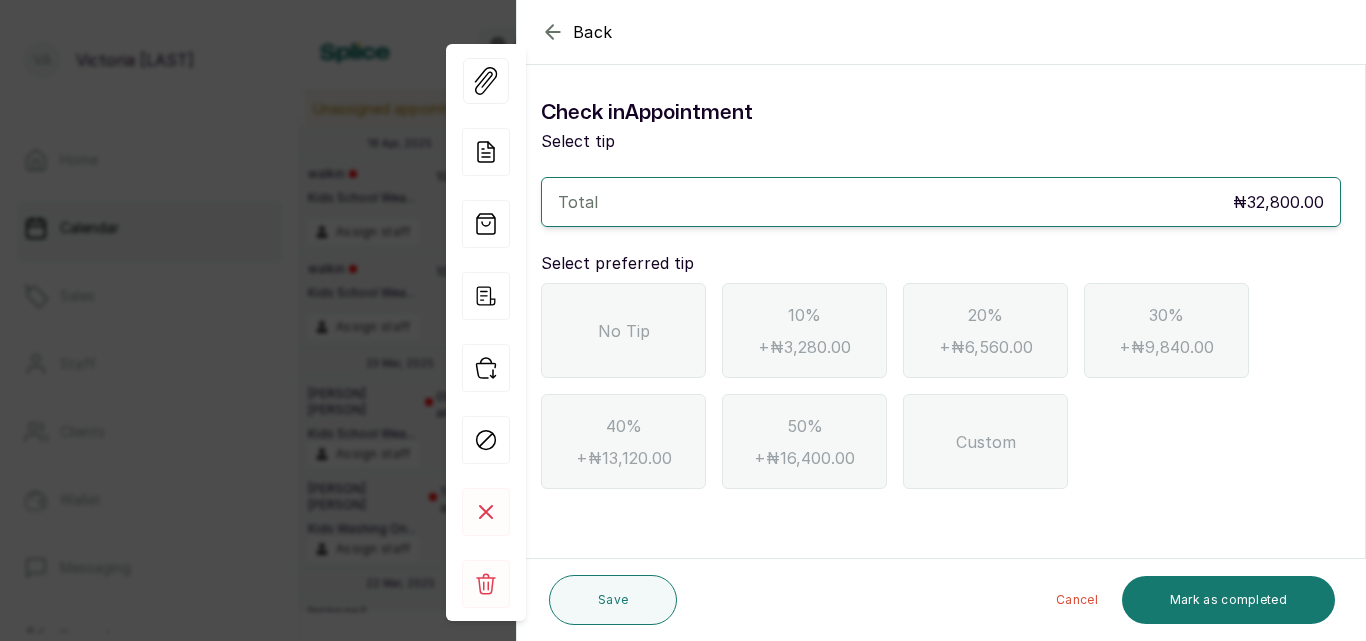 click on "Custom" at bounding box center (986, 442) 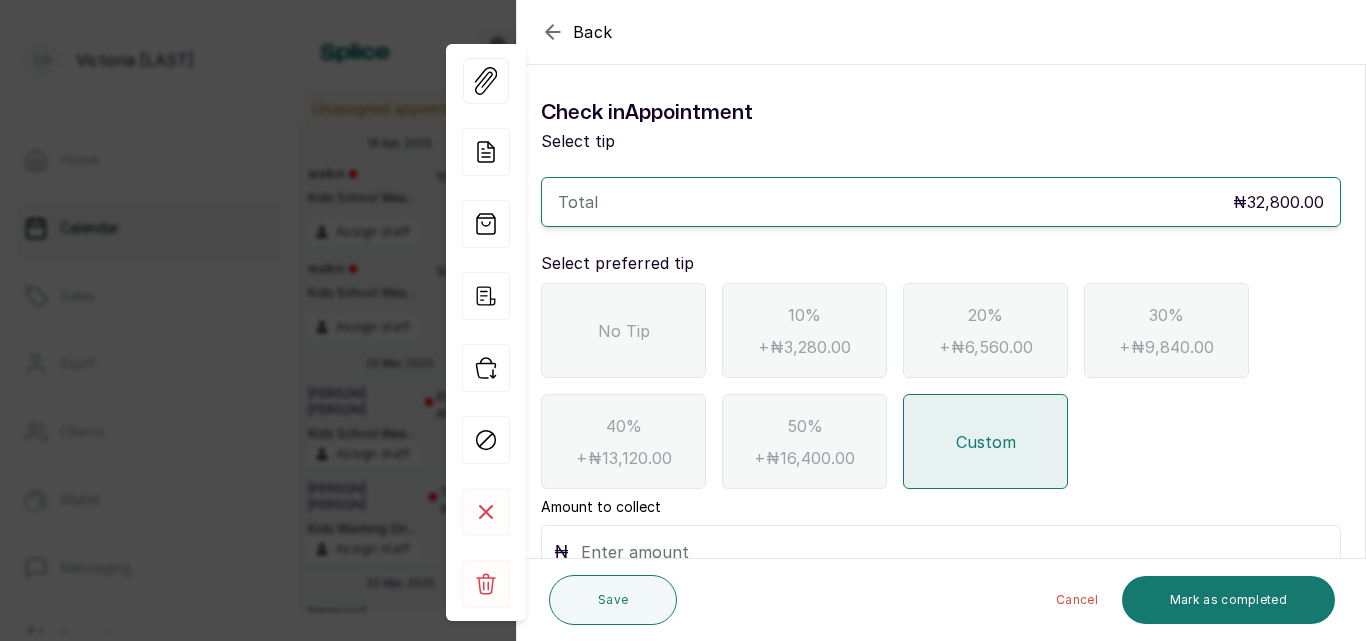 click at bounding box center (954, 552) 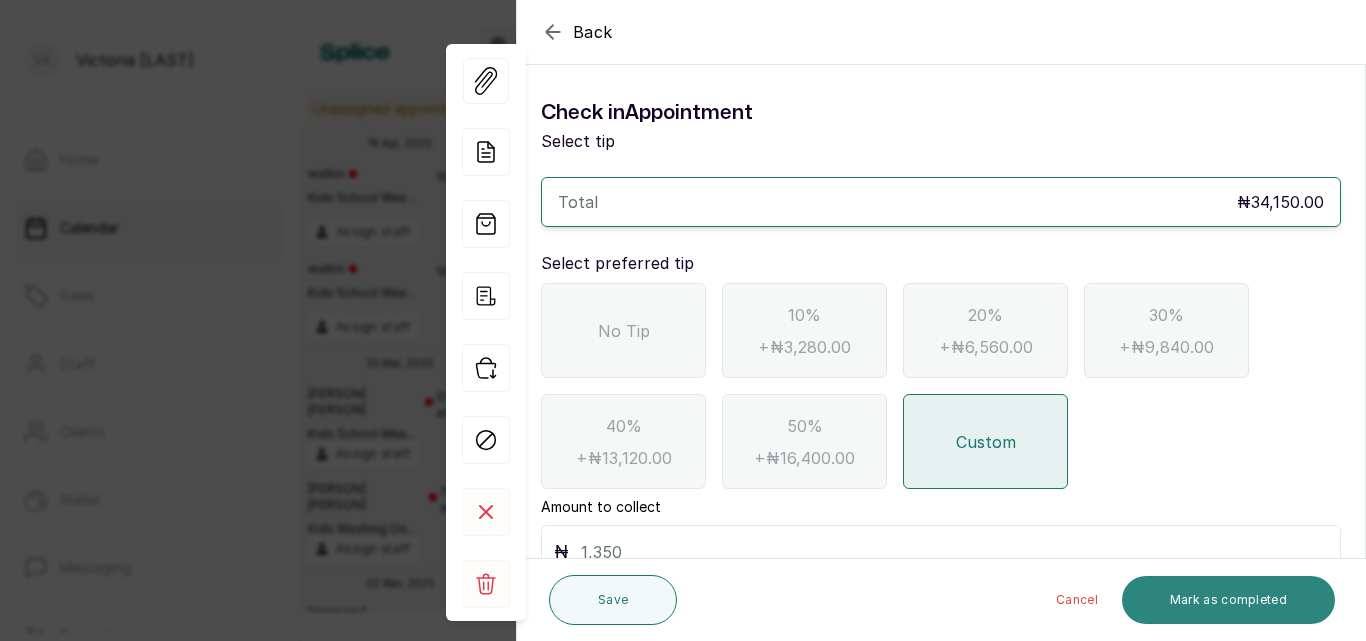 type on "1,350" 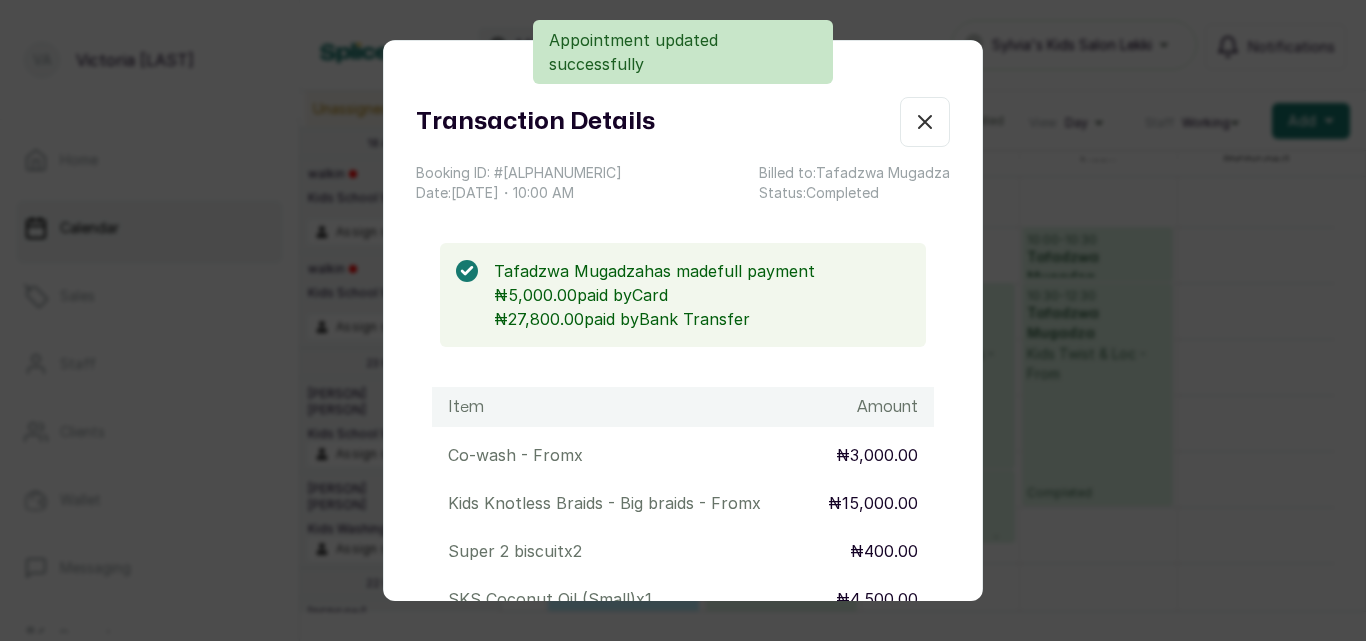 click 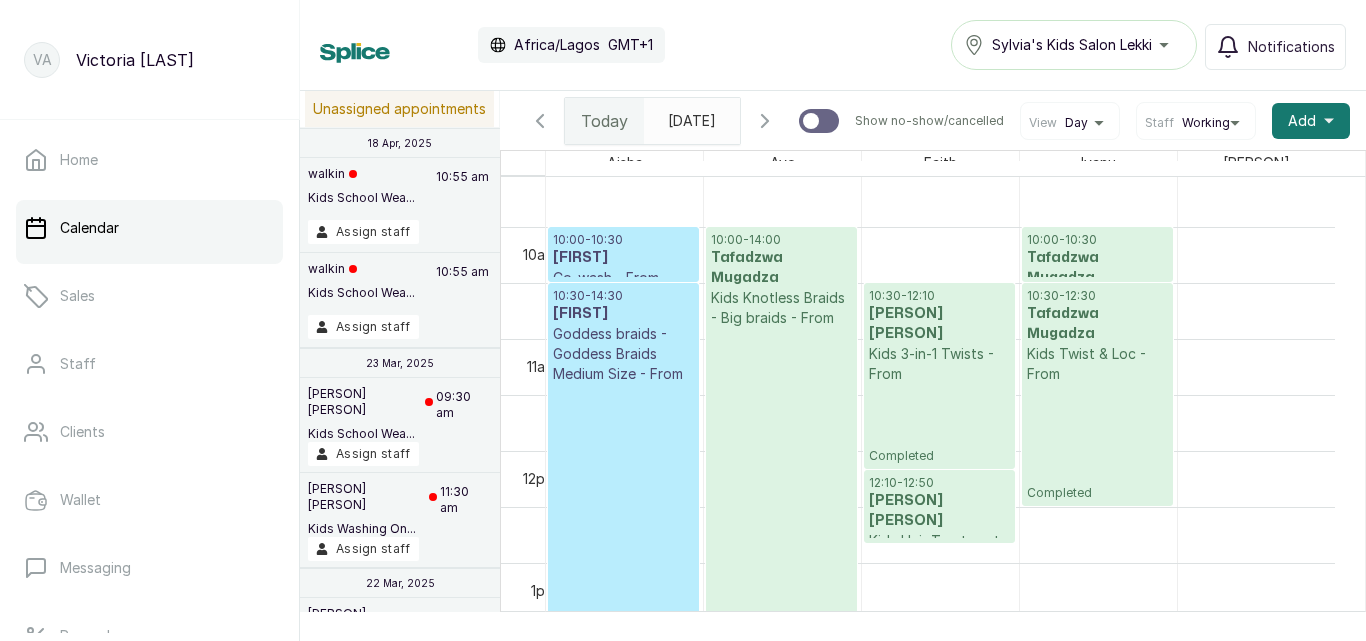 scroll, scrollTop: 1518, scrollLeft: 0, axis: vertical 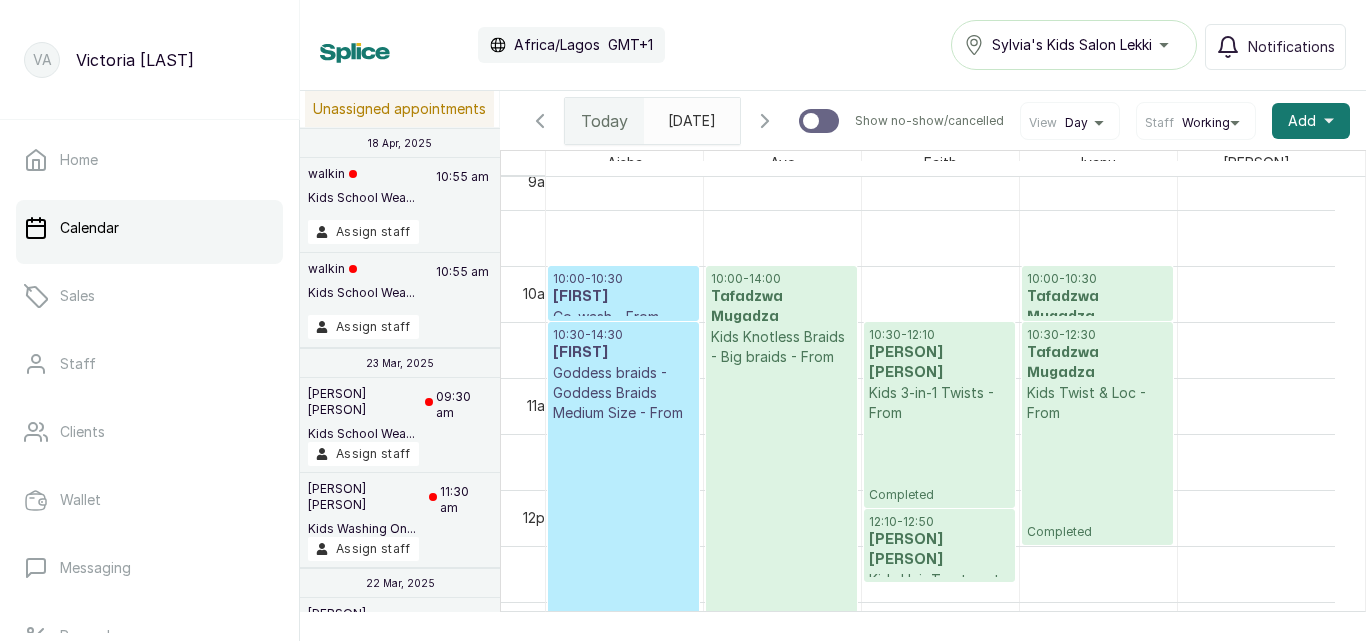 click on "[DATE]" at bounding box center (692, 121) 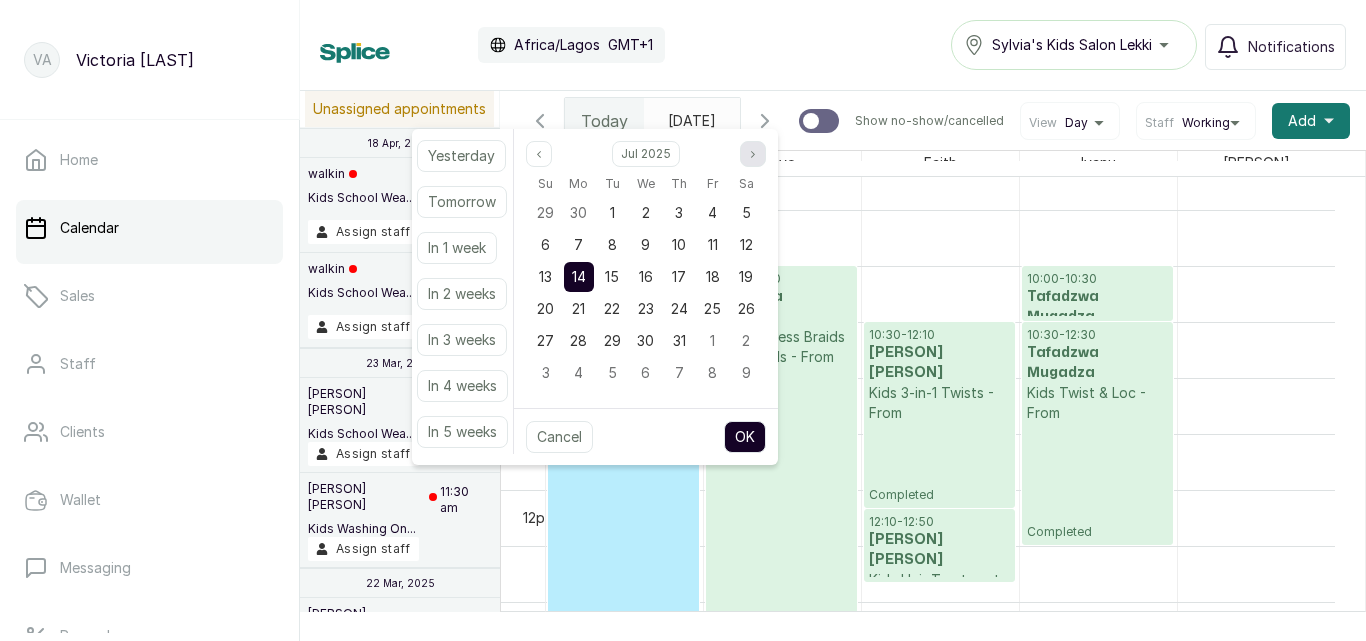 click 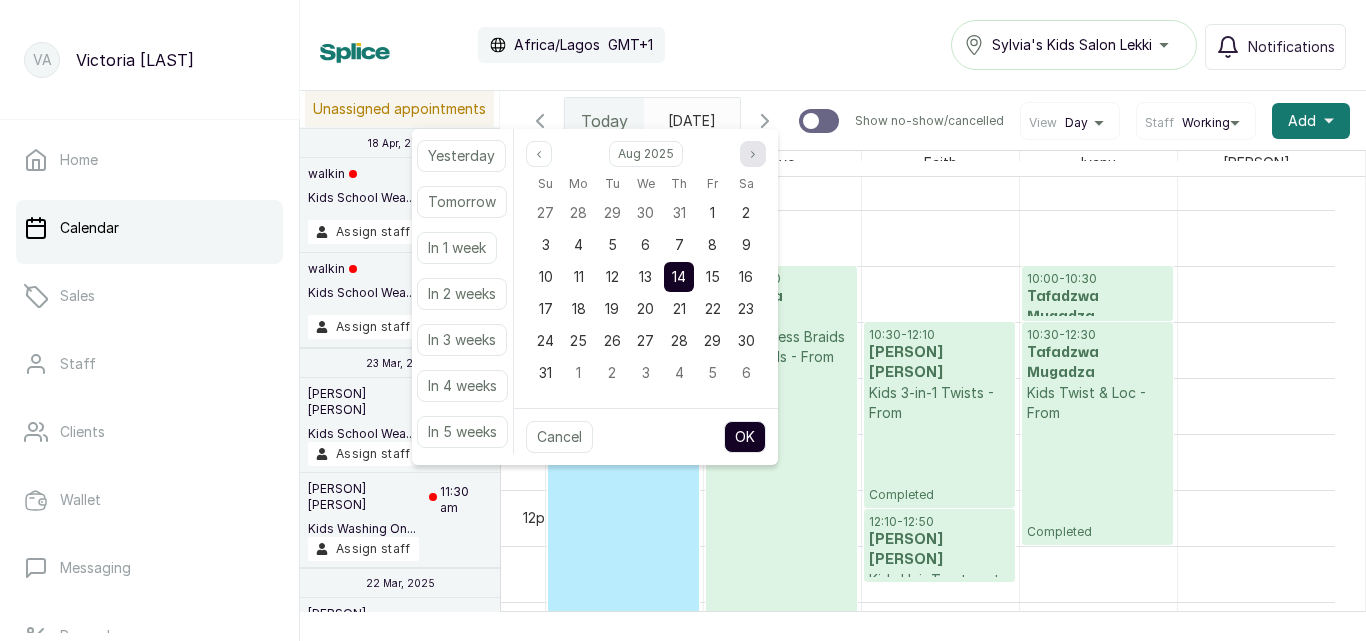 click 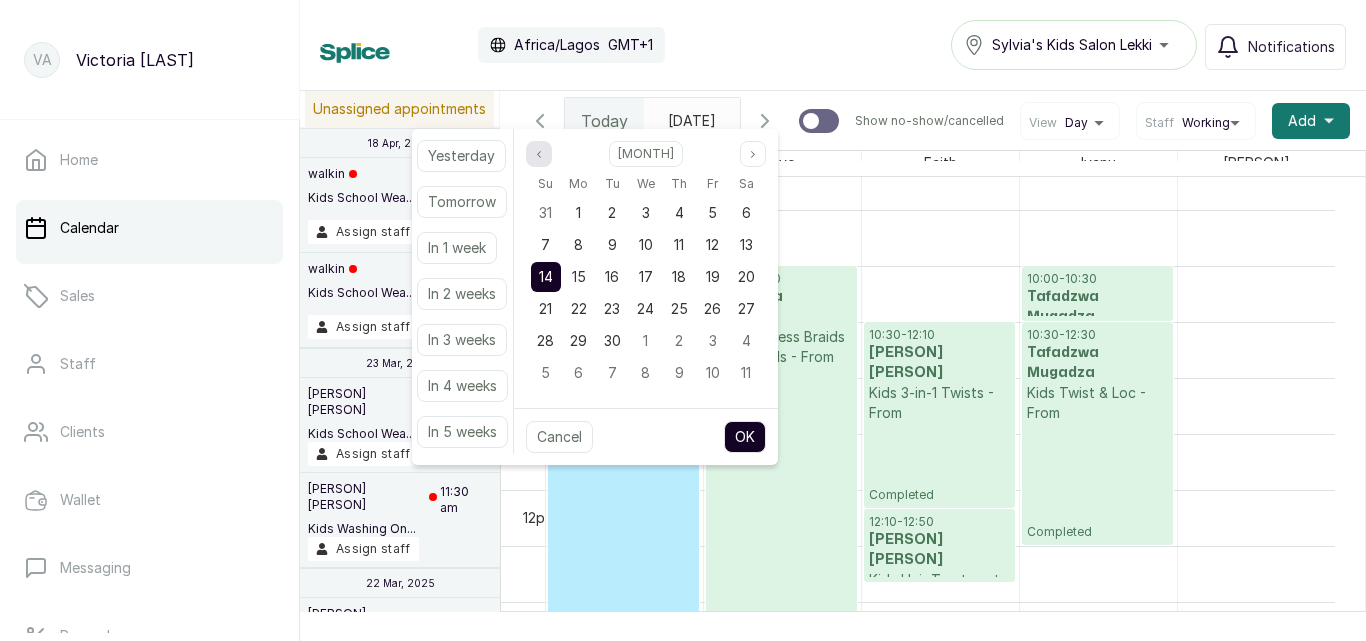 click 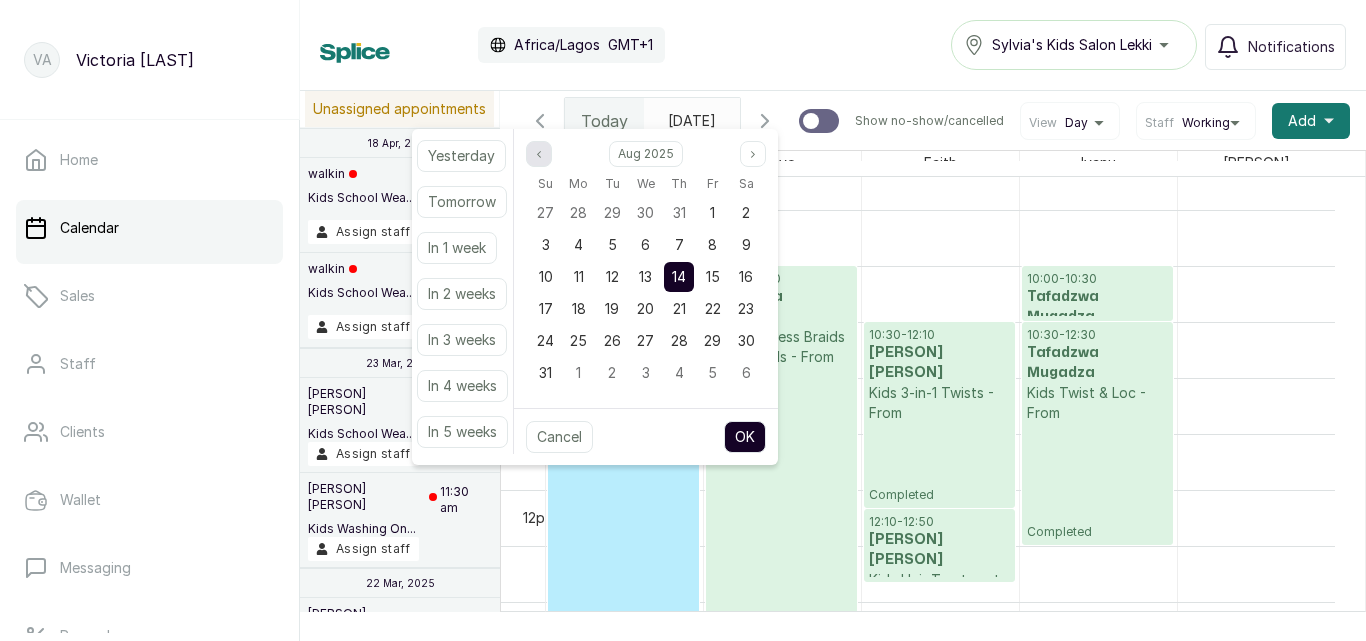 click 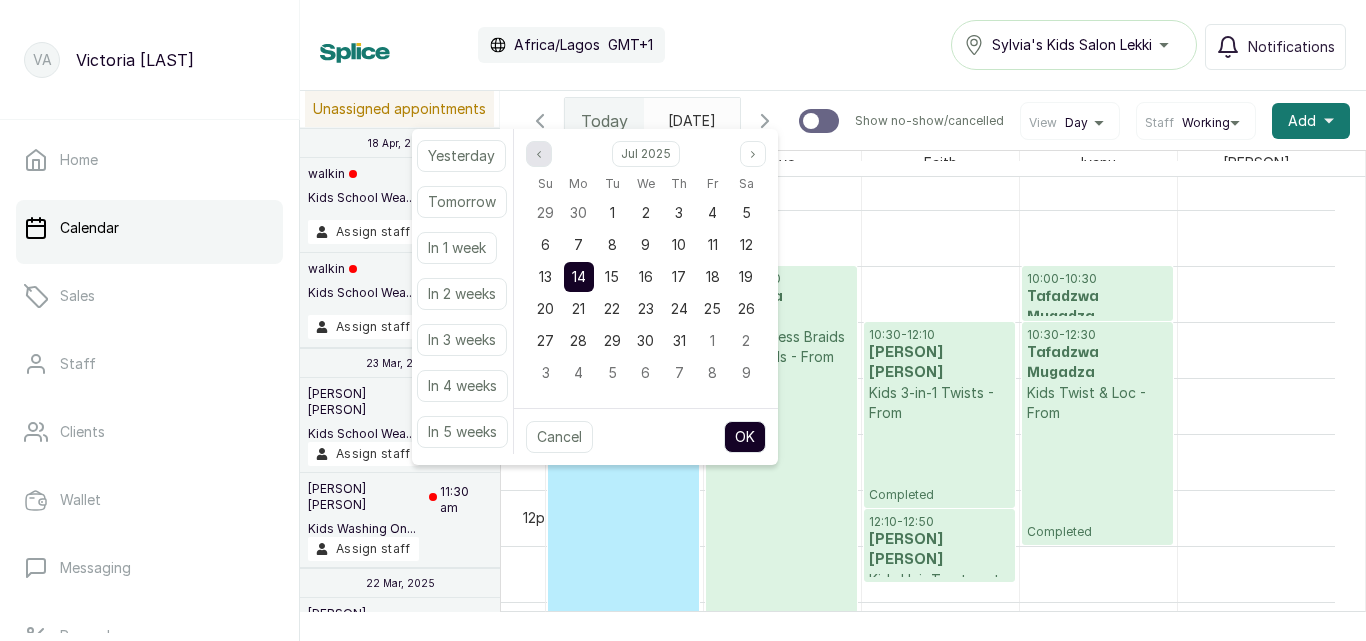 click 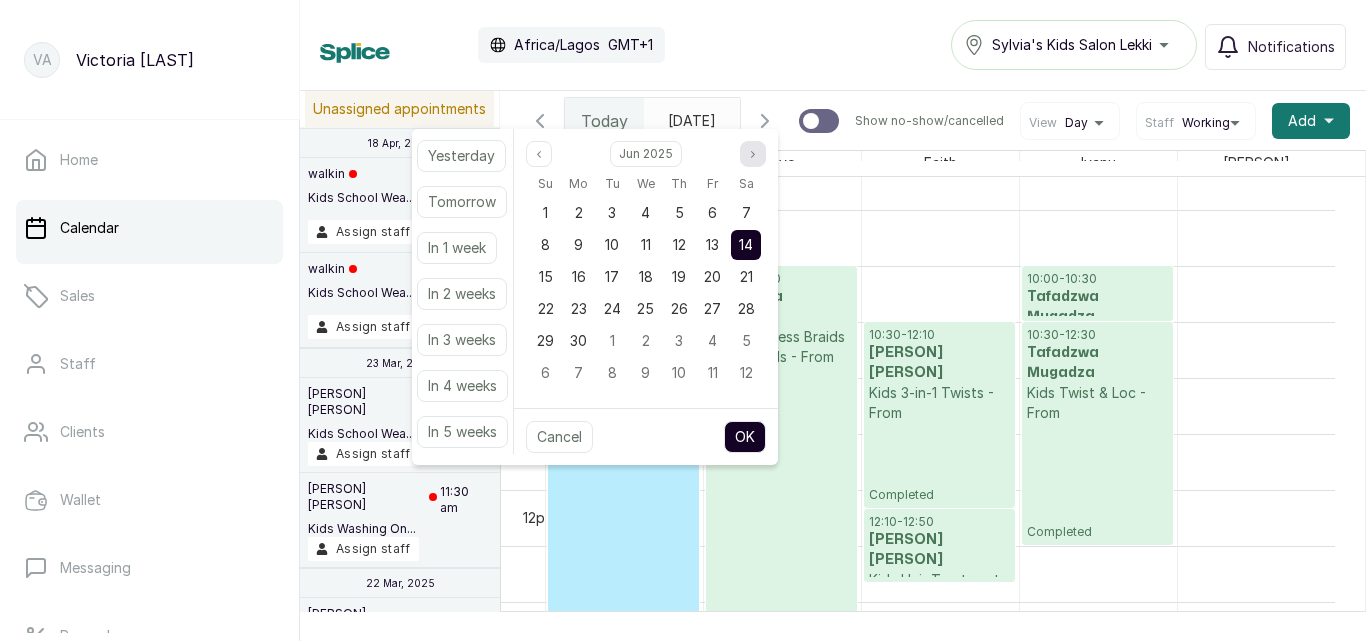 click 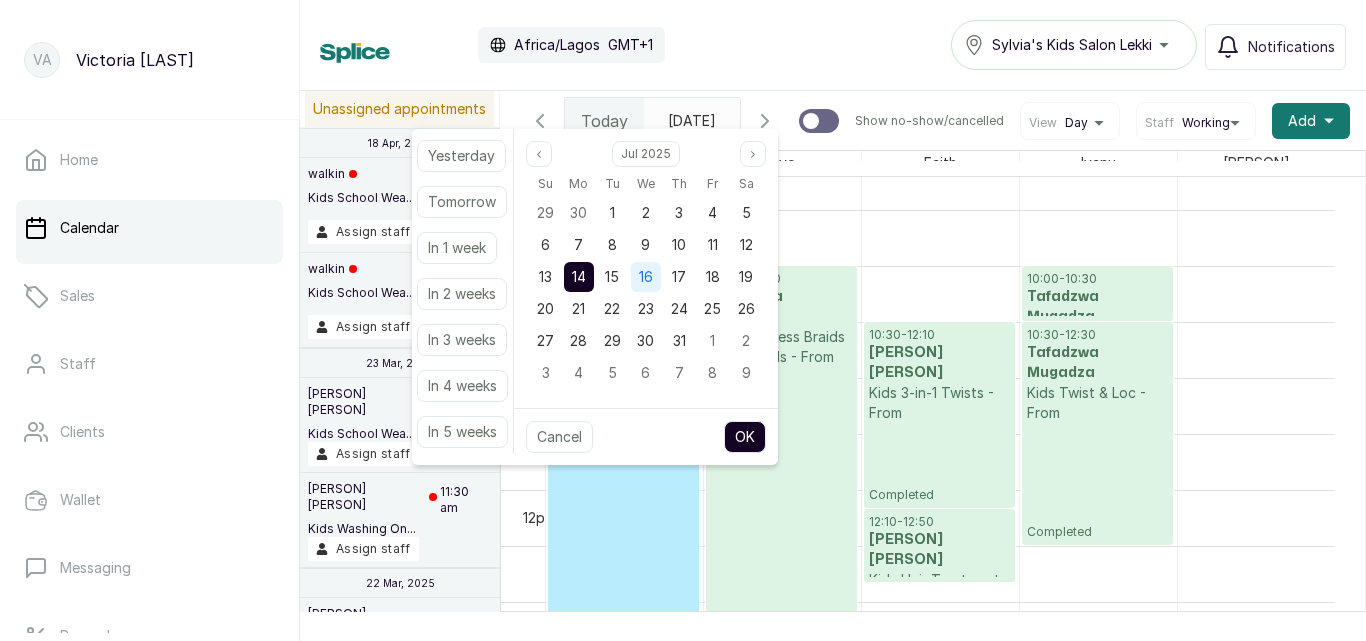 click on "16" at bounding box center [646, 276] 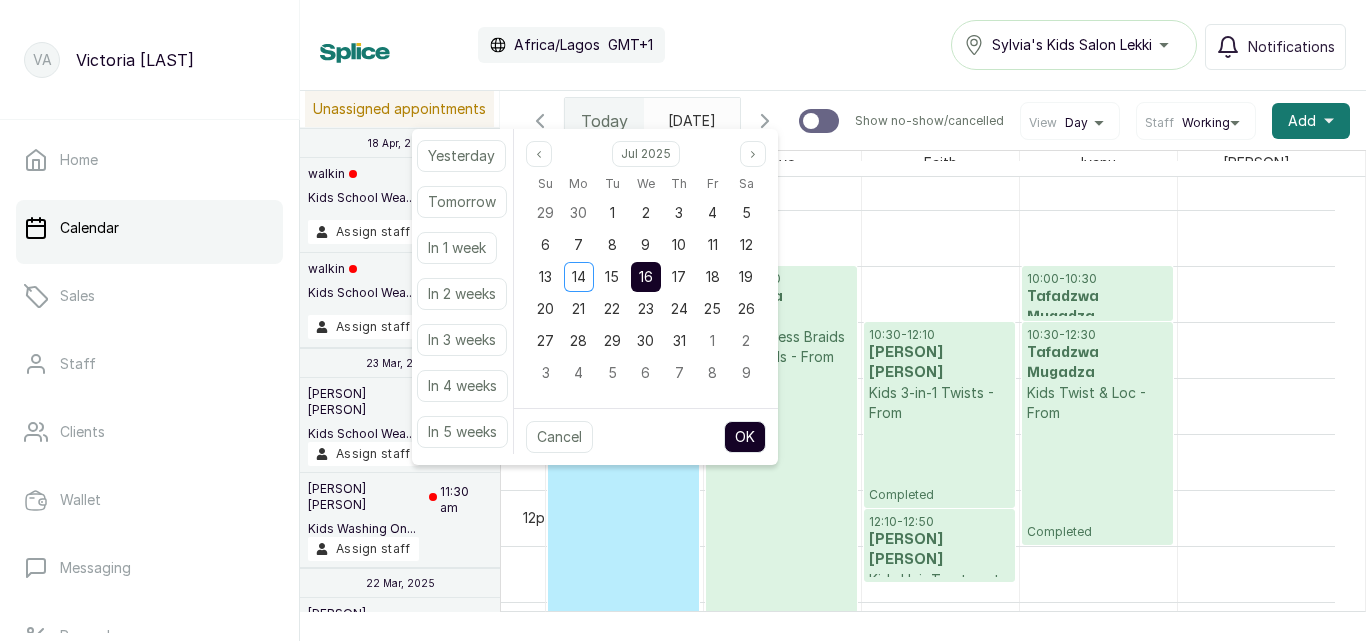 click on "OK" at bounding box center [745, 437] 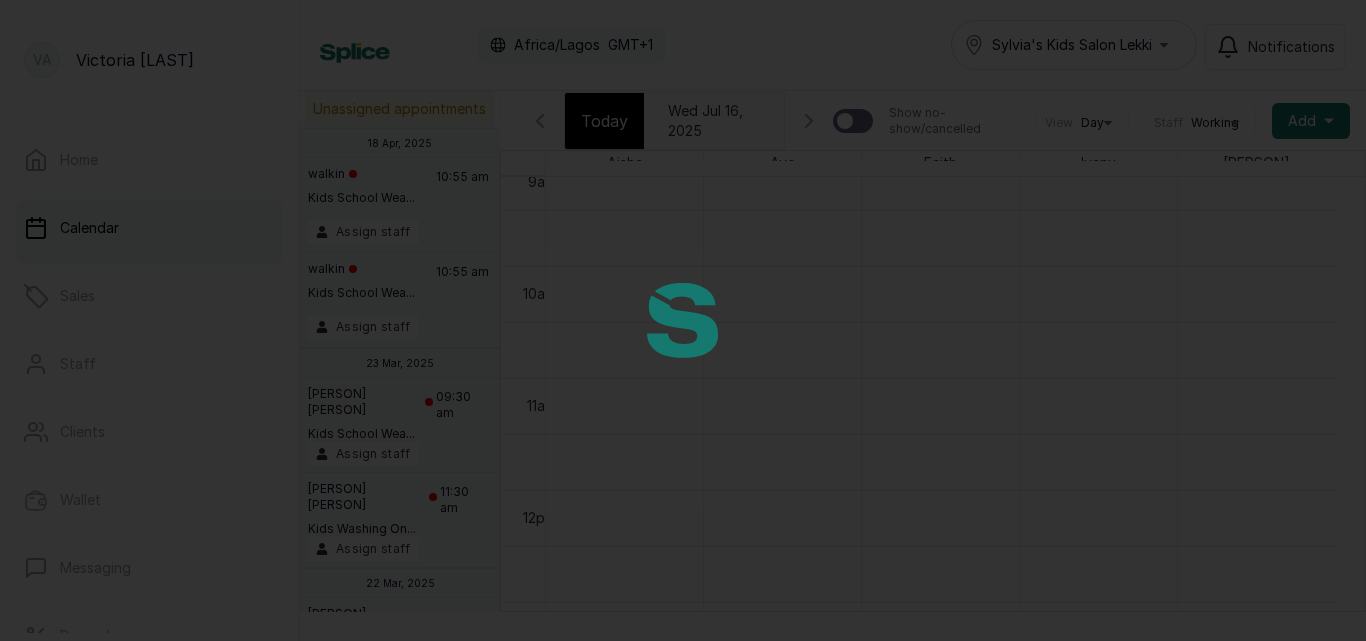 scroll, scrollTop: 673, scrollLeft: 0, axis: vertical 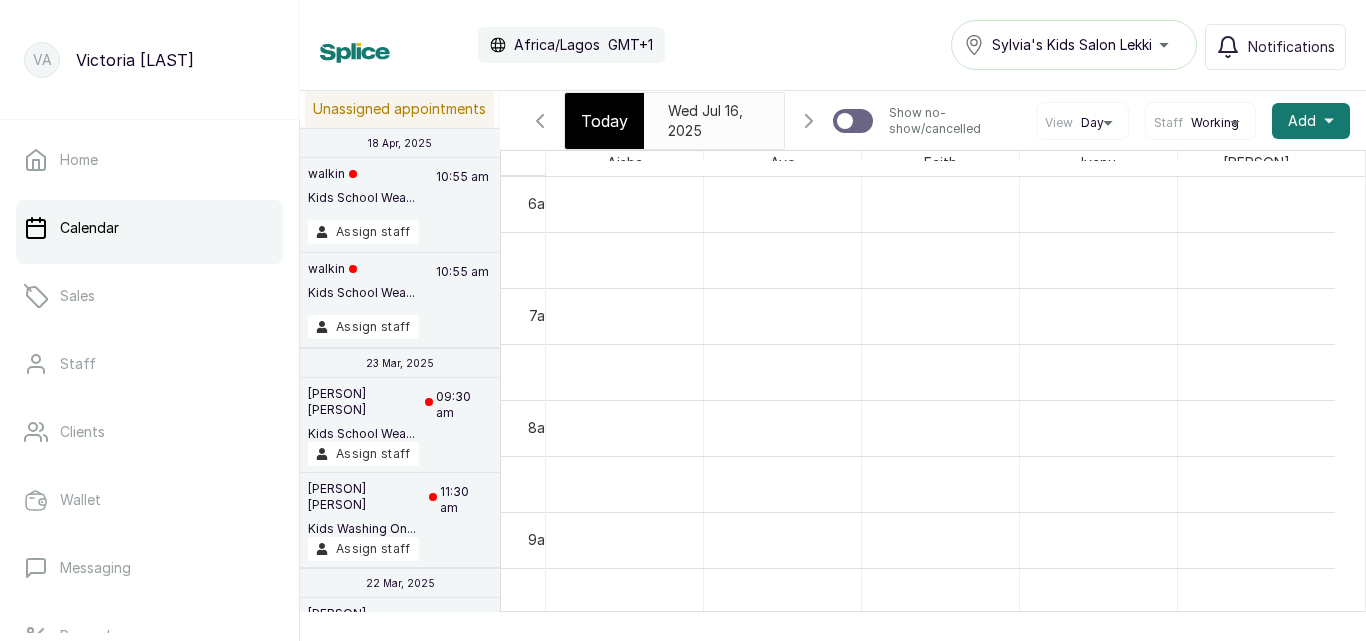 type on "2025-07-16" 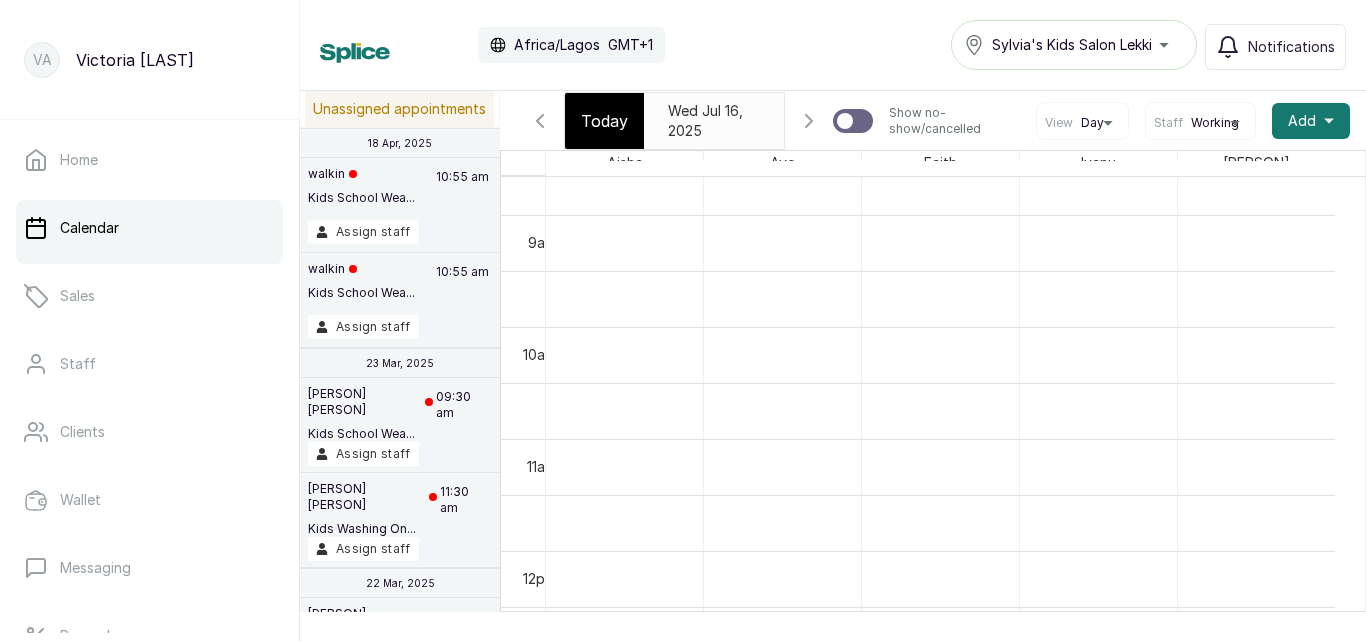 scroll, scrollTop: 1138, scrollLeft: 0, axis: vertical 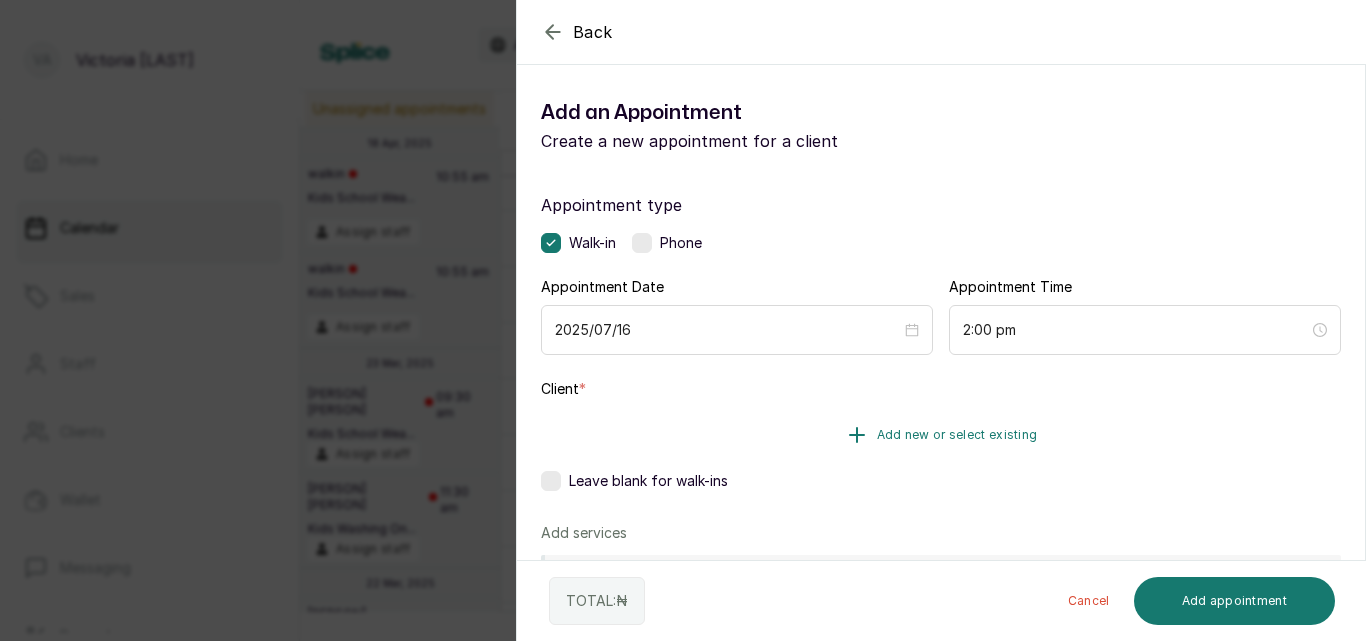 click on "Add new or select existing" at bounding box center (957, 435) 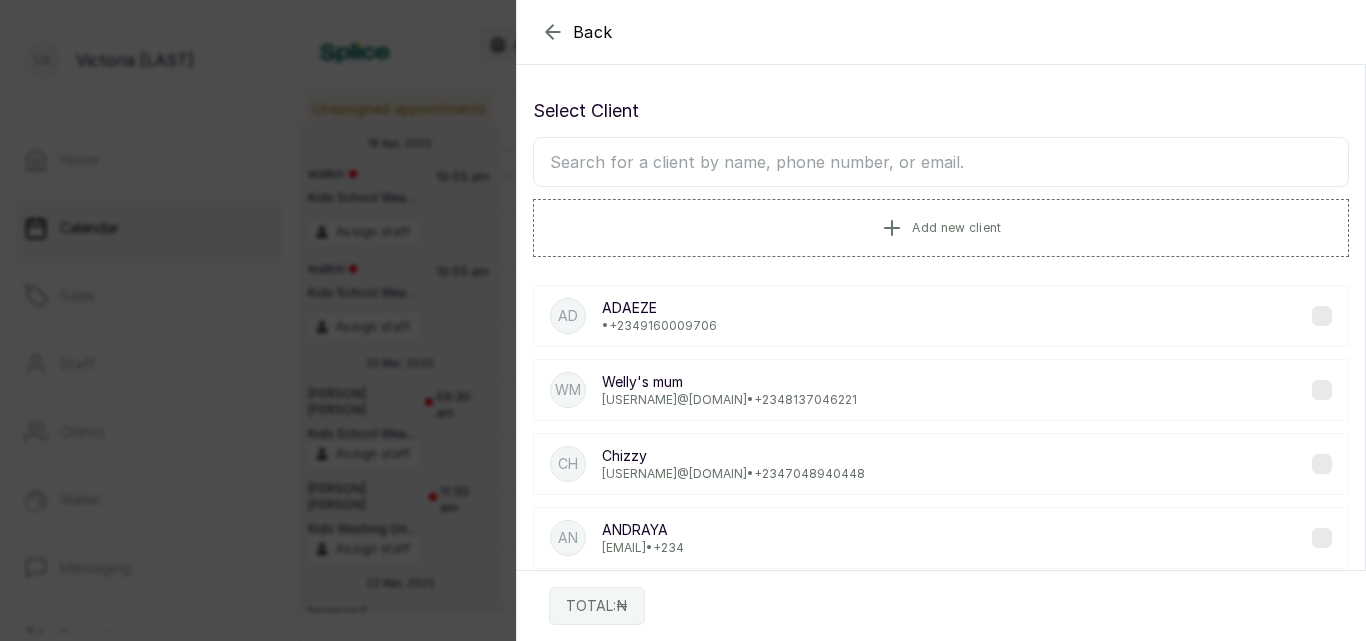click at bounding box center [941, 162] 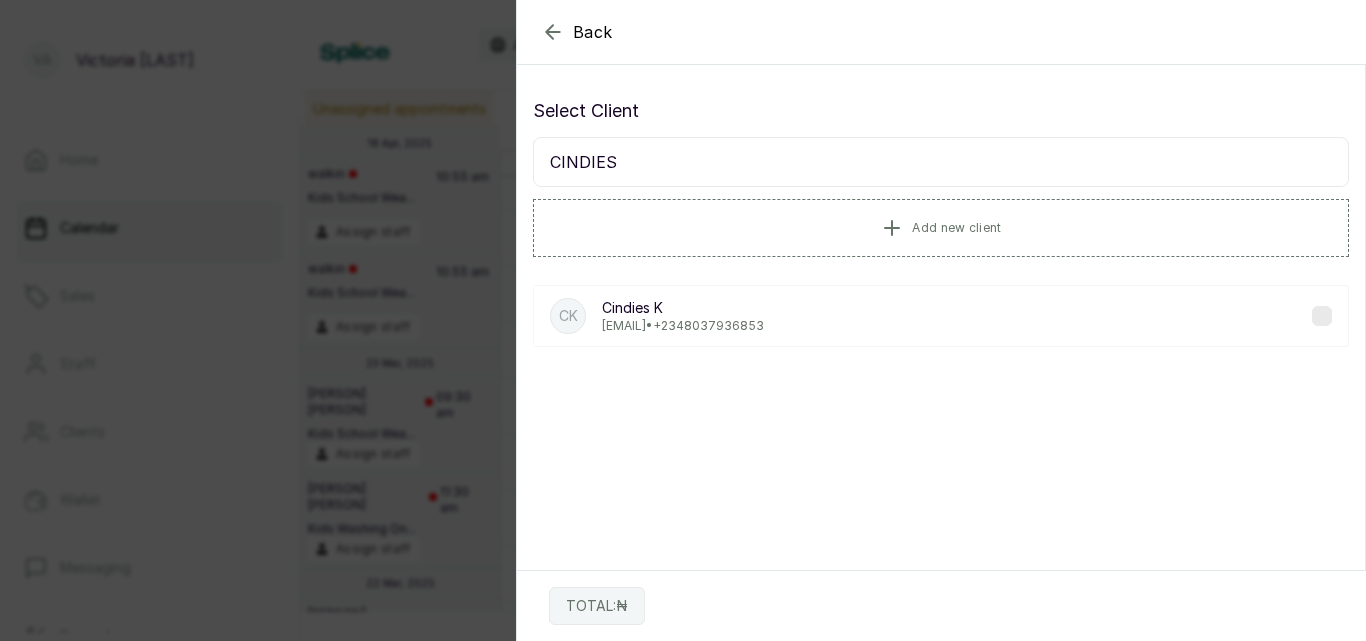 type on "CINDIES" 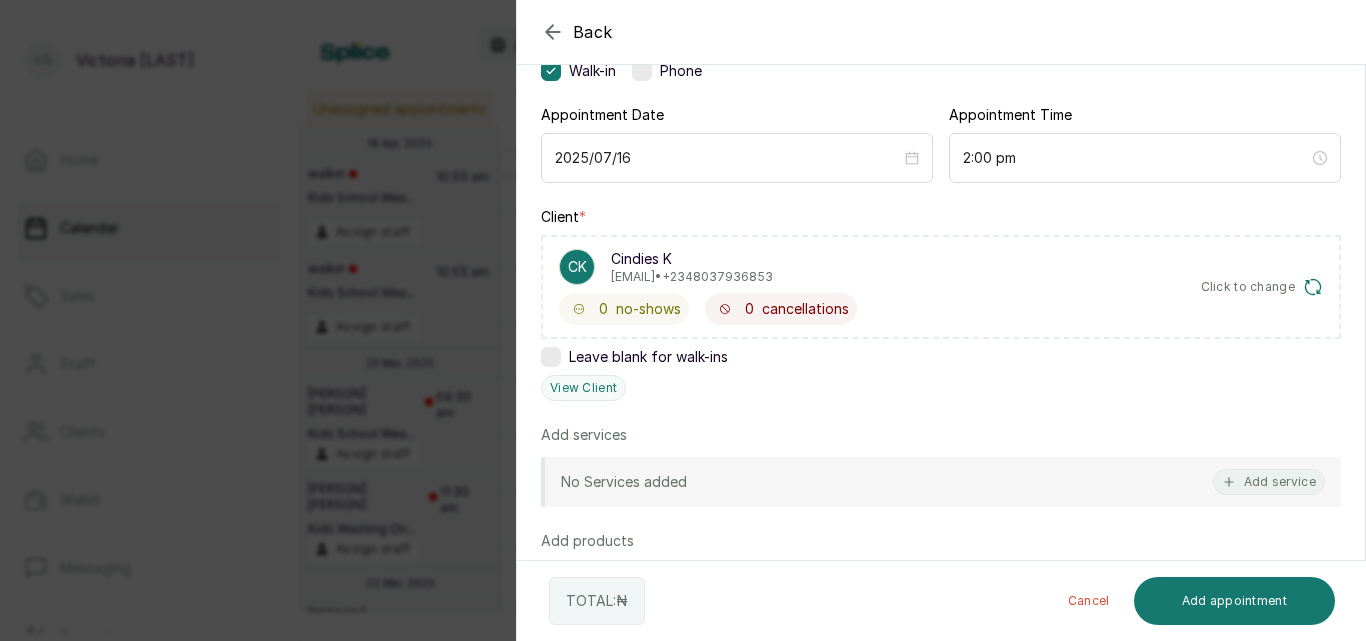 scroll, scrollTop: 178, scrollLeft: 0, axis: vertical 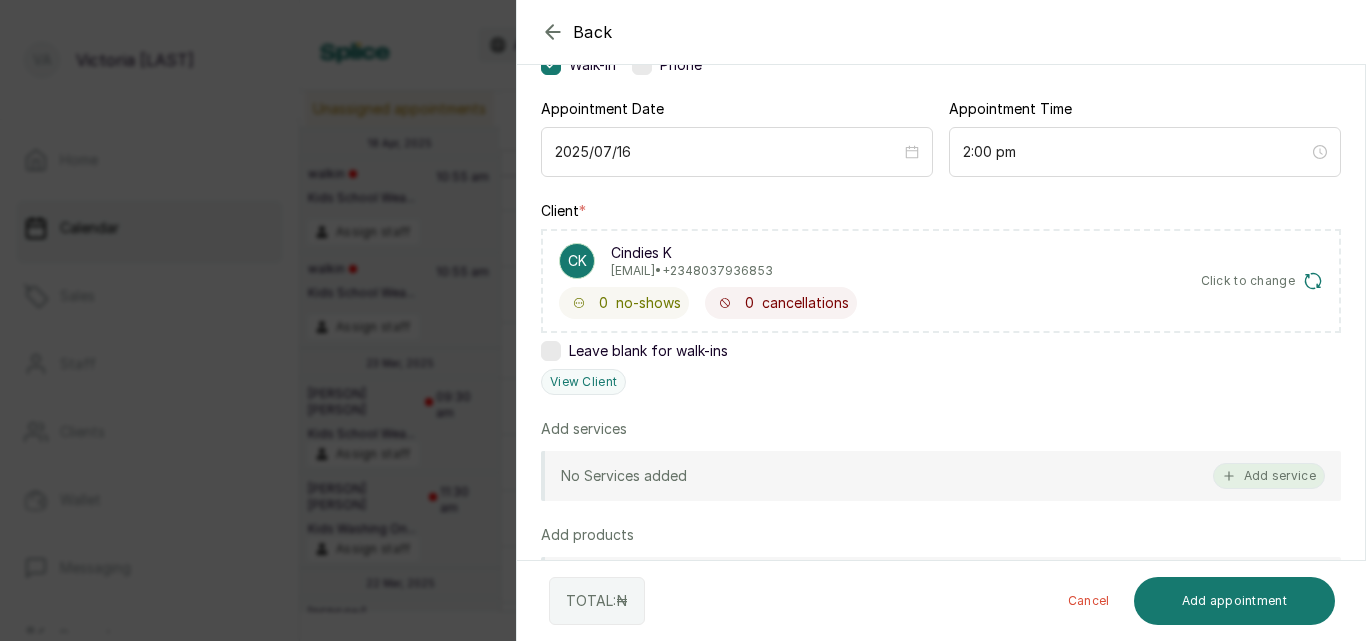 click 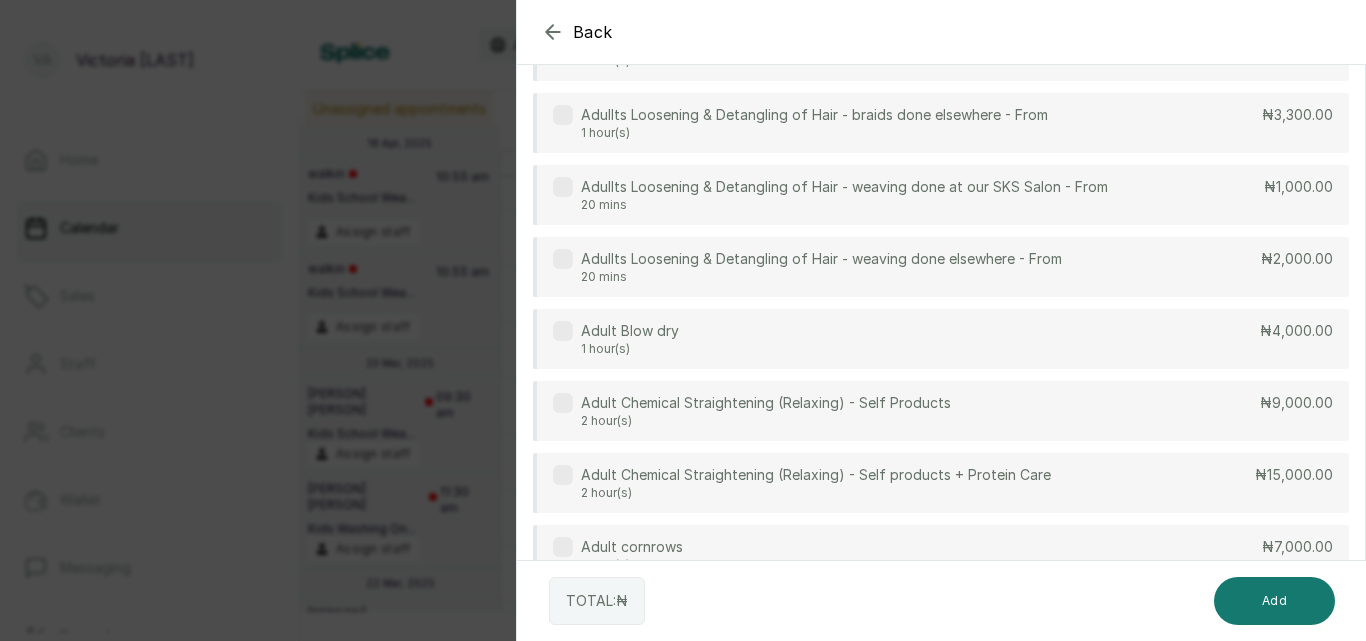 scroll, scrollTop: 80, scrollLeft: 0, axis: vertical 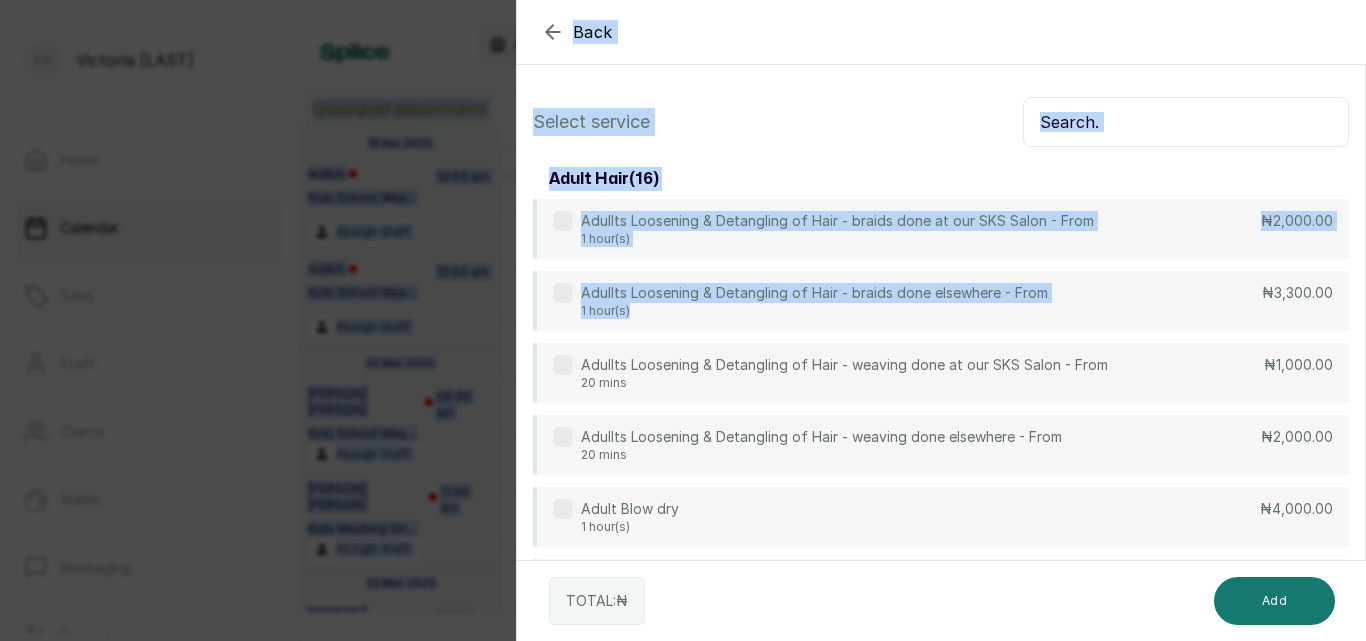 drag, startPoint x: 961, startPoint y: 234, endPoint x: 966, endPoint y: -41, distance: 275.04544 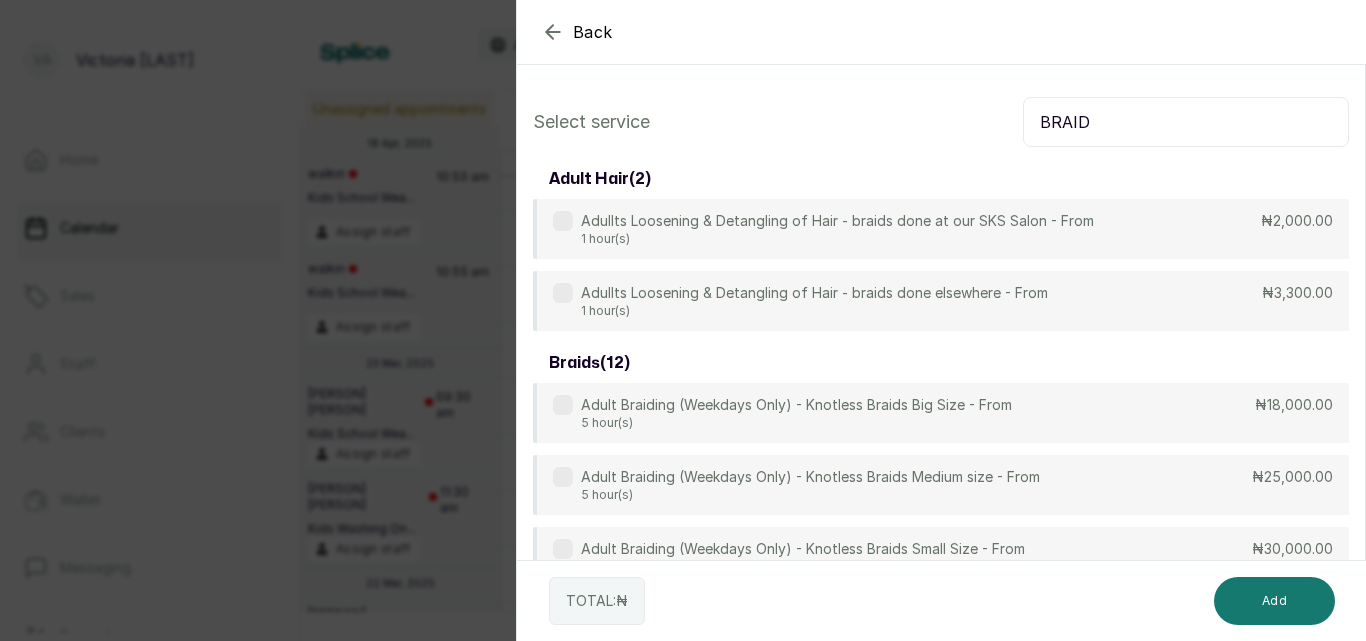 type on "BRAID" 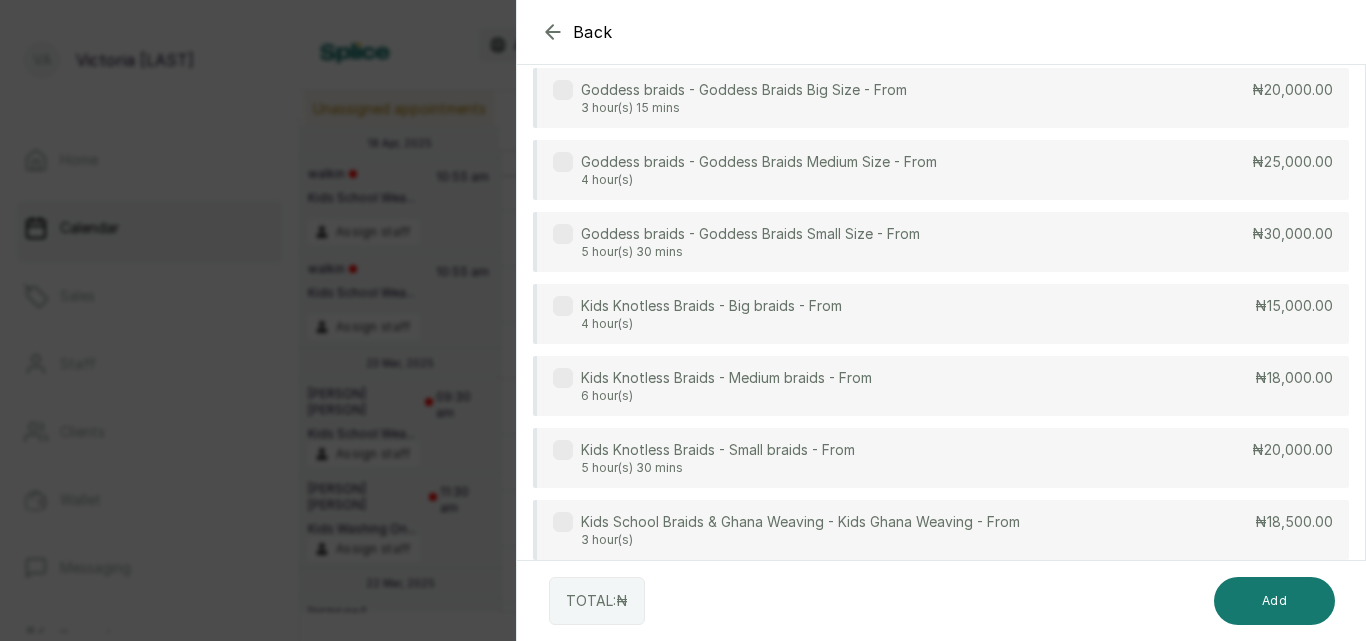 scroll, scrollTop: 947, scrollLeft: 0, axis: vertical 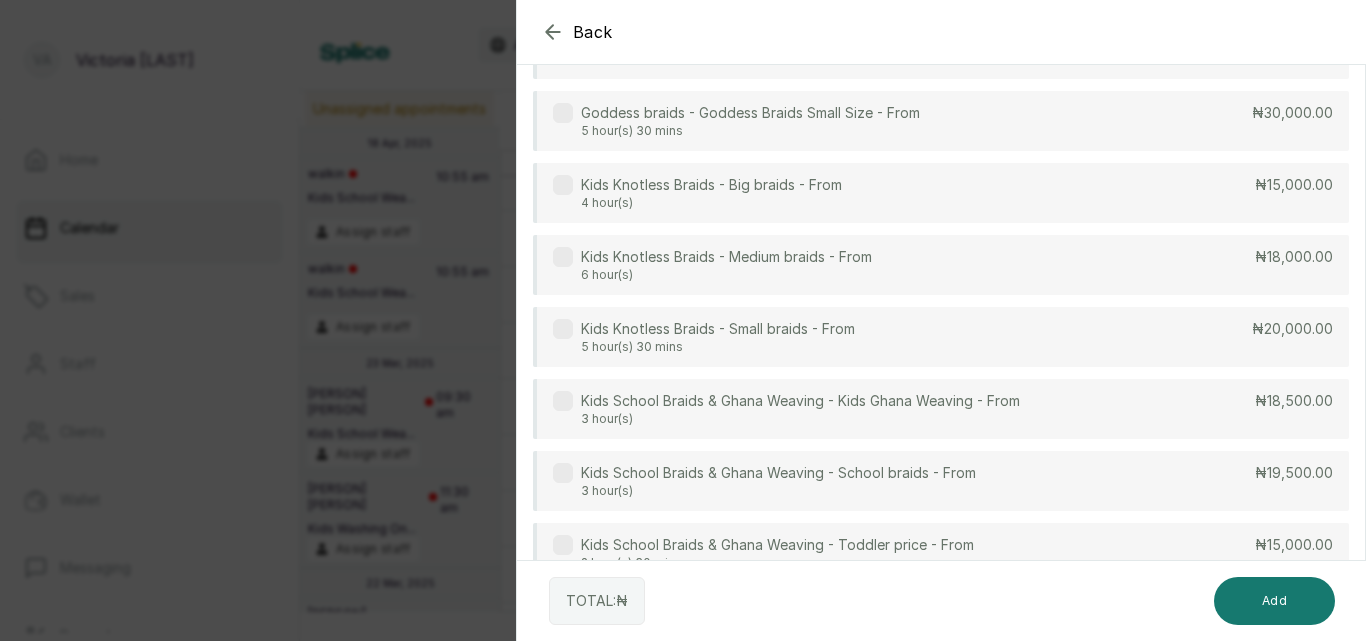 click at bounding box center [563, 257] 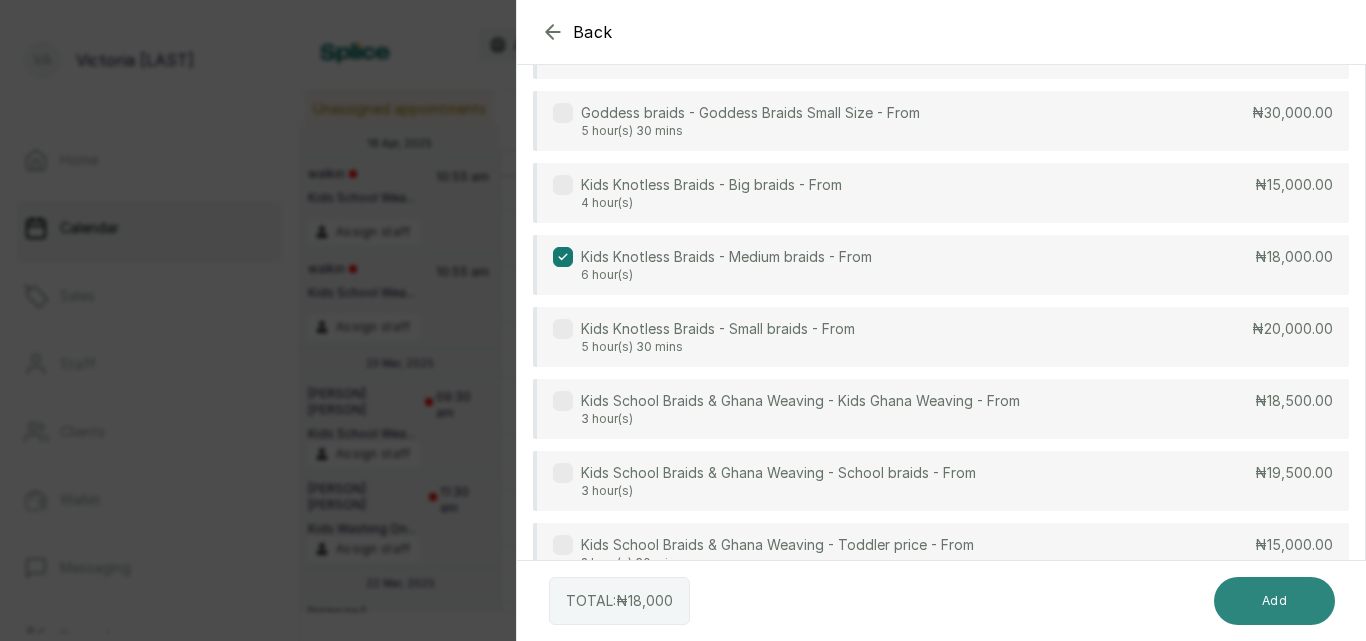 click on "Add" at bounding box center [1274, 601] 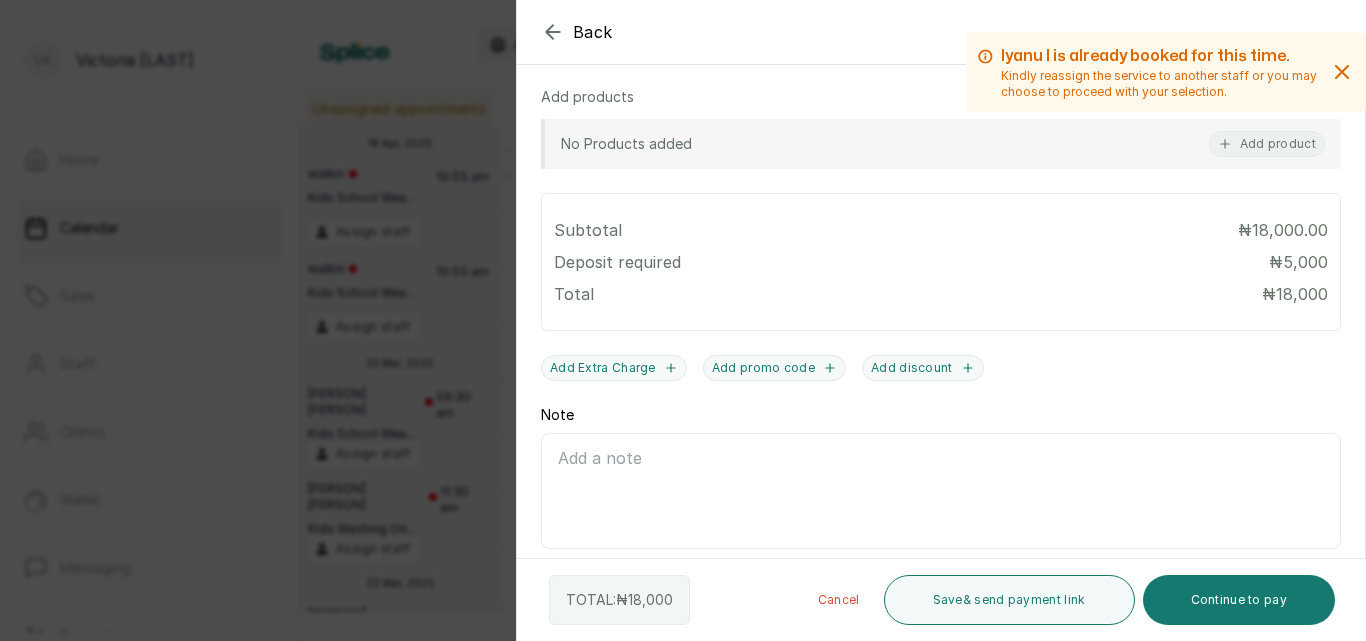 scroll, scrollTop: 689, scrollLeft: 0, axis: vertical 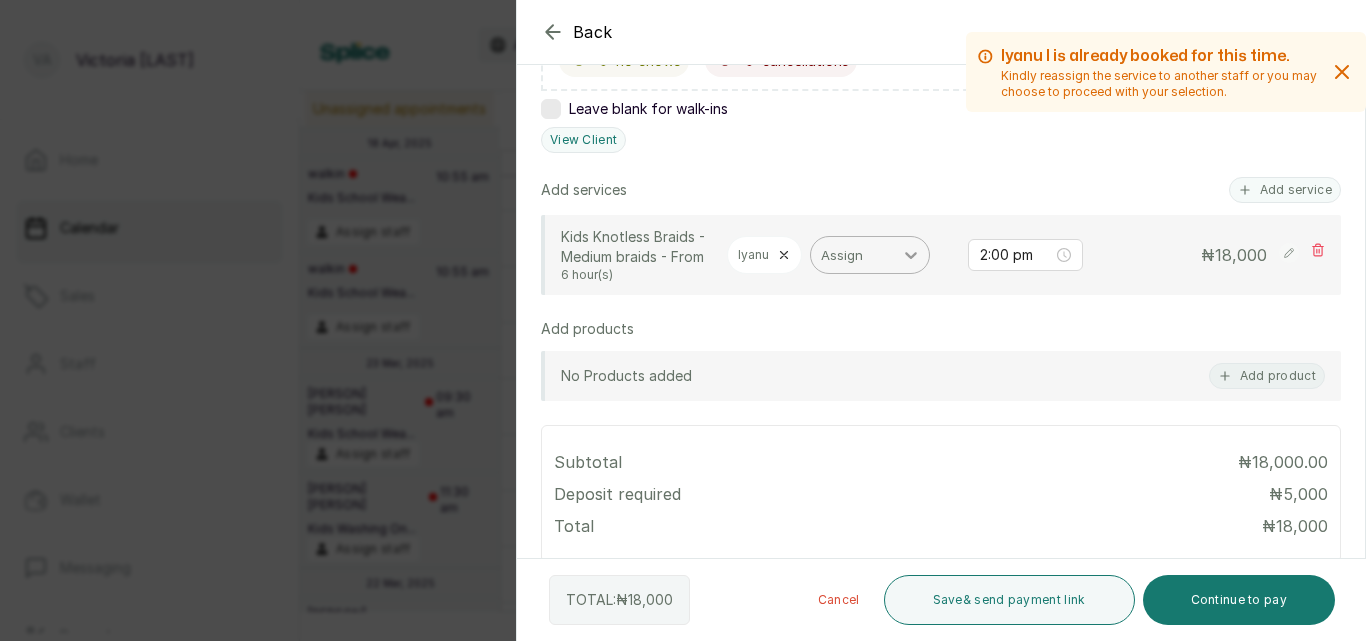 click 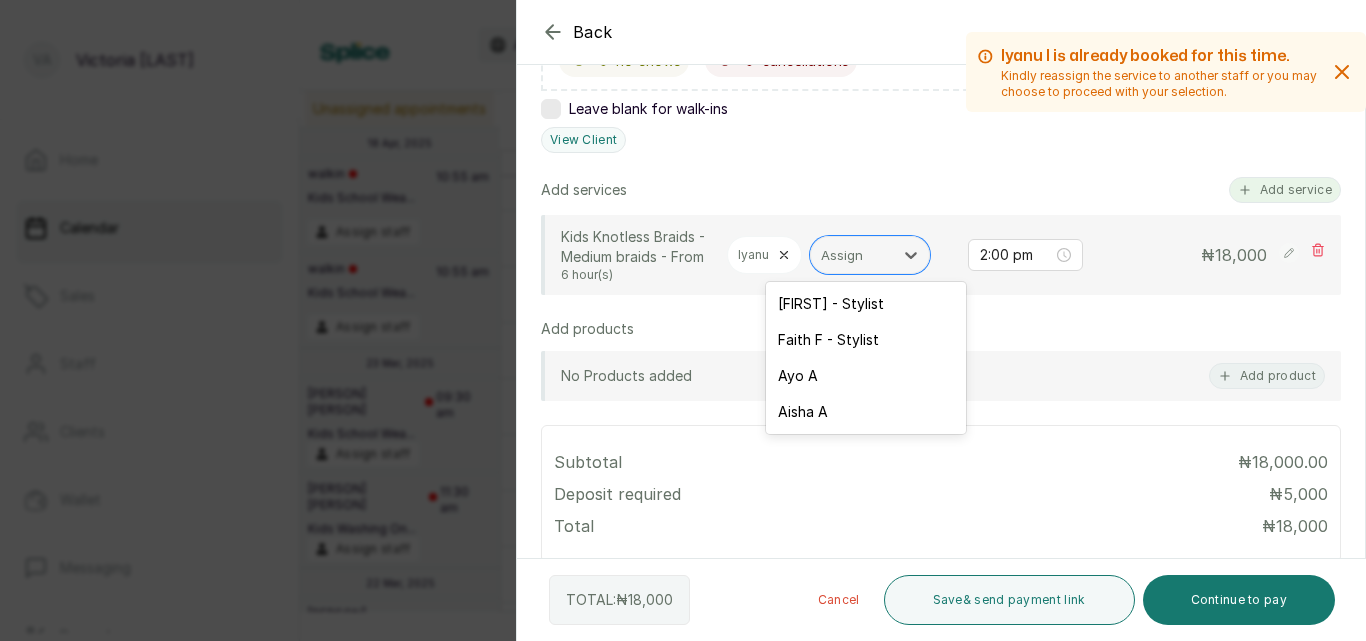 click on "Add service" at bounding box center (1285, 190) 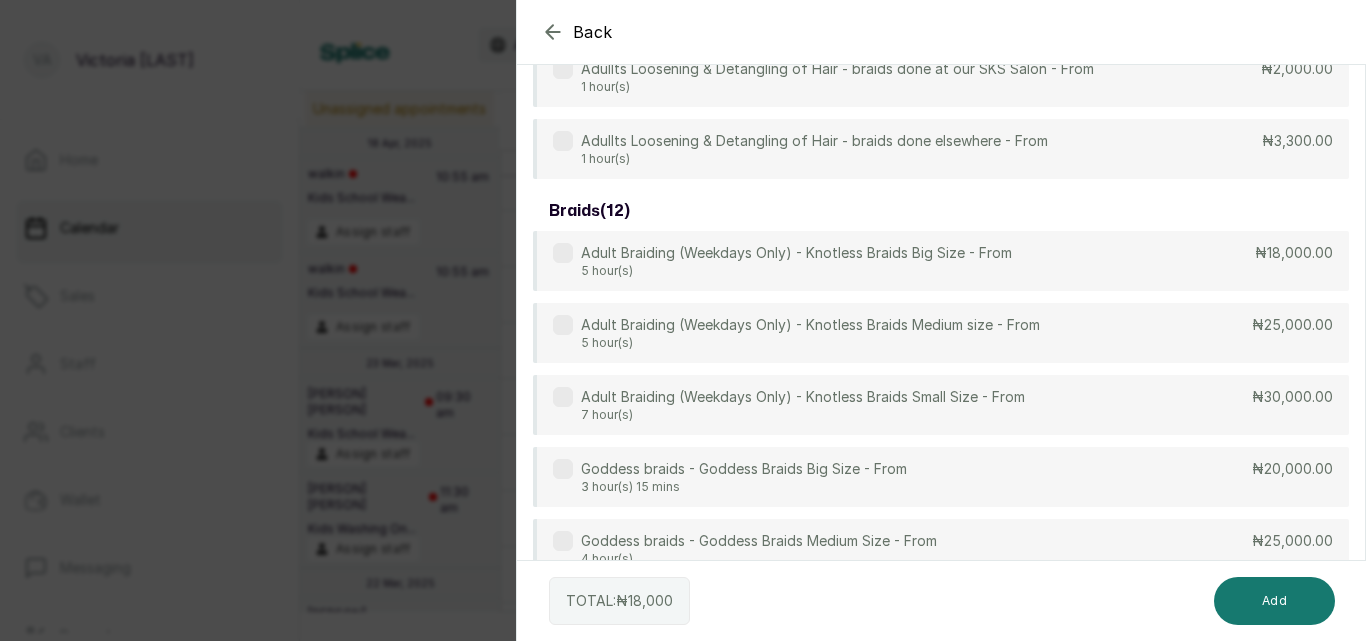 scroll, scrollTop: 80, scrollLeft: 0, axis: vertical 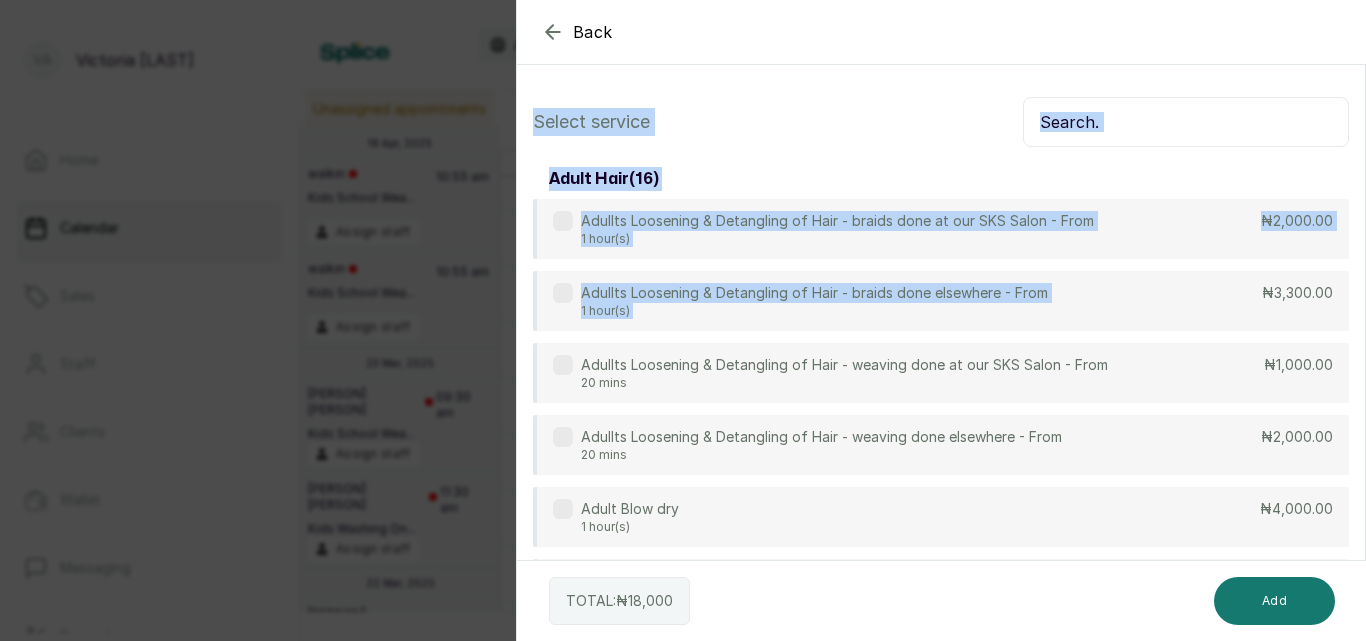 click at bounding box center [1186, 122] 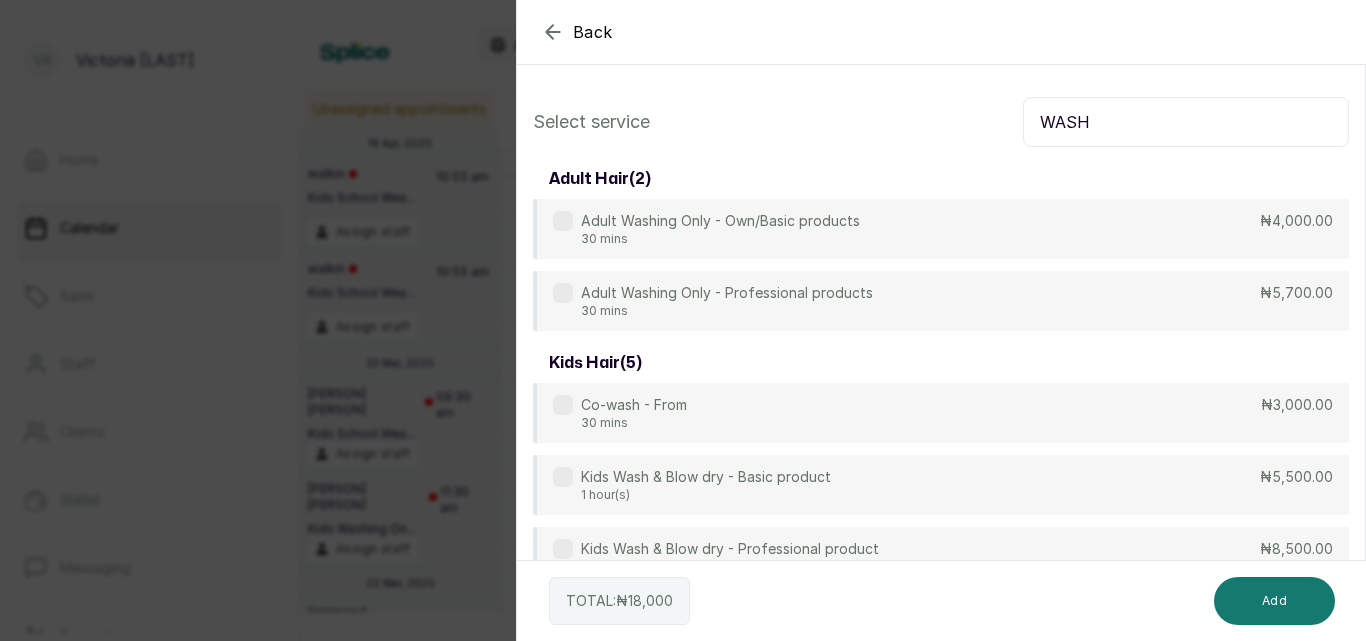 type on "WASH" 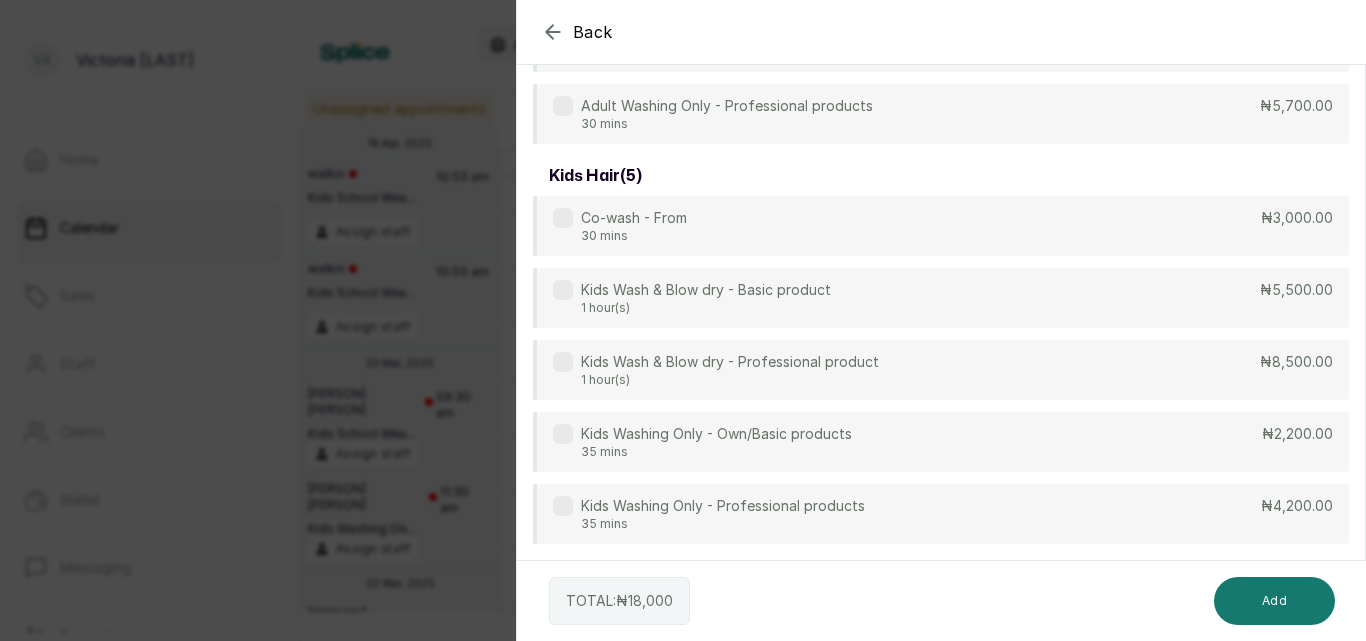 click at bounding box center [563, 506] 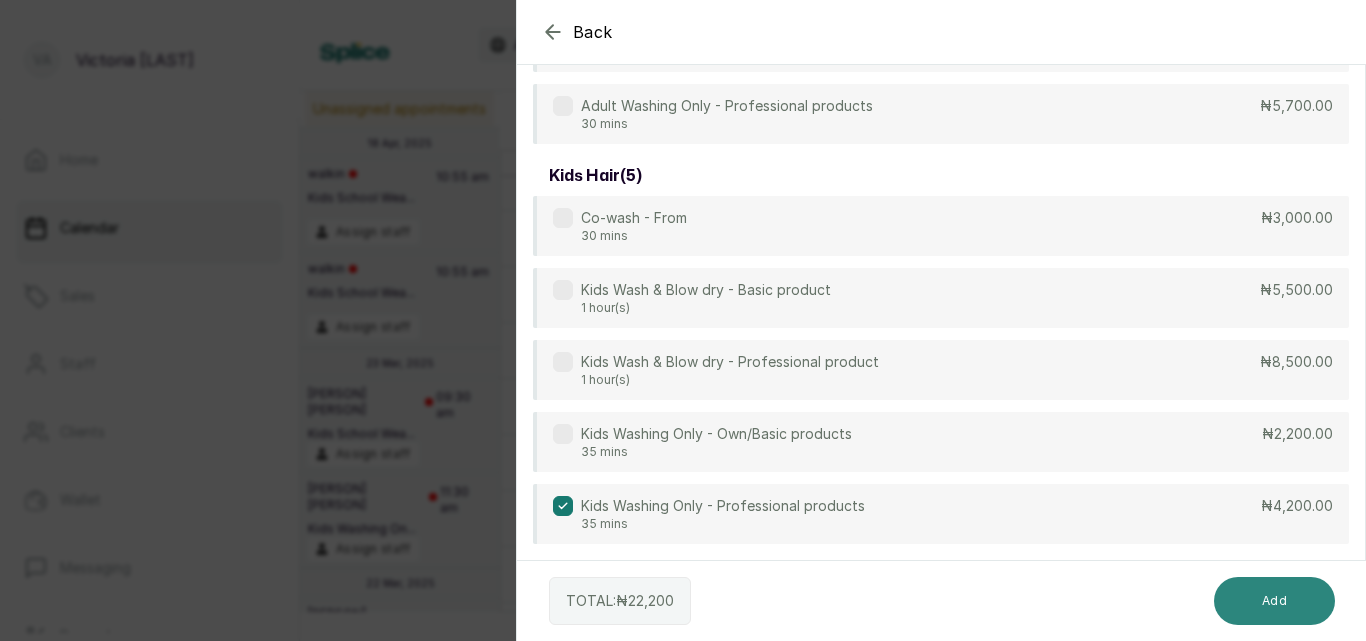 click on "Add" at bounding box center [1274, 601] 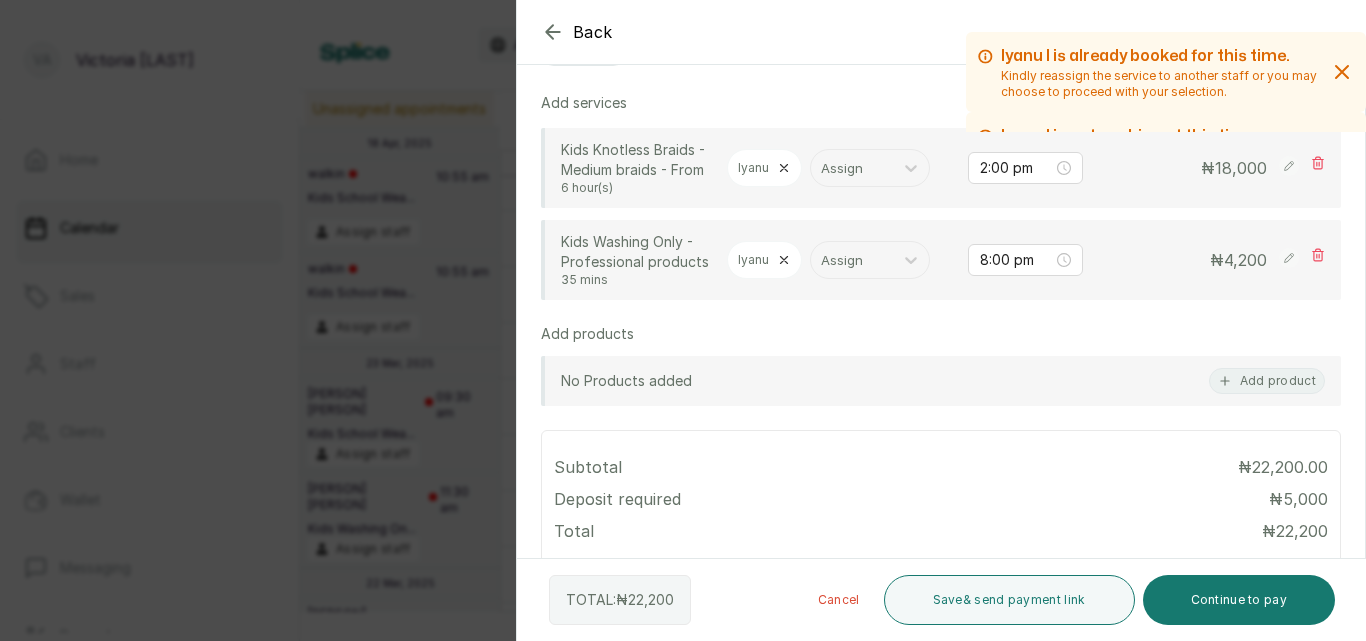 scroll, scrollTop: 514, scrollLeft: 0, axis: vertical 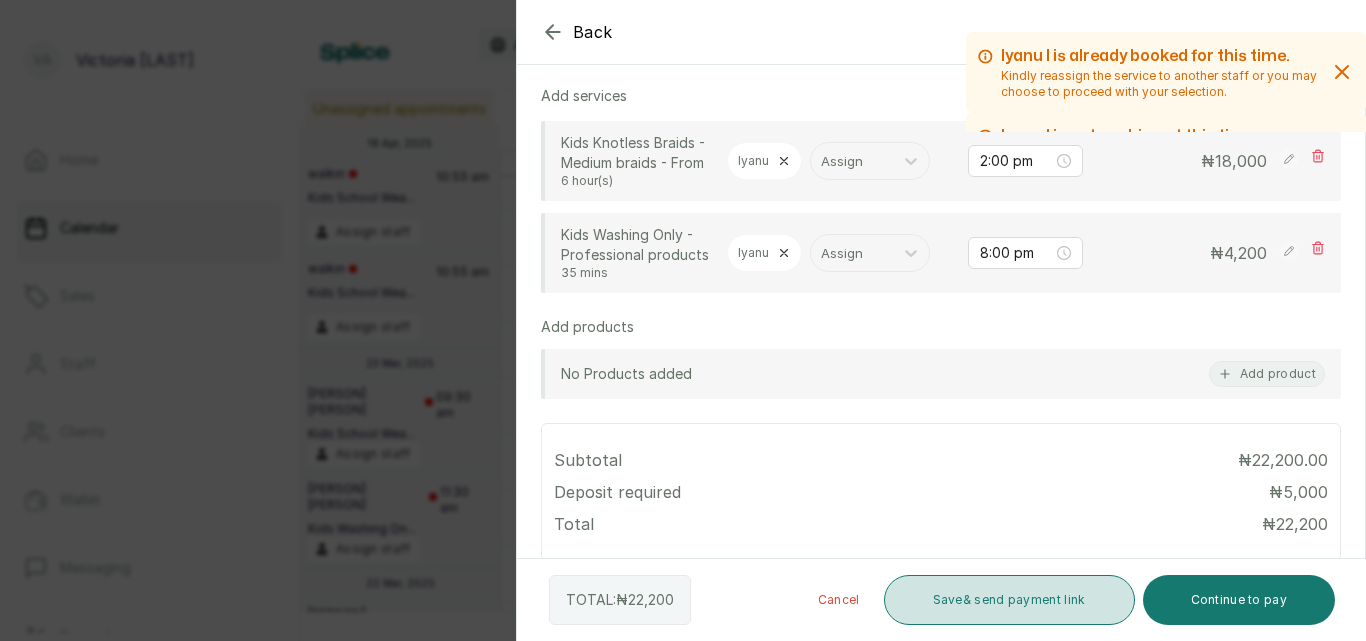 click on "Save  & send payment link" at bounding box center (1009, 600) 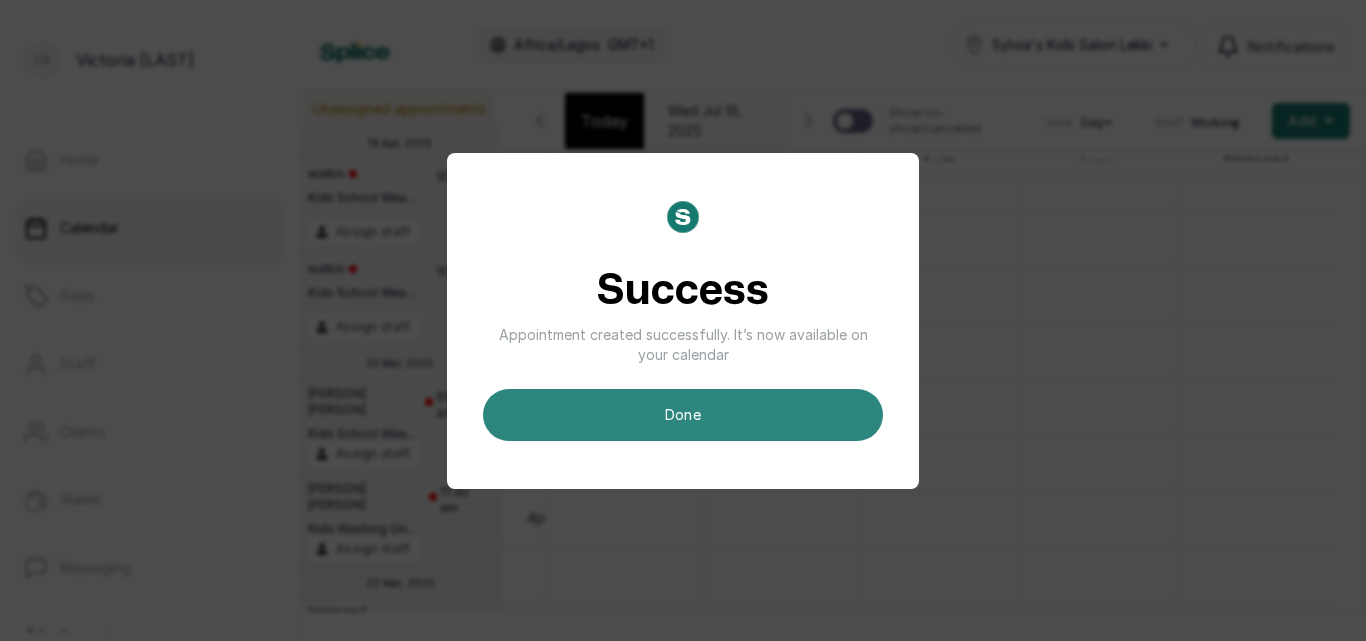 click on "done" at bounding box center [683, 415] 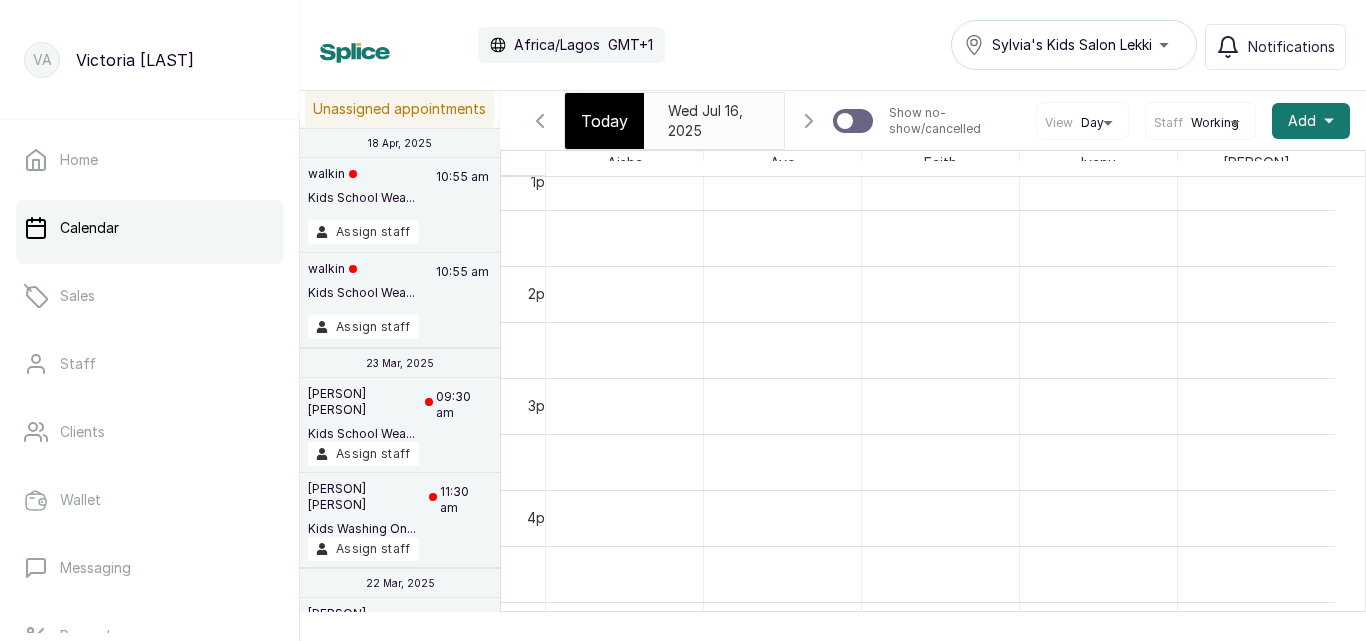 scroll, scrollTop: 1994, scrollLeft: 0, axis: vertical 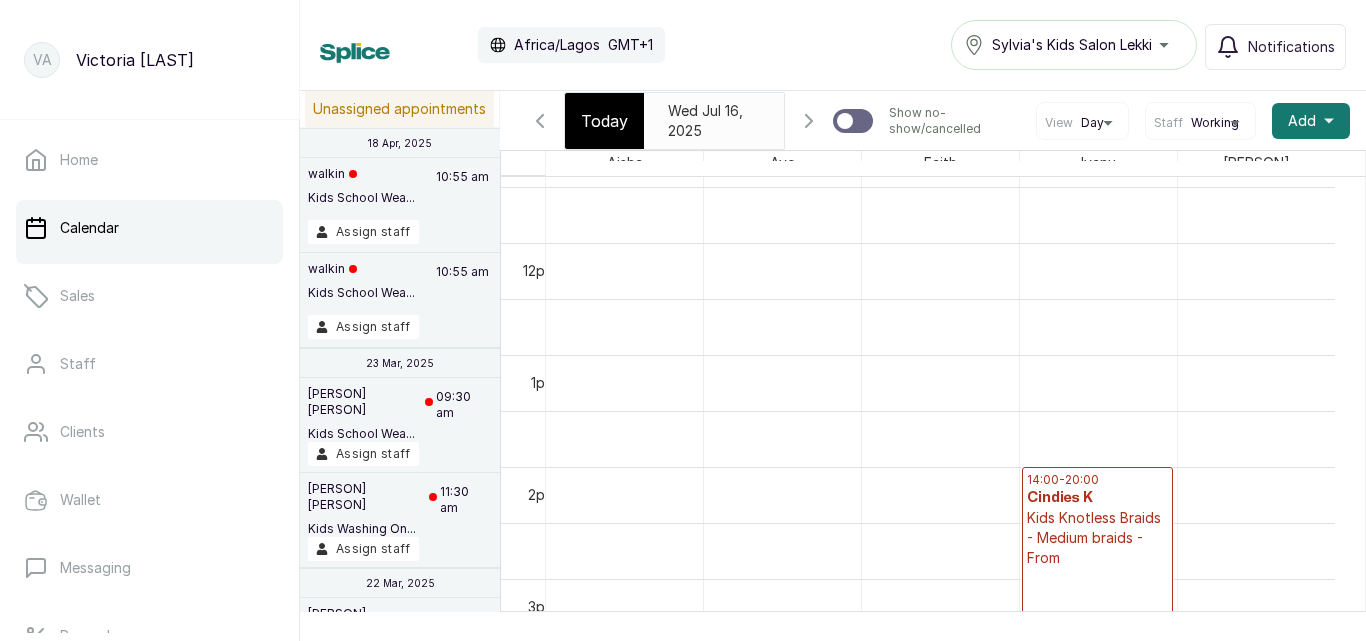 click on "2025-07-16" at bounding box center (695, 111) 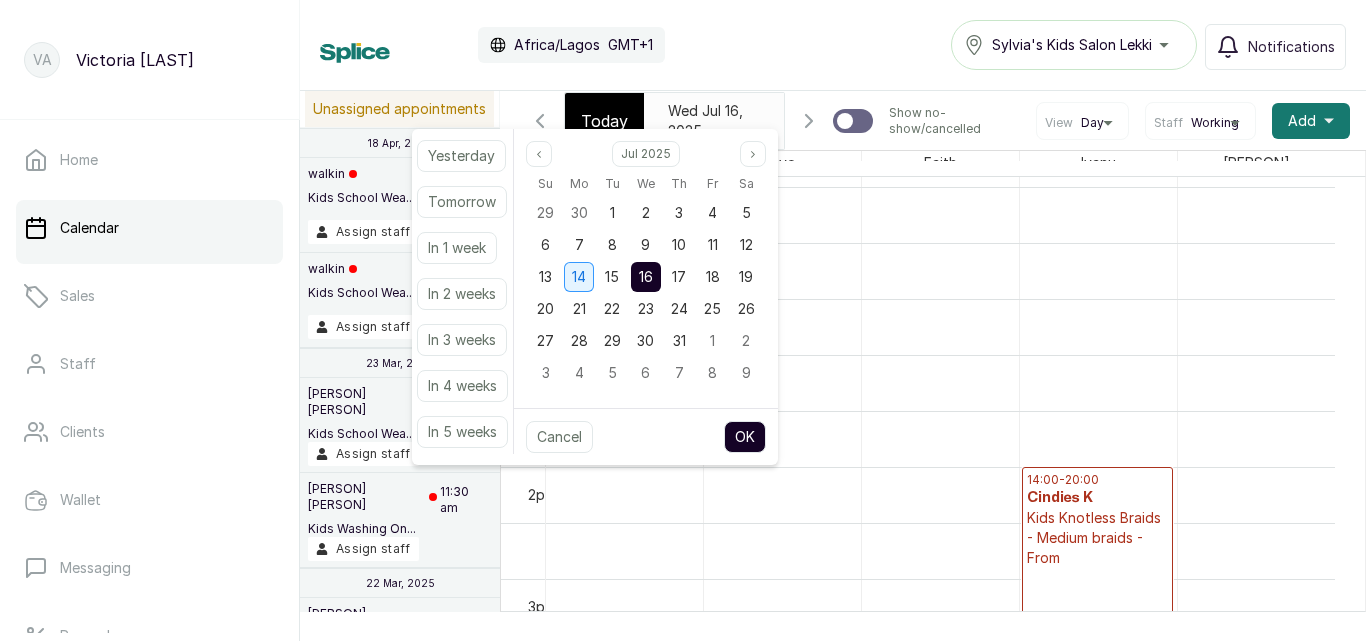 click on "14" at bounding box center [579, 276] 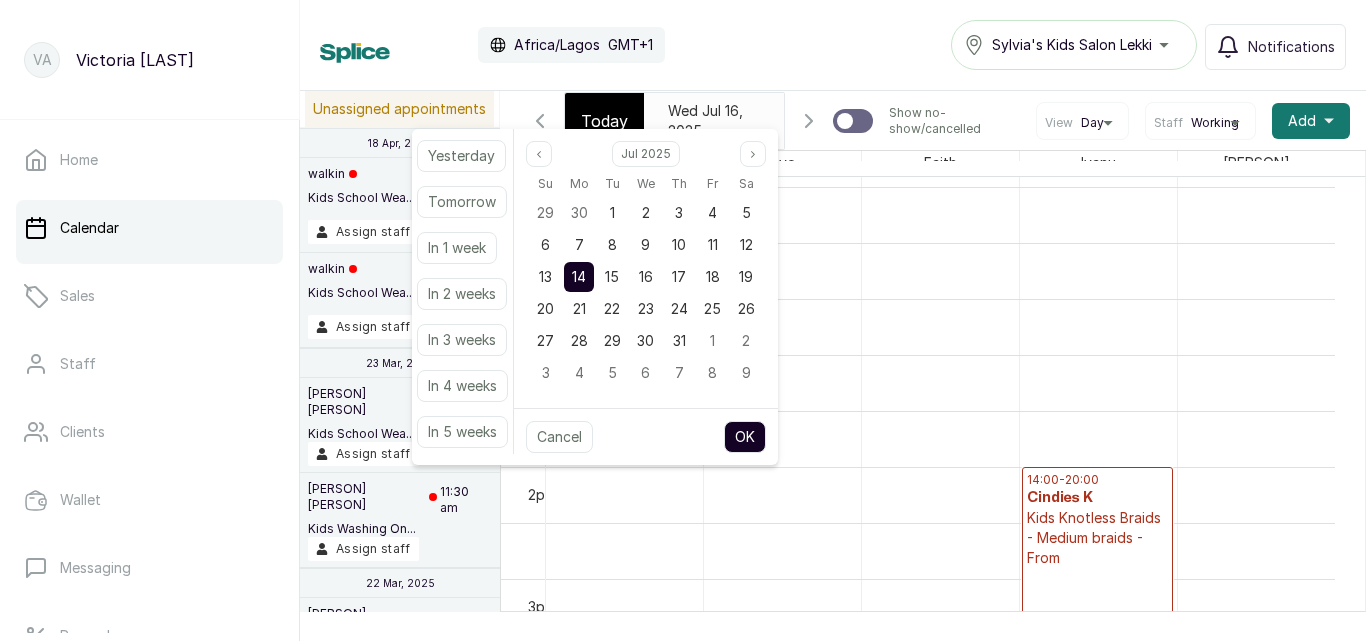 click on "OK" at bounding box center (745, 437) 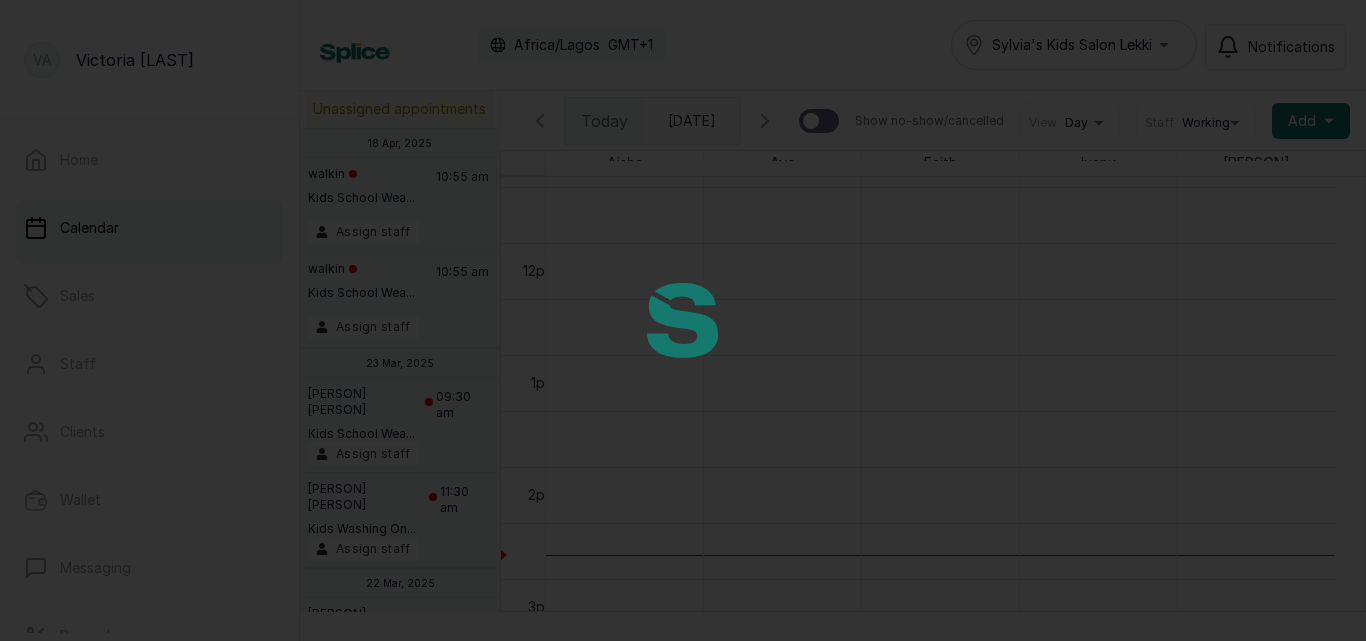 scroll, scrollTop: 673, scrollLeft: 0, axis: vertical 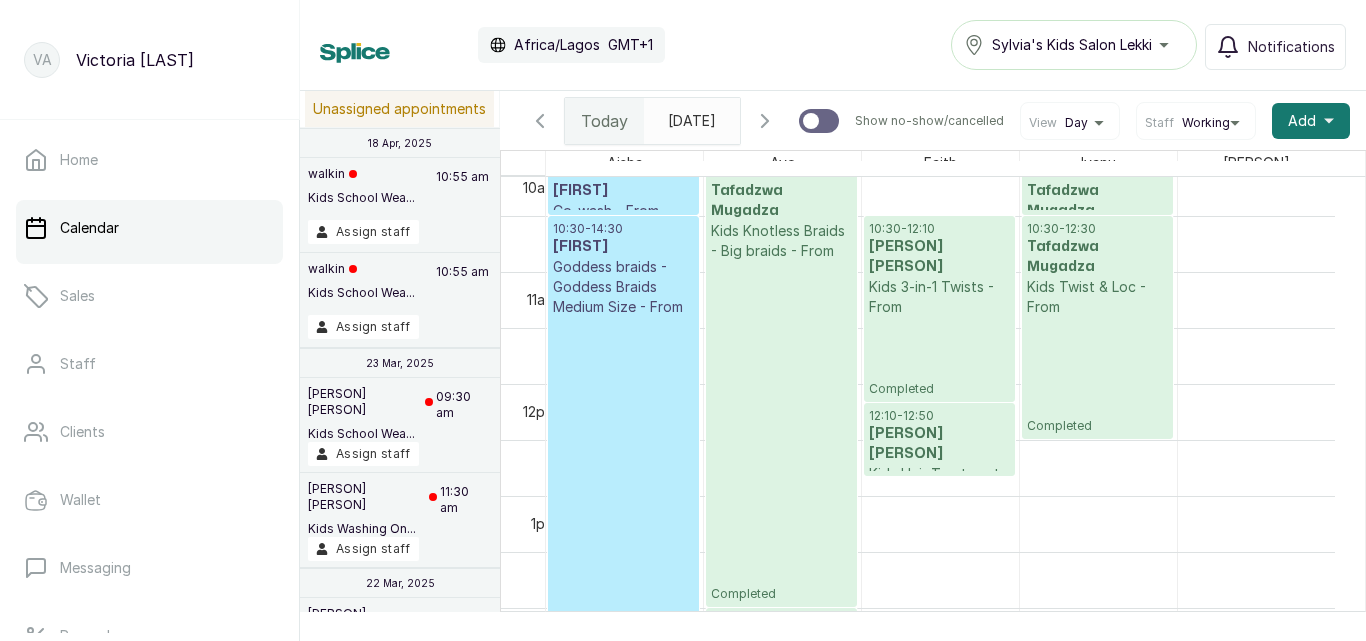 click on "12:10 - 12:50" at bounding box center (939, 416) 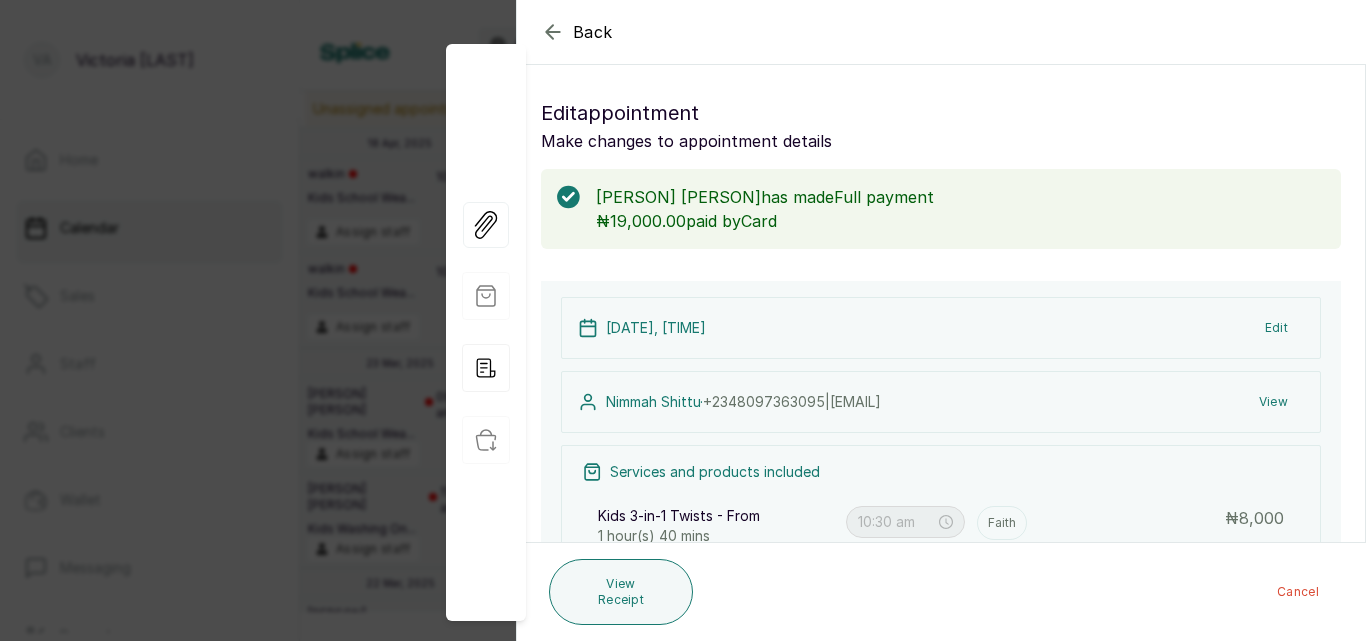 click 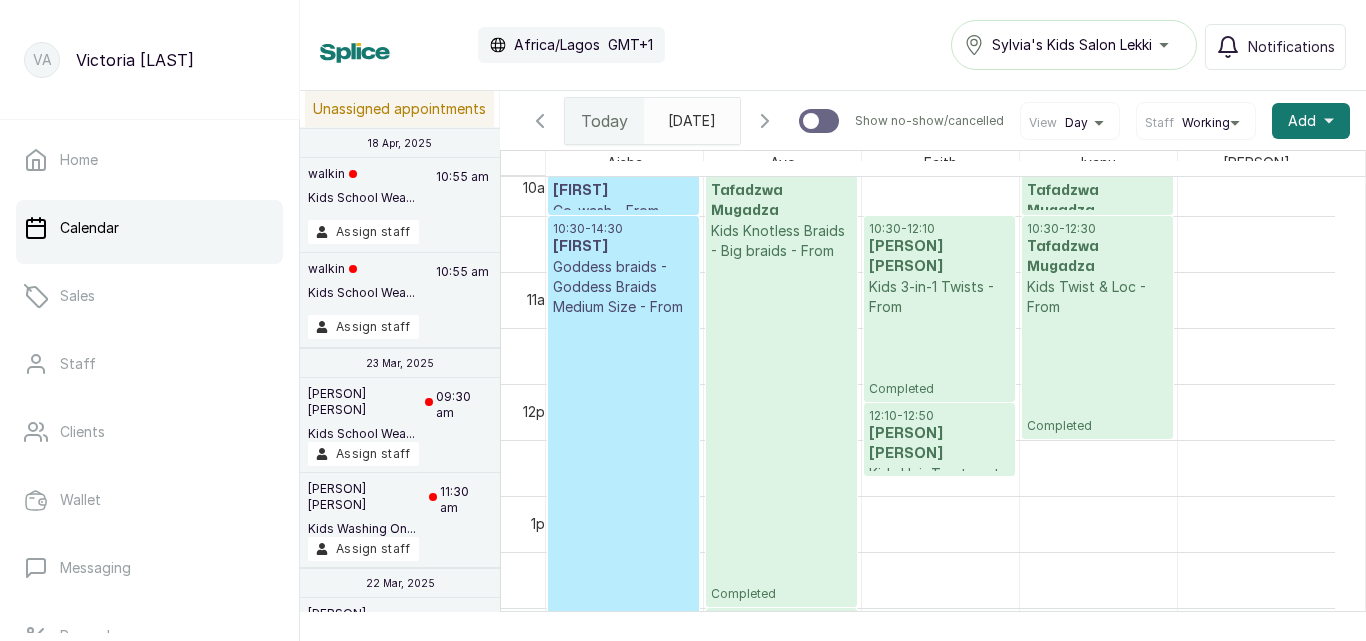 click on "[TIME] [FIRST] [LAST] - From Confirmed" at bounding box center [623, 439] 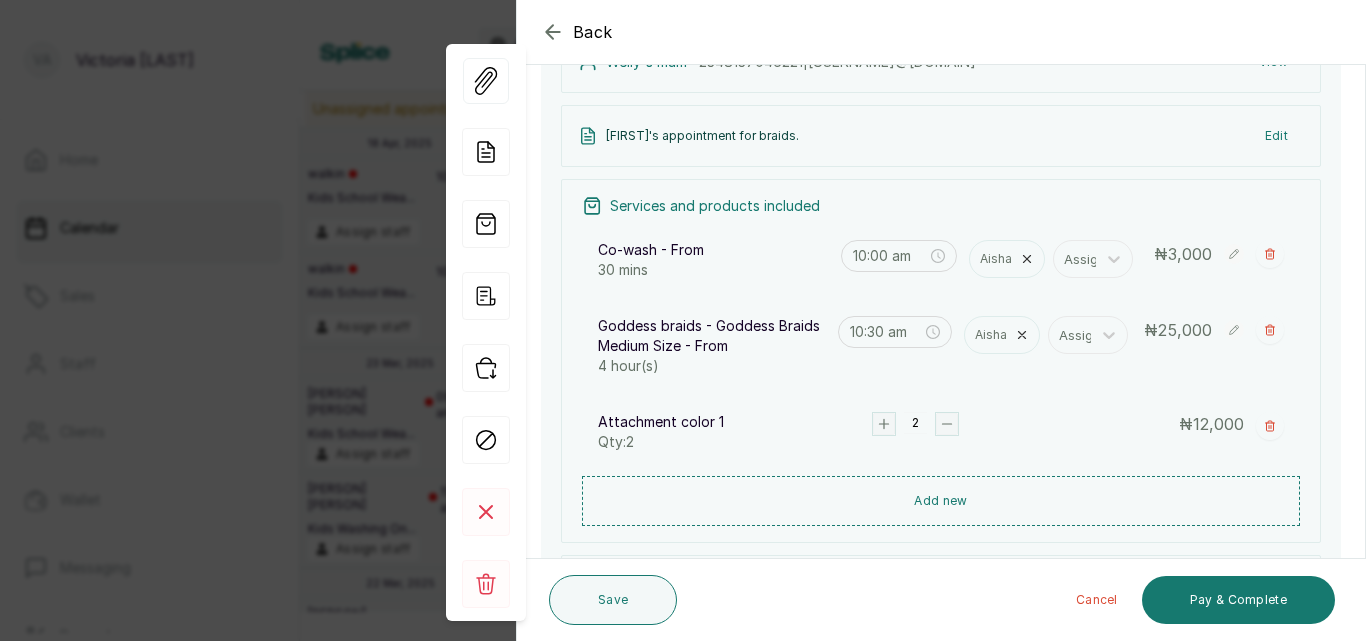 scroll, scrollTop: 381, scrollLeft: 0, axis: vertical 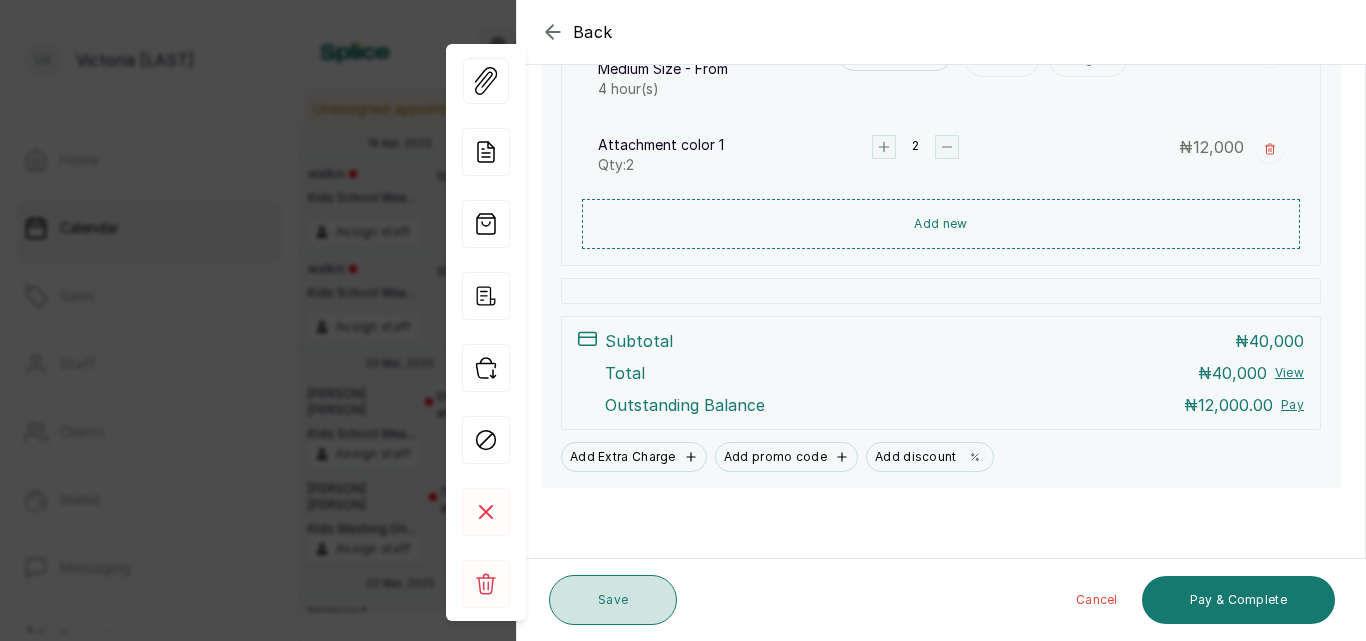 click on "Save" at bounding box center (613, 600) 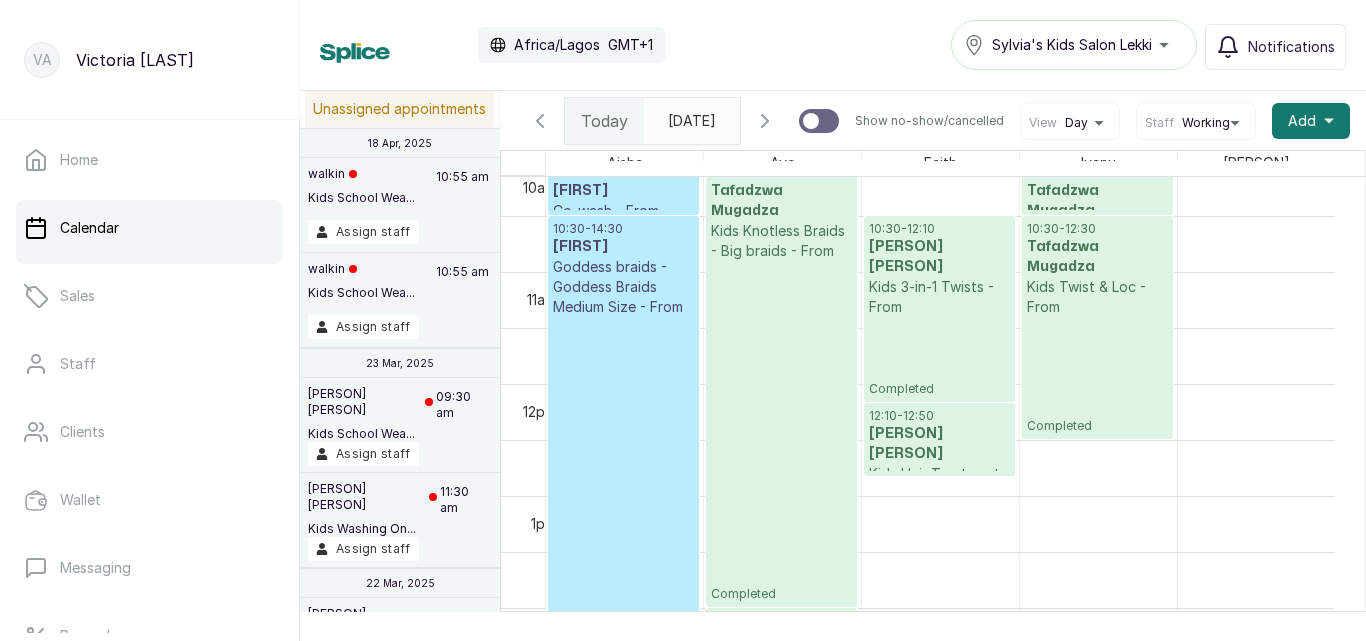 type on "2025-07-14" 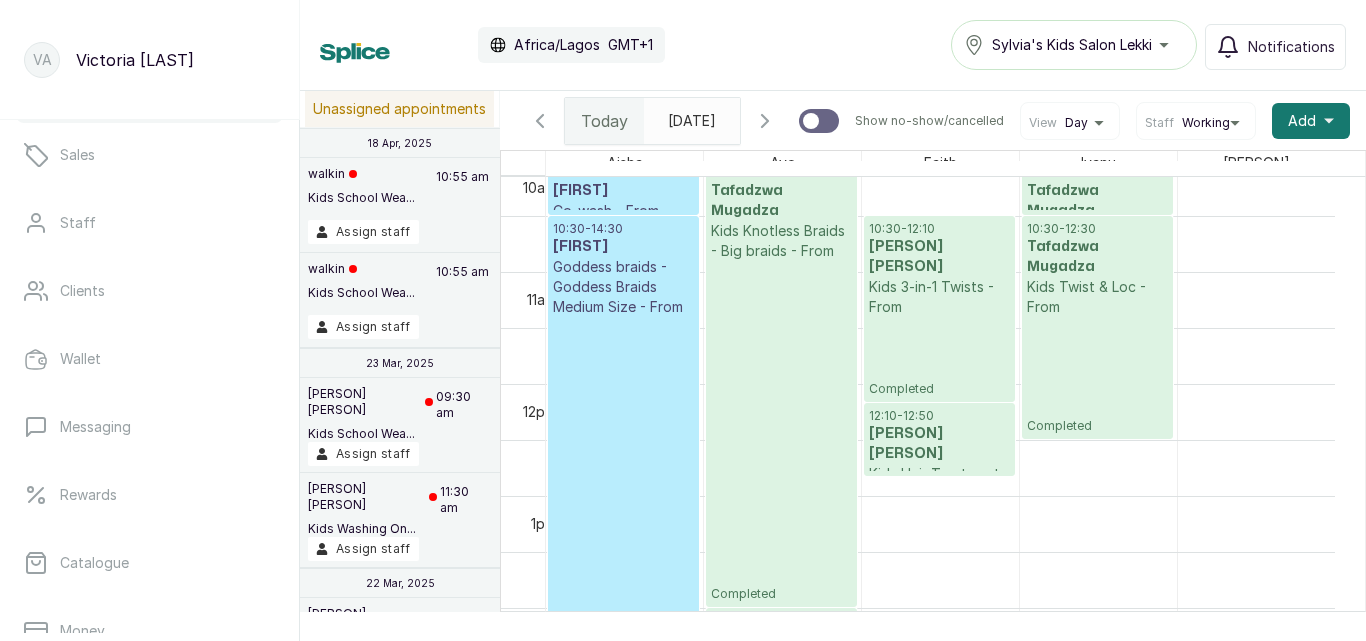 scroll, scrollTop: 279, scrollLeft: 0, axis: vertical 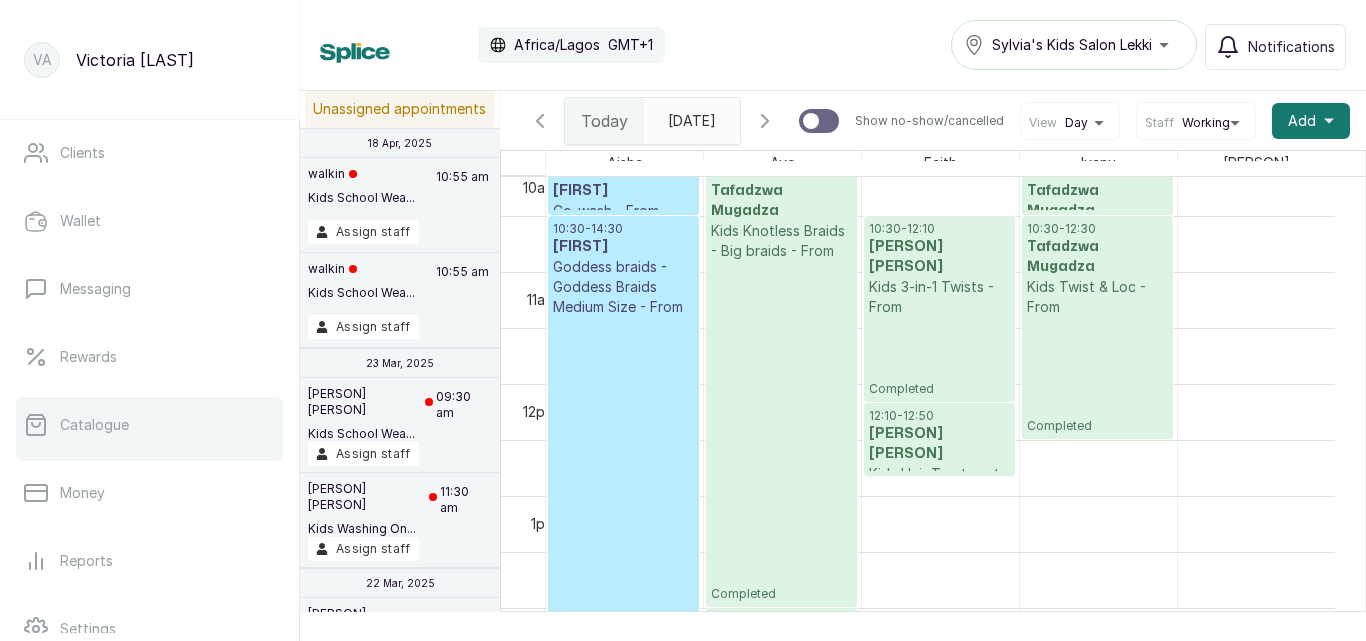 click on "Catalogue" at bounding box center [94, 425] 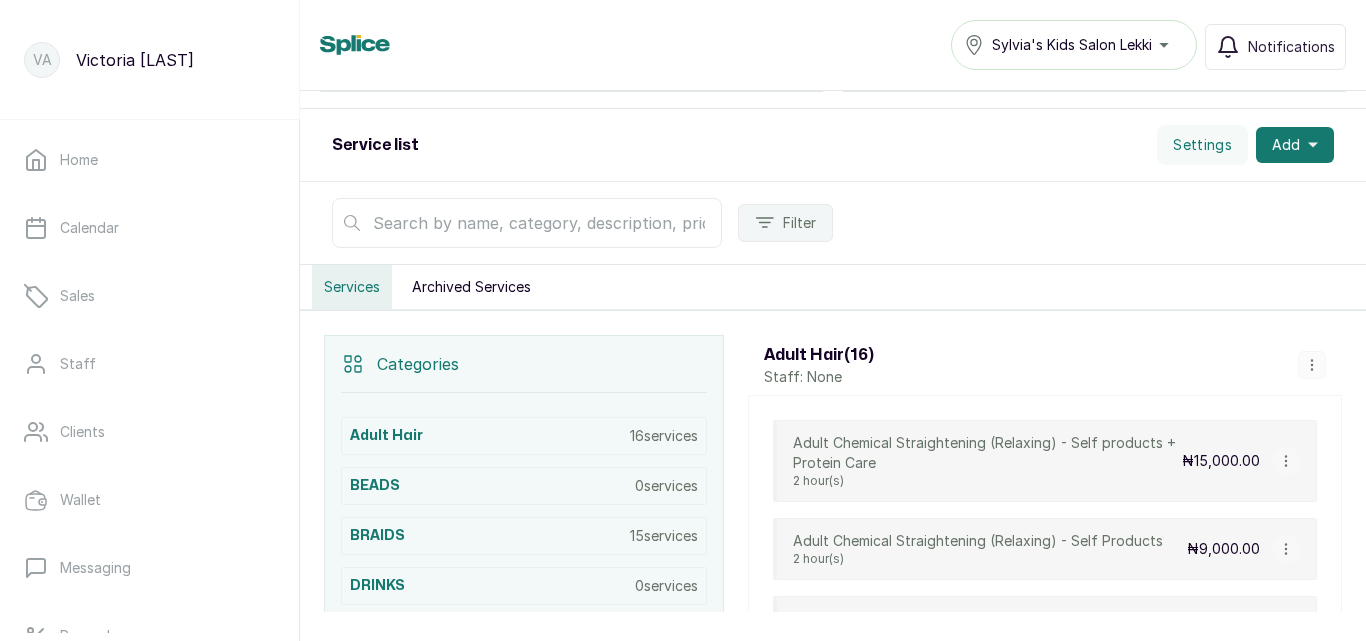 scroll, scrollTop: 0, scrollLeft: 0, axis: both 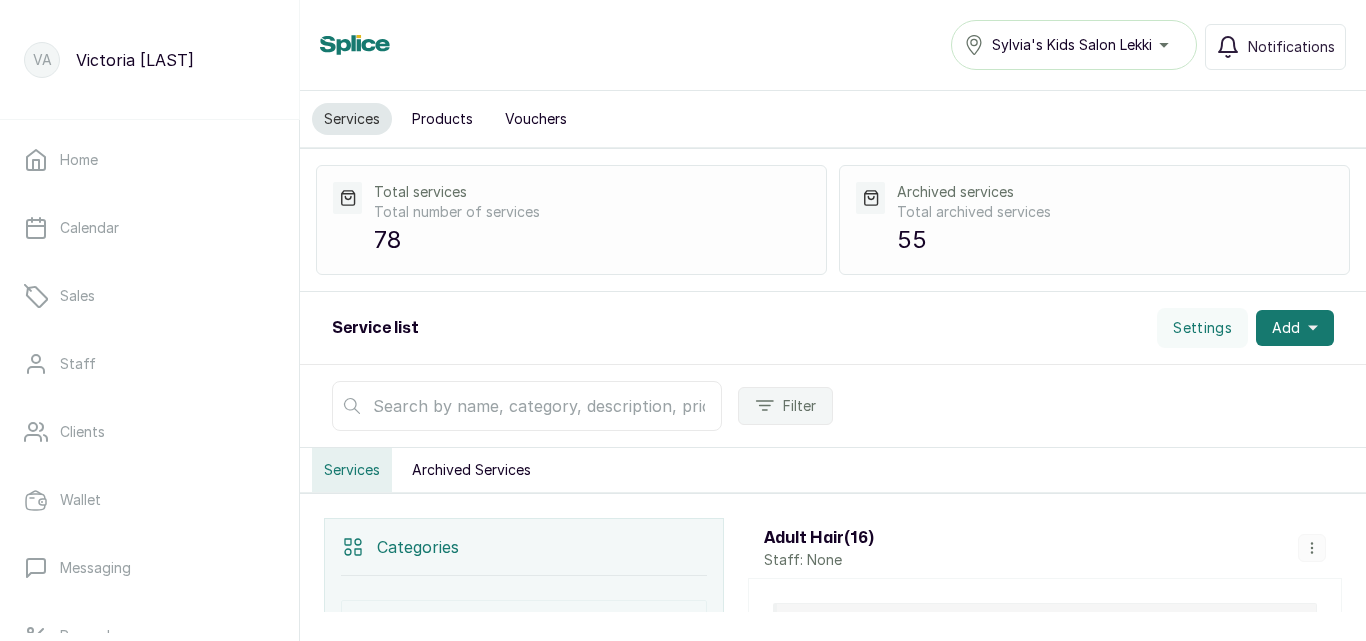 click on "Products" at bounding box center (442, 119) 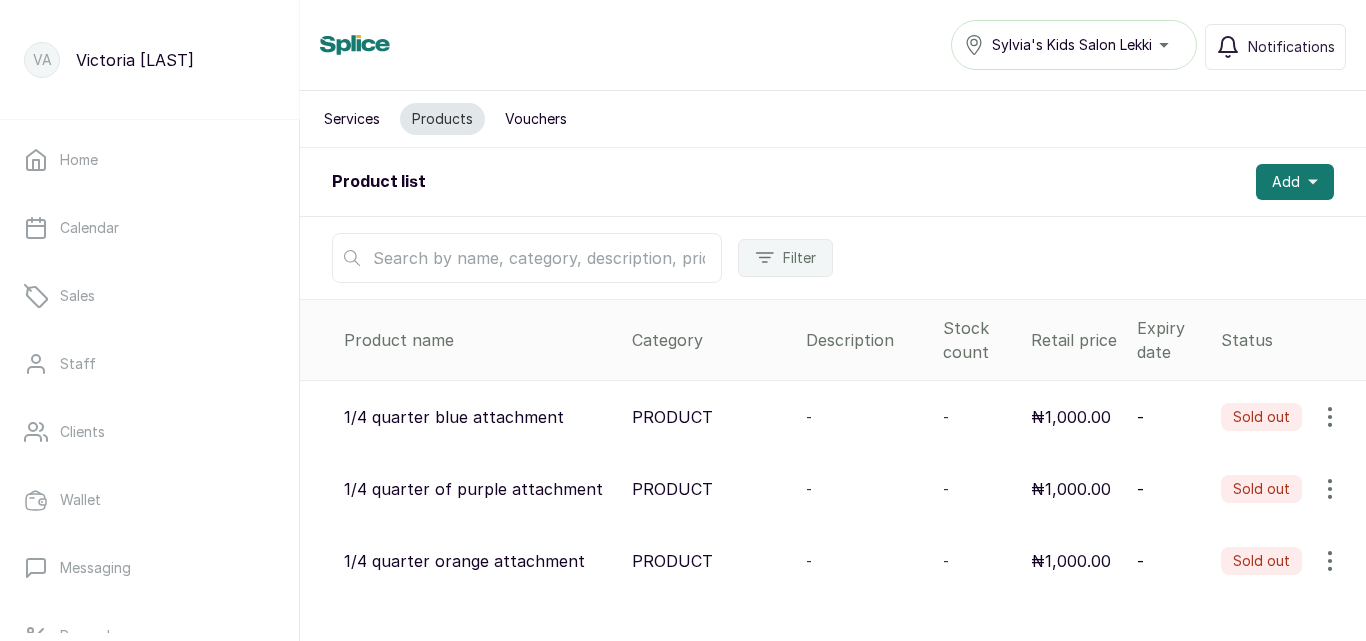 click at bounding box center (527, 258) 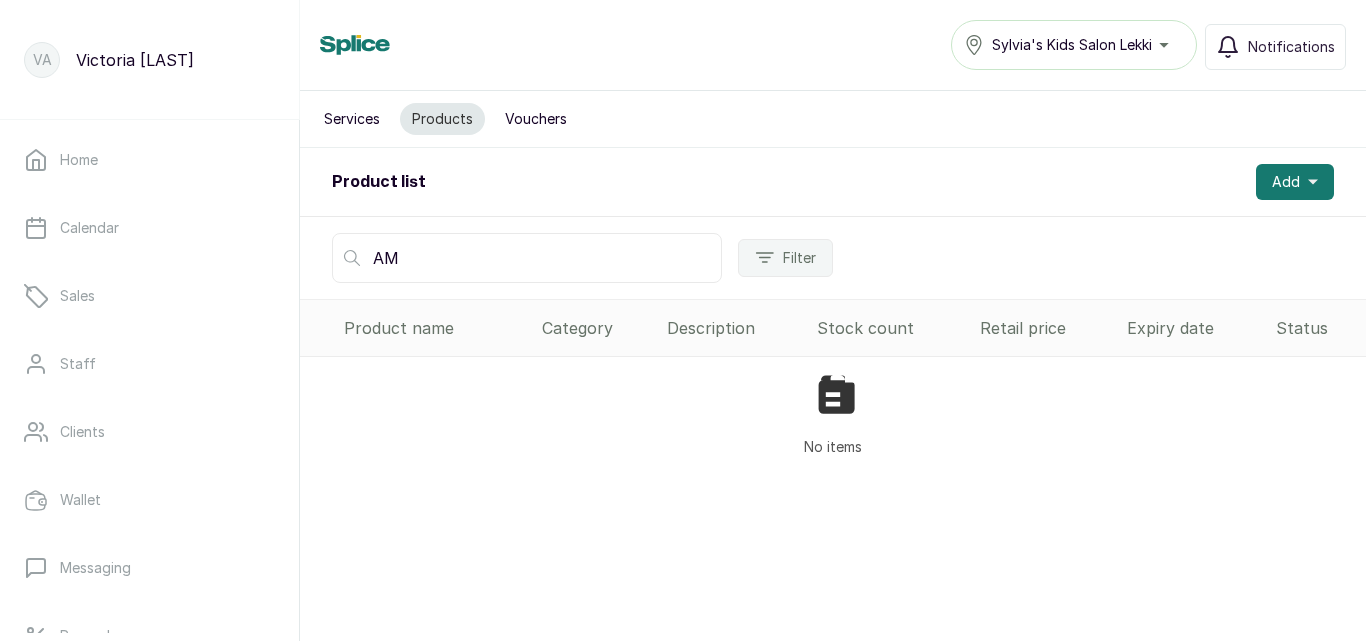 type on "A" 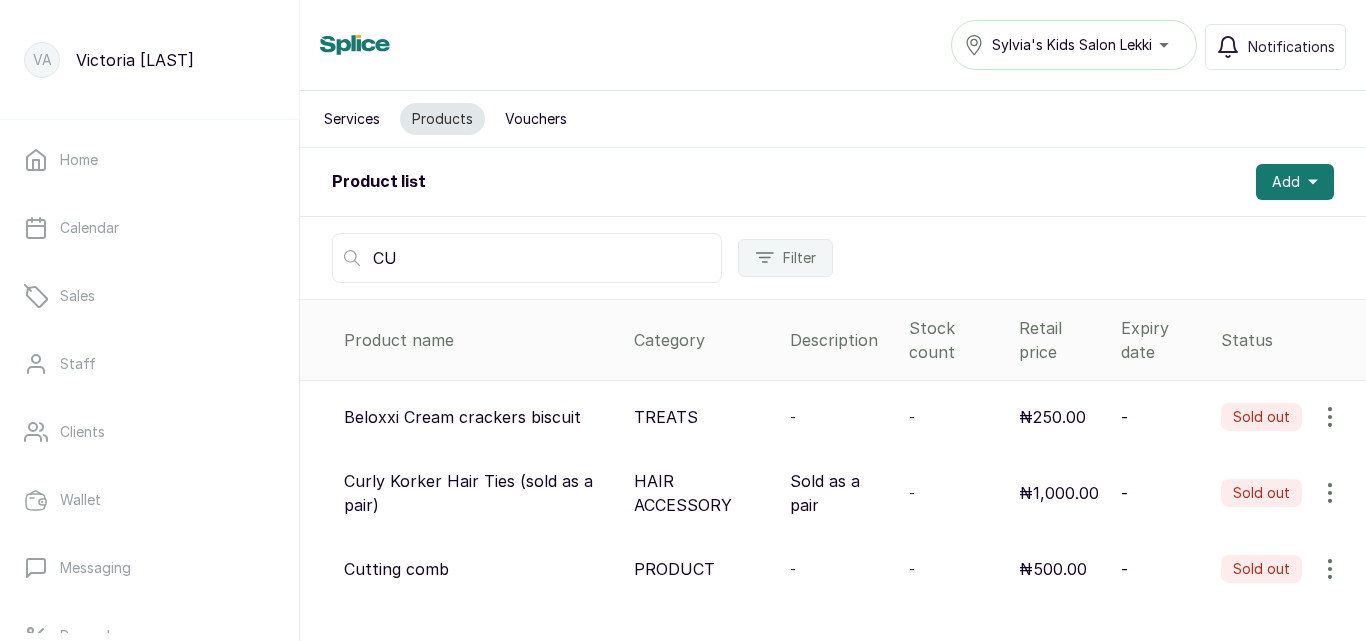 type on "C" 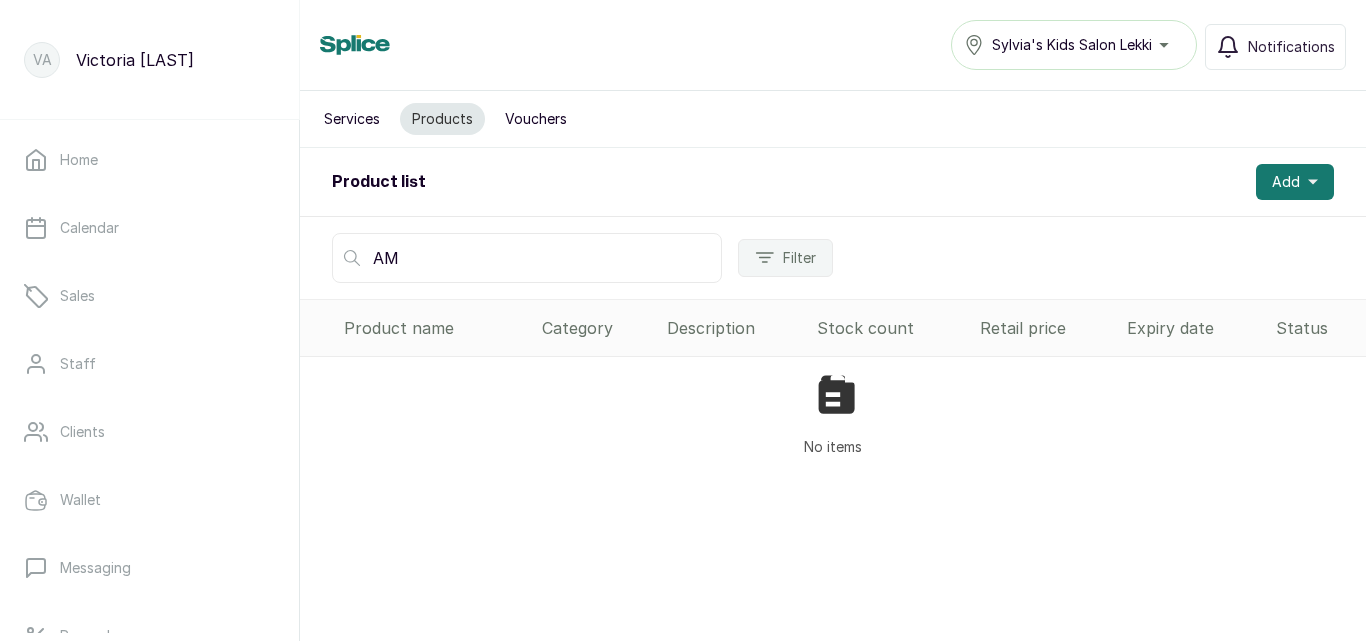 type on "A" 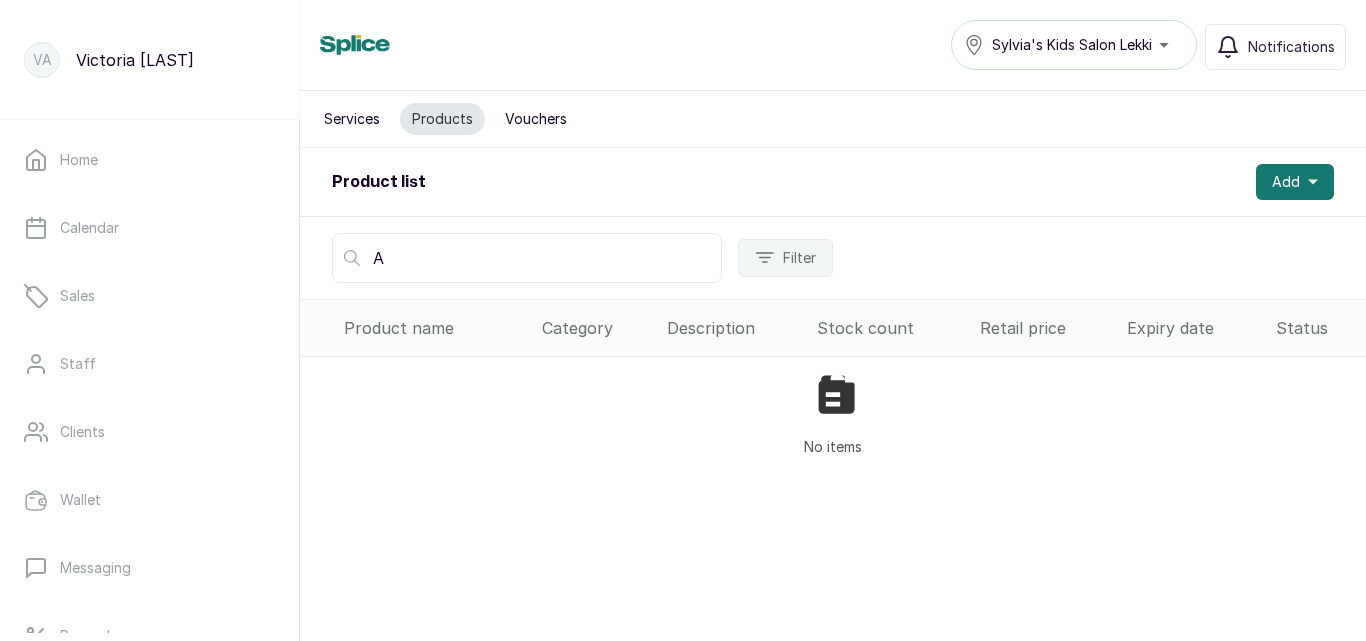 type 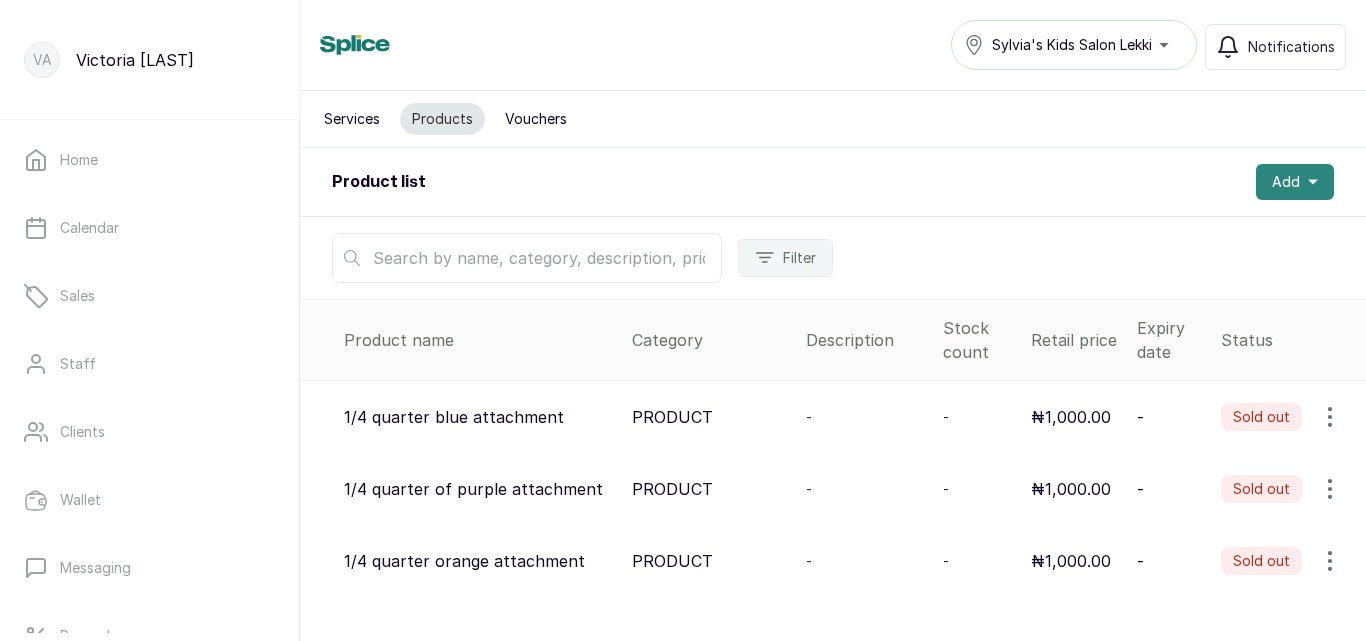 click on "Add" at bounding box center (1286, 182) 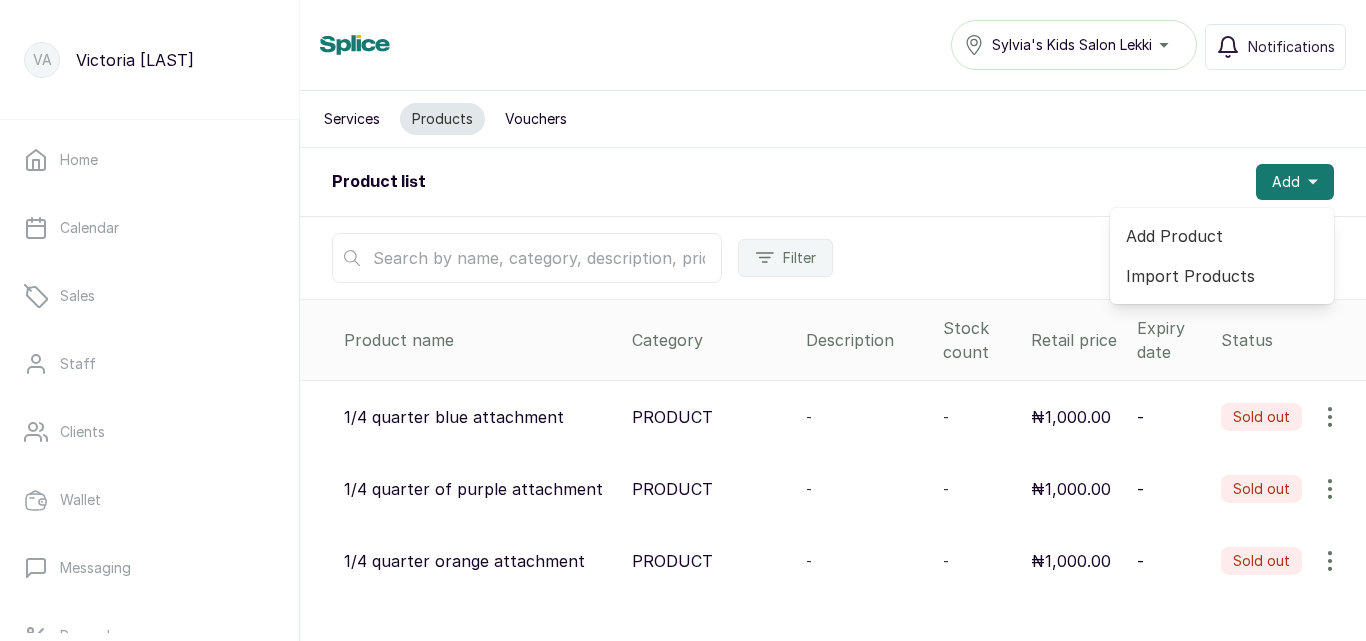 click on "Add Product" at bounding box center [1222, 236] 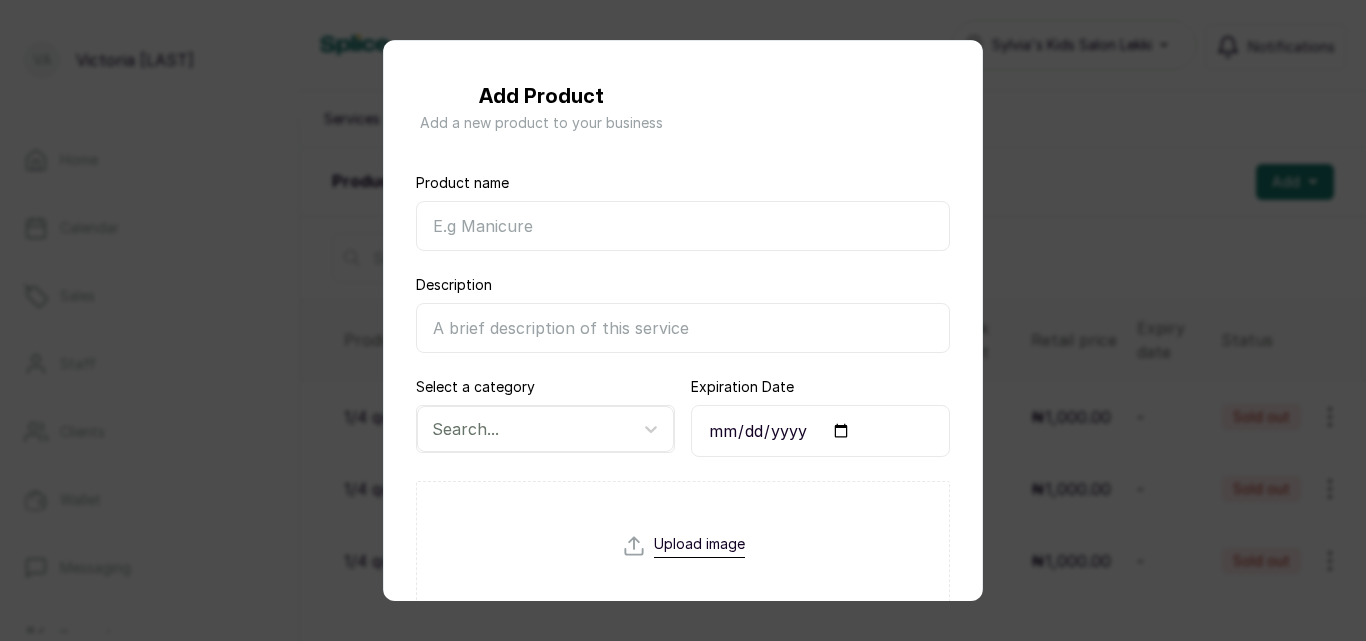 click on "Product name" at bounding box center [683, 226] 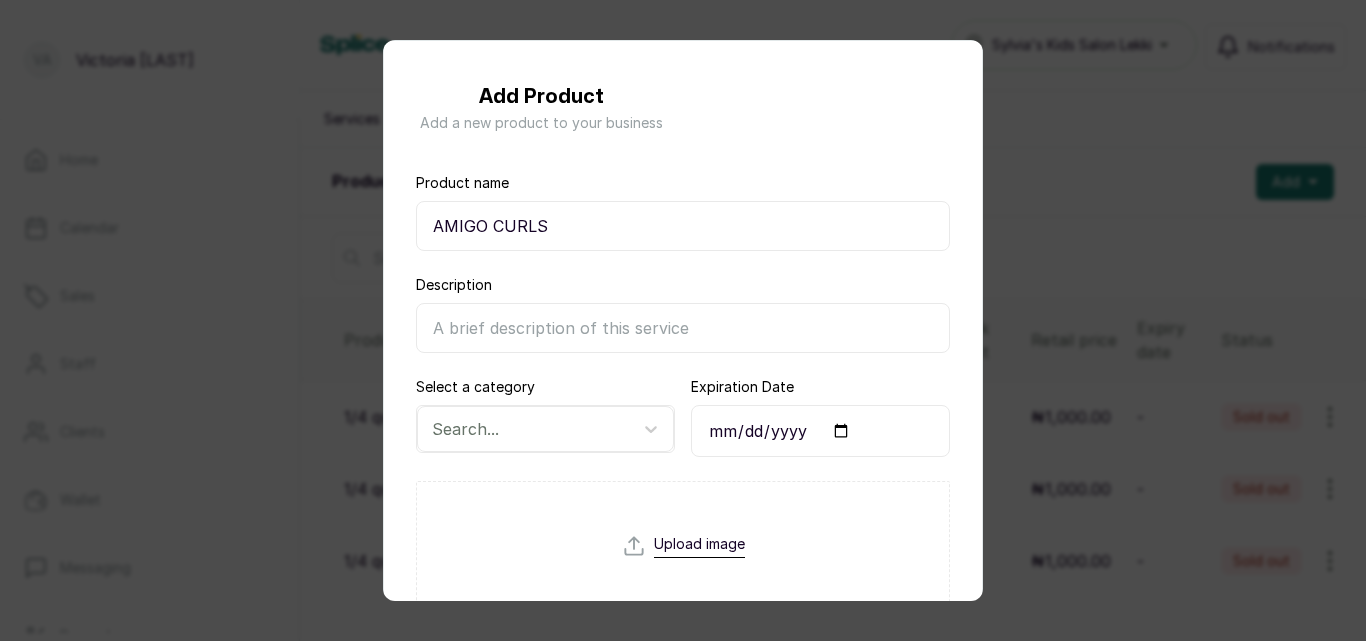 type on "AMIGO CURLS" 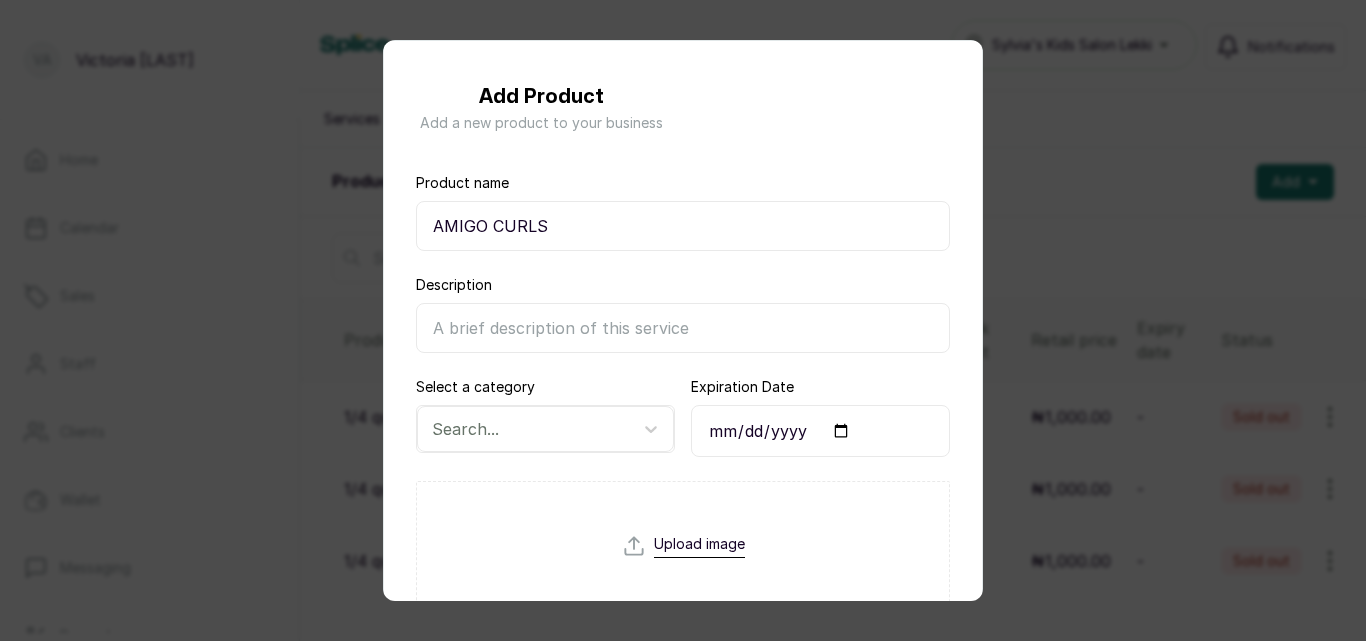 click on "Description" at bounding box center [683, 328] 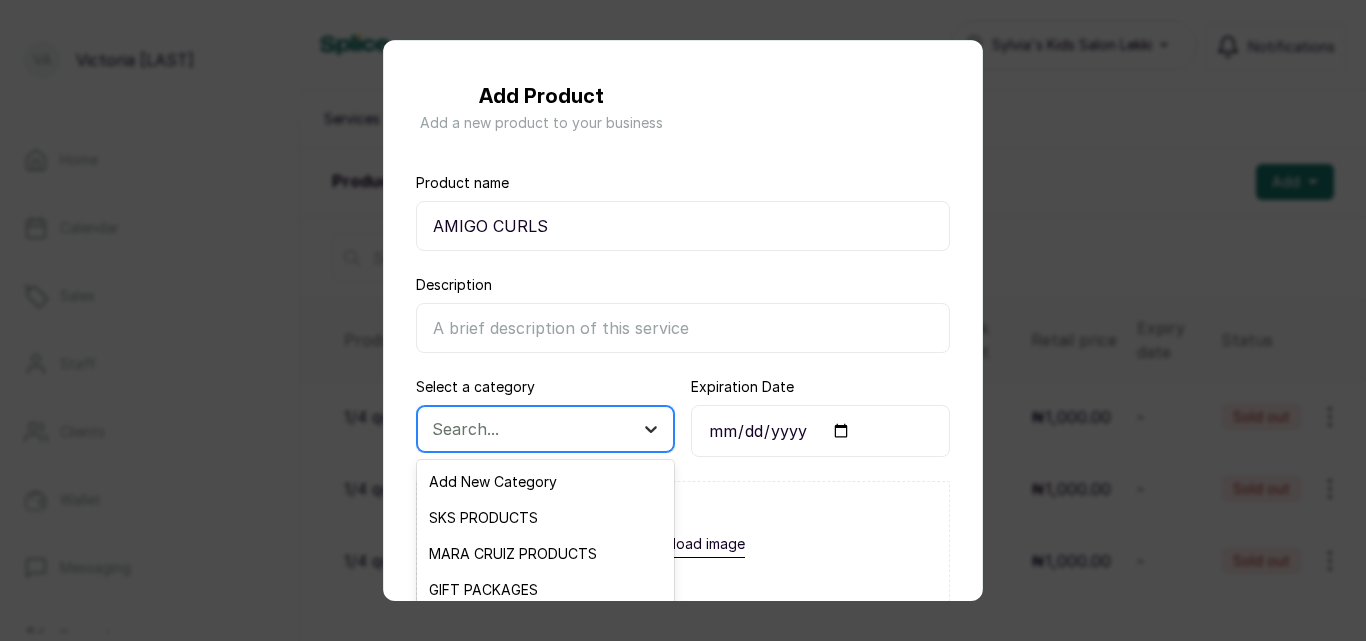click on "18 results available. Use Up and Down to choose options, press Enter to select the currently focused option, press Escape to exit the menu, press Tab to select the option and exit the menu. Search... Add New Category SKS PRODUCTS MARA CRUIZ PRODUCTS GIFT PACKAGES Uncategorized SKS Goodie Bag FOOD DRINKS TREATS PRODUCT BEADS RUBBER BANDS HAIR ACCESSORY Extras Adult Hair Kids Hair Nail Services BRAIDS" at bounding box center (545, 429) 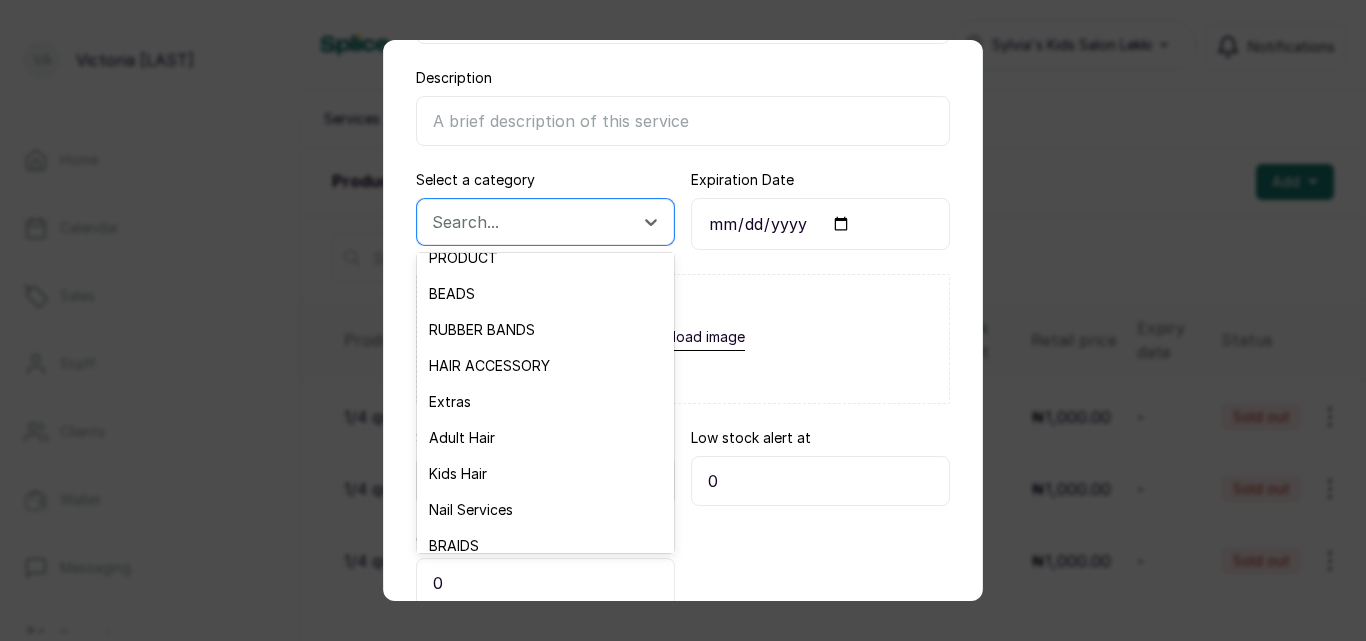 scroll, scrollTop: 294, scrollLeft: 0, axis: vertical 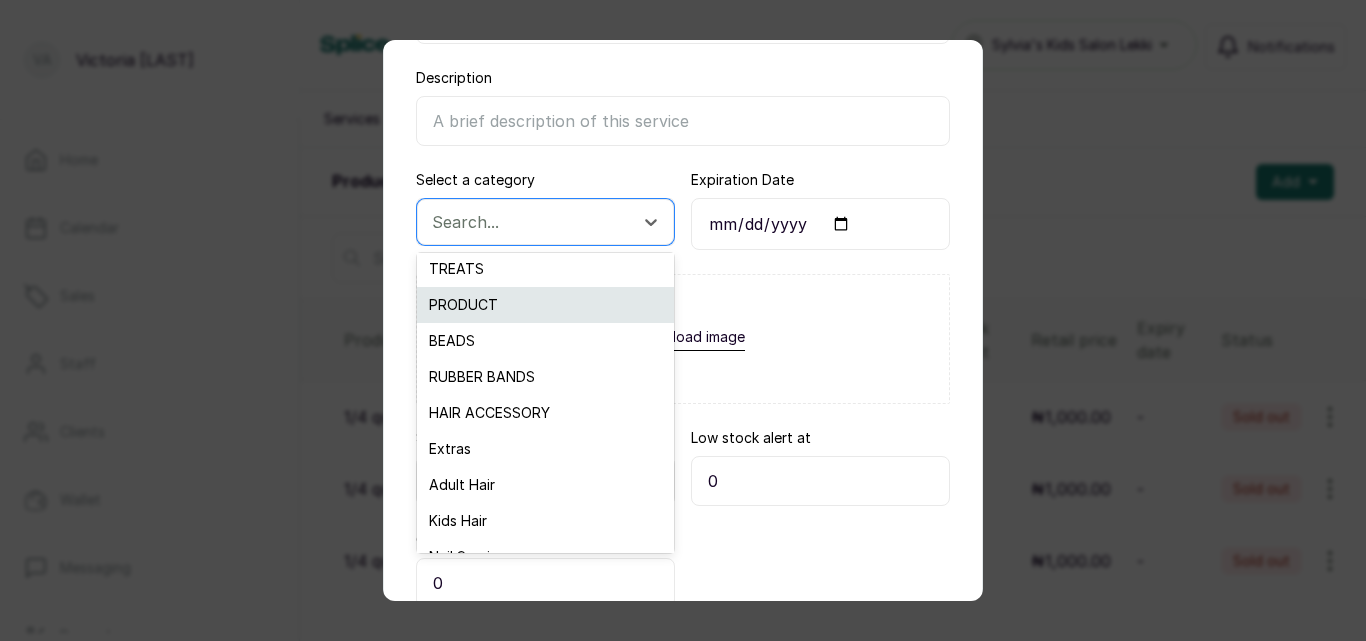 click on "PRODUCT" at bounding box center (545, 305) 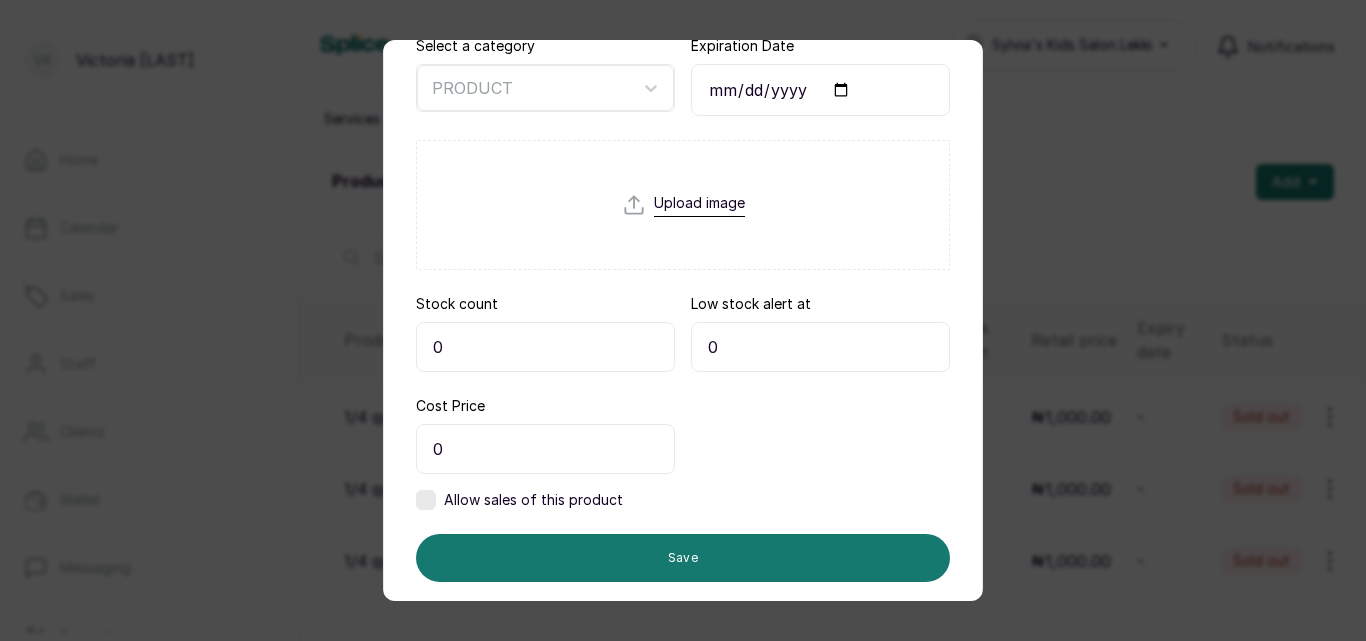 scroll, scrollTop: 343, scrollLeft: 0, axis: vertical 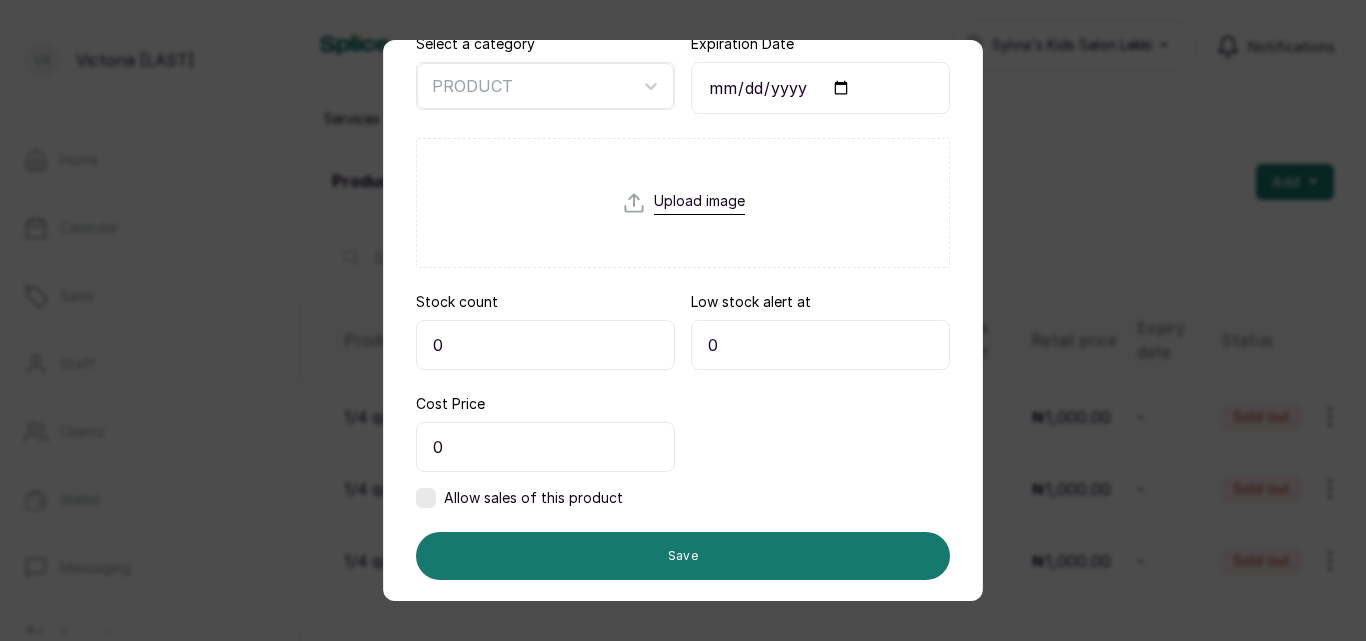 click on "0" at bounding box center [545, 345] 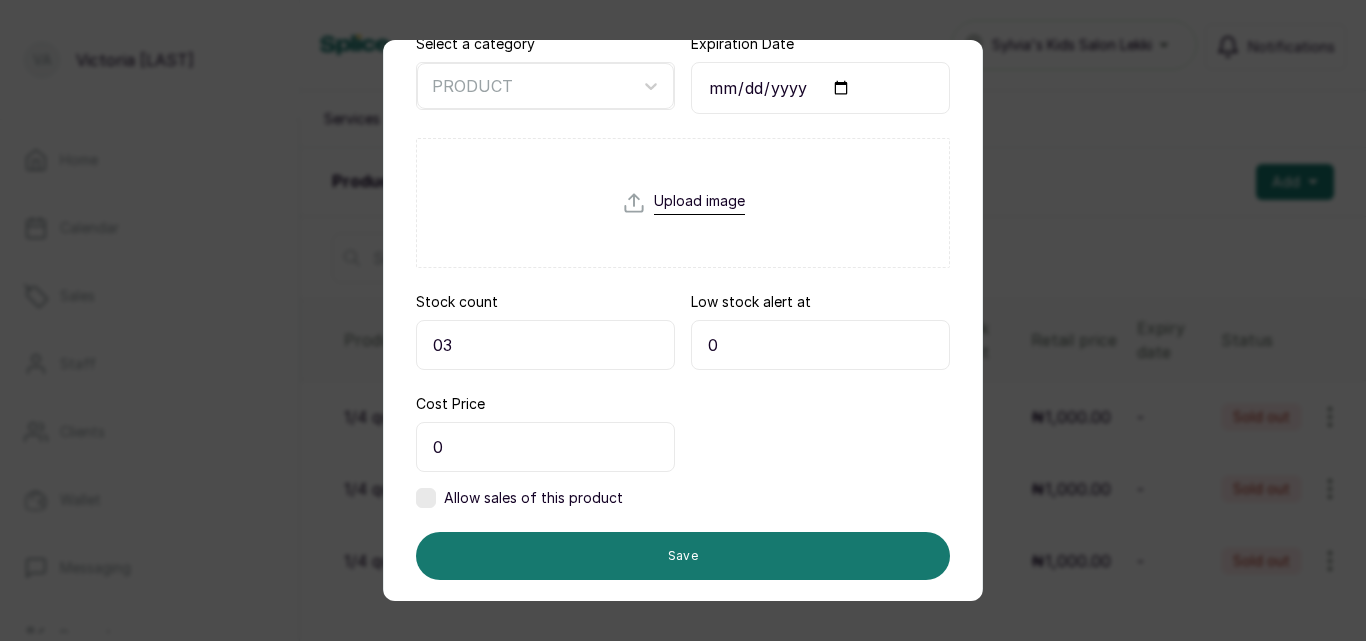 type on "03" 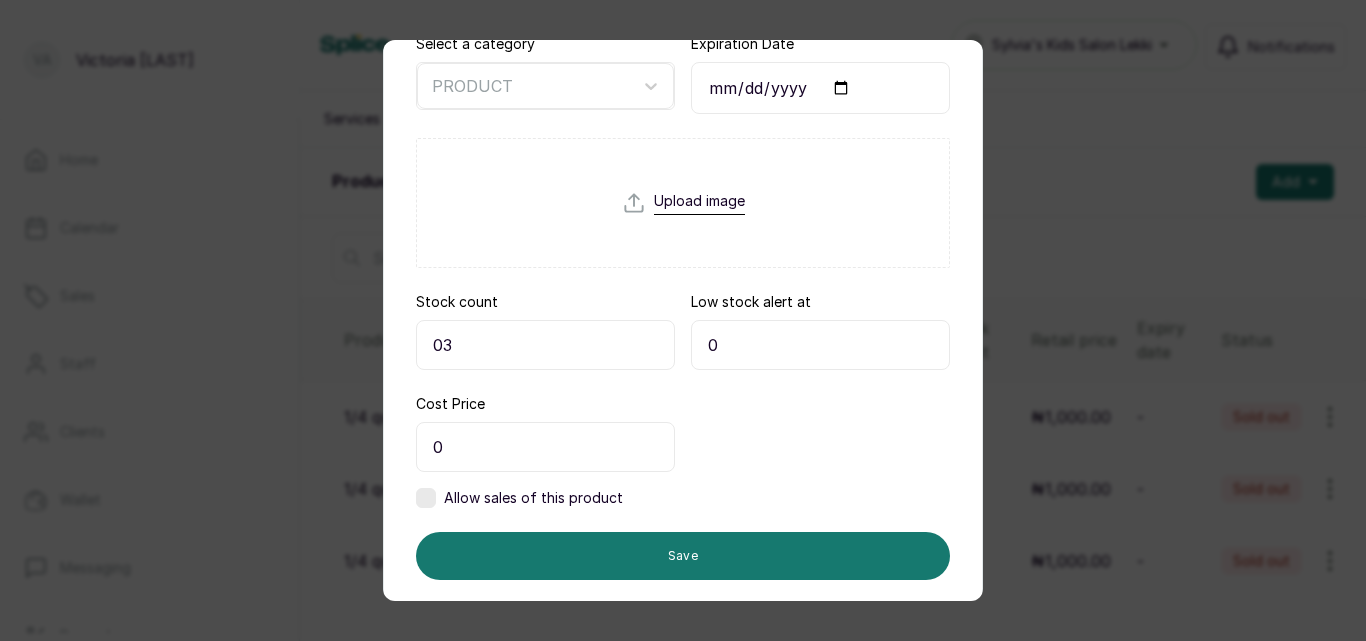 click on "0" at bounding box center (820, 345) 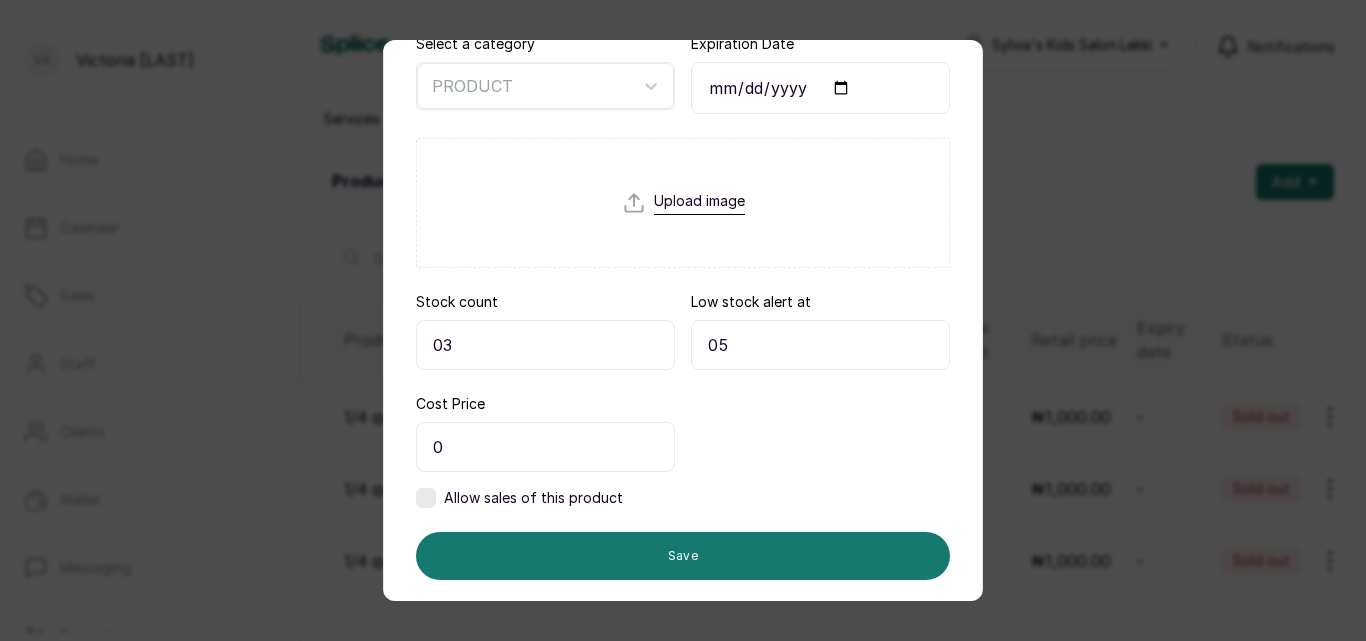 type on "0" 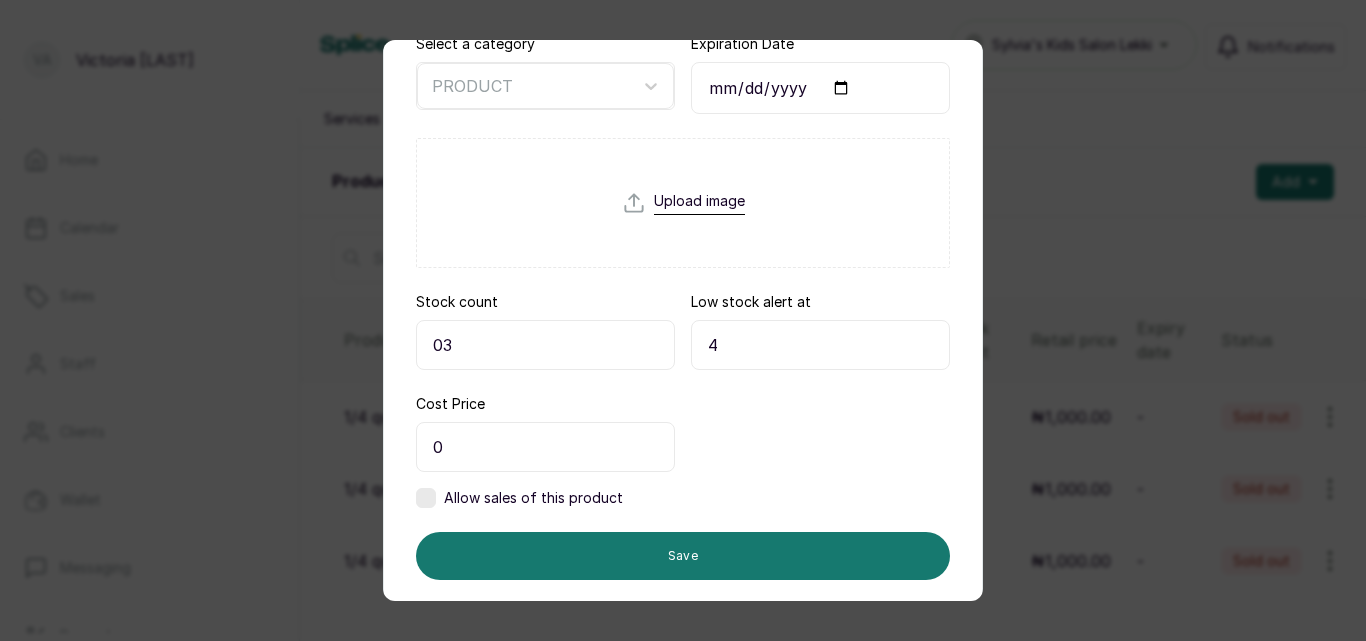 type on "4" 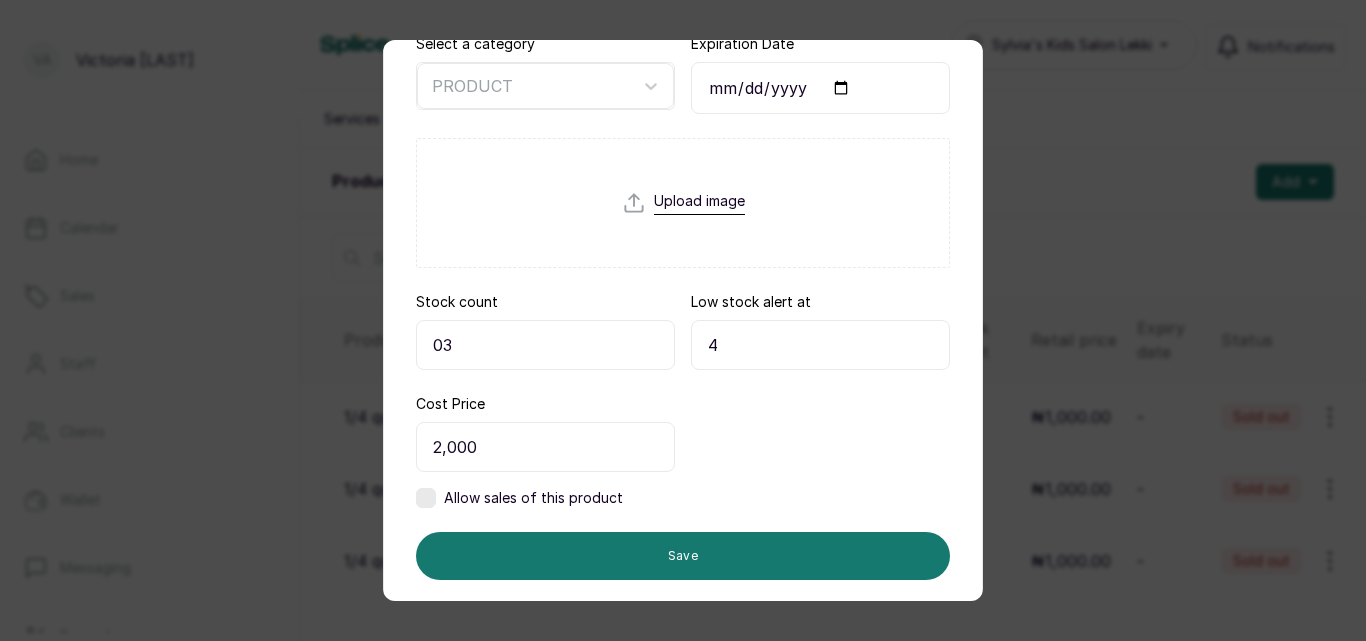 type on "2,000" 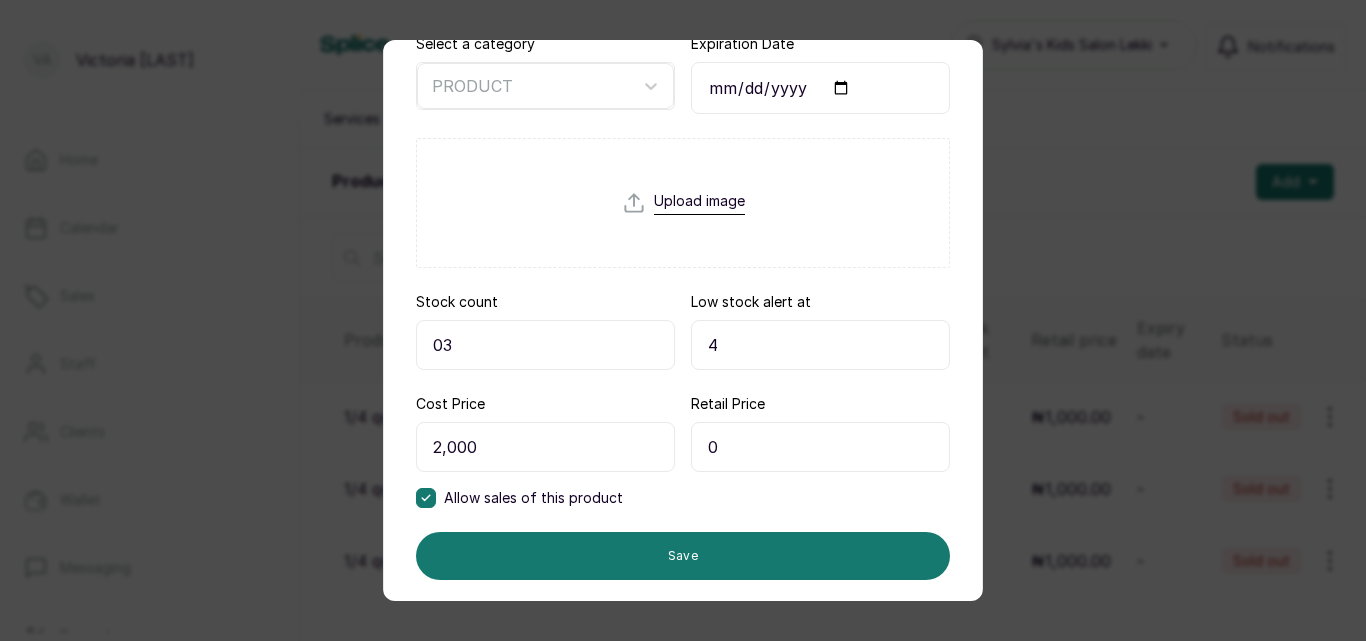 click on "0" at bounding box center [820, 447] 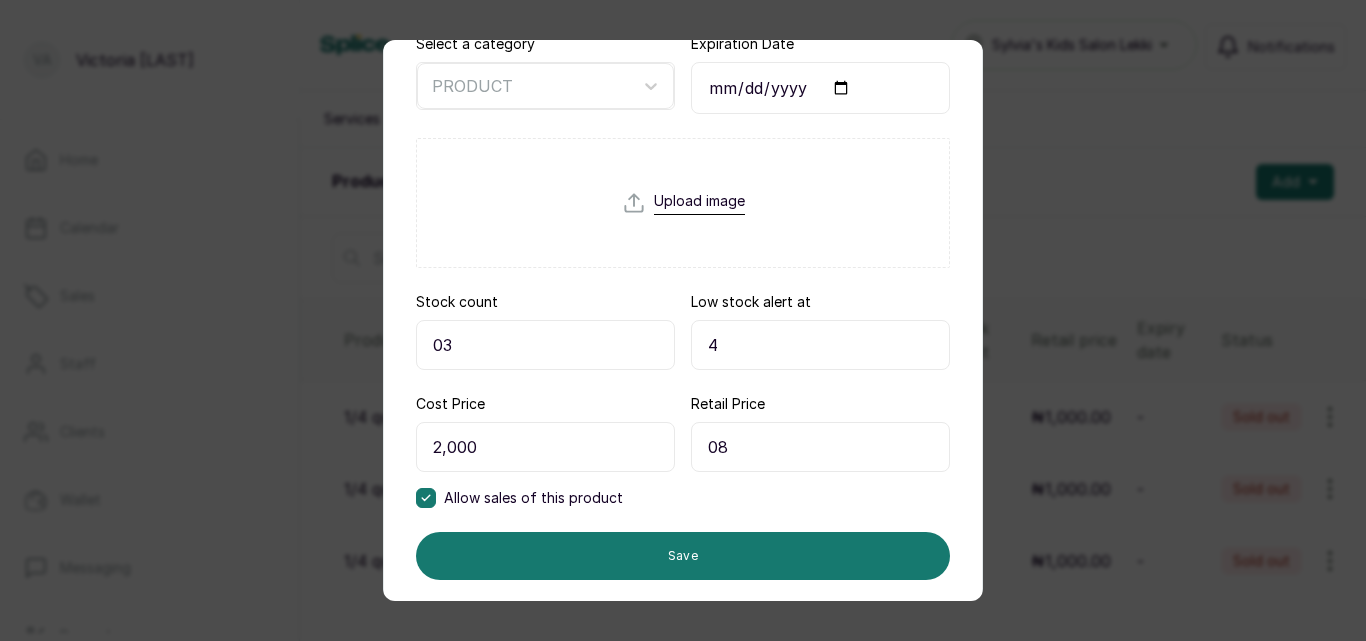 type on "0" 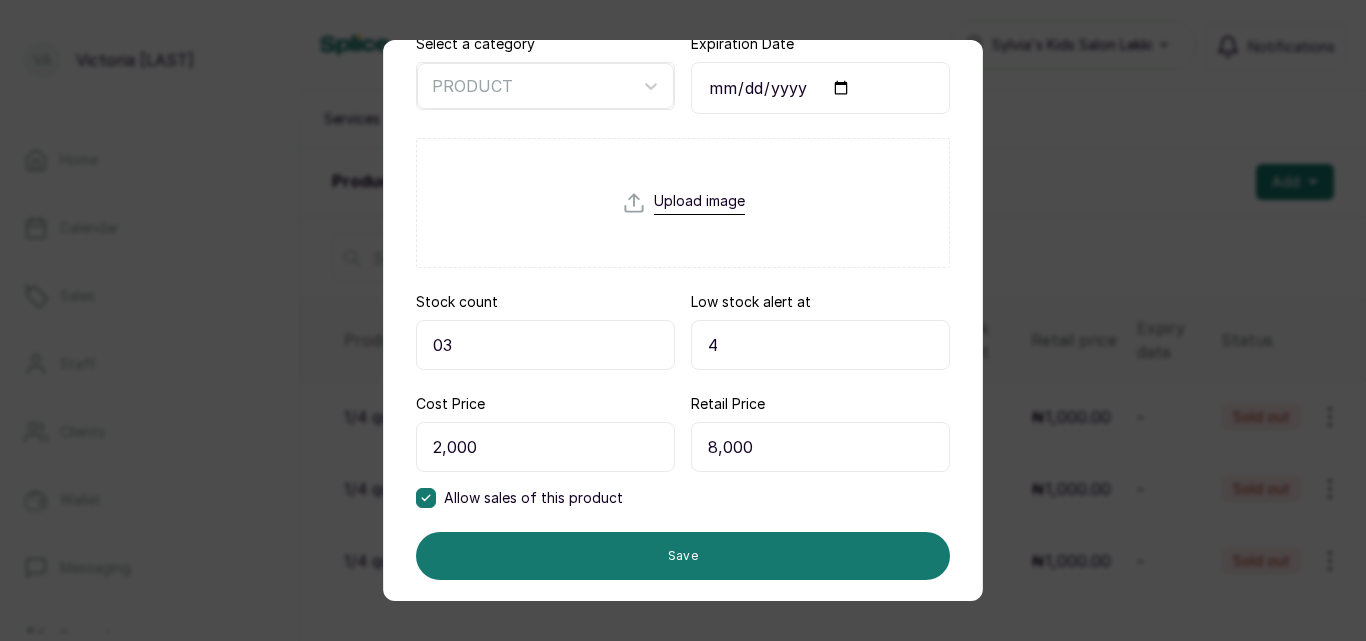 type on "8,000" 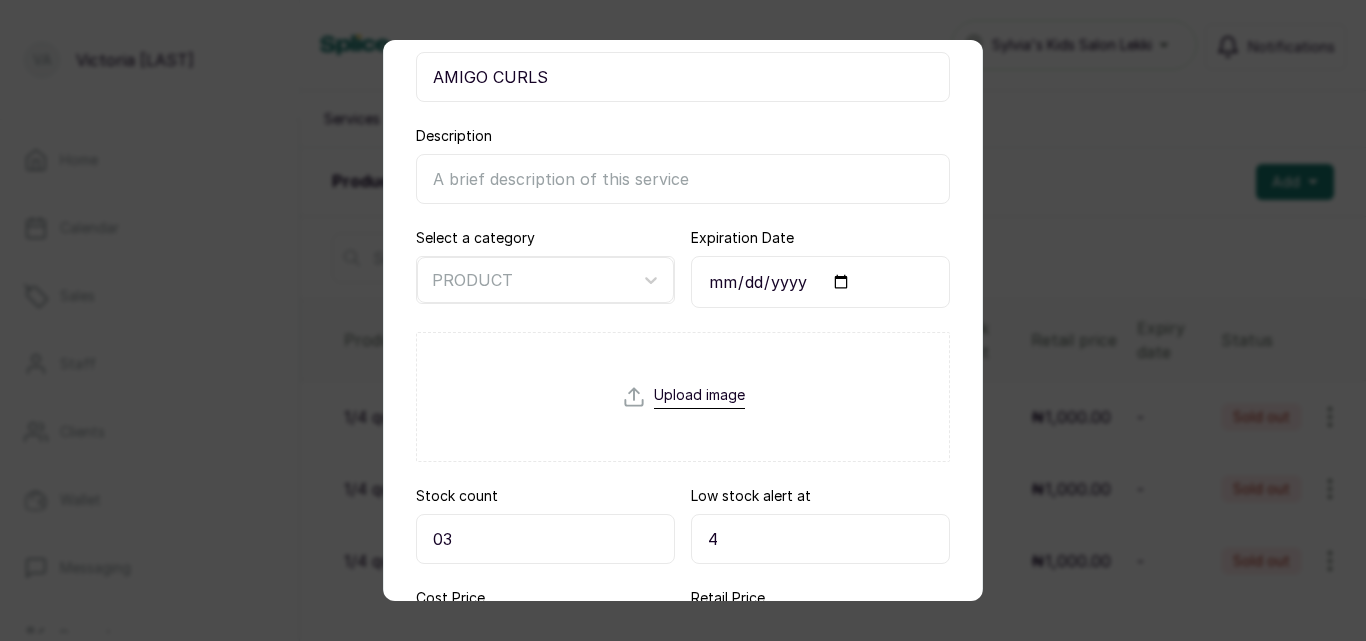 scroll, scrollTop: 147, scrollLeft: 0, axis: vertical 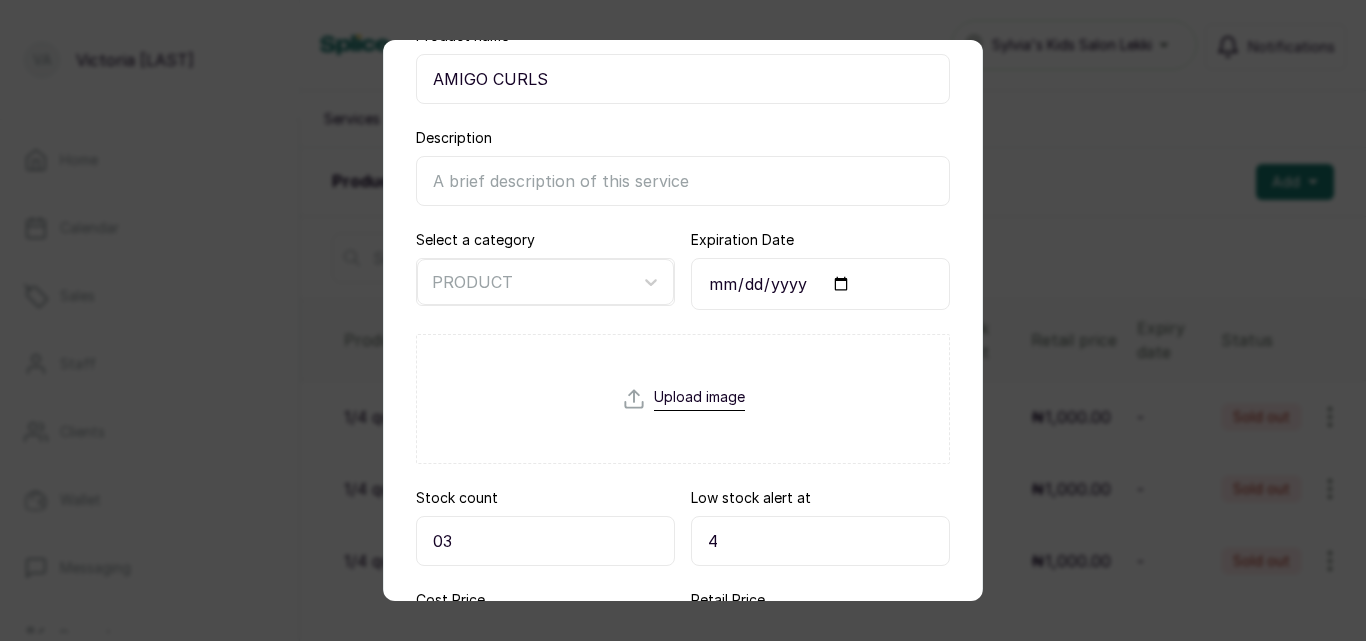 click on "Description" at bounding box center (683, 181) 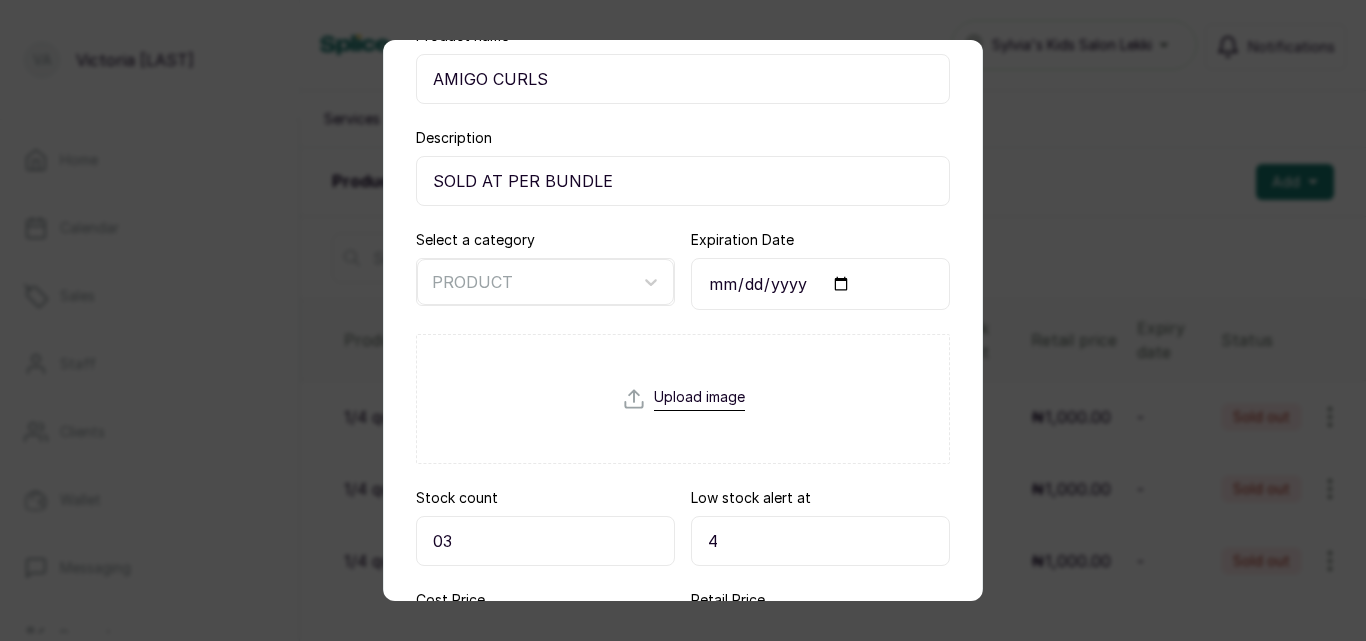 type on "SOLD AT PER BUNDLE" 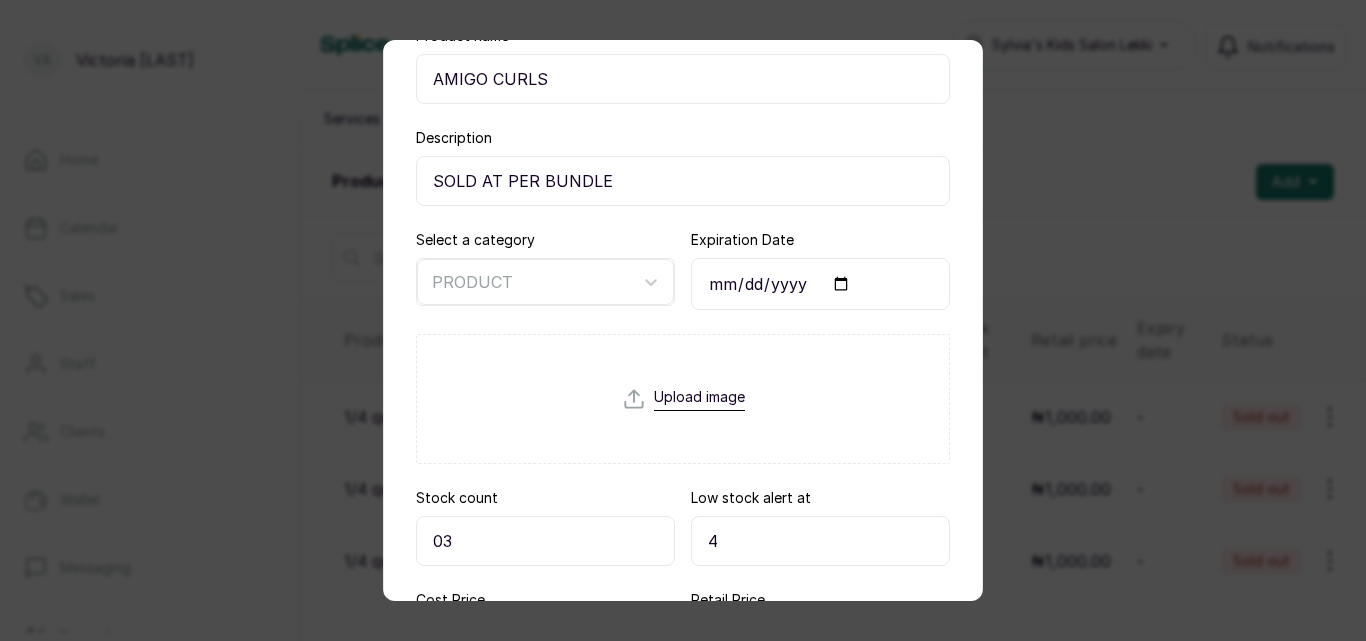 click on "Expiration Date" at bounding box center (820, 284) 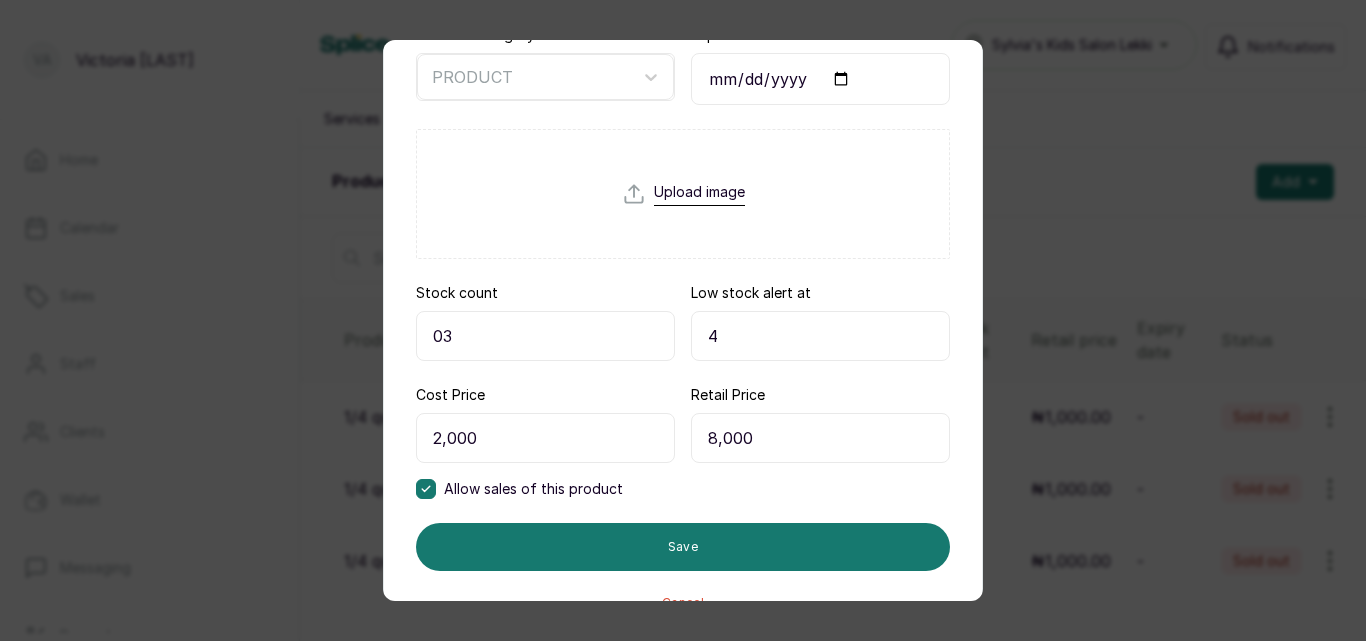 scroll, scrollTop: 387, scrollLeft: 0, axis: vertical 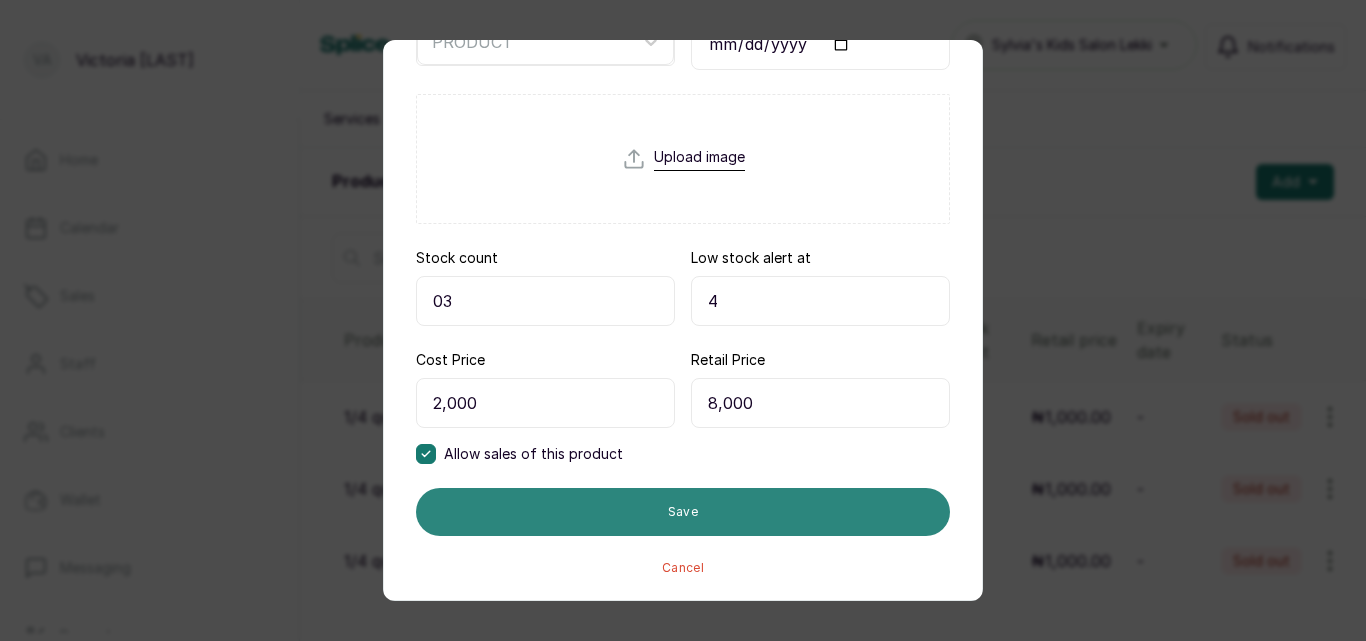 click on "Save" at bounding box center [683, 512] 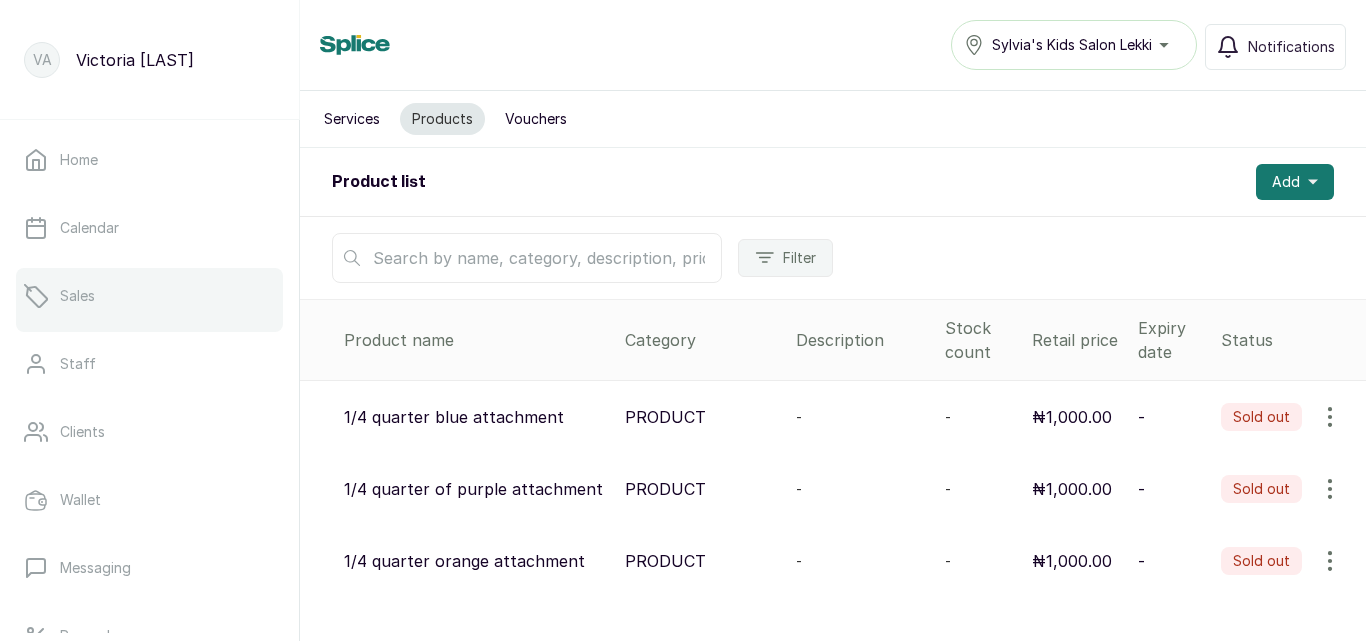 click on "Sales" at bounding box center (77, 296) 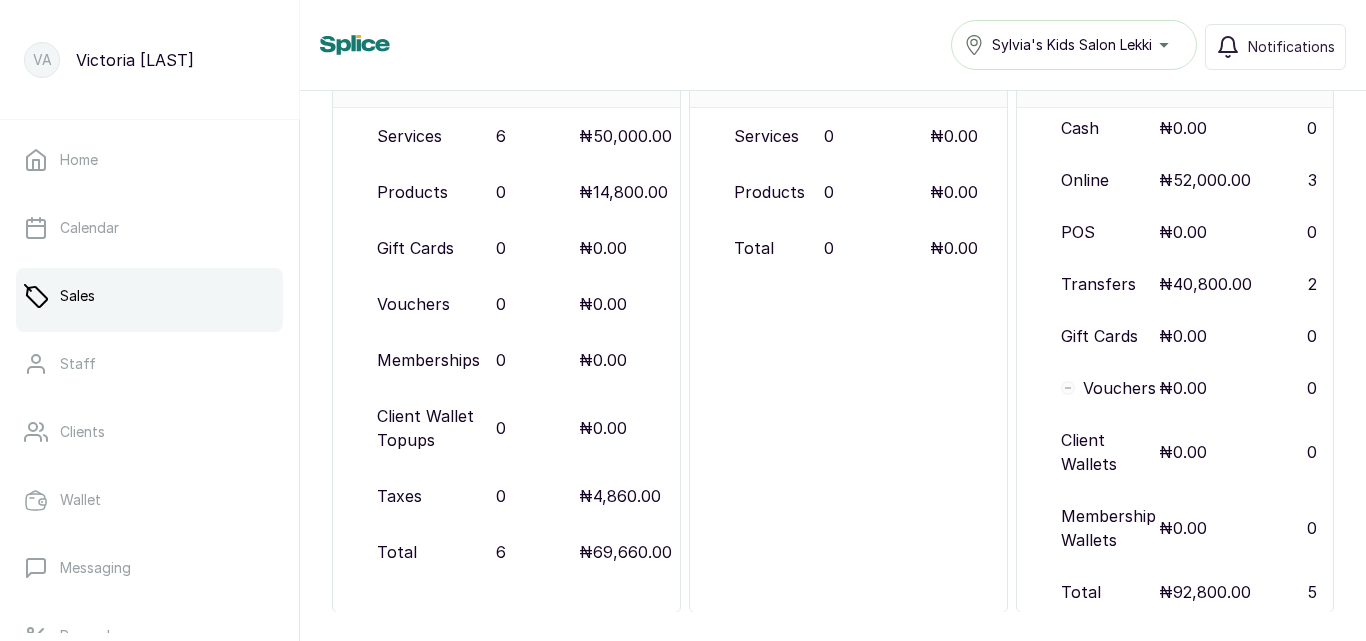 scroll, scrollTop: 373, scrollLeft: 0, axis: vertical 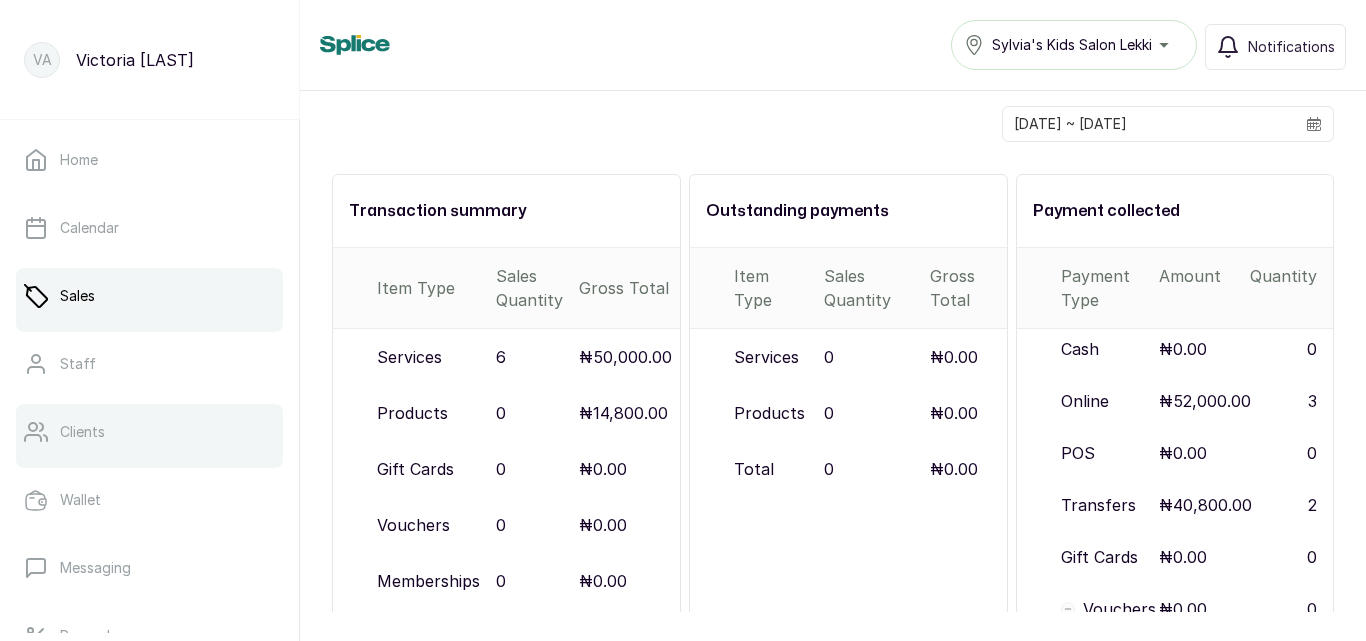 click on "Clients" at bounding box center [149, 432] 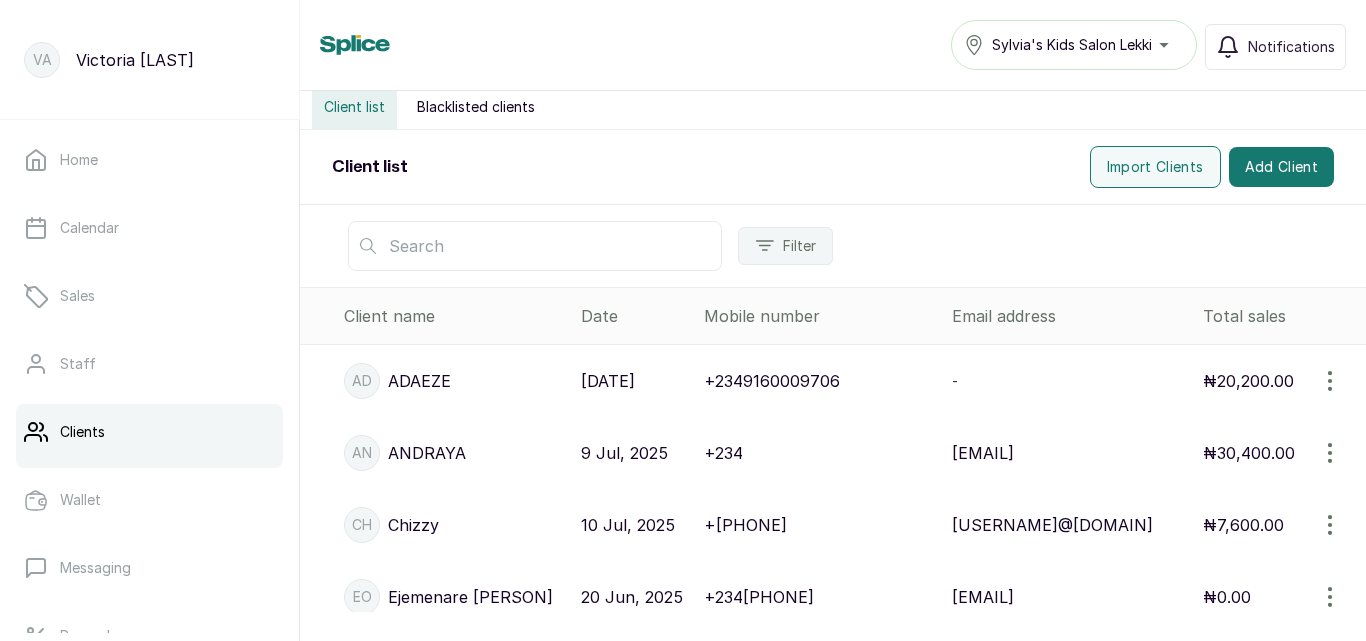 scroll, scrollTop: 395, scrollLeft: 0, axis: vertical 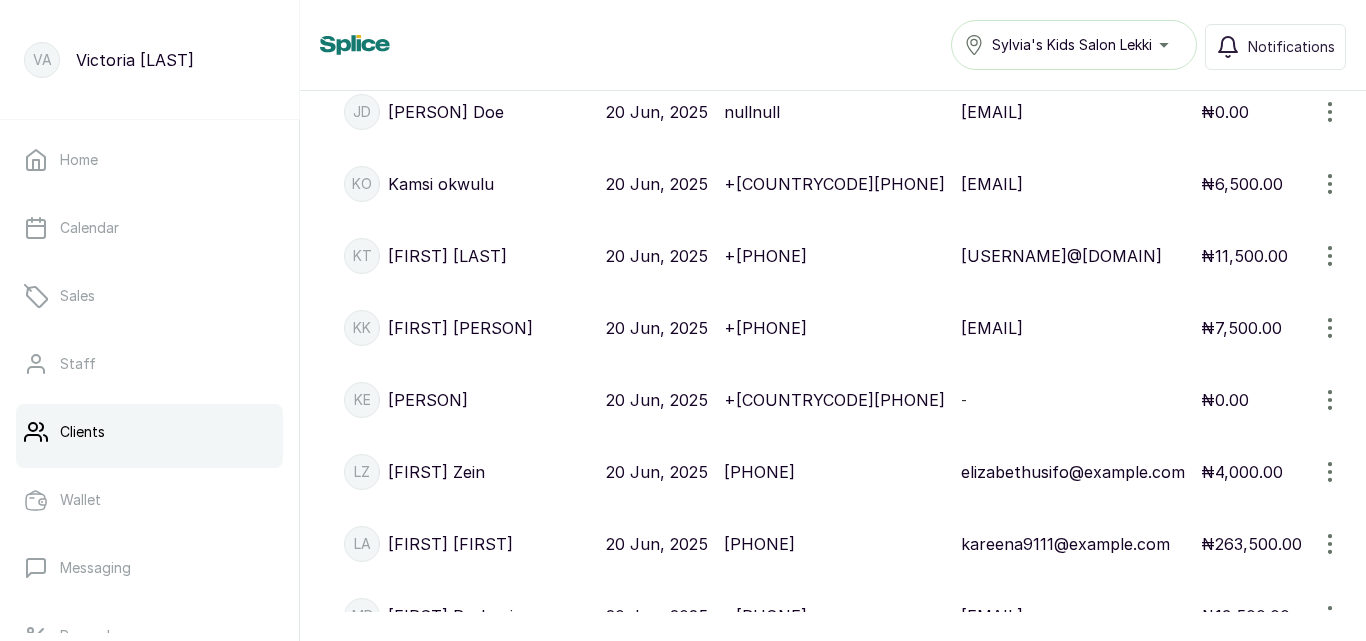 drag, startPoint x: 1350, startPoint y: 348, endPoint x: 1360, endPoint y: 333, distance: 18.027756 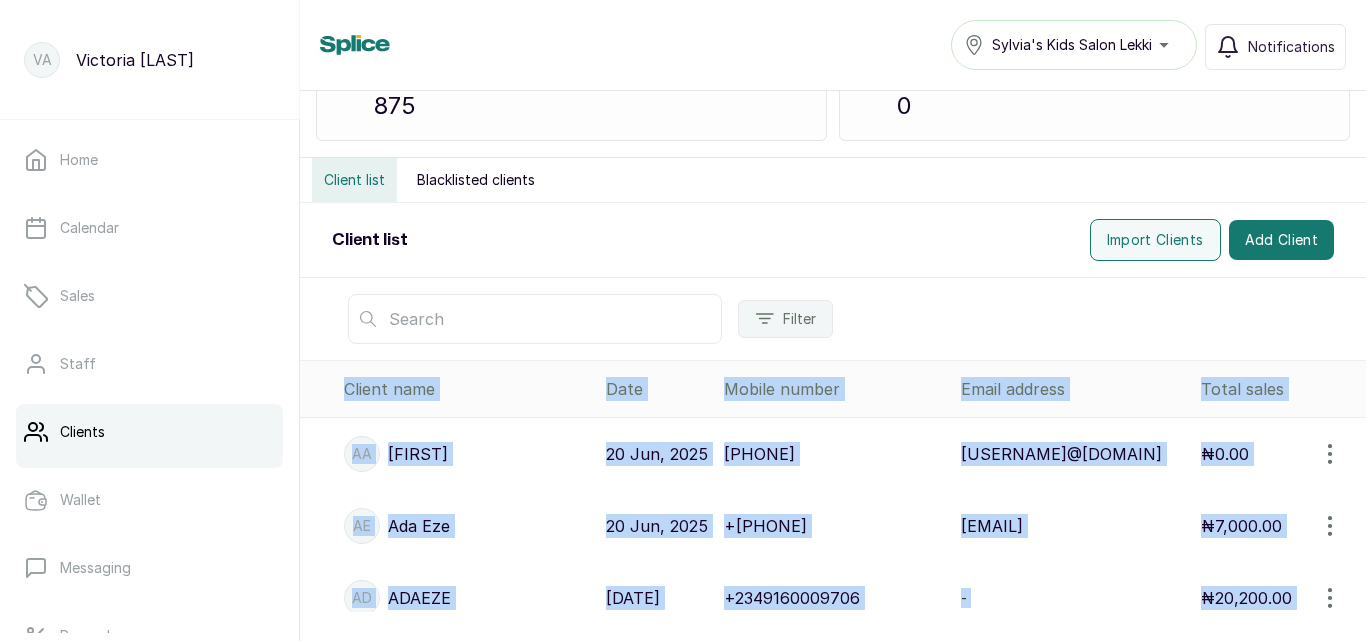 scroll, scrollTop: 0, scrollLeft: 0, axis: both 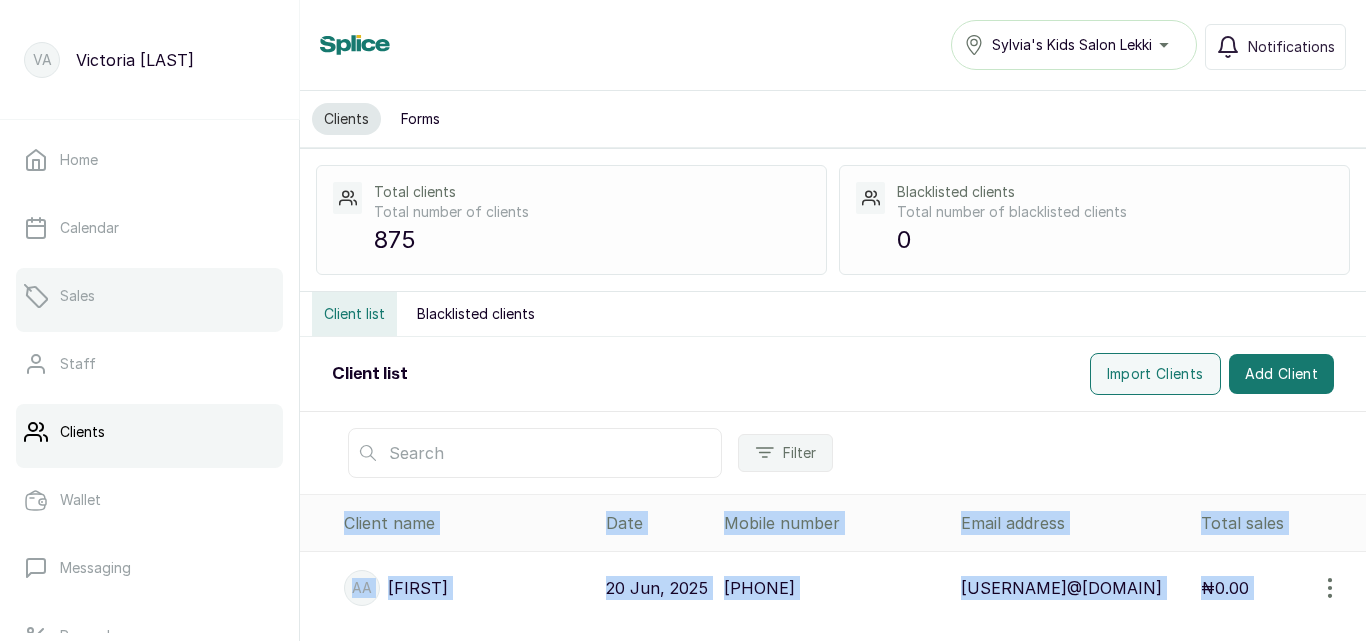 click on "Sales" at bounding box center [149, 296] 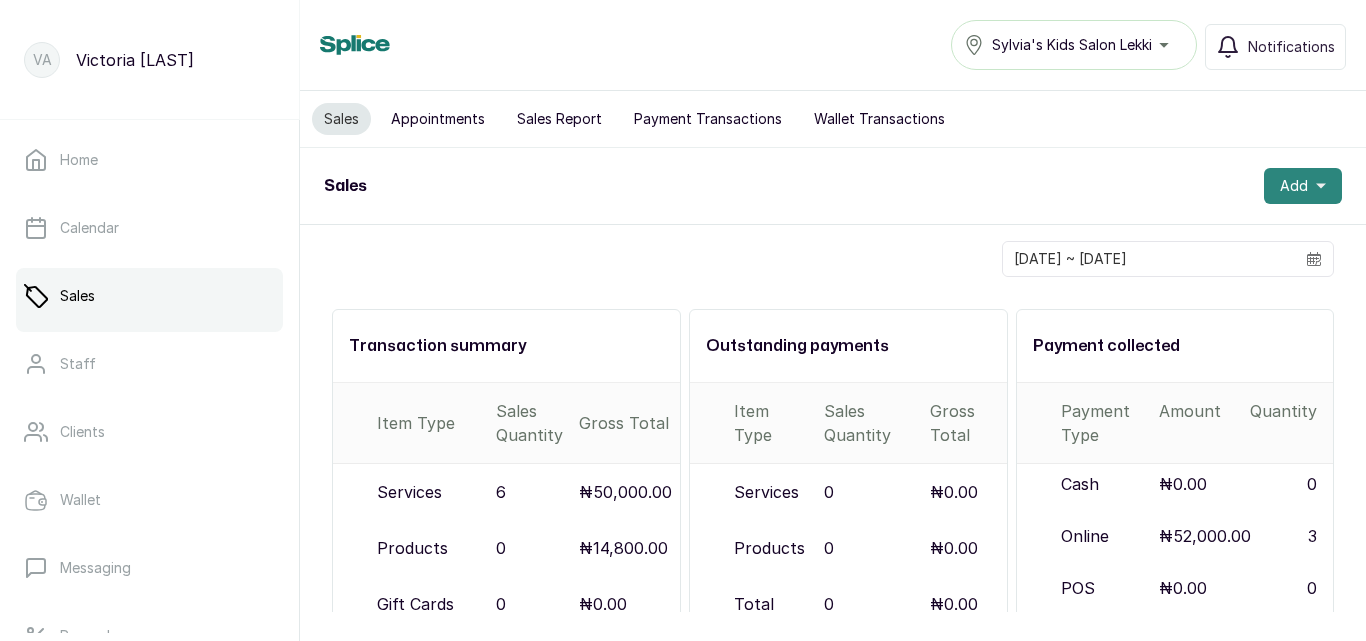 click on "Add" at bounding box center (1294, 186) 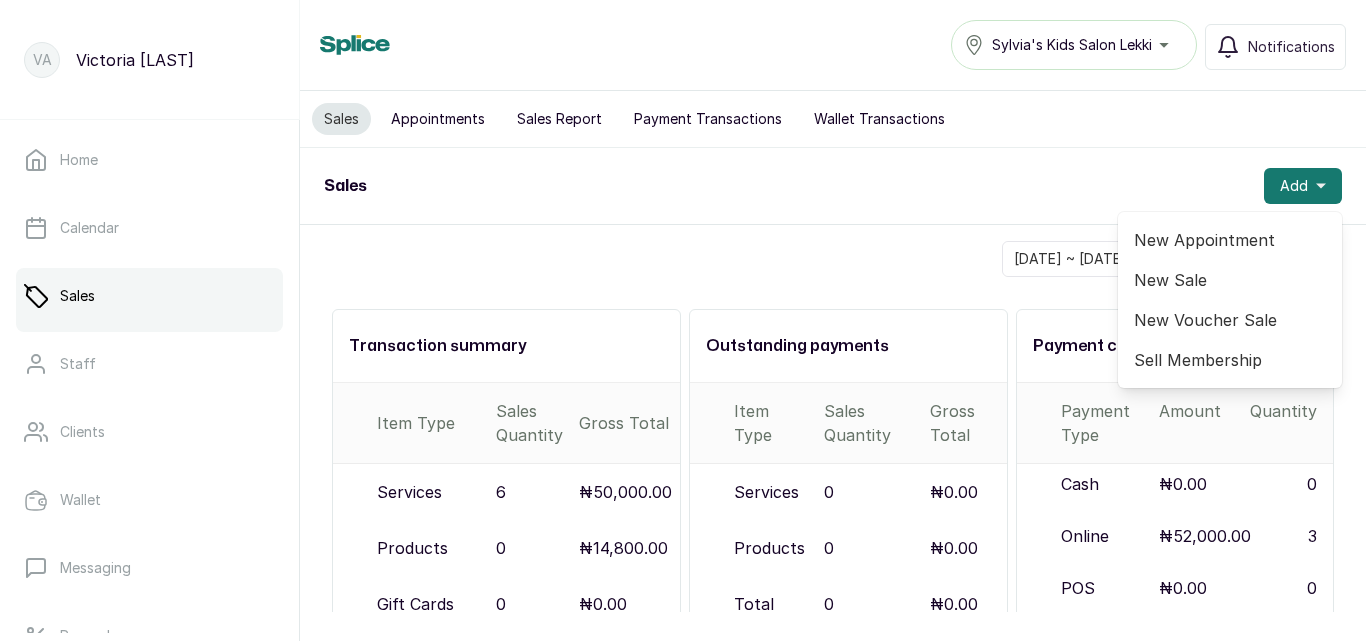 click on "New Sale" at bounding box center (1230, 280) 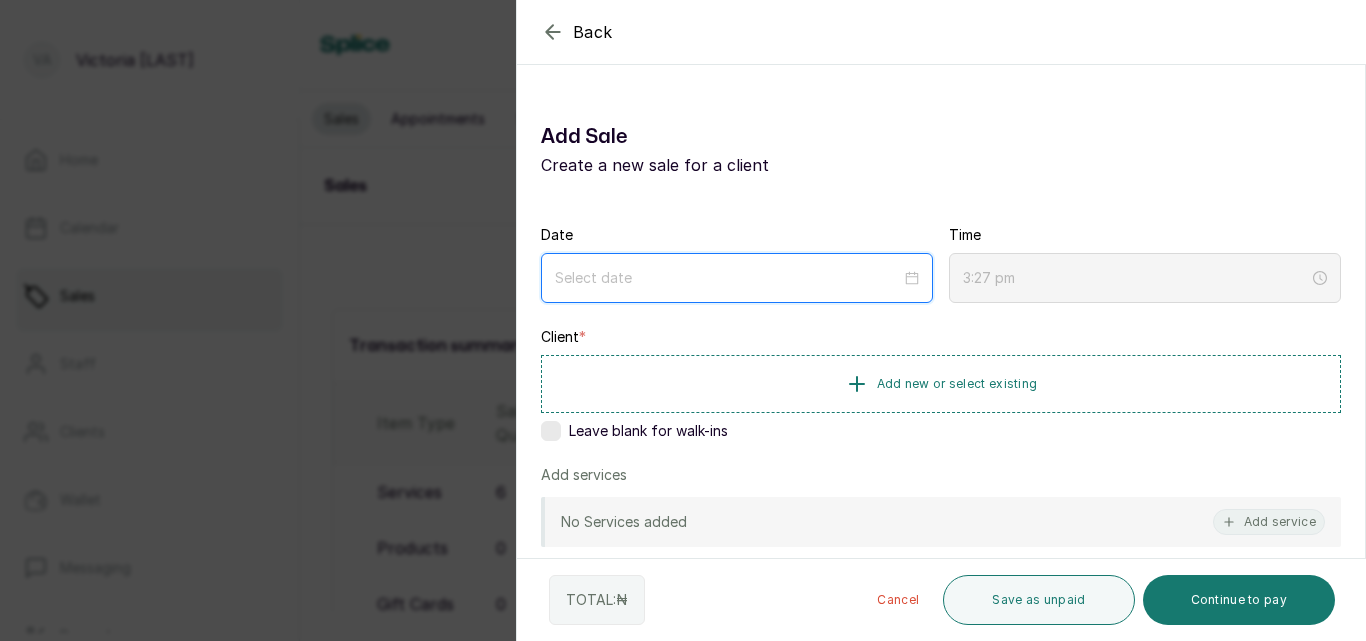 click at bounding box center [728, 278] 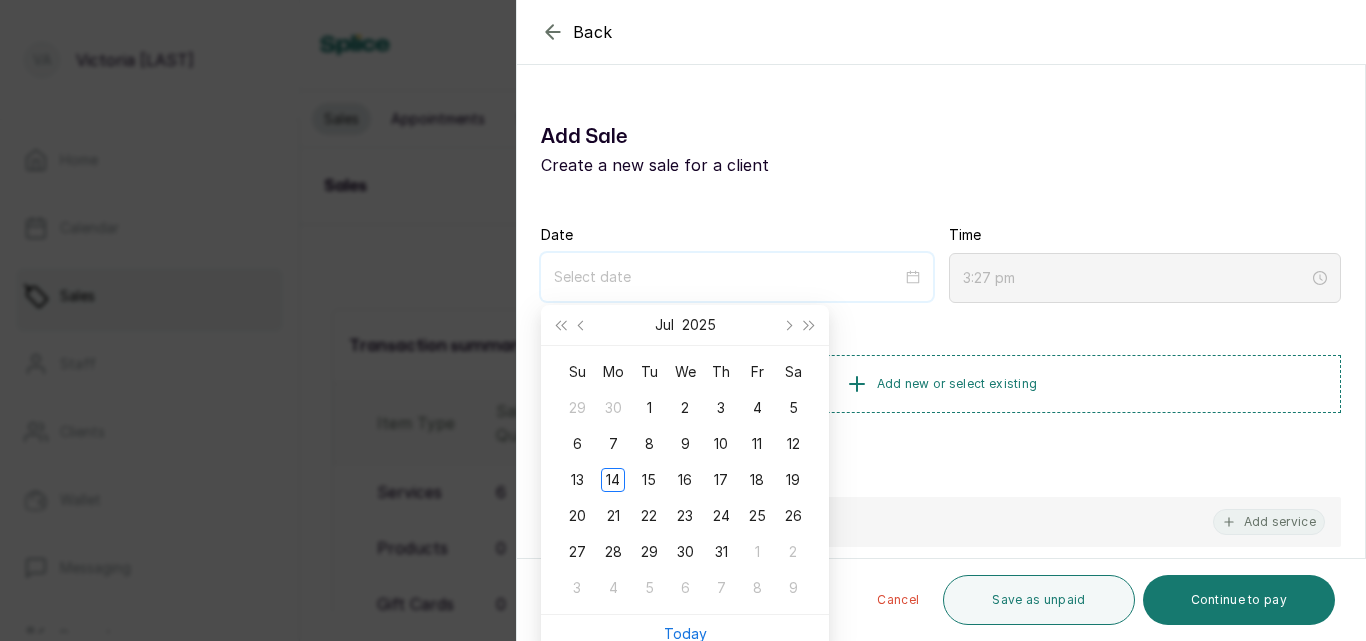 type on "3:28 pm" 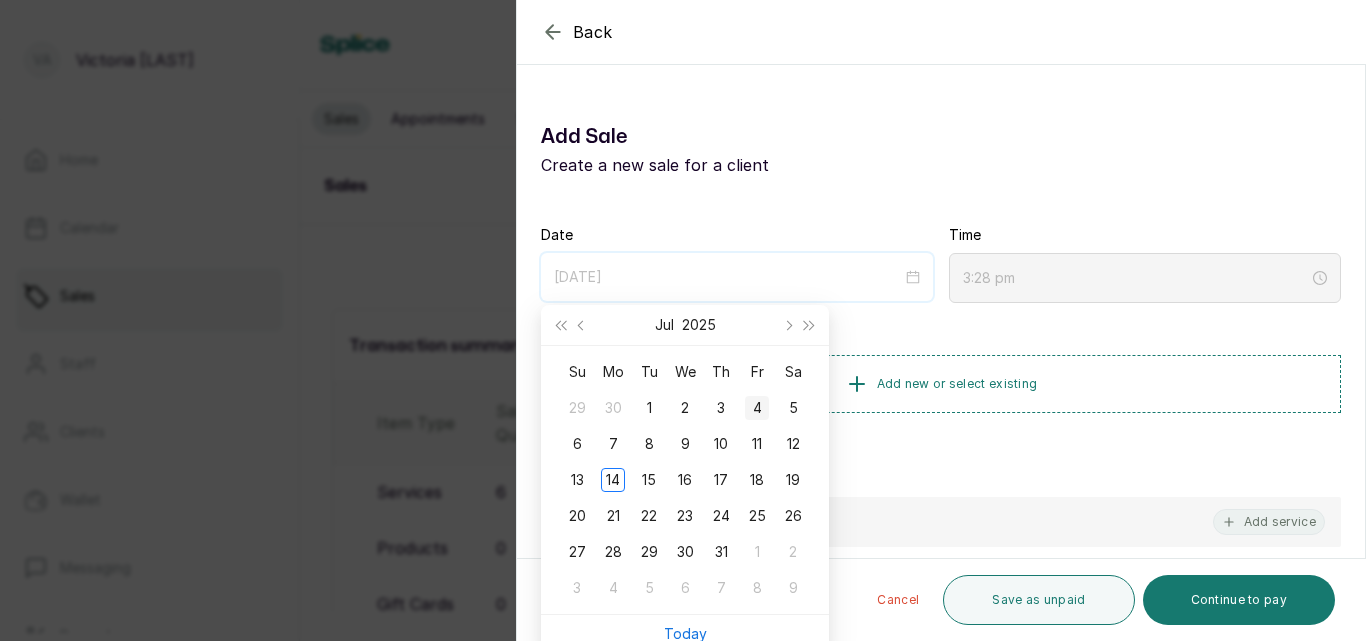 type on "[DATE]" 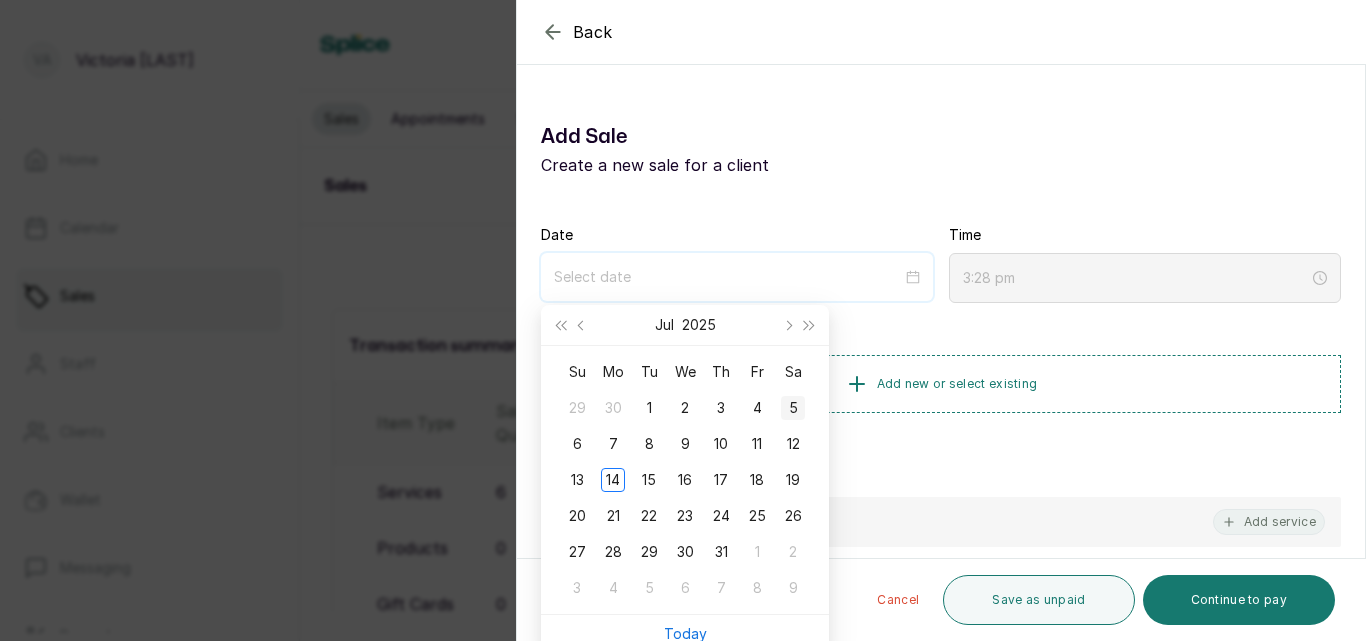 type on "2025/07/05" 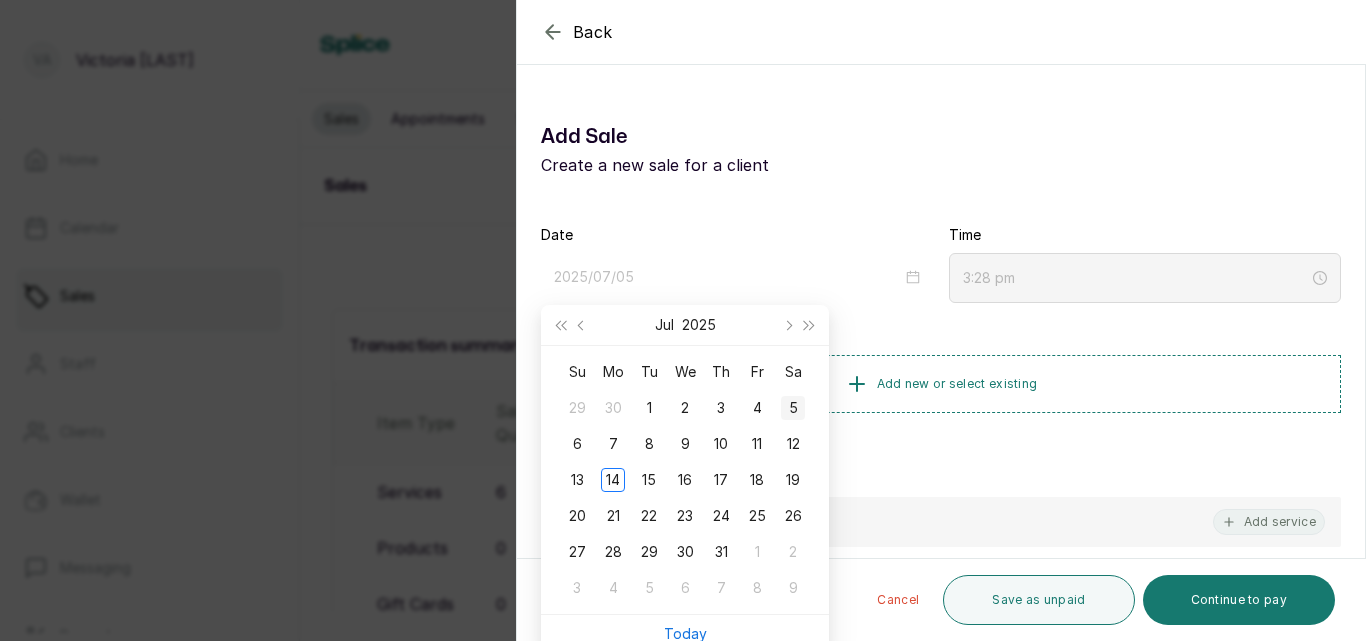 click on "5" at bounding box center [793, 408] 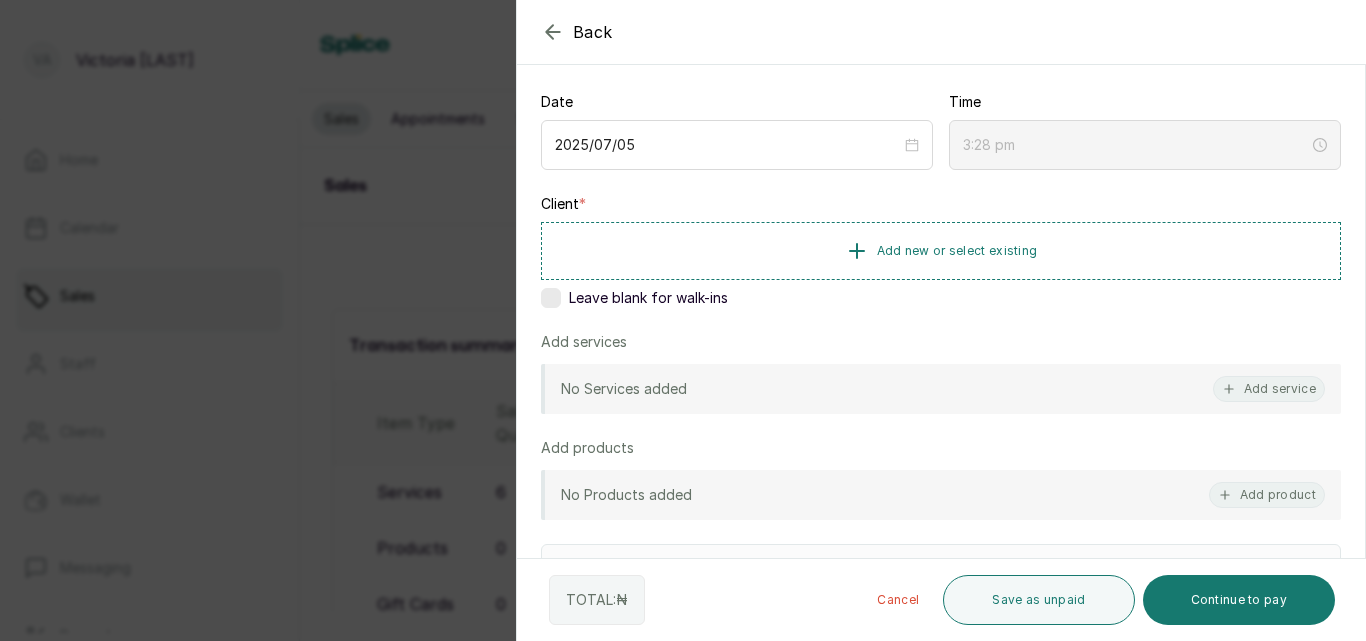 scroll, scrollTop: 64, scrollLeft: 0, axis: vertical 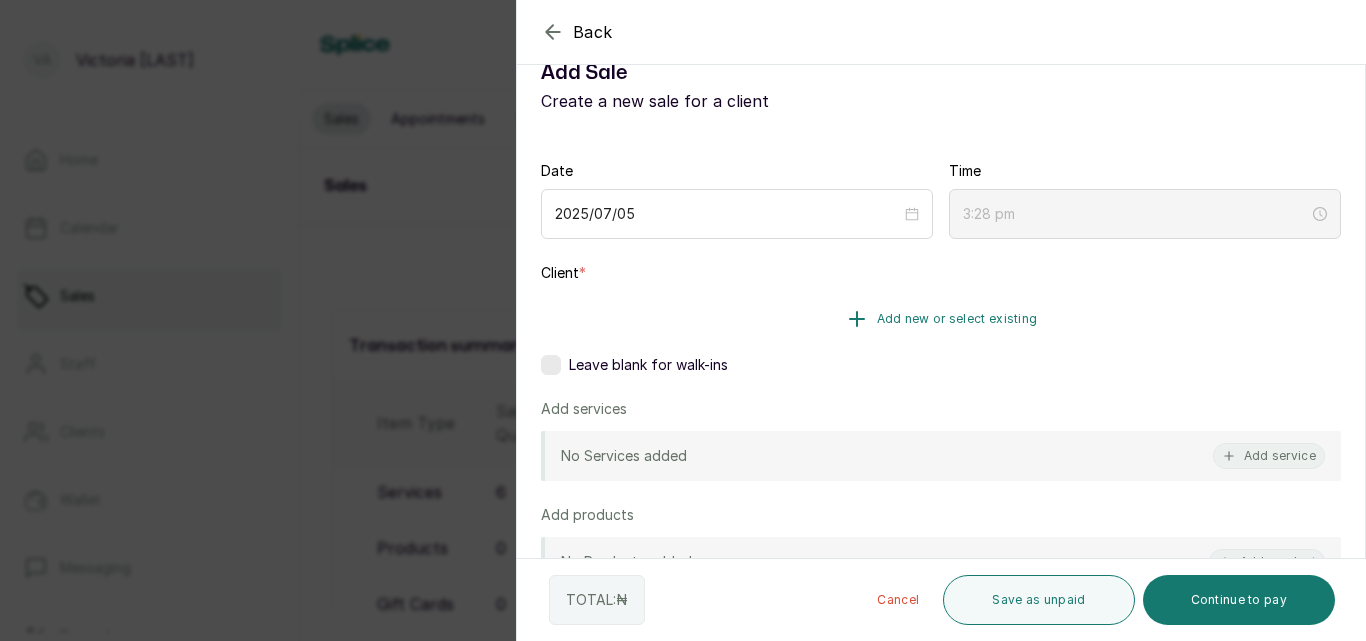 click on "Add new or select existing" at bounding box center [941, 319] 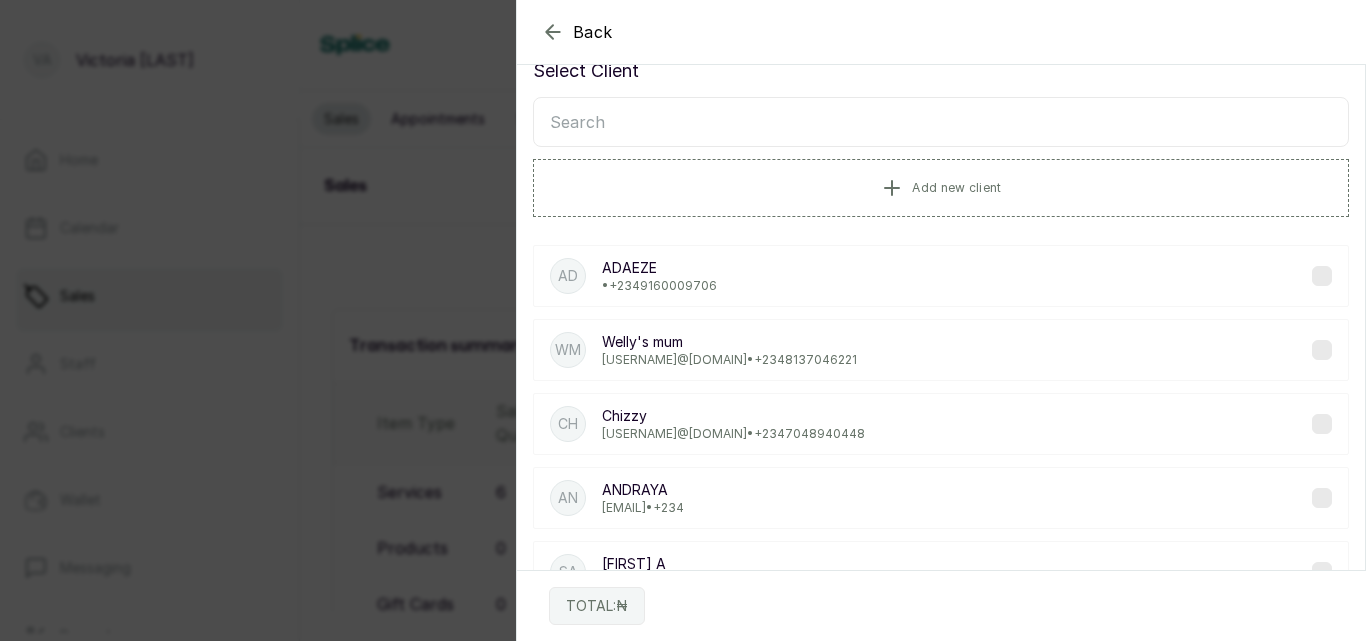 scroll, scrollTop: 0, scrollLeft: 0, axis: both 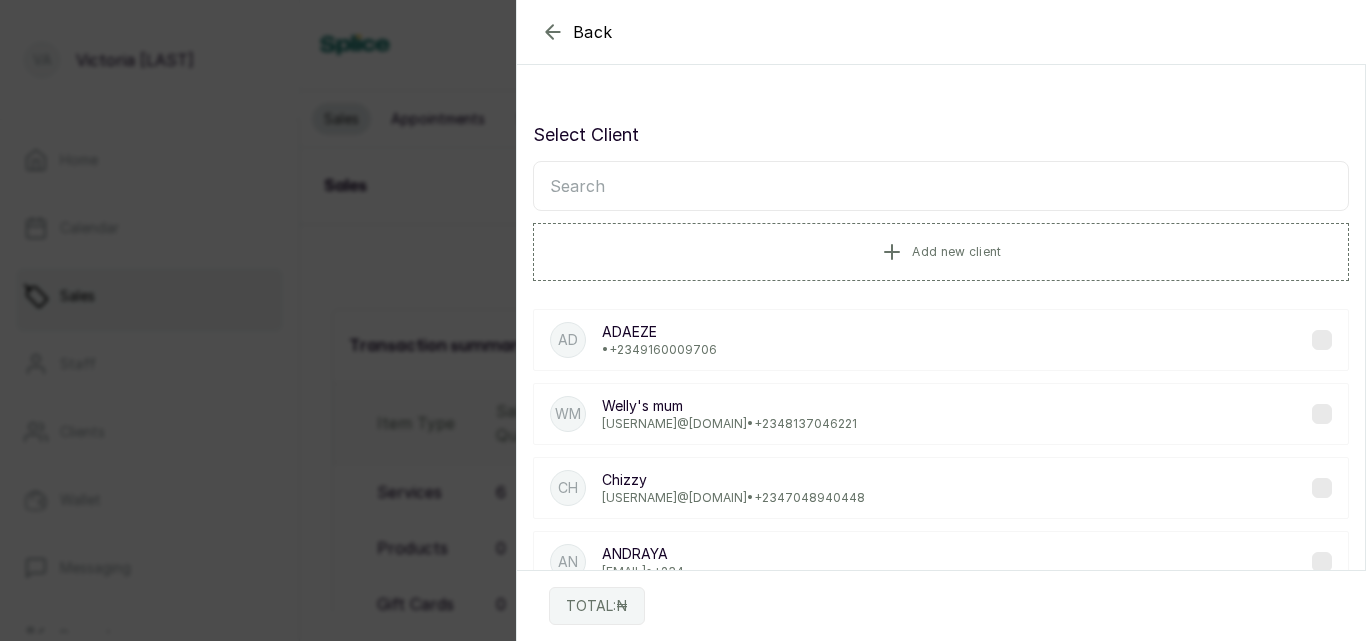 click at bounding box center [941, 186] 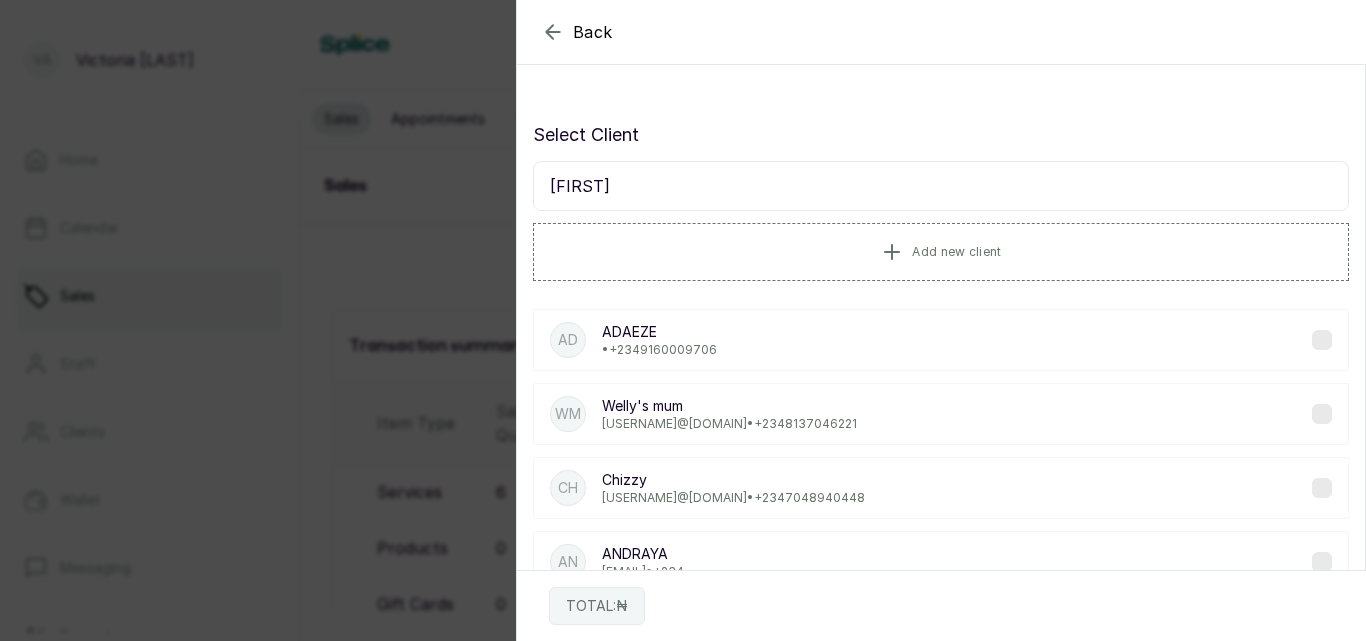 type on "DANIE" 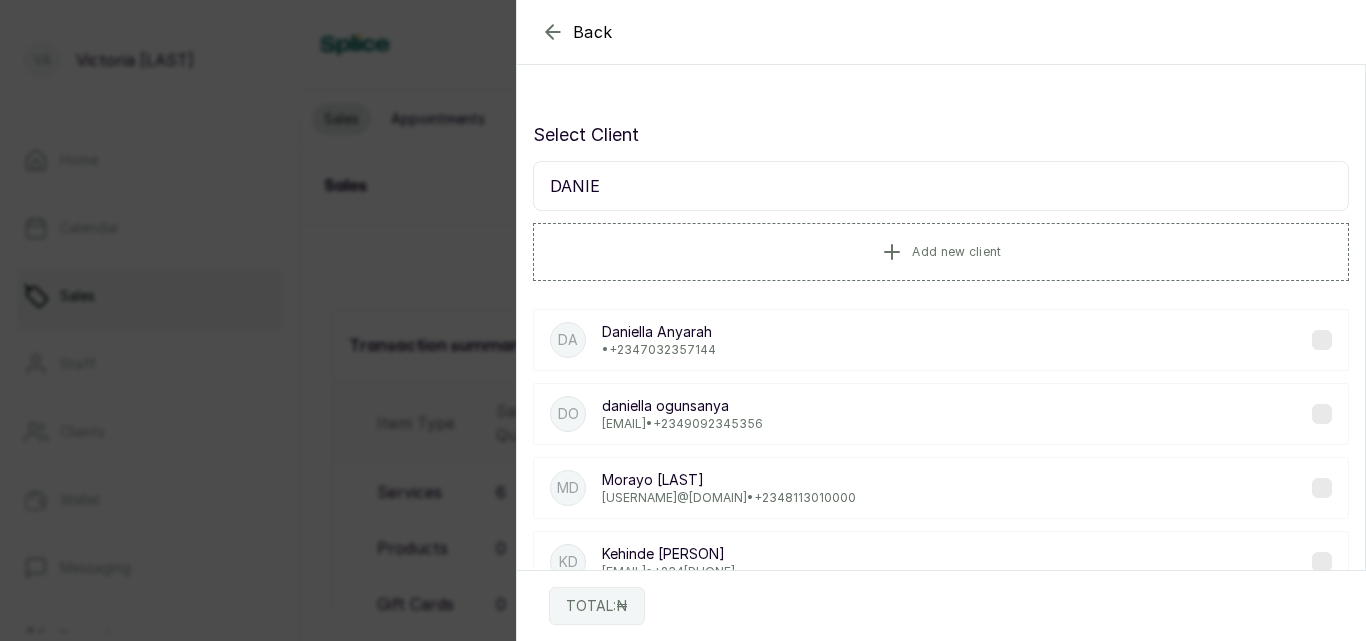 click on "[FIRST]   [LAST]  ·  [PHONE]" at bounding box center (941, 340) 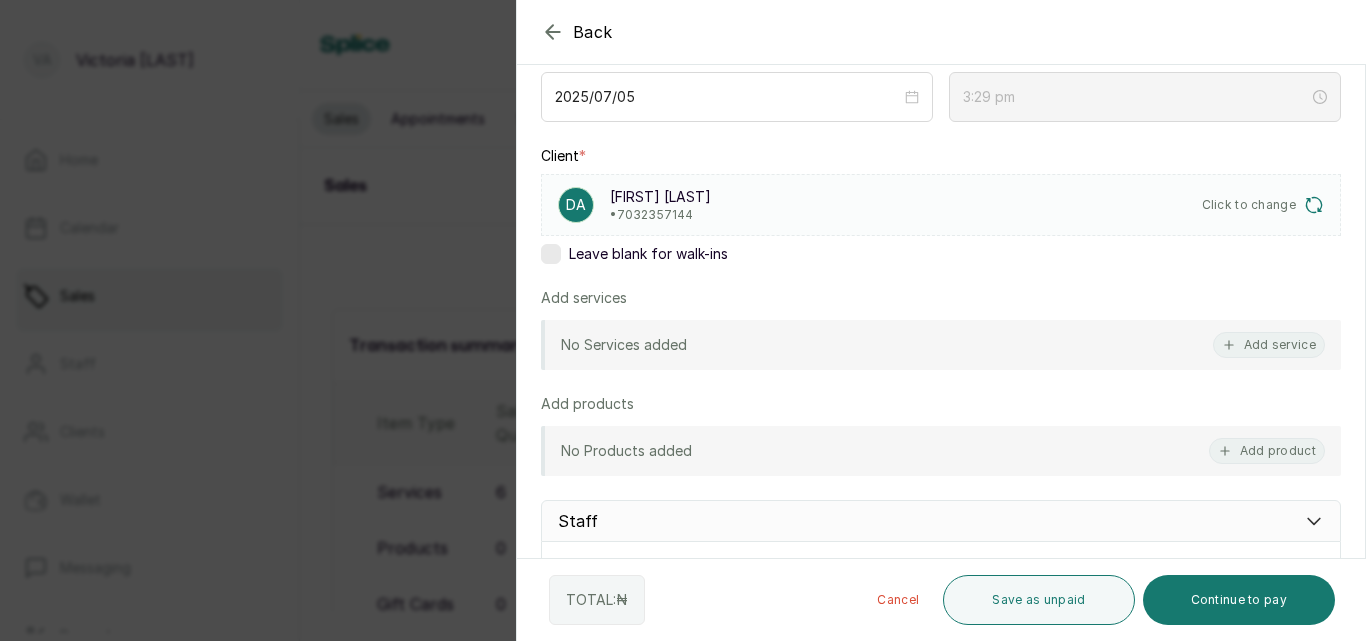 scroll, scrollTop: 192, scrollLeft: 0, axis: vertical 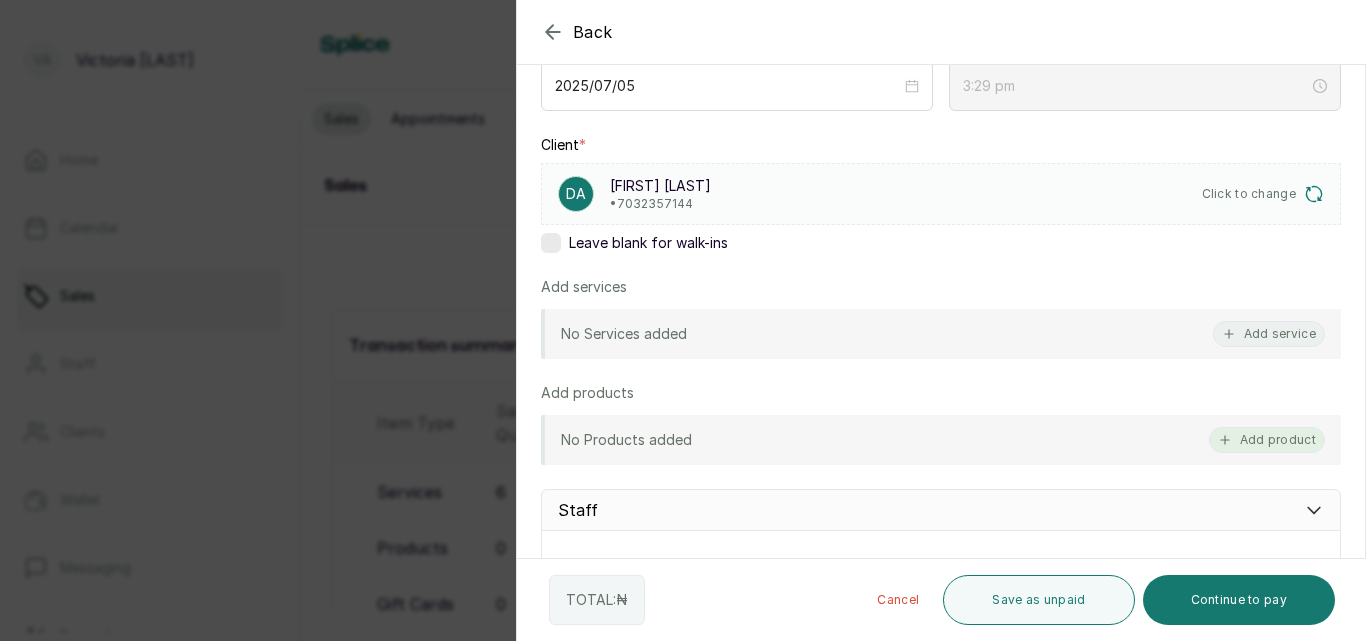 click on "Add product" at bounding box center (1267, 440) 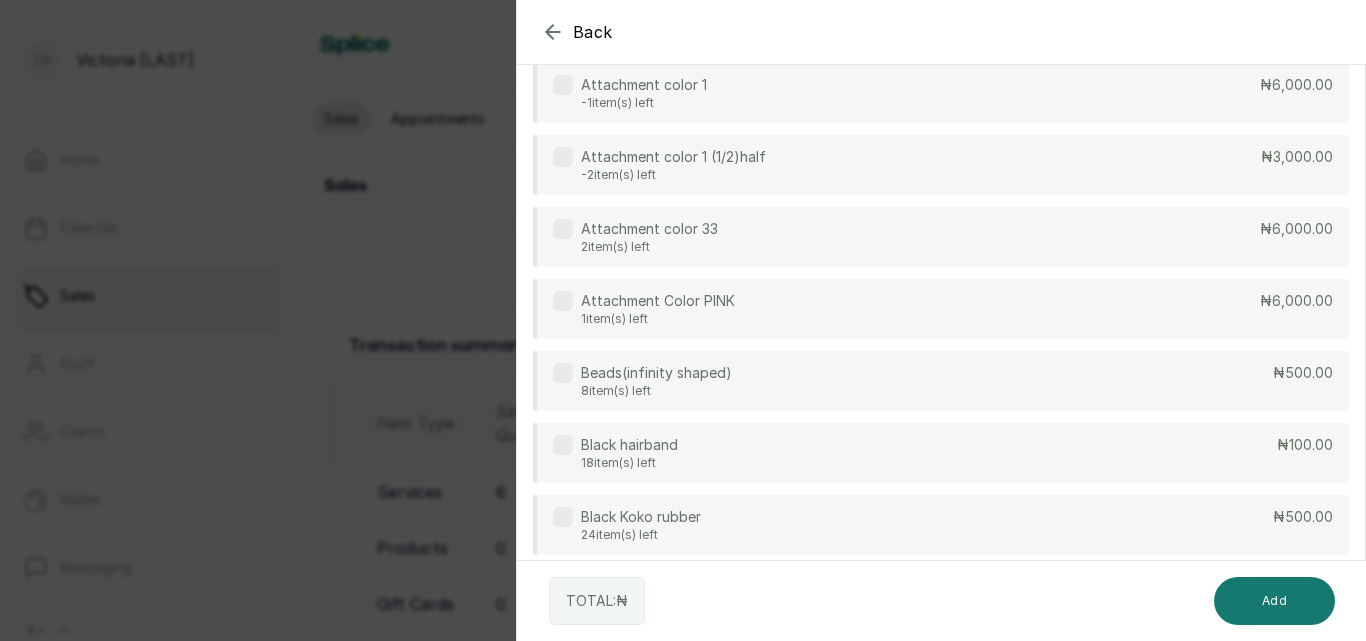 scroll, scrollTop: 80, scrollLeft: 0, axis: vertical 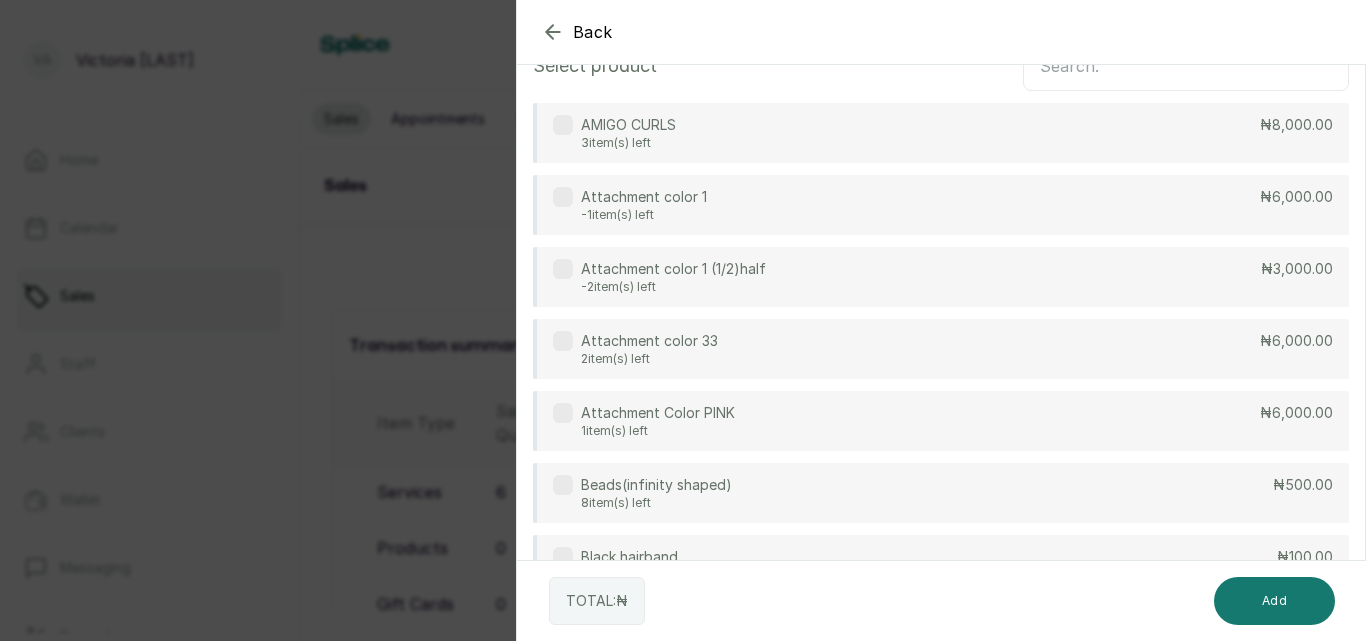 click at bounding box center [563, 125] 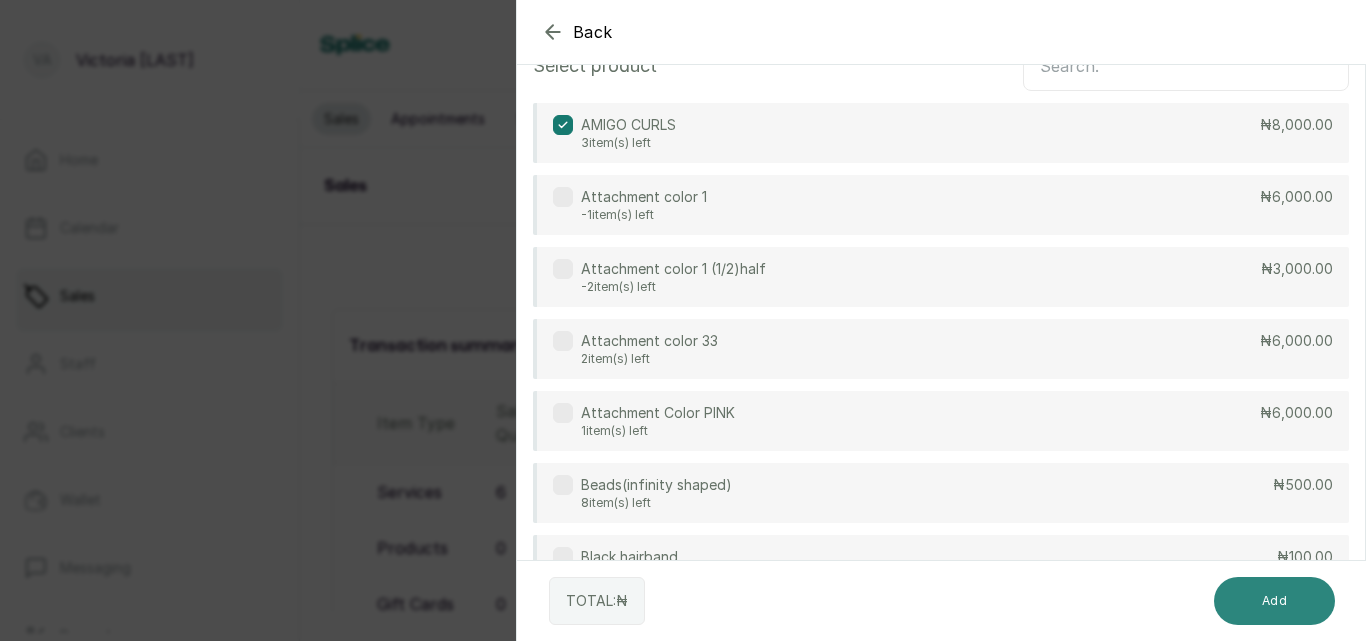 click on "Add" at bounding box center [1274, 601] 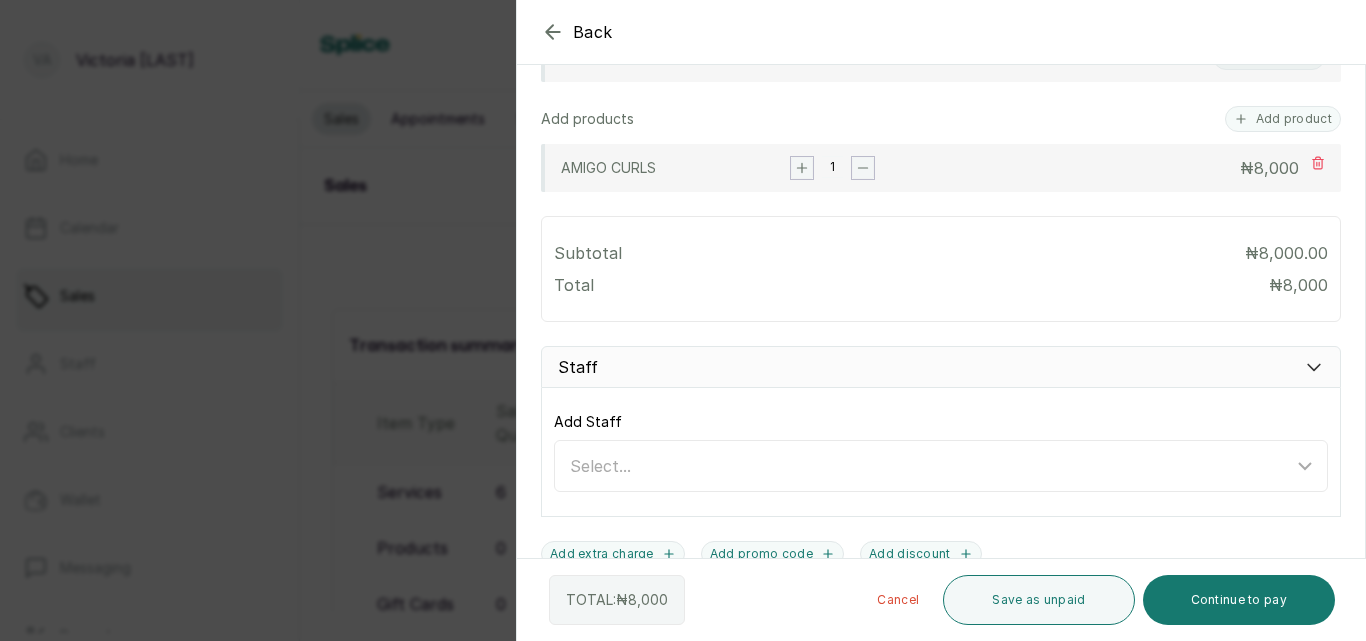 scroll, scrollTop: 476, scrollLeft: 0, axis: vertical 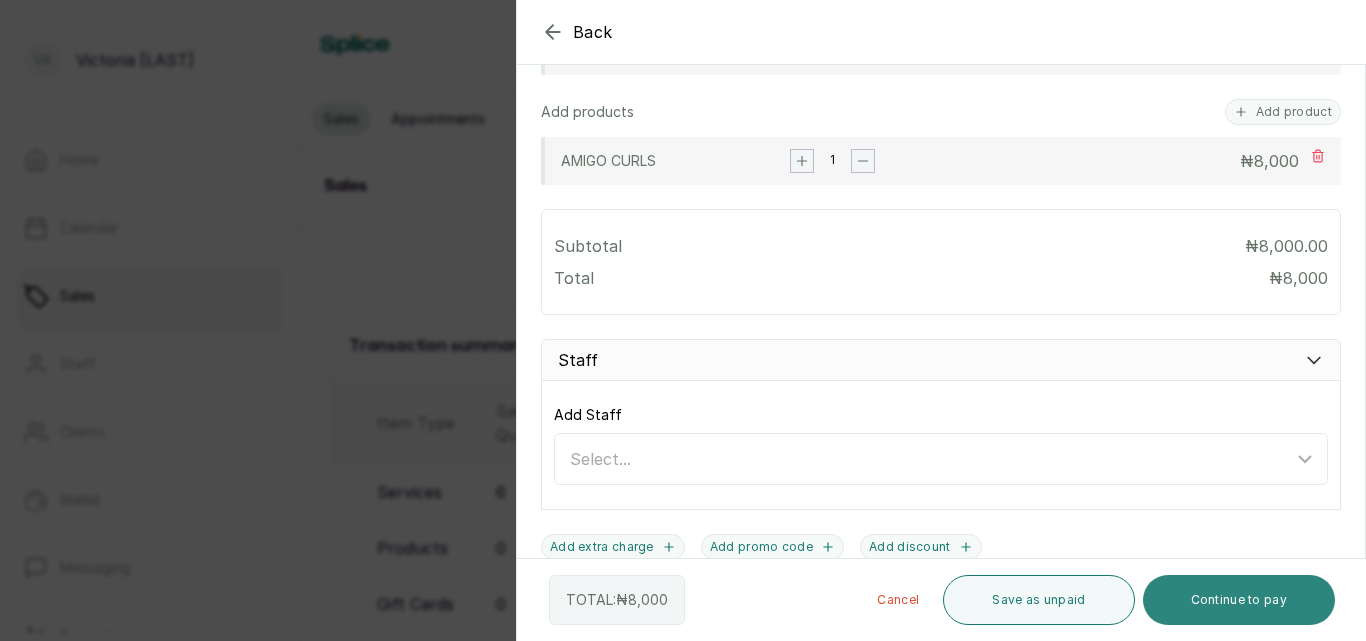 click on "Continue to pay" at bounding box center [1239, 600] 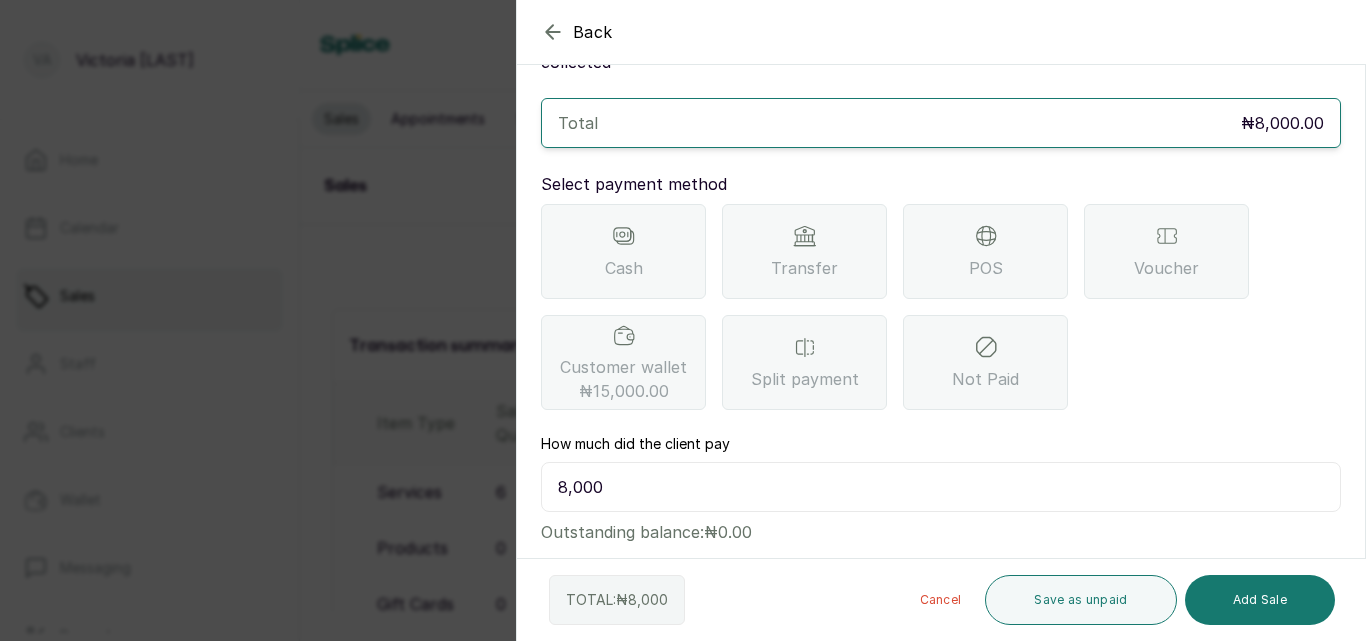 scroll, scrollTop: 103, scrollLeft: 0, axis: vertical 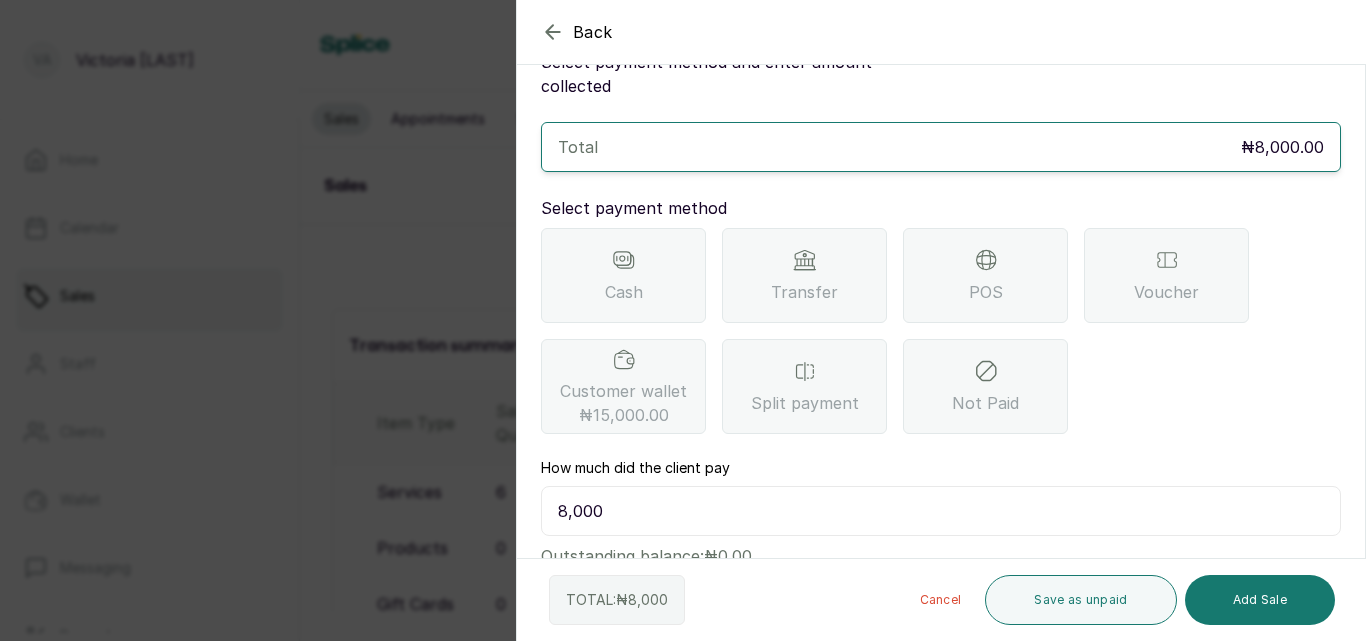 click on "Transfer" at bounding box center [804, 275] 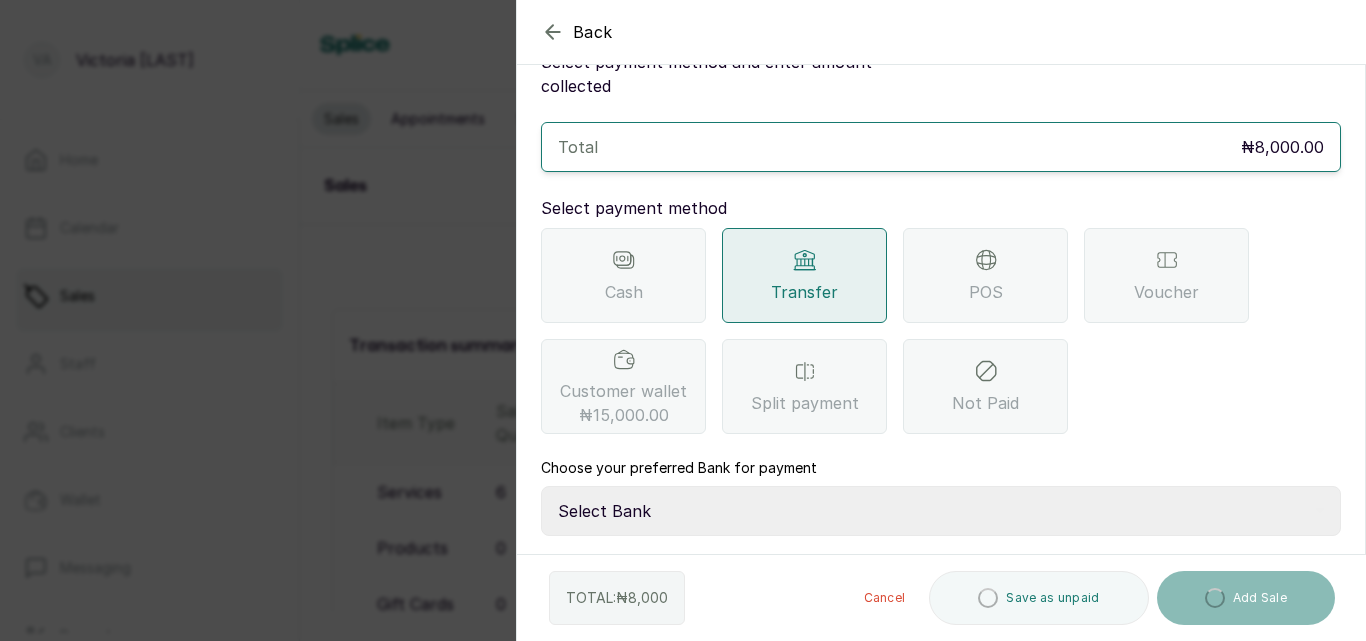 scroll, scrollTop: 205, scrollLeft: 0, axis: vertical 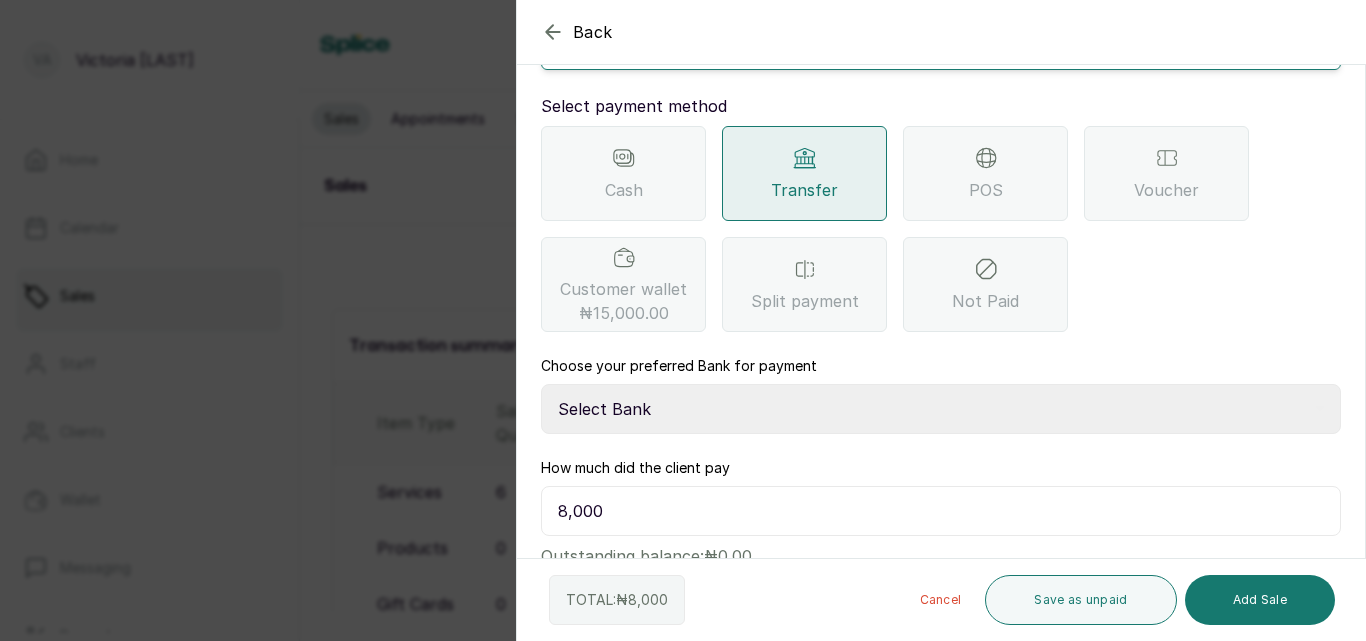 click on "Select Bank CANARY YELLOW Moniepoint MFB CANARY YELLOW Sparkle Microfinance Bank" at bounding box center [941, 409] 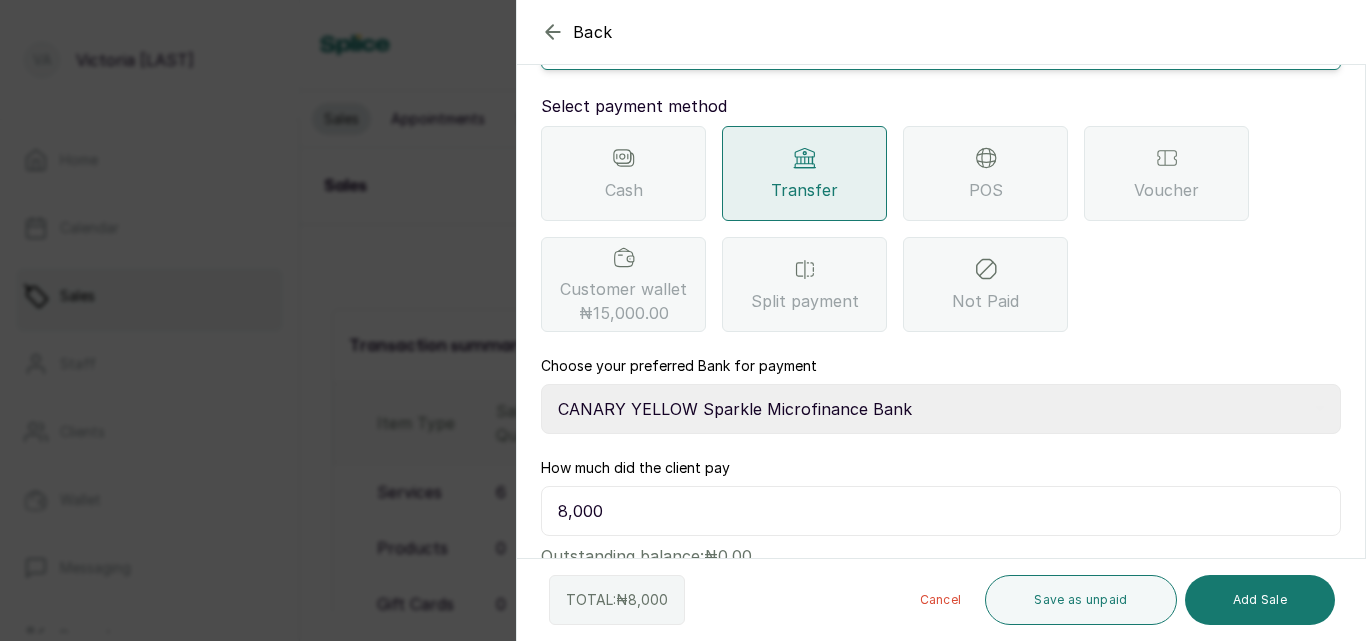 click on "Select Bank CANARY YELLOW Moniepoint MFB CANARY YELLOW Sparkle Microfinance Bank" at bounding box center [941, 409] 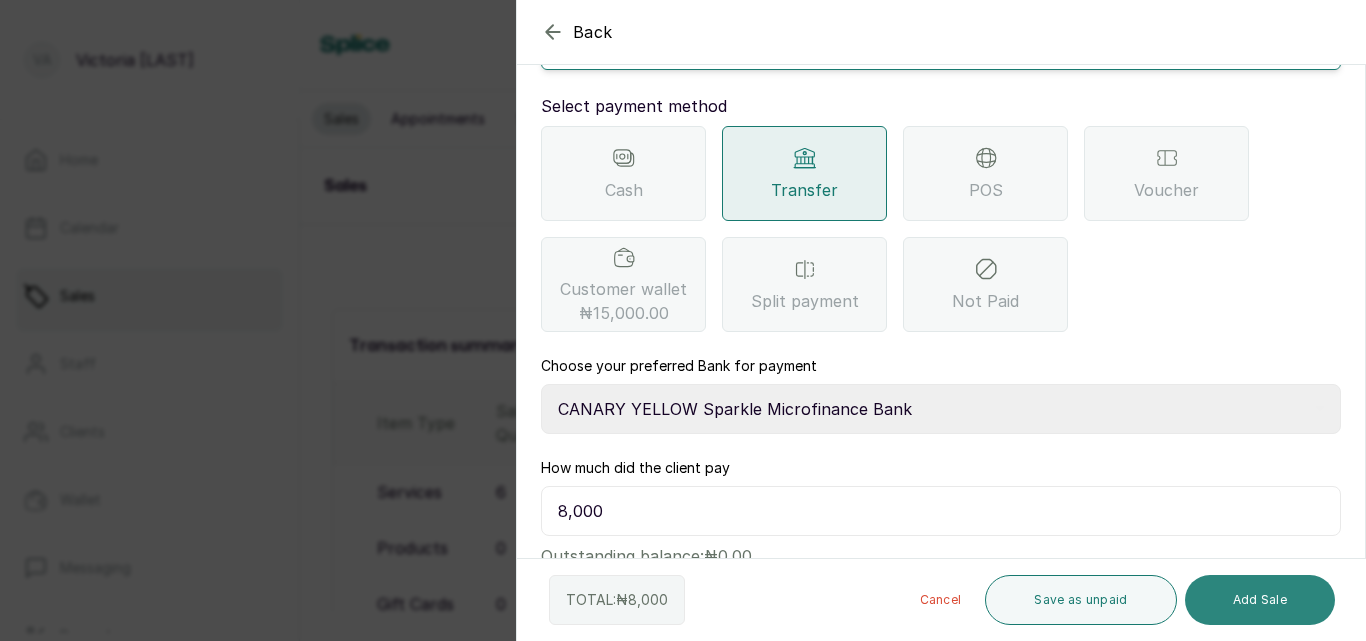 click on "Add Sale" at bounding box center (1260, 600) 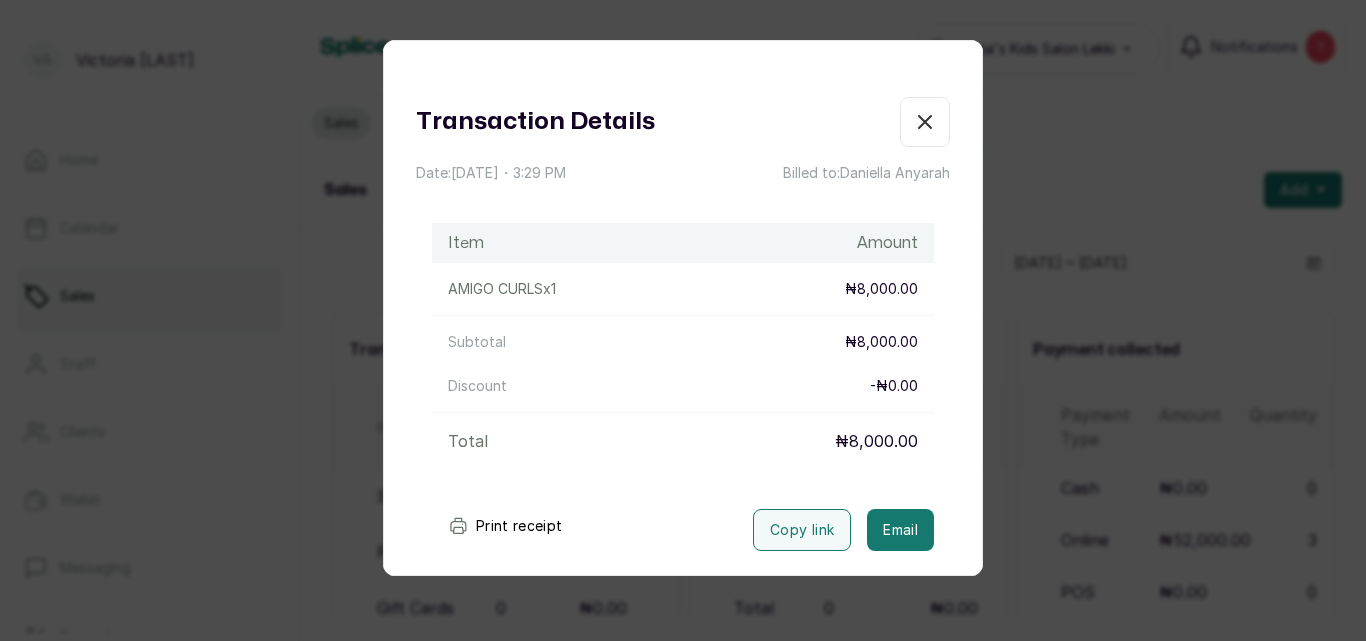 click 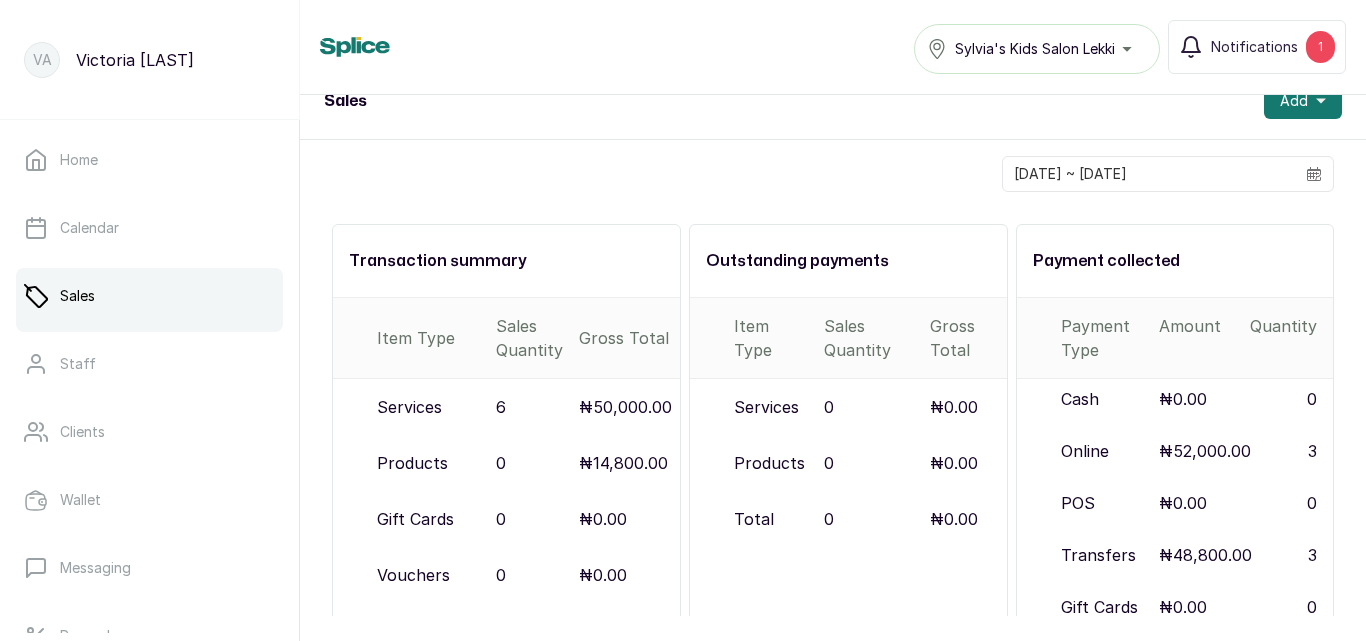 scroll, scrollTop: 0, scrollLeft: 0, axis: both 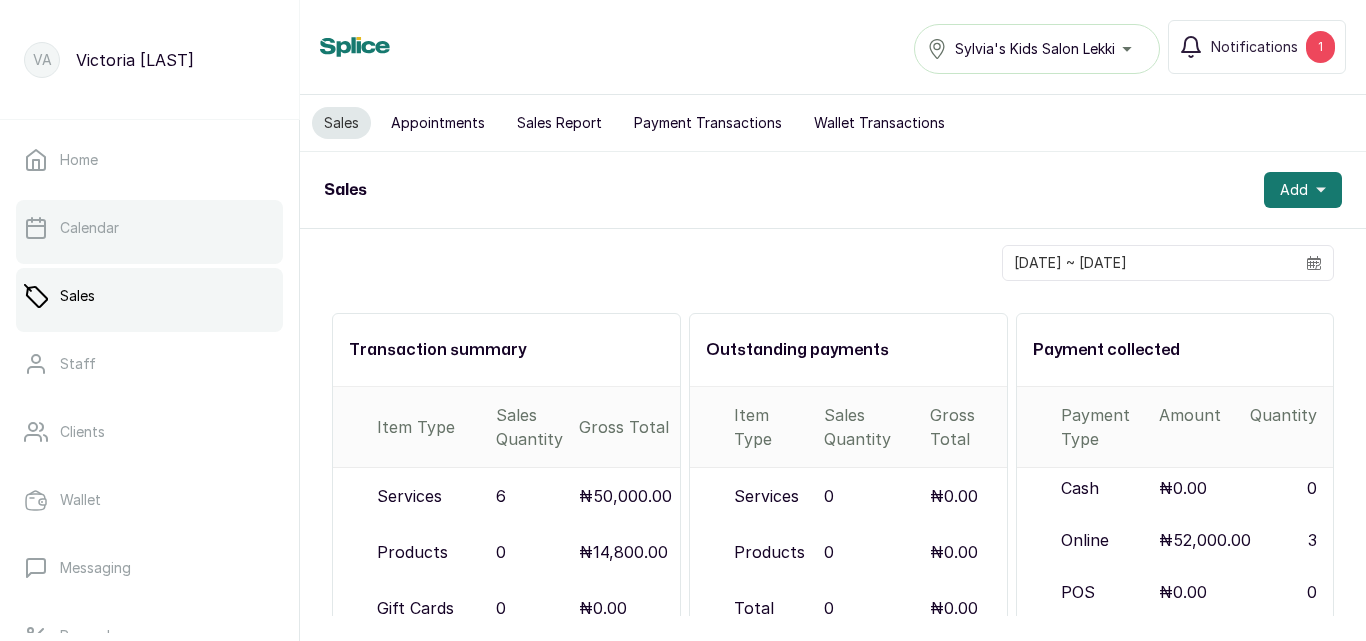 click on "Calendar" at bounding box center (149, 228) 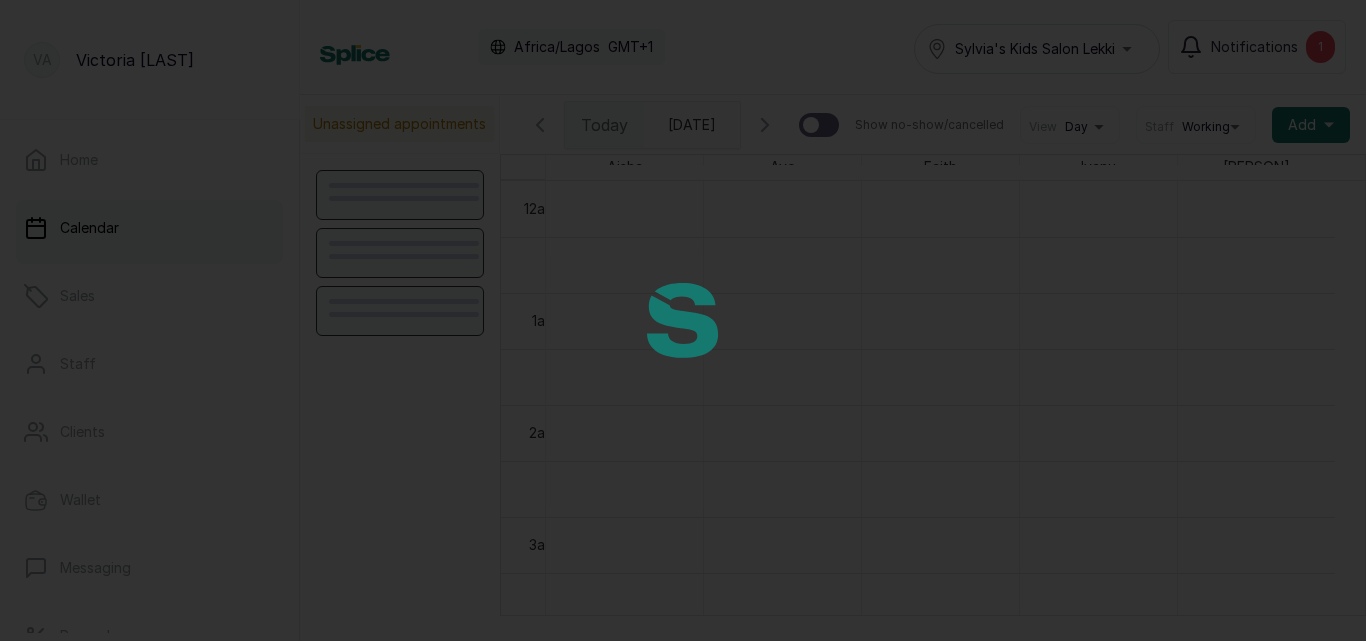 scroll, scrollTop: 673, scrollLeft: 0, axis: vertical 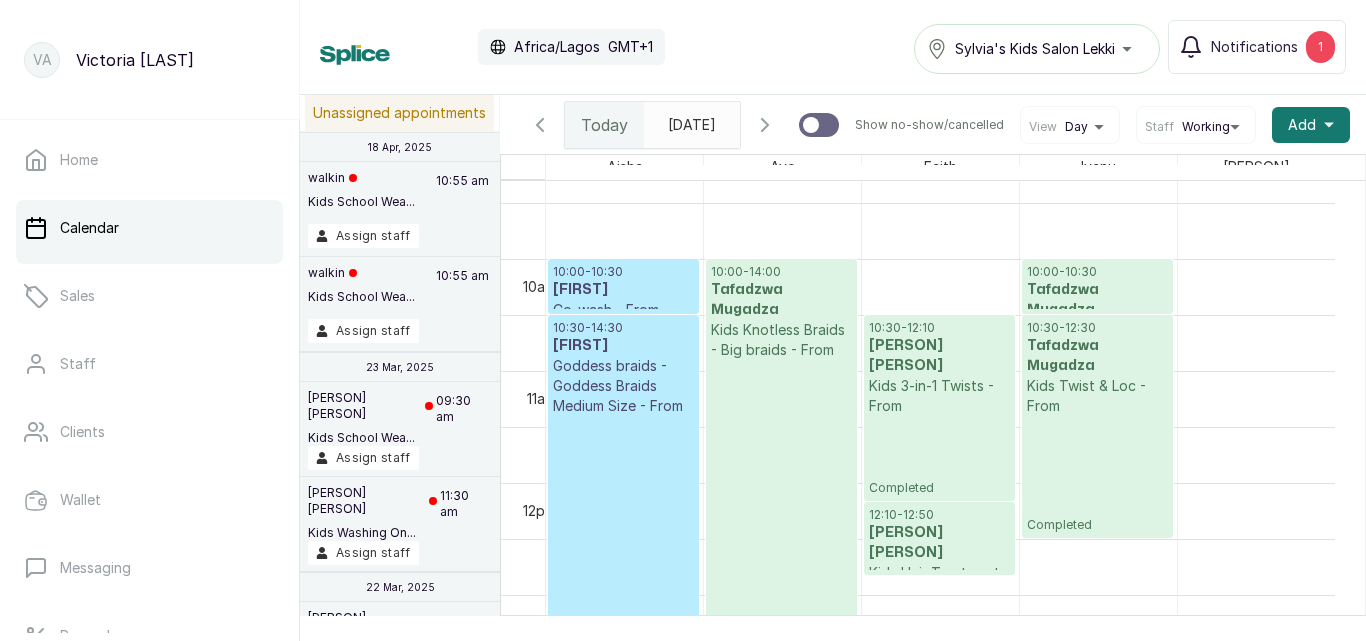 click at bounding box center [673, 120] 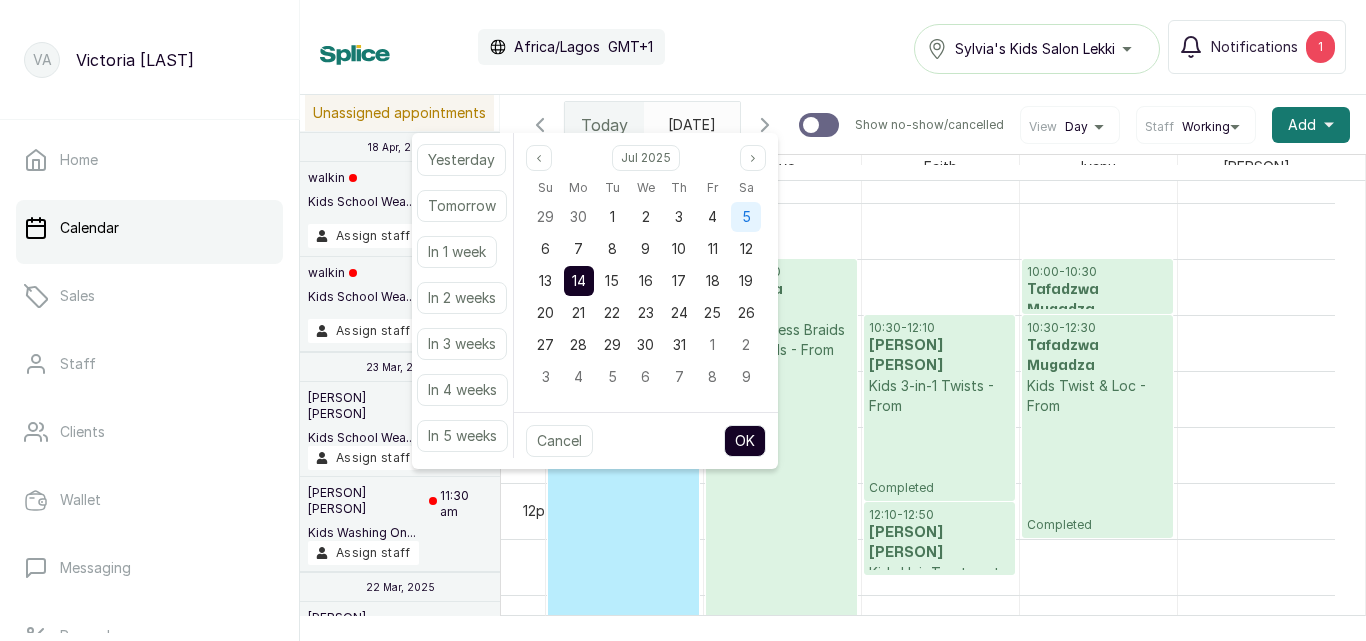 click on "5" at bounding box center [746, 216] 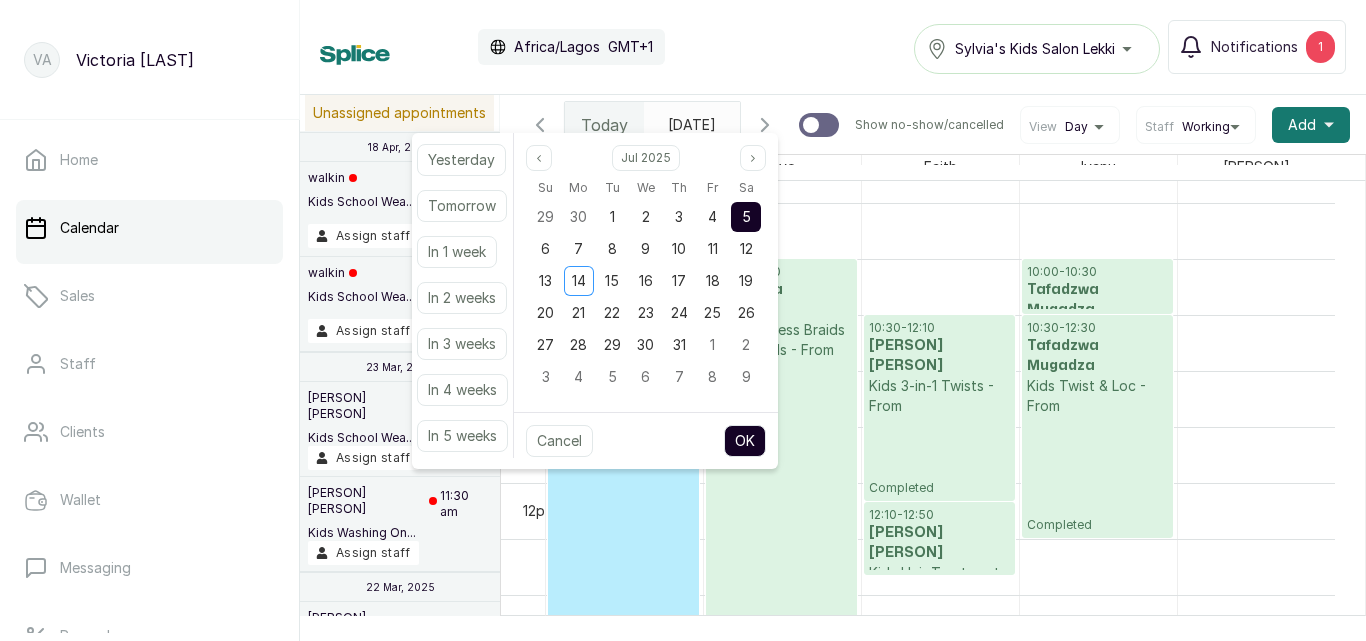click on "OK" at bounding box center (745, 441) 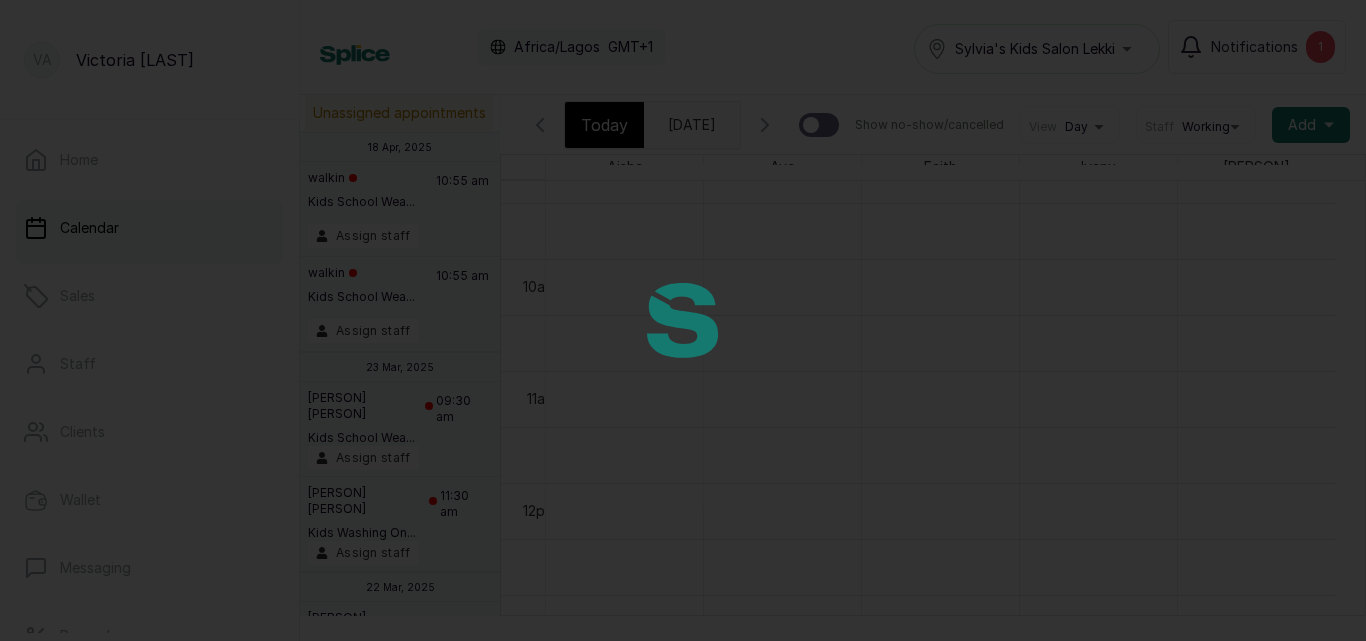 type on "[DATE]" 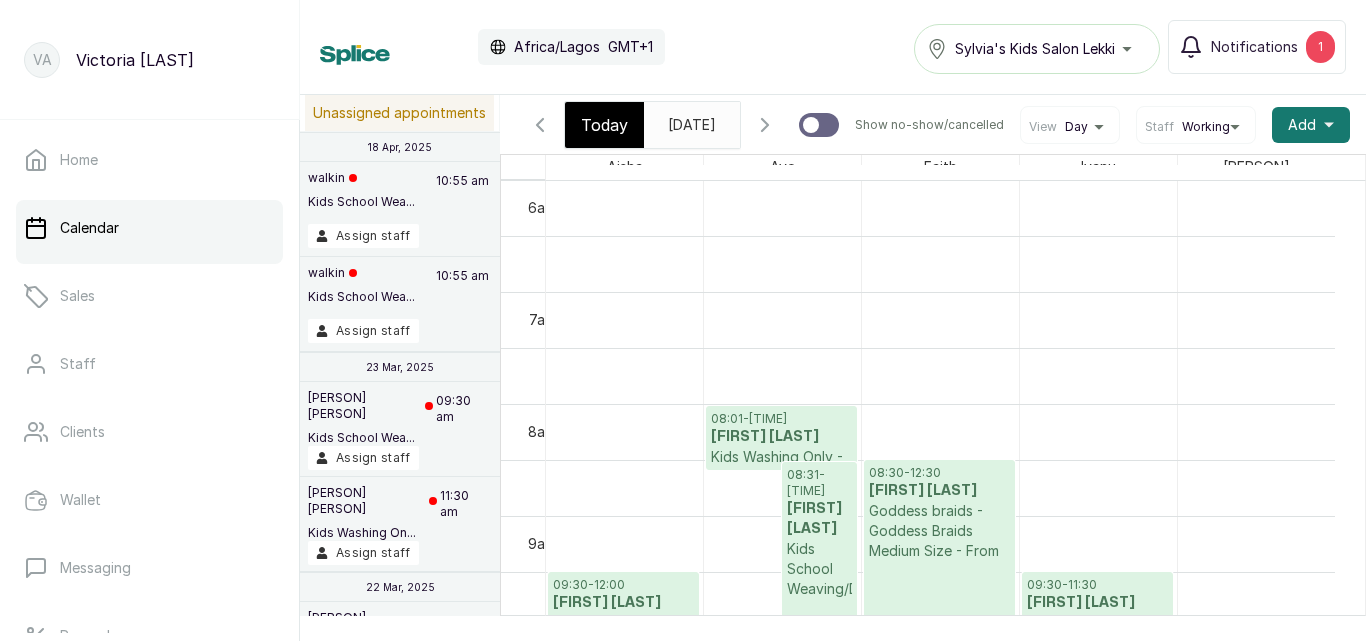 click on "Kids Washing Only  - Professional products" at bounding box center [781, 477] 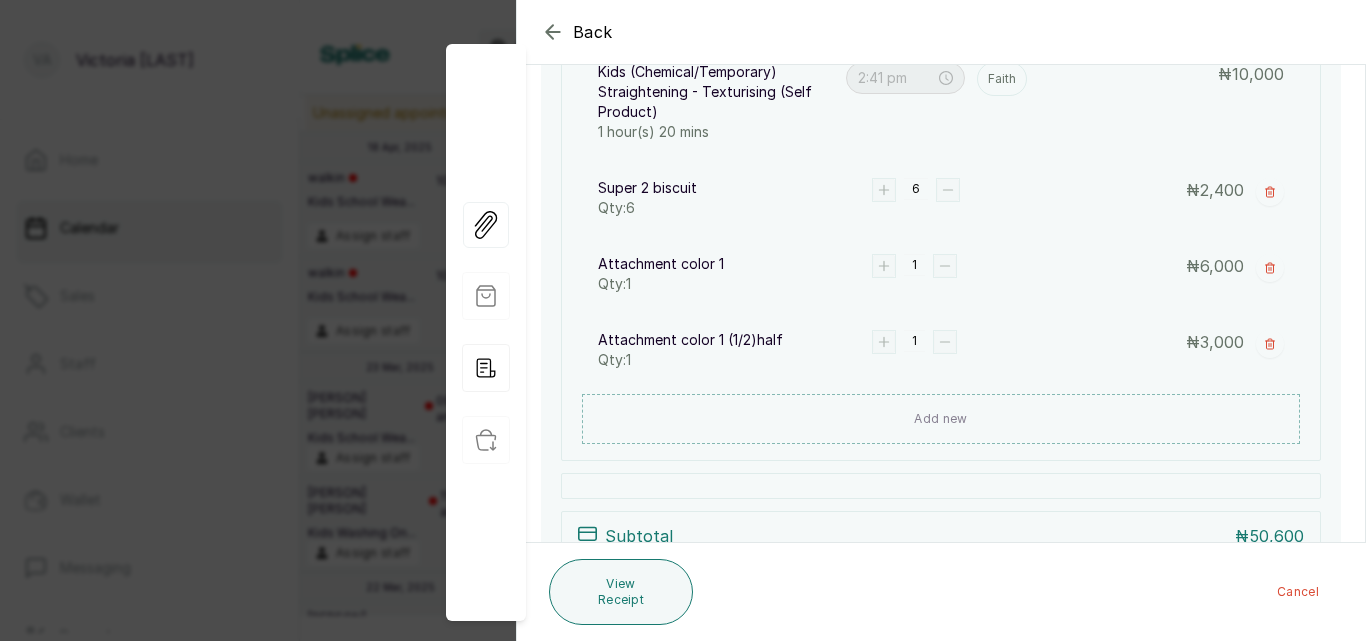 scroll, scrollTop: 641, scrollLeft: 0, axis: vertical 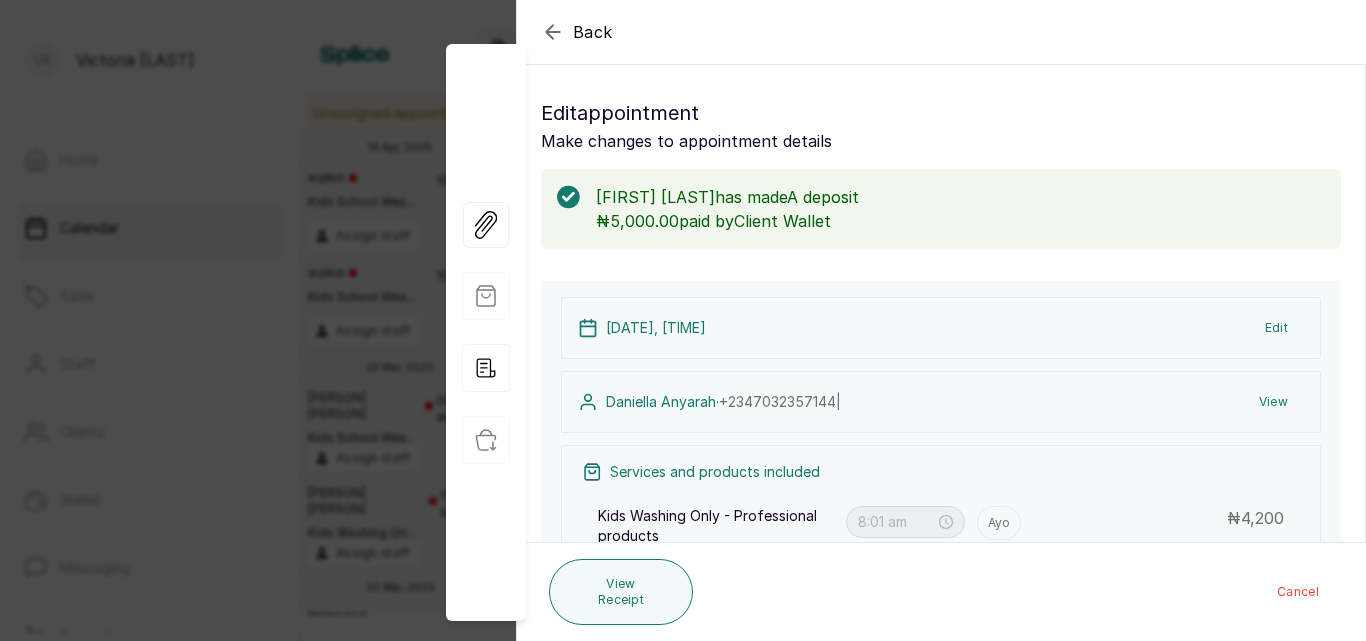 click on "Back" at bounding box center [1200, 32] 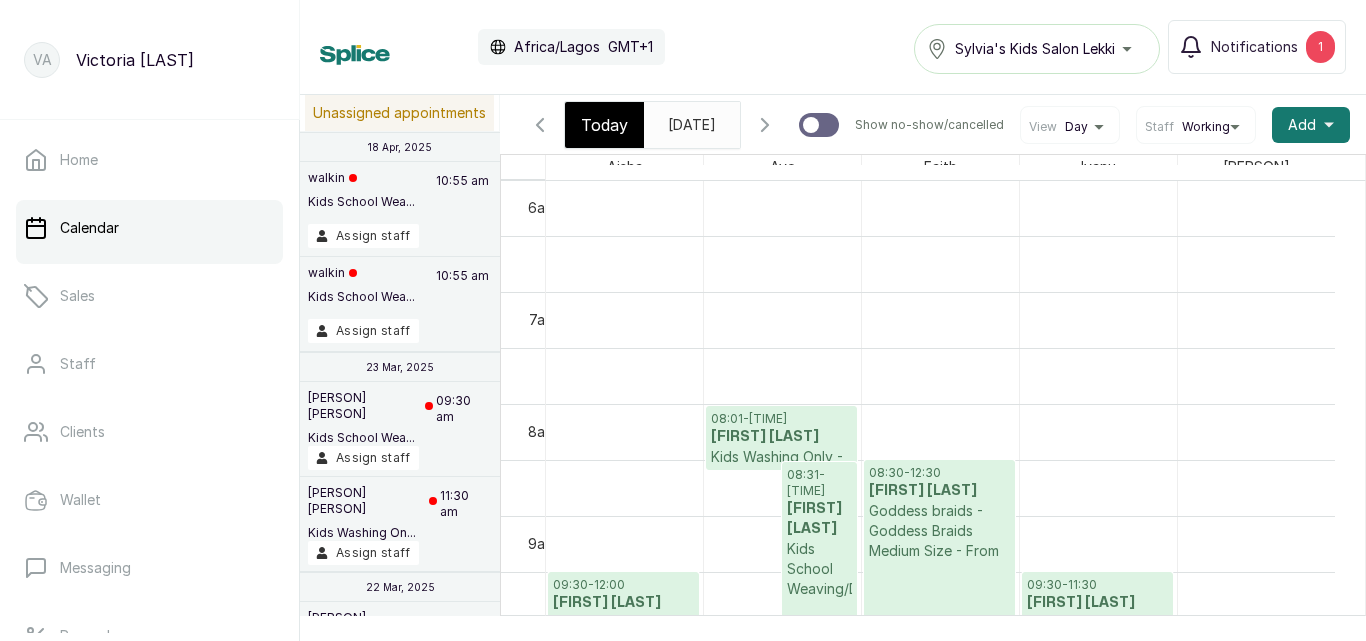 click on "Today" at bounding box center (604, 125) 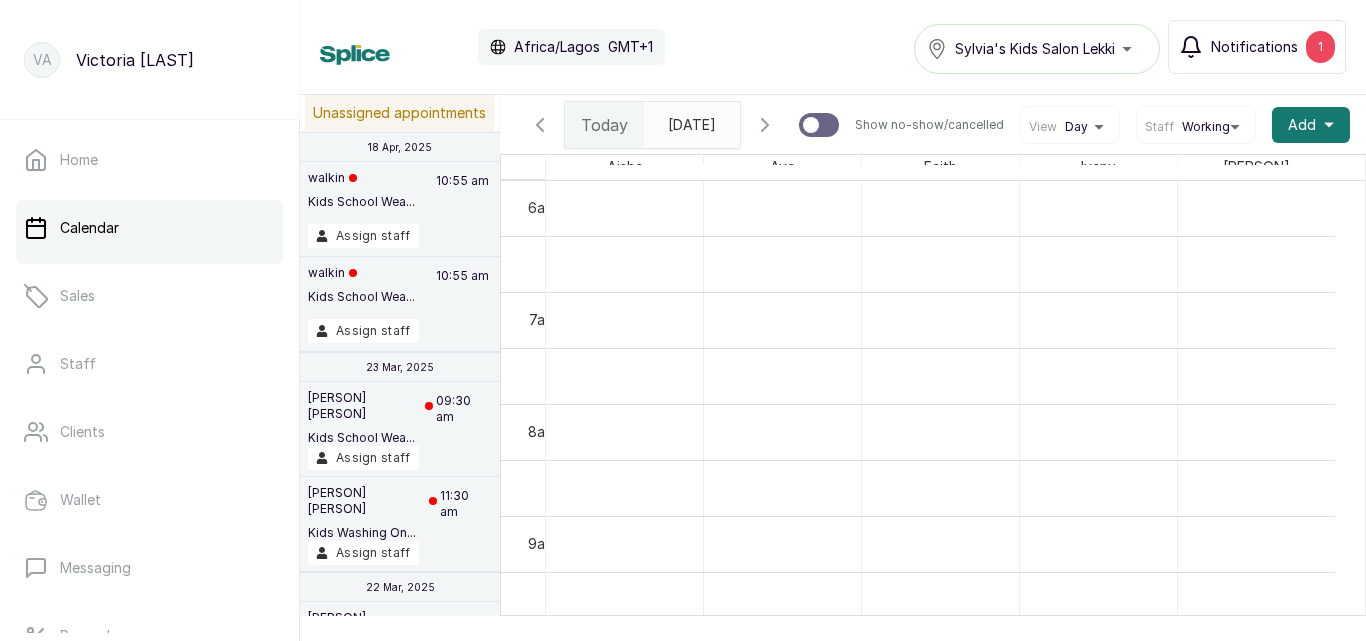 click on "Notifications" at bounding box center (1254, 47) 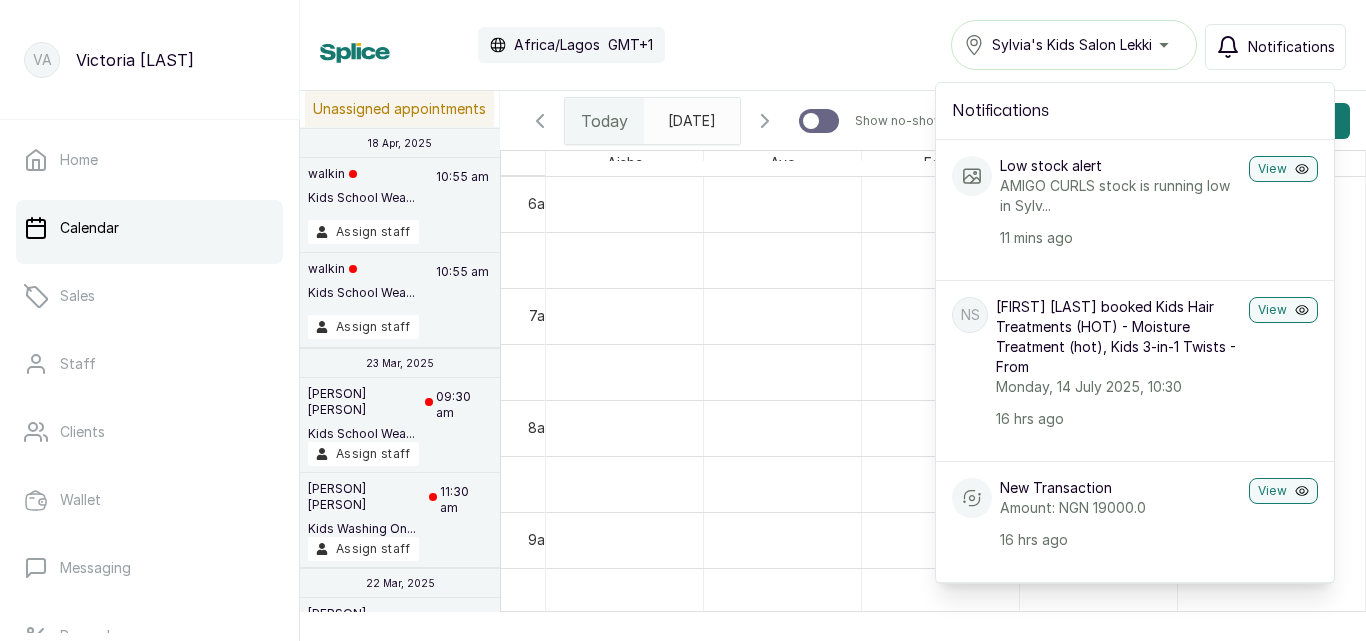 click on "Calendar Africa/Lagos GMT+1 Sylvia's Kids Salon Lekki Notifications Notifications Low stock alert AMIGO CURLS stock is running low in Sylv... 11 mins ago View   NS [FIRST] [LAST] booked Kids Hair Treatments (HOT) - Moisture Treatment (hot), Kids 3-in-1 Twists - From Monday, 14 July 2025, 10:30 16 hrs ago View   New Transaction Amount: NGN 19000.0 16 hrs ago View   MW [FIRST] [LAST] booked Kids Washing Only  - Own/Basic products, Kids School Weaving/Didi, Adding beads - Adding Client's beads, Kids Weaving with extensions Thursday, 17 July 2025, 11:00 18 hrs ago View   New Transaction Amount: NGN 5000.0 18 hrs ago View   TM [FIRST] [LAST] booked Co-wash - From, Kids Knotless Braids - Big braids  - From Monday, 14 July 2025, 10:00 21 hrs ago View   New Transaction Amount: NGN 5000.0 21 hrs ago View   A [FIRST]  booked Kids Knotless Braids - Big braids  - From, Kids Washing Only  - Own/Basic products Sunday, 13 July 2025, 13:15 2 days ago View   New Transaction Amount: NGN 5000.0 2 days ago View   Wm 3 days ago" at bounding box center (833, 45) 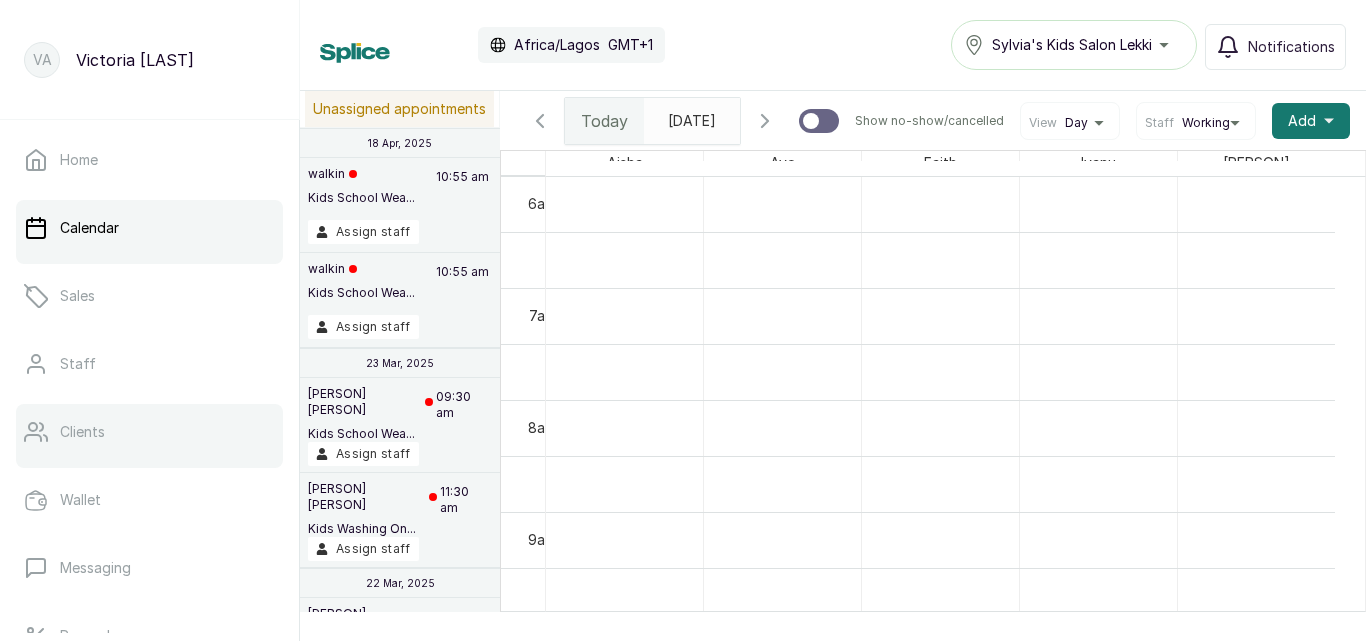 click on "Clients" at bounding box center (149, 432) 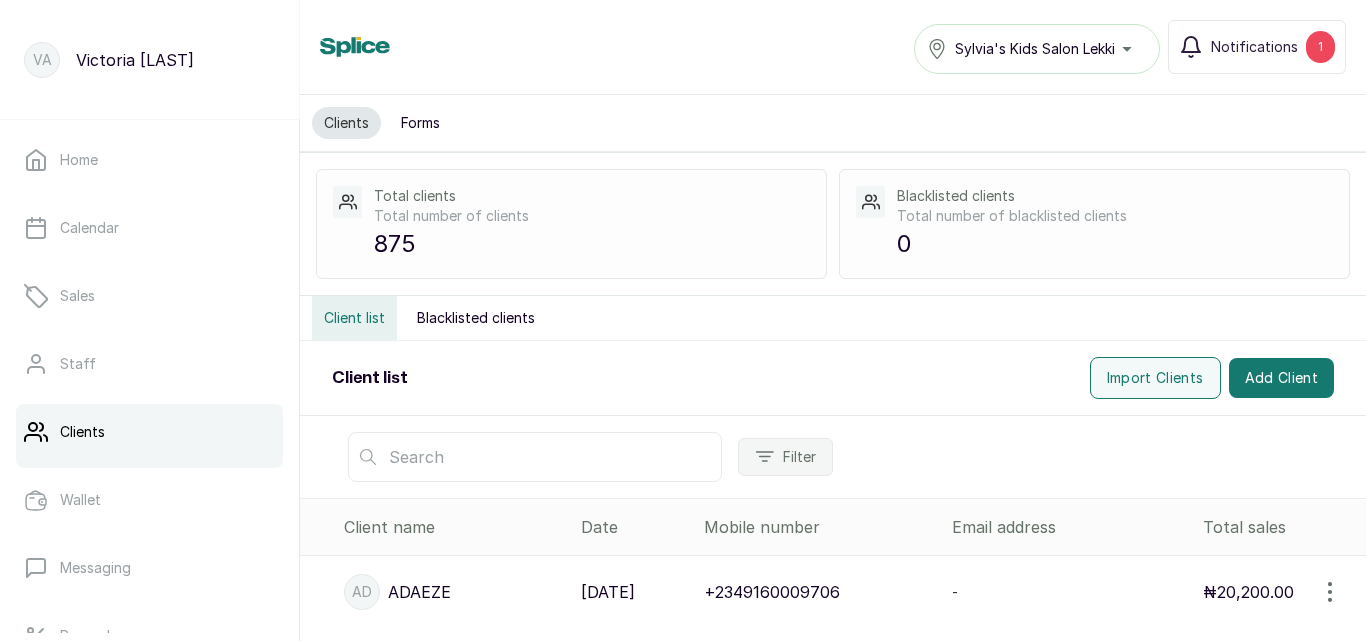 click on "Filter" at bounding box center [785, 457] 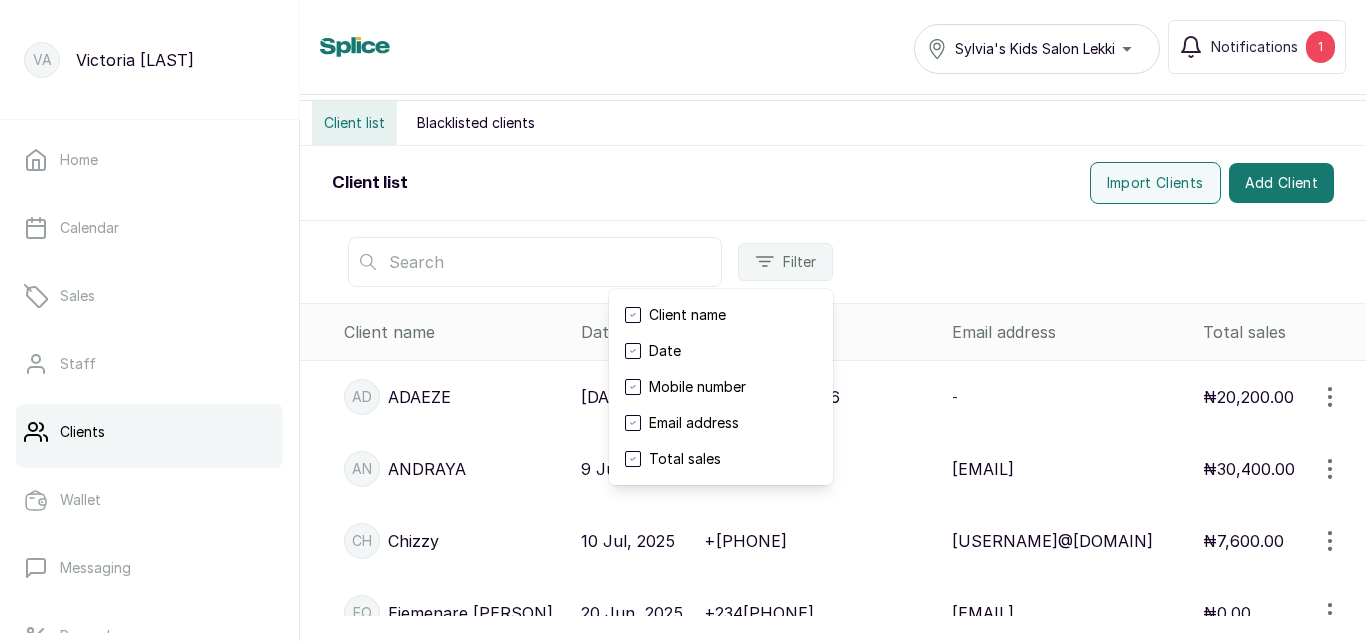 scroll, scrollTop: 191, scrollLeft: 0, axis: vertical 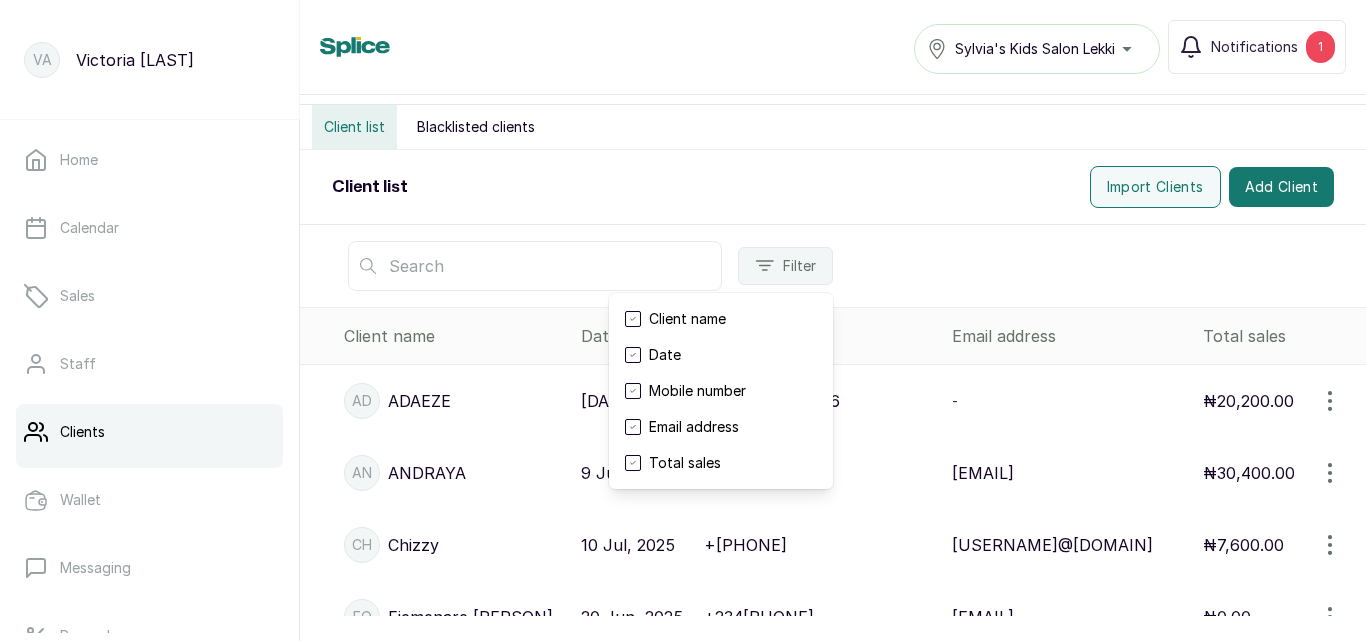 click on "Filter Client name Date Mobile number Email address Total sales" at bounding box center [833, 266] 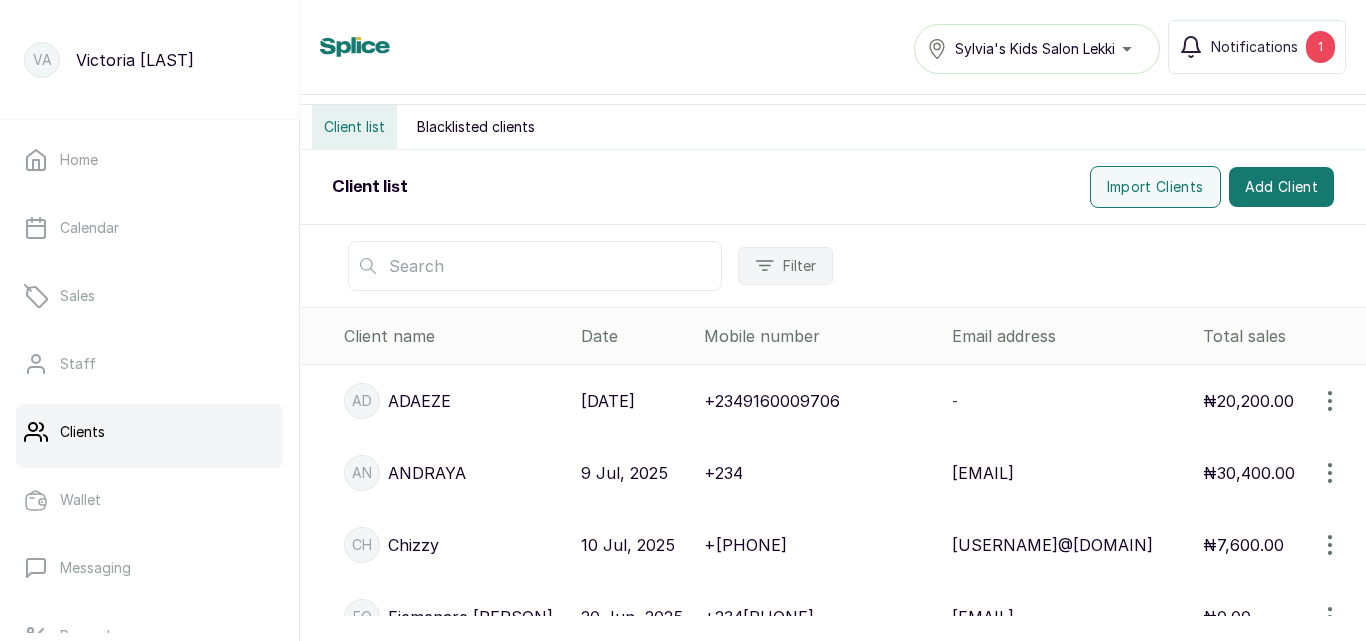 click at bounding box center (535, 266) 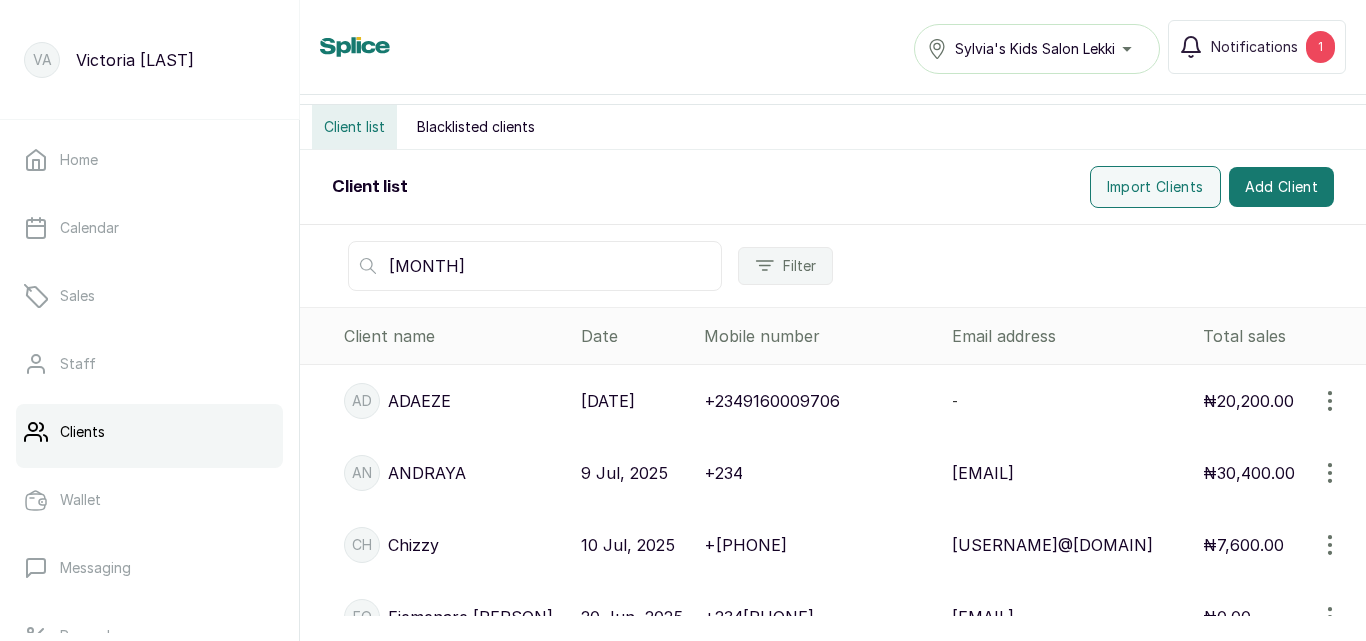 type on "[MONTH]" 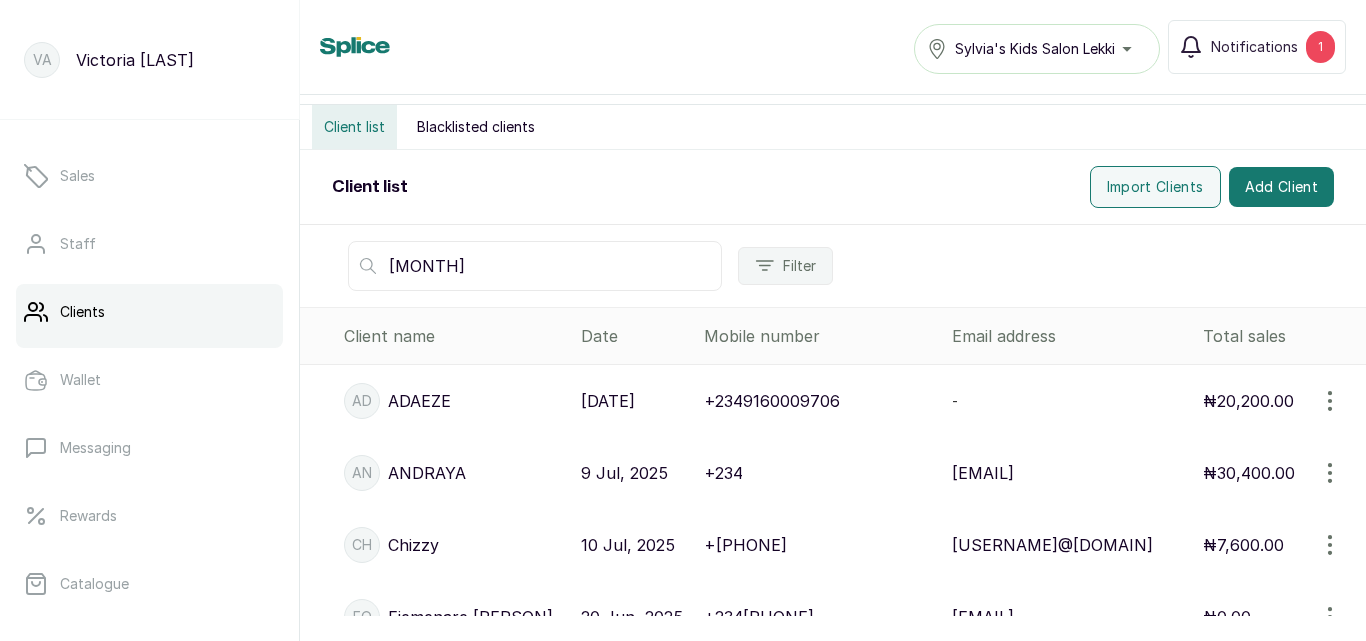 scroll, scrollTop: 160, scrollLeft: 0, axis: vertical 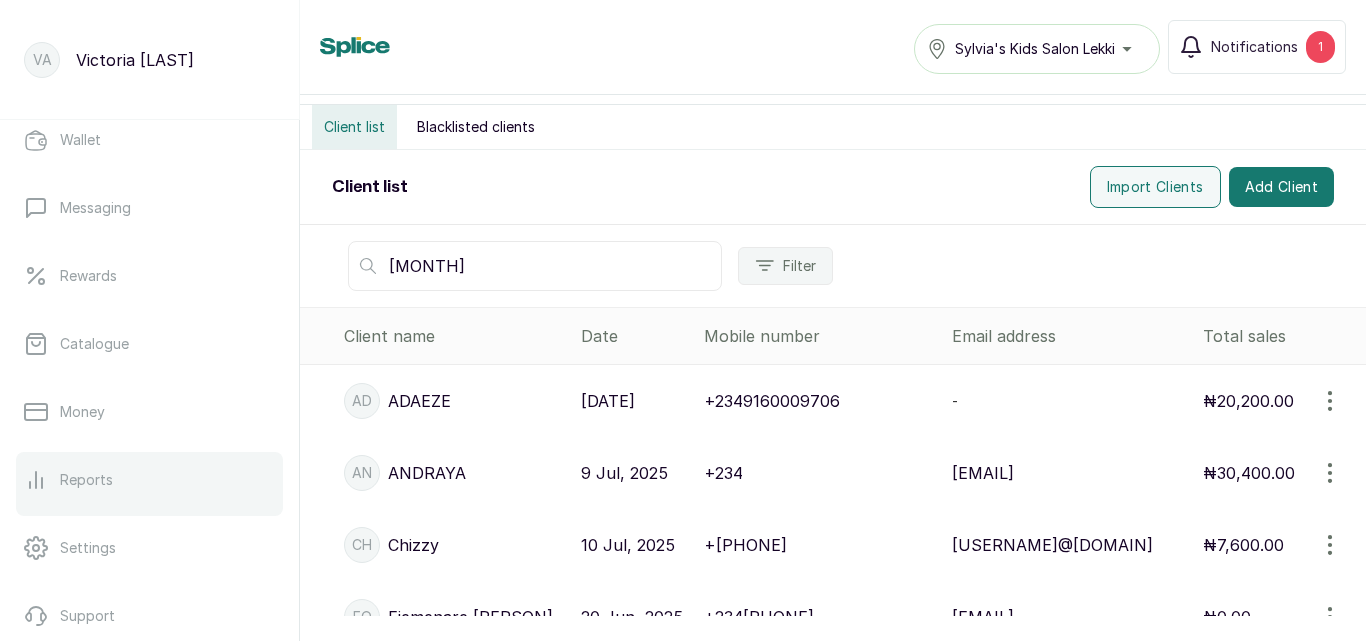 click on "Reports" at bounding box center [149, 480] 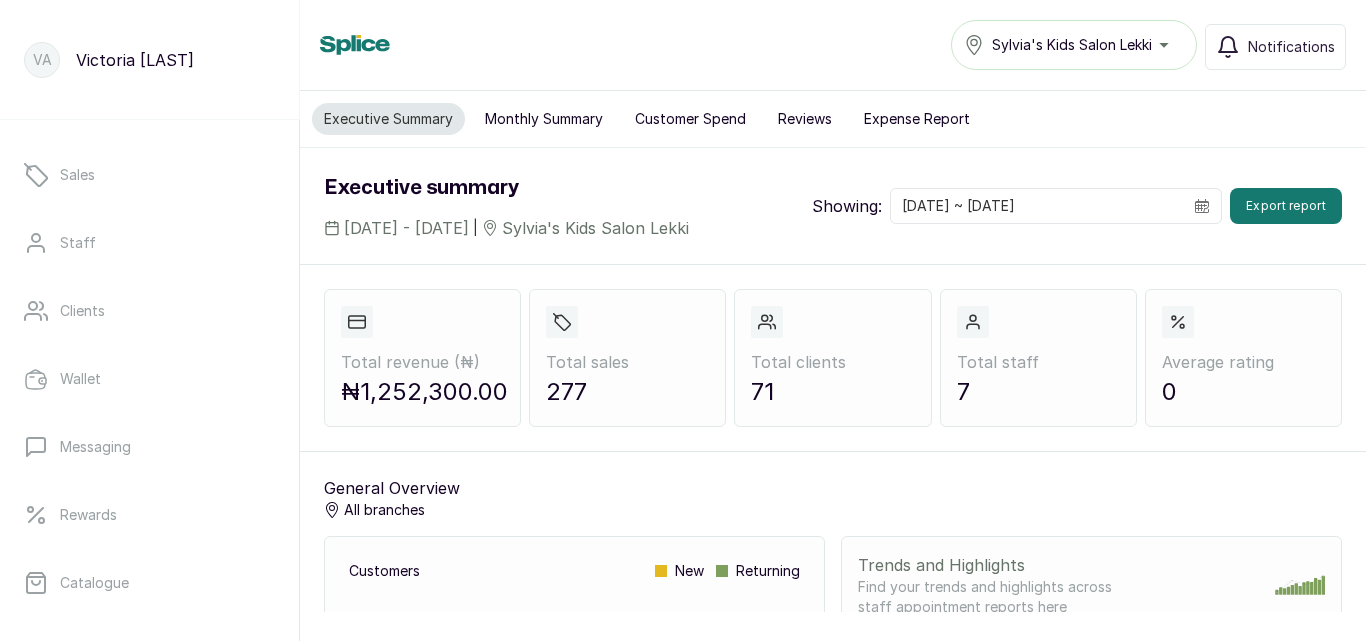 scroll, scrollTop: 160, scrollLeft: 0, axis: vertical 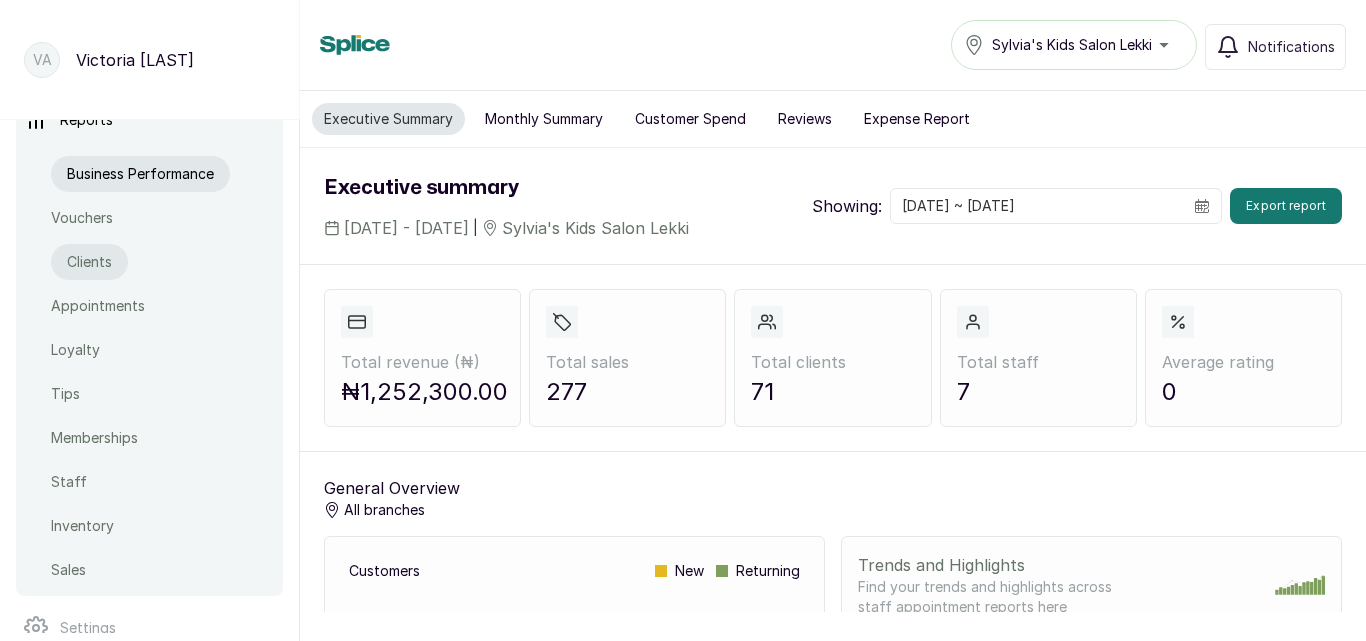 click on "Clients" at bounding box center (89, 262) 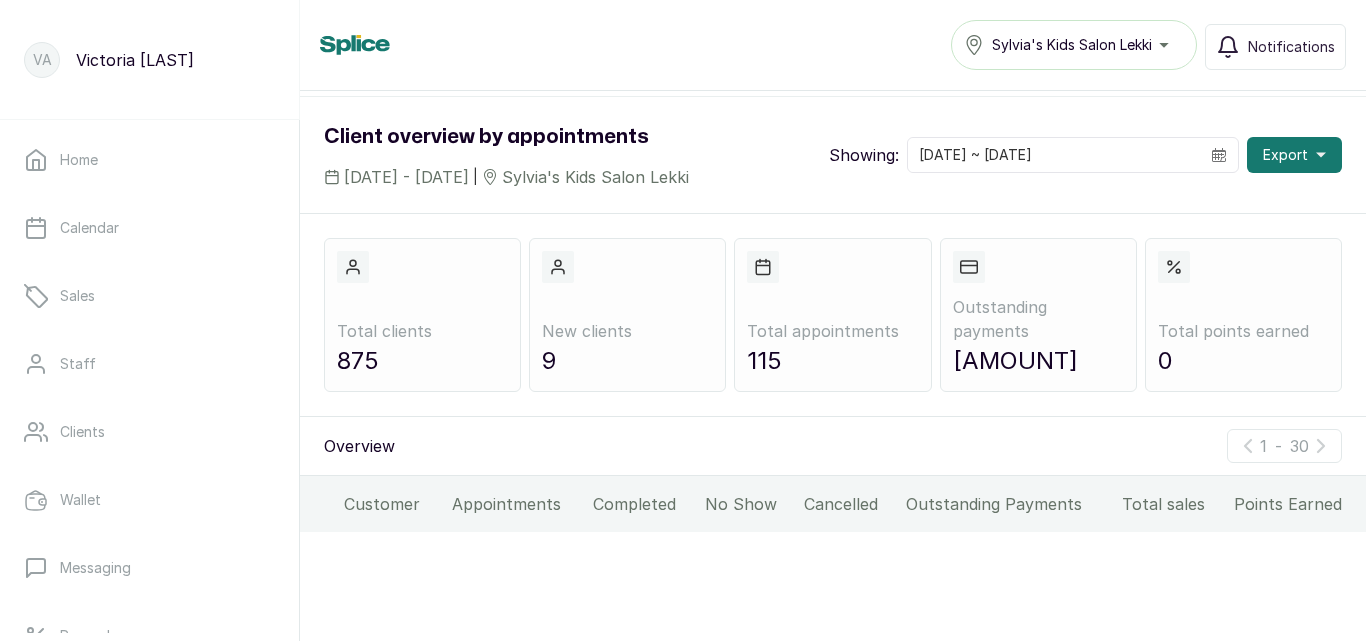 scroll, scrollTop: 0, scrollLeft: 0, axis: both 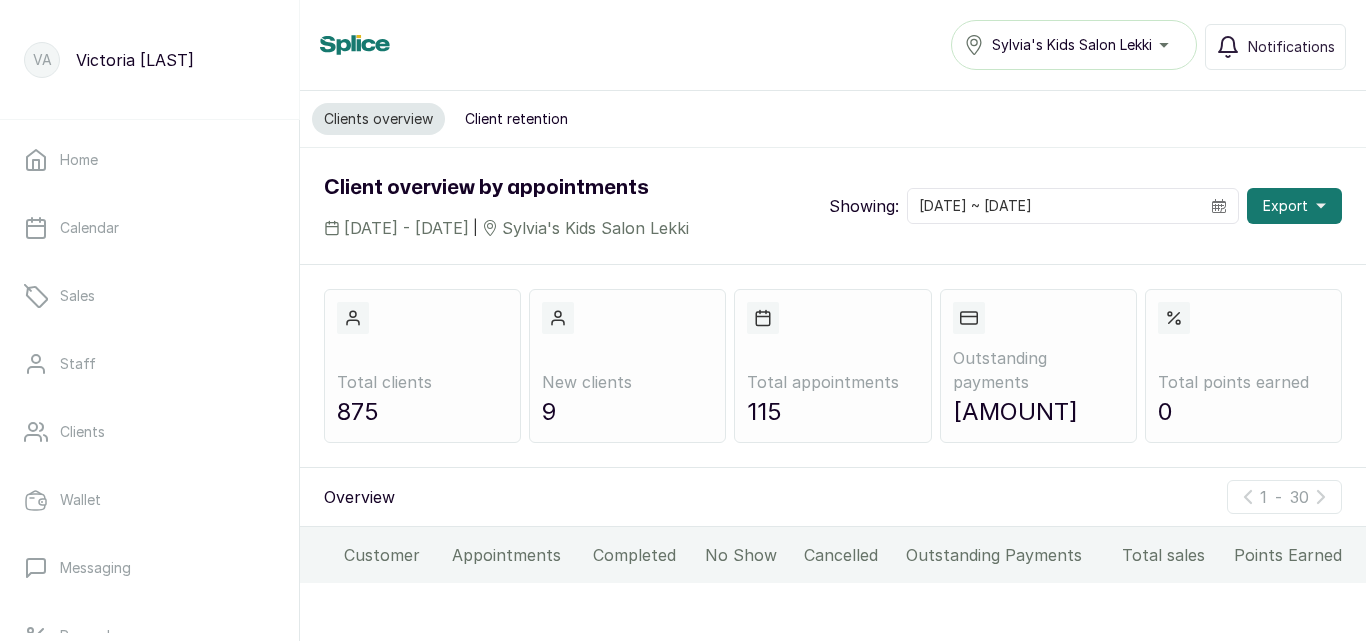 click on "Client retention" at bounding box center [516, 119] 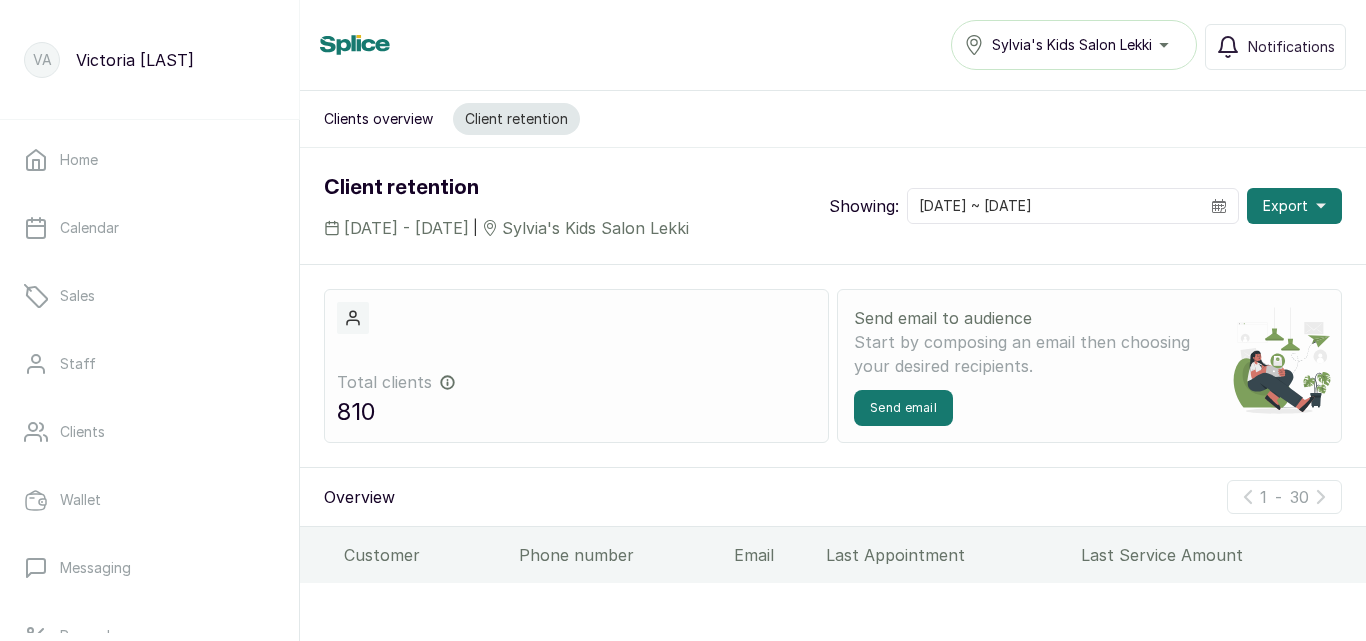 scroll, scrollTop: 66, scrollLeft: 0, axis: vertical 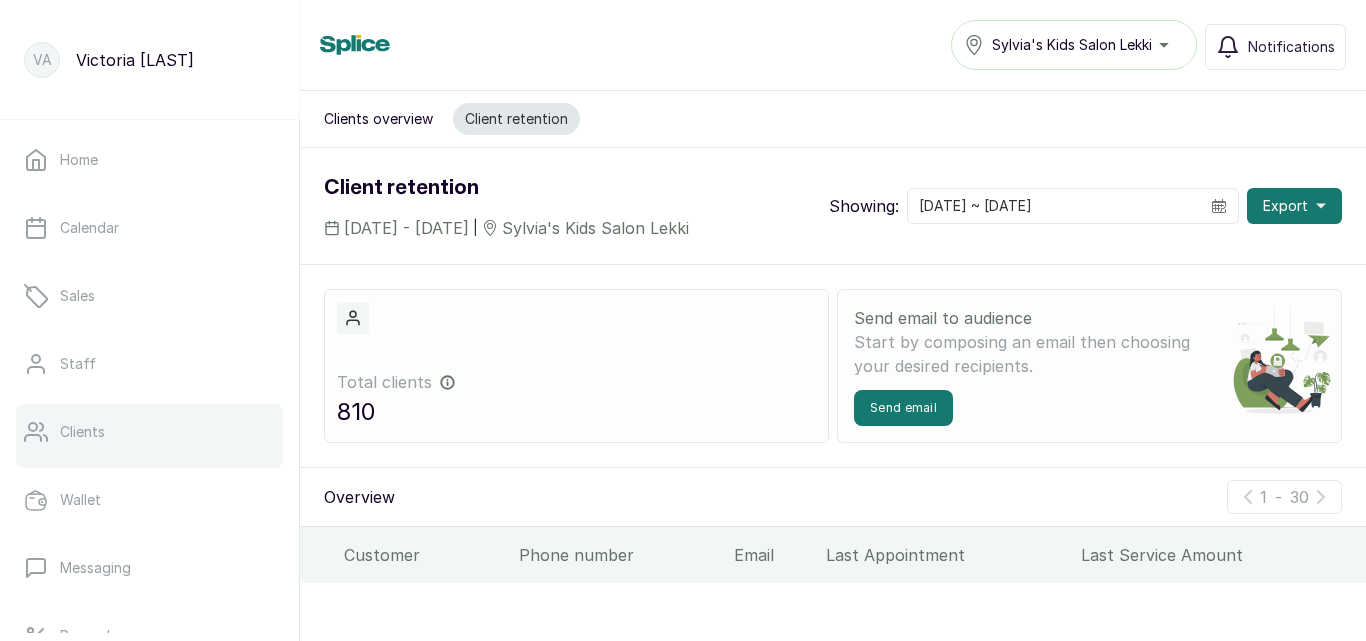 click on "Clients" at bounding box center [82, 432] 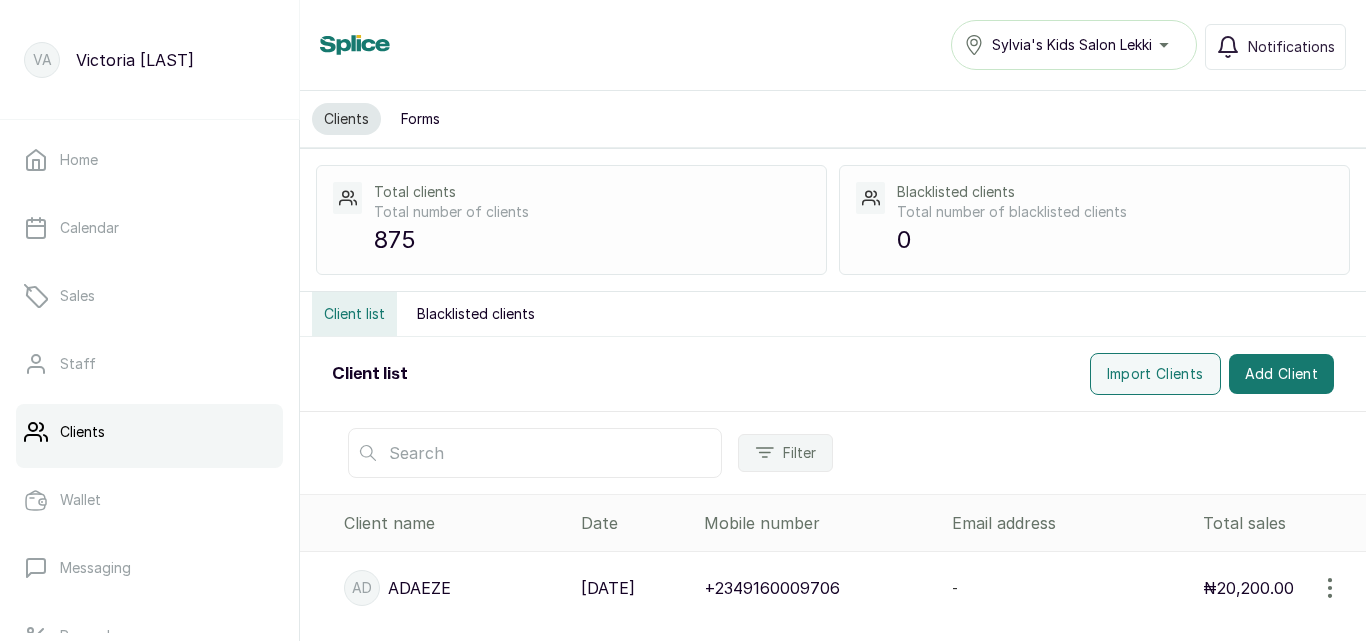 click on "Forms" at bounding box center [420, 119] 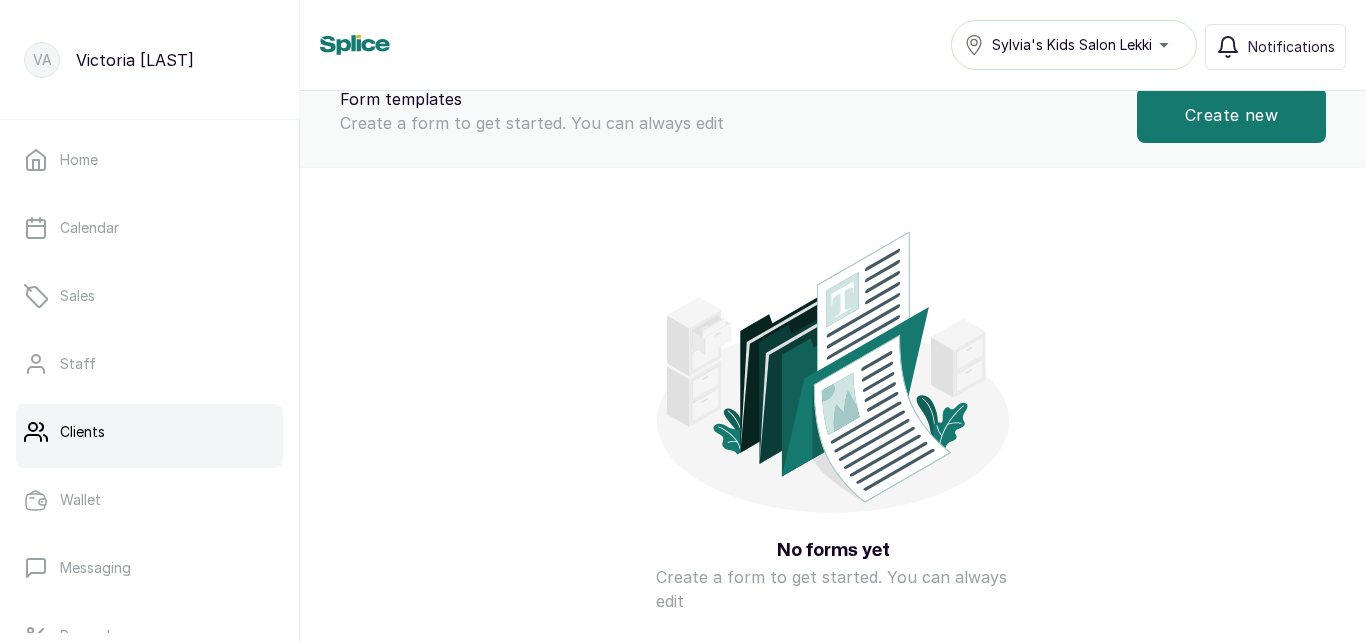 scroll, scrollTop: 0, scrollLeft: 0, axis: both 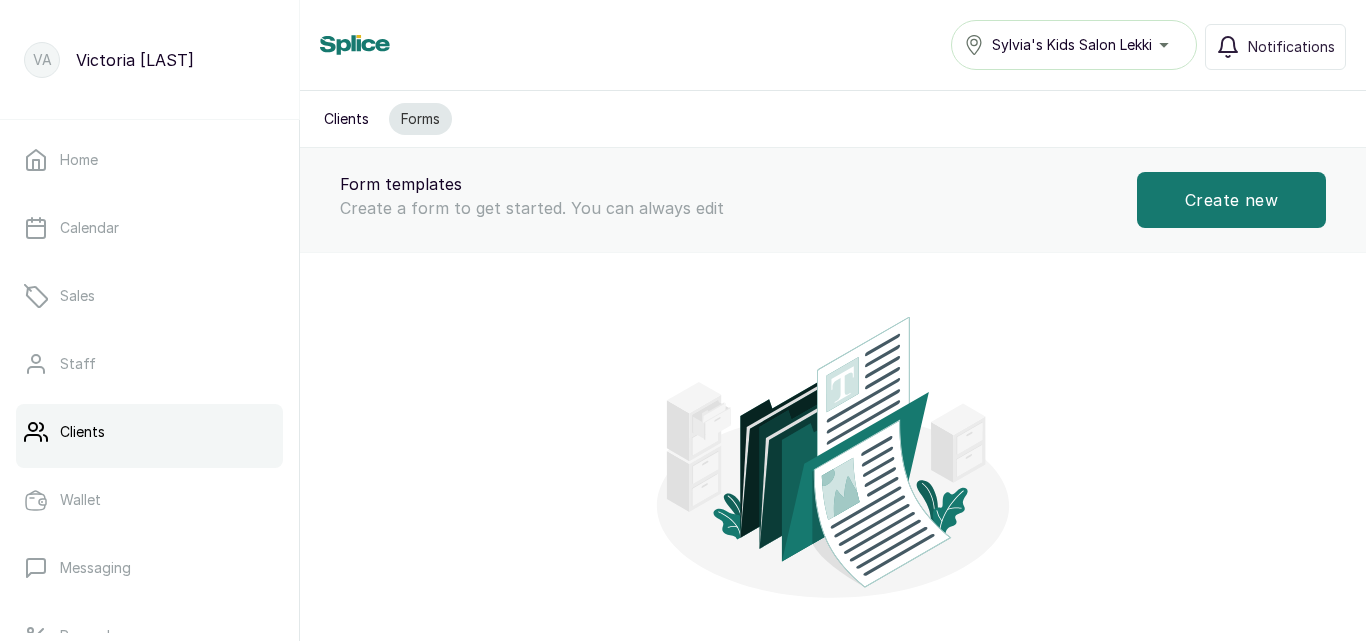 click on "Clients" at bounding box center [346, 119] 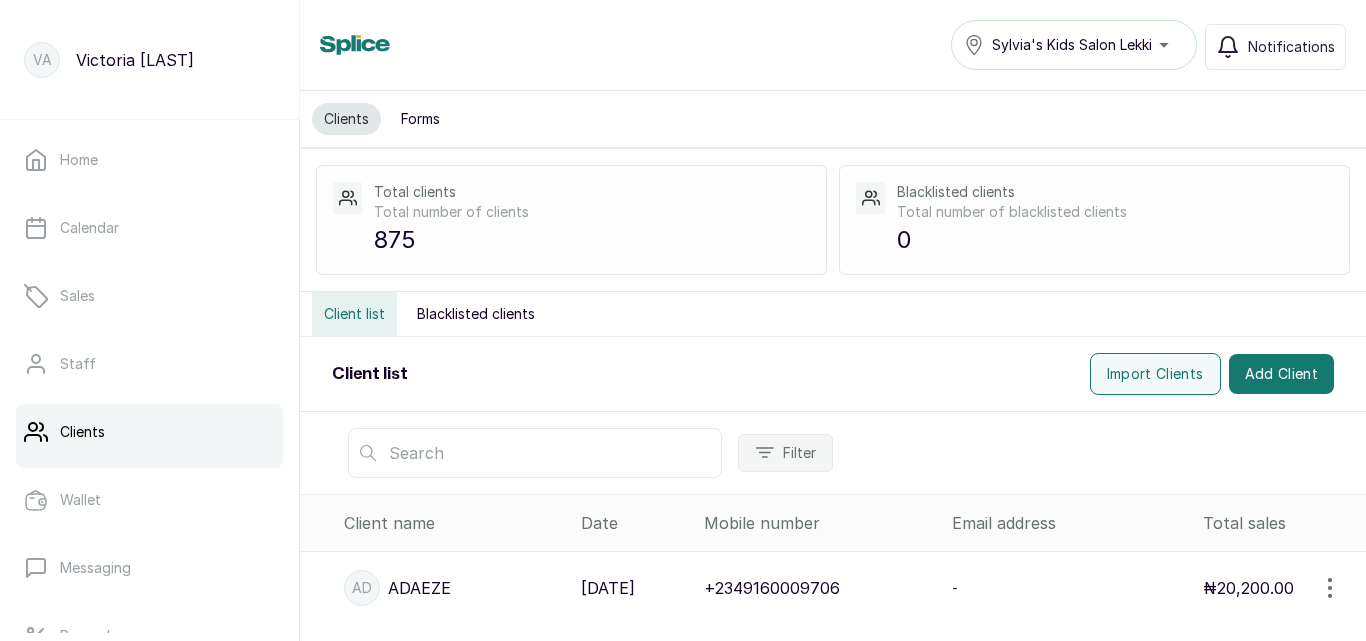 click on "Filter" at bounding box center [799, 453] 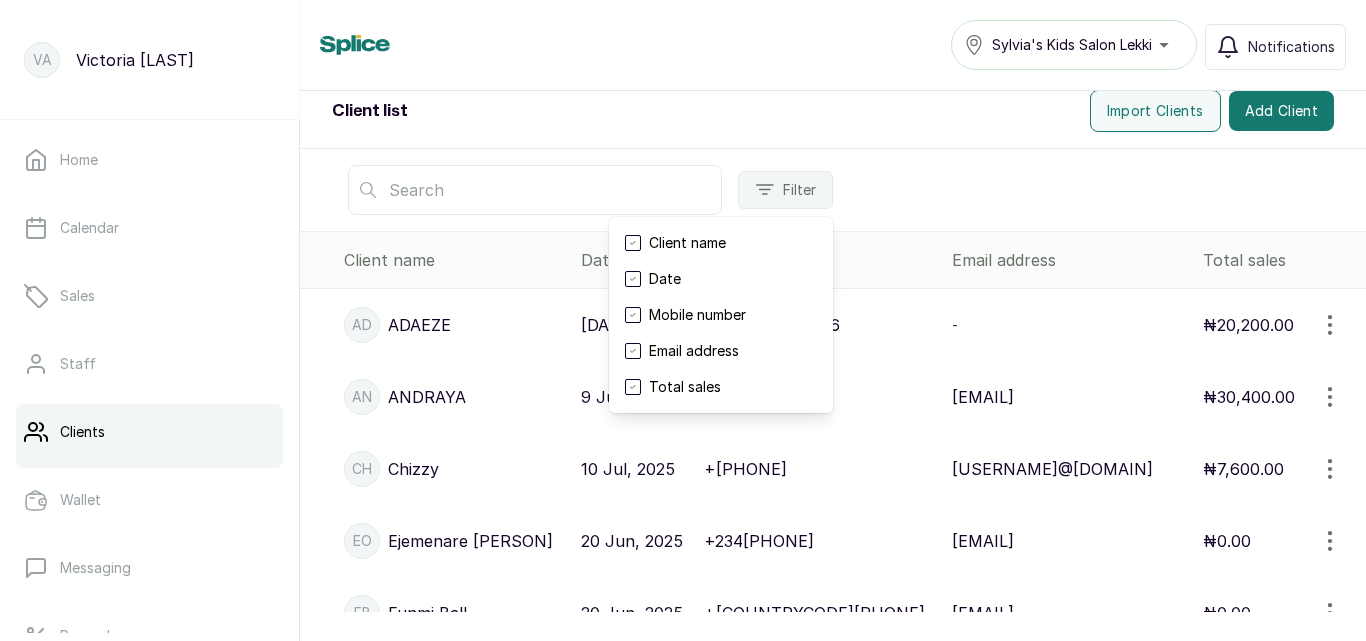 scroll, scrollTop: 291, scrollLeft: 0, axis: vertical 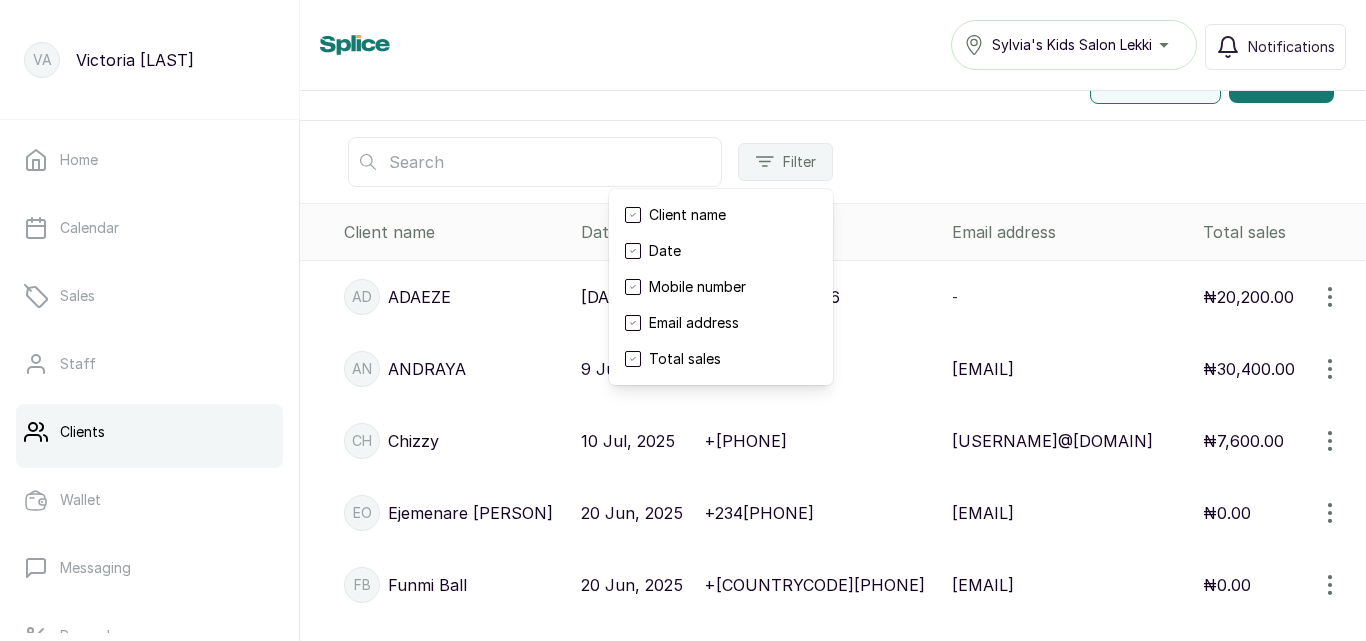click 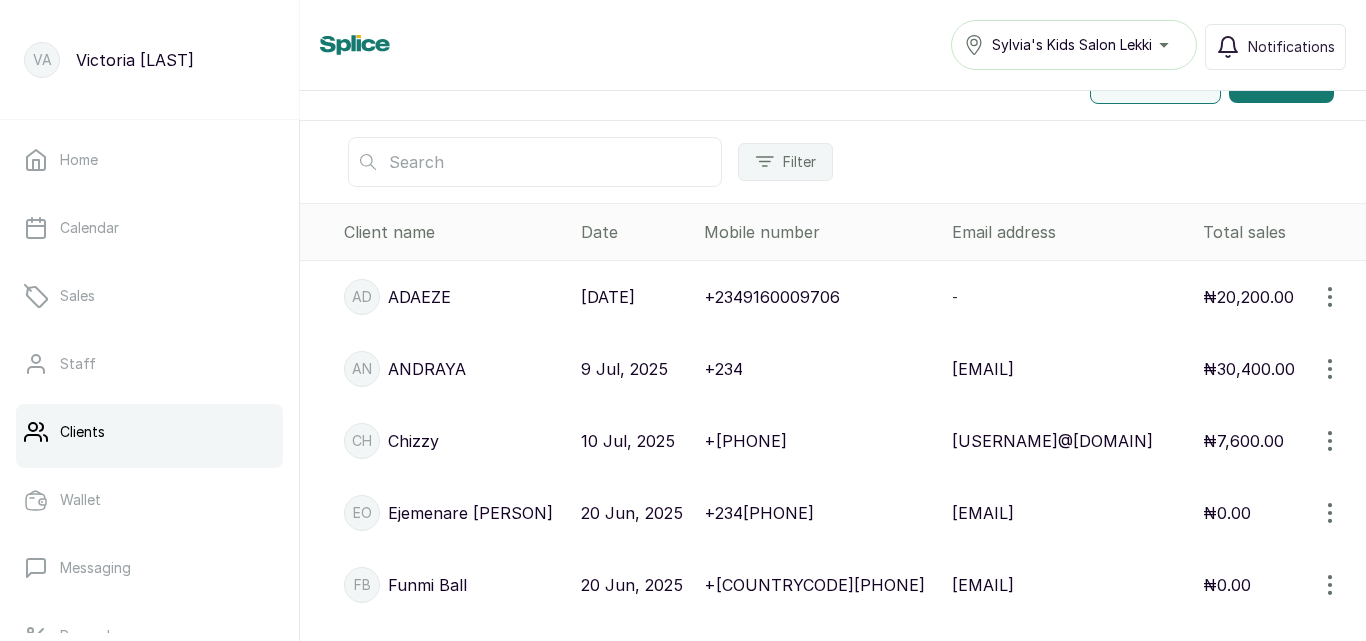 click 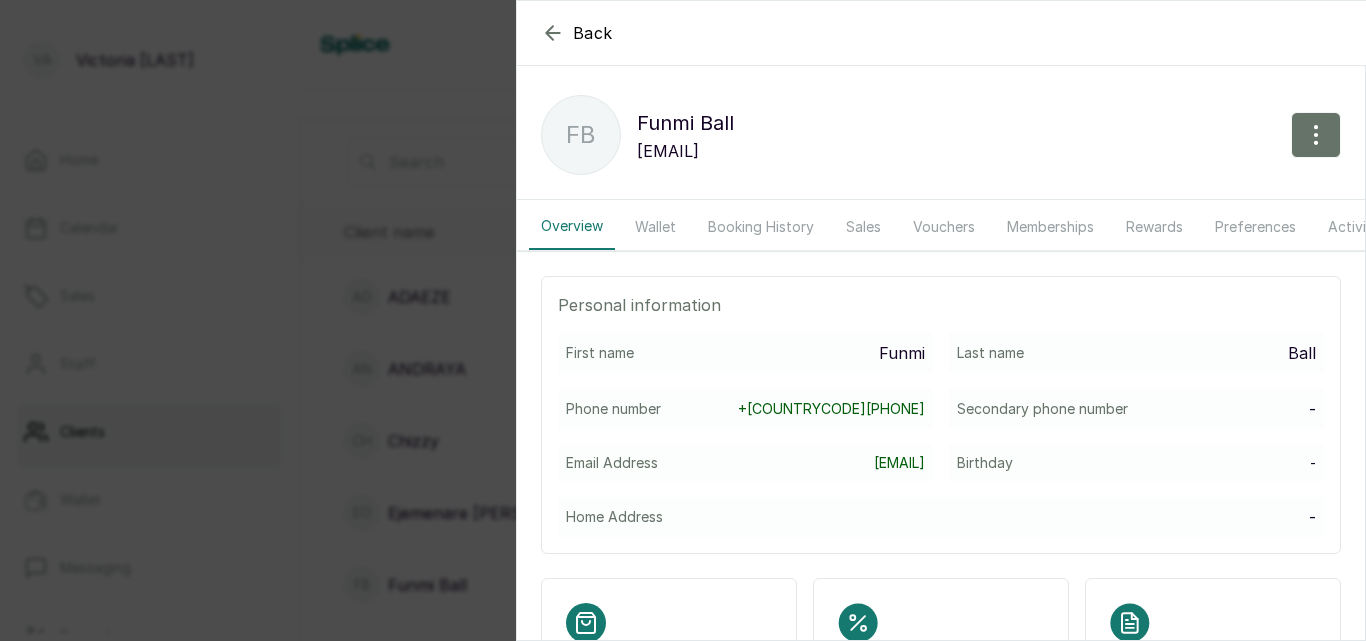 click 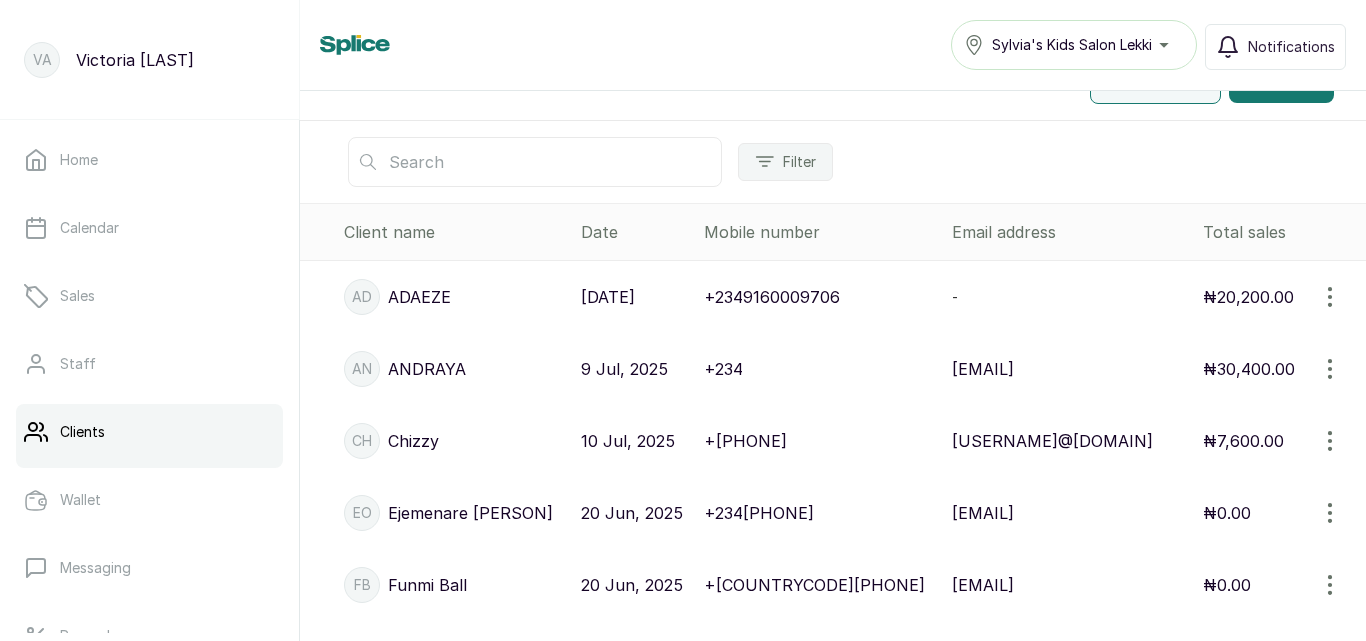 click 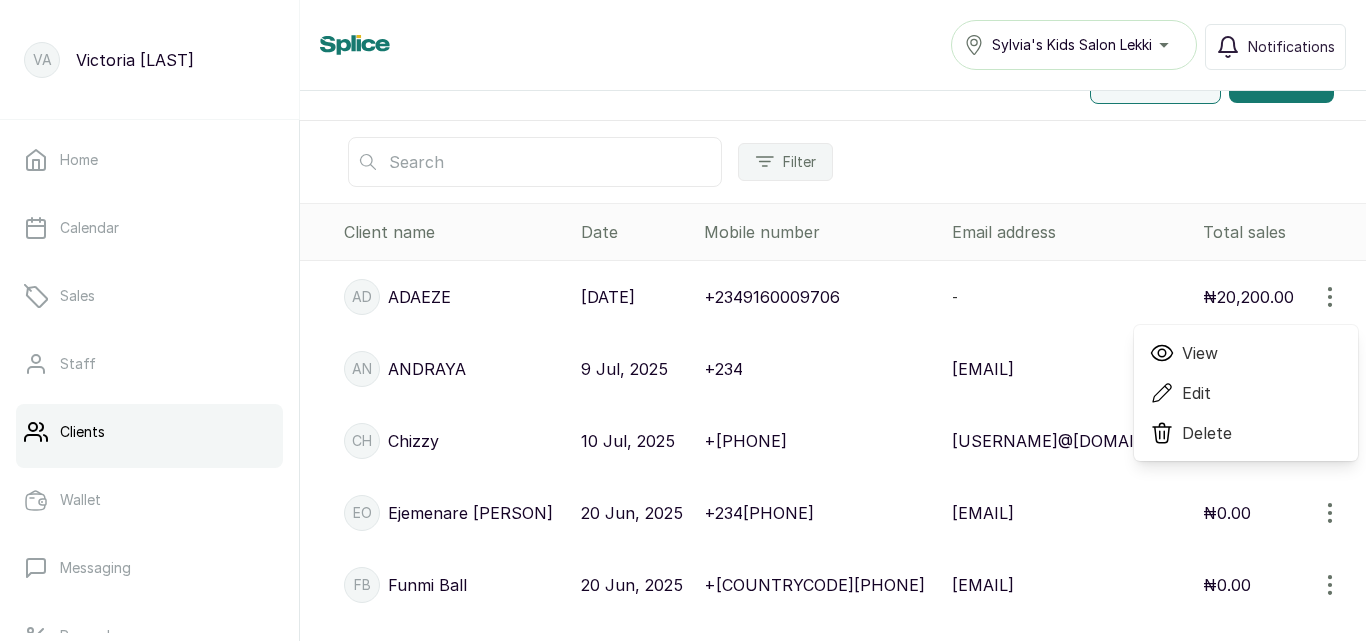 click on "View" at bounding box center [1200, 353] 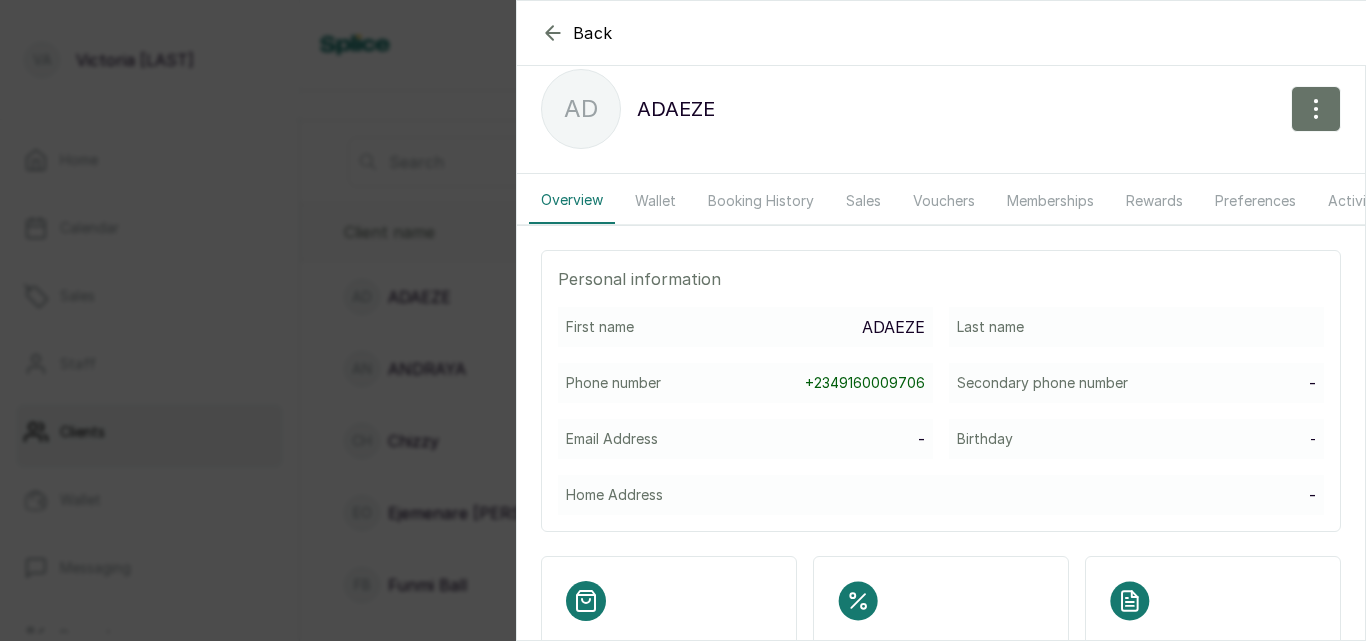 scroll, scrollTop: 0, scrollLeft: 0, axis: both 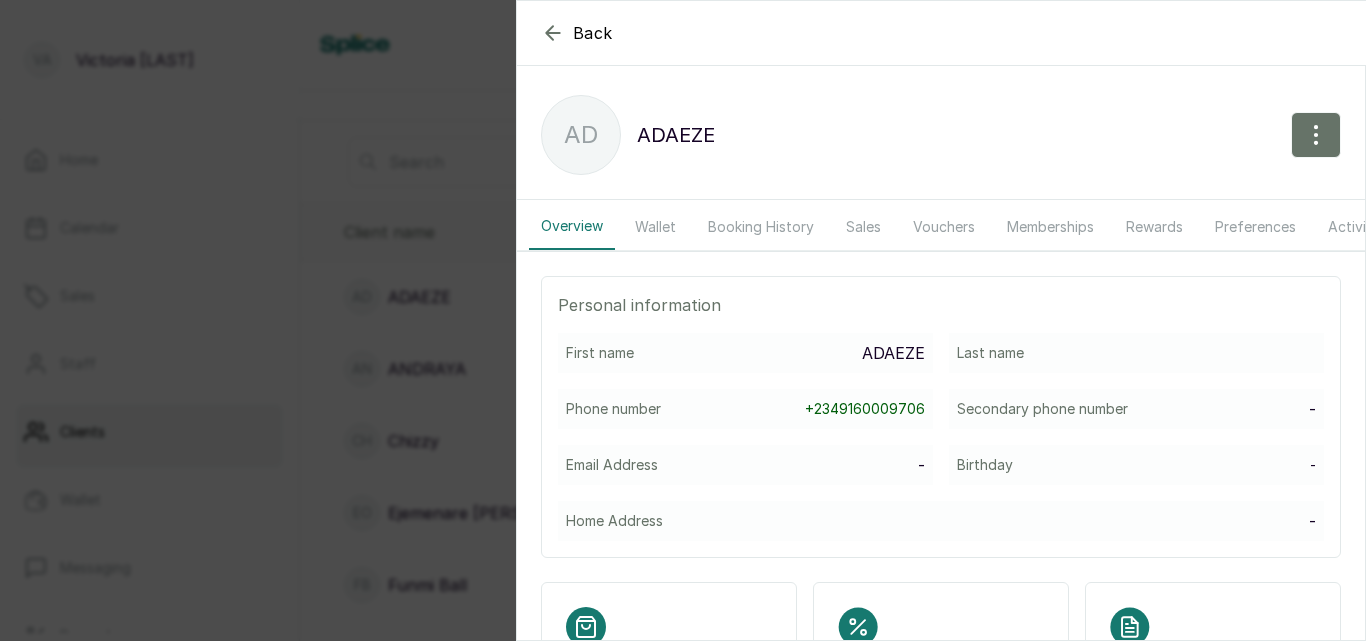 click 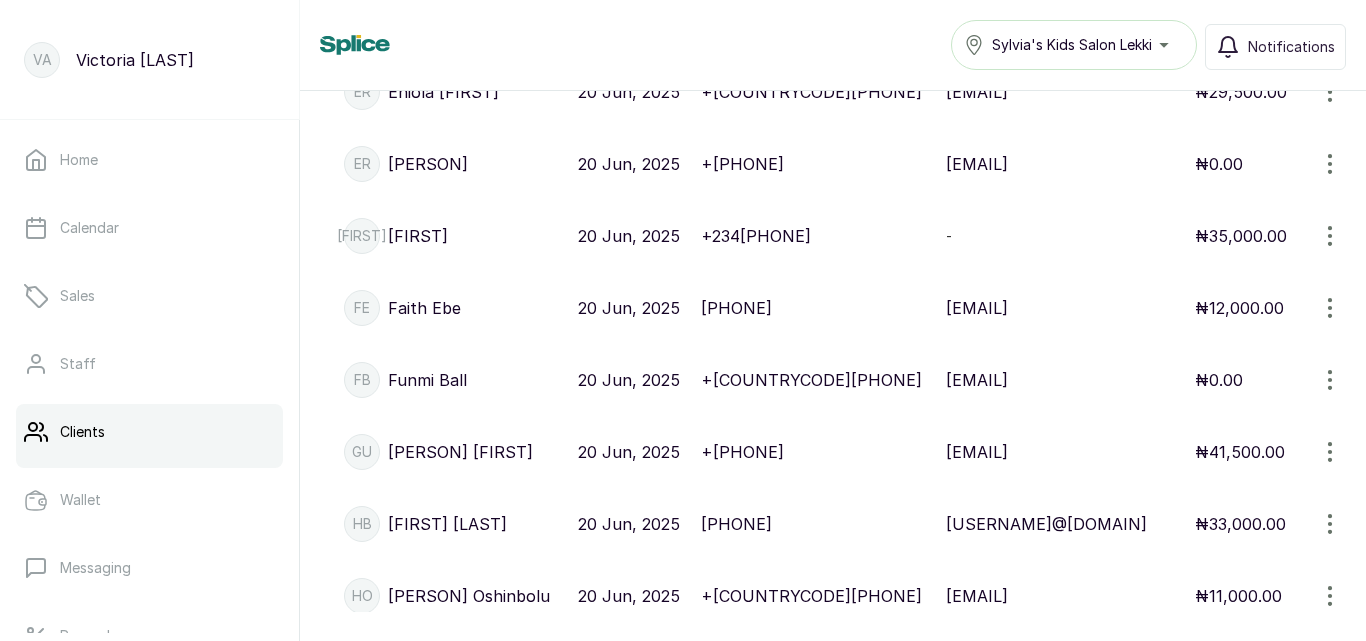scroll, scrollTop: 1412, scrollLeft: 0, axis: vertical 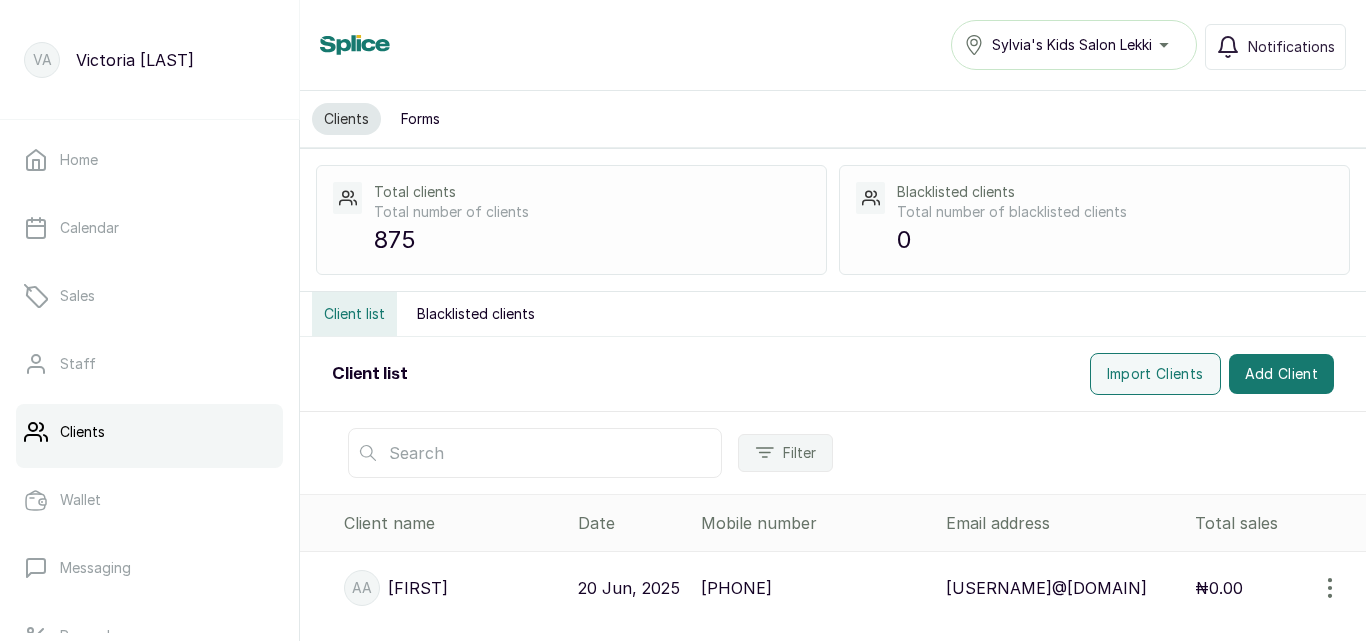 click on "875" at bounding box center [592, 240] 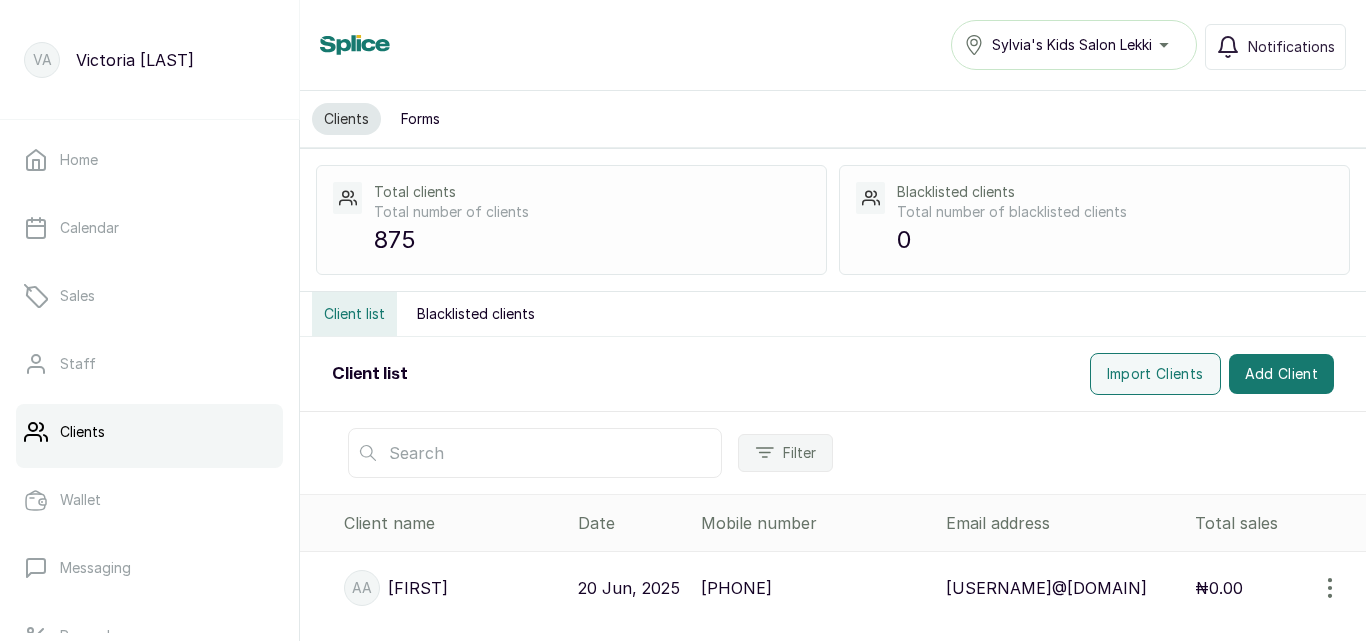 click on "Filter" at bounding box center [799, 453] 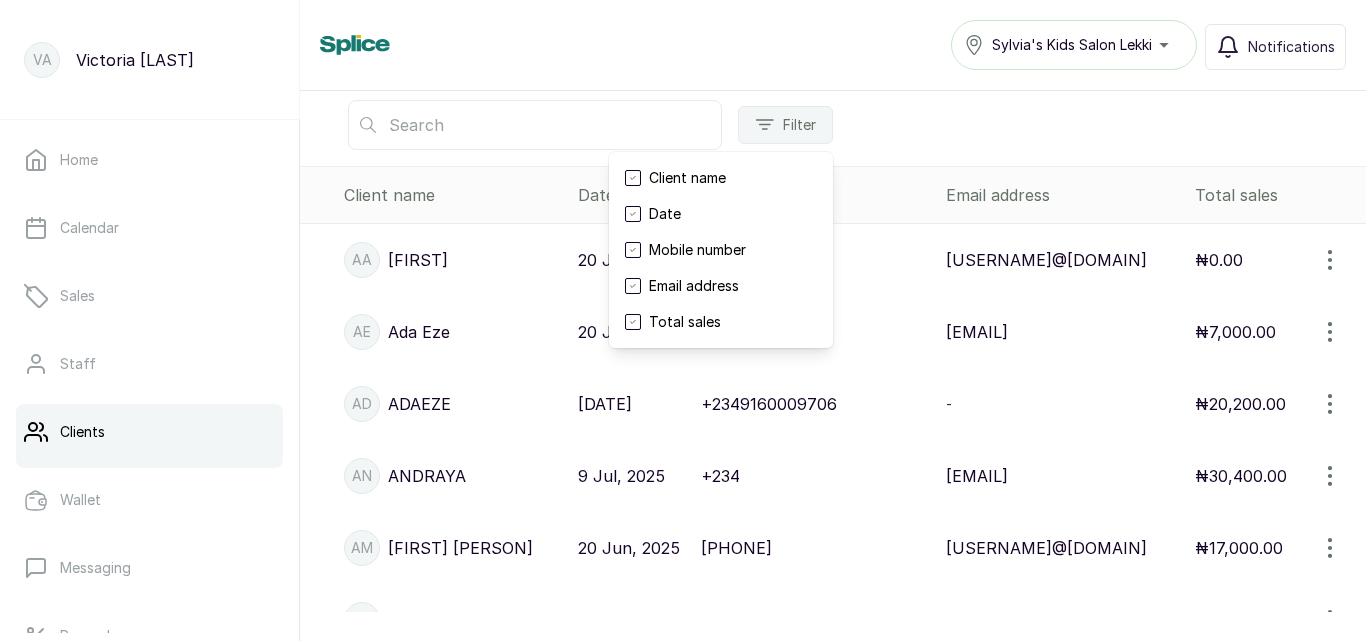 scroll, scrollTop: 298, scrollLeft: 0, axis: vertical 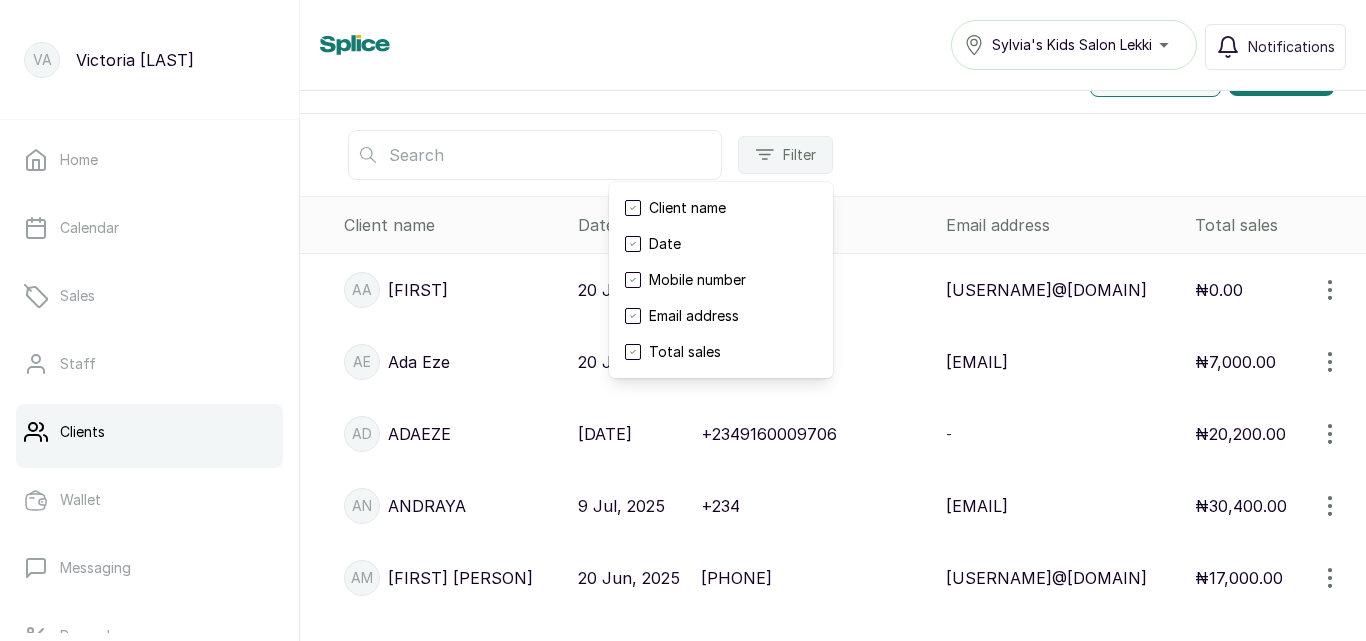 click on "Filter Client name Date Mobile number Email address Total sales" at bounding box center [833, 155] 